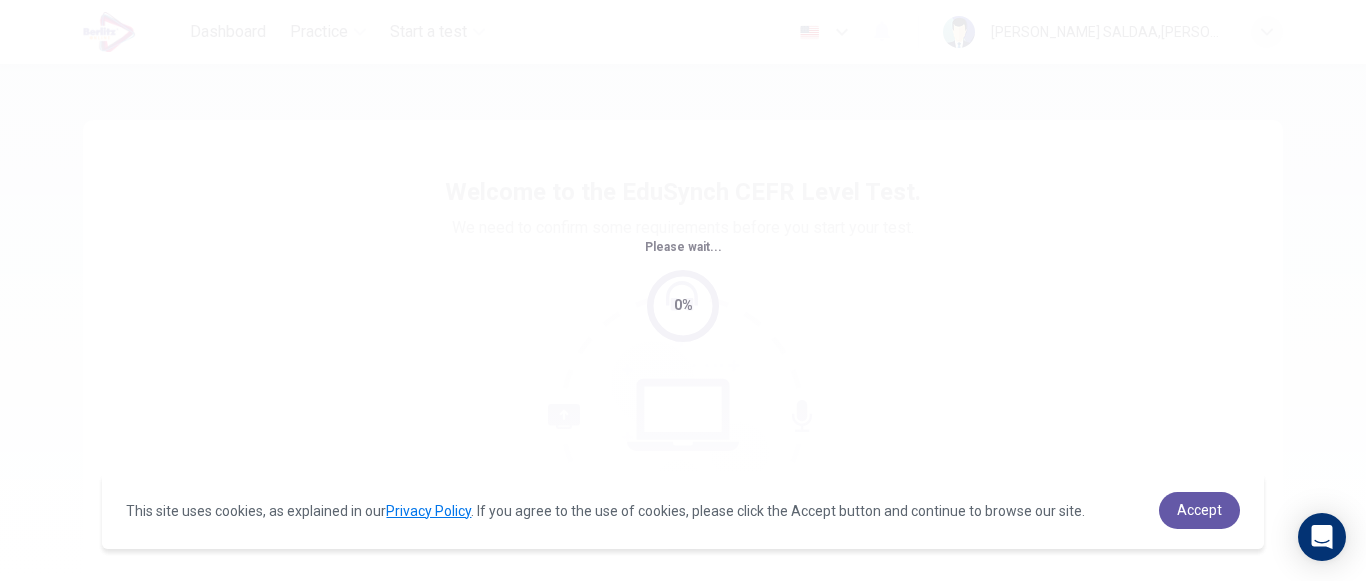 scroll, scrollTop: 0, scrollLeft: 0, axis: both 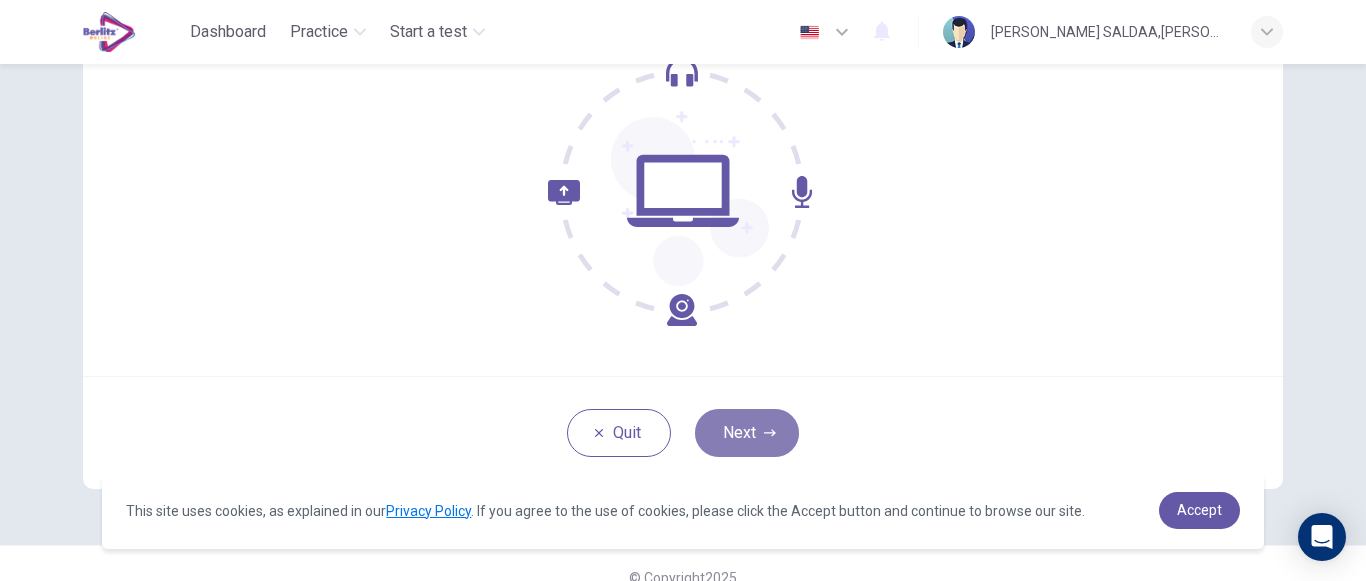 click on "Next" at bounding box center (747, 433) 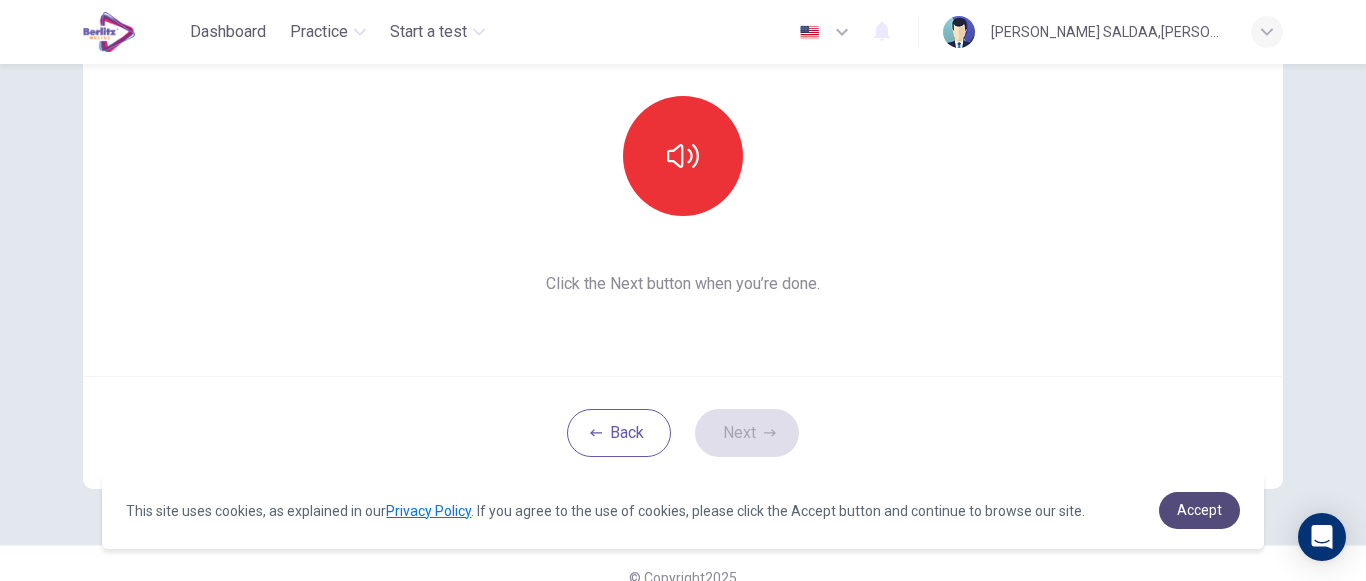 click on "Accept" at bounding box center (1199, 510) 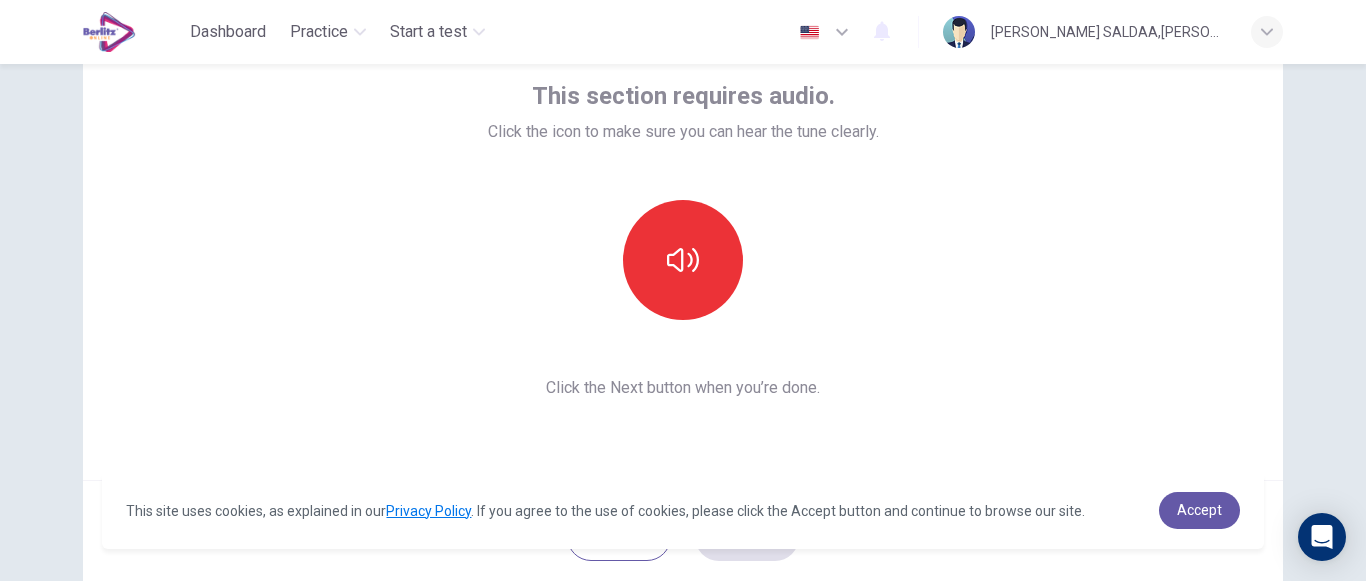 scroll, scrollTop: 118, scrollLeft: 0, axis: vertical 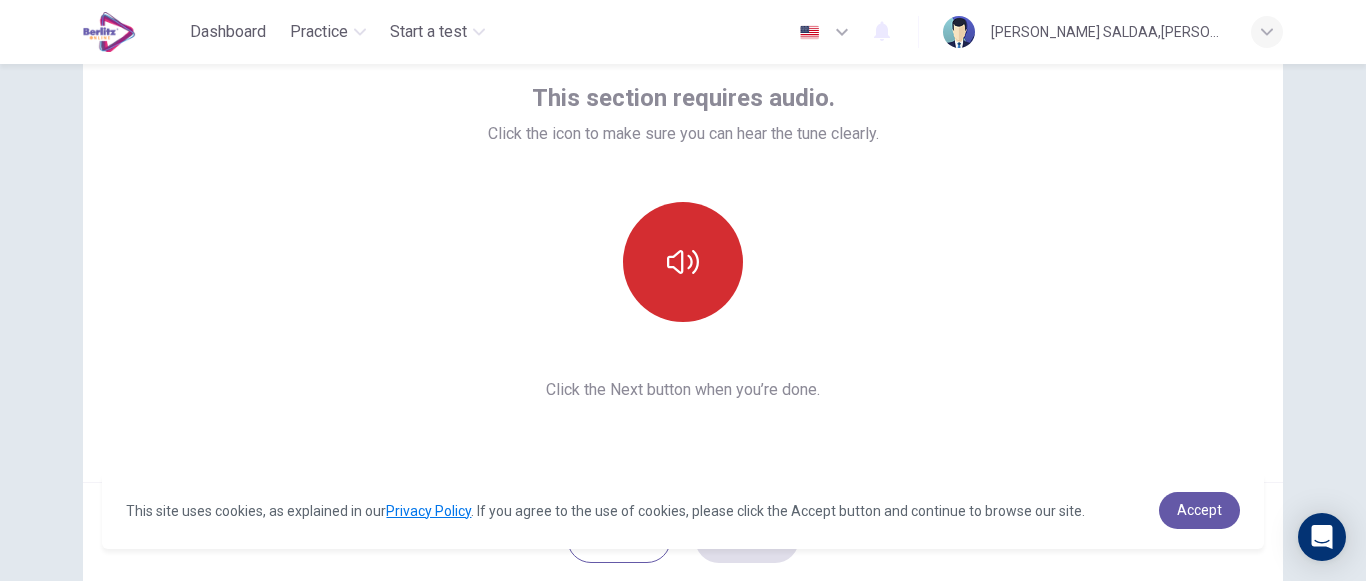 click at bounding box center (683, 262) 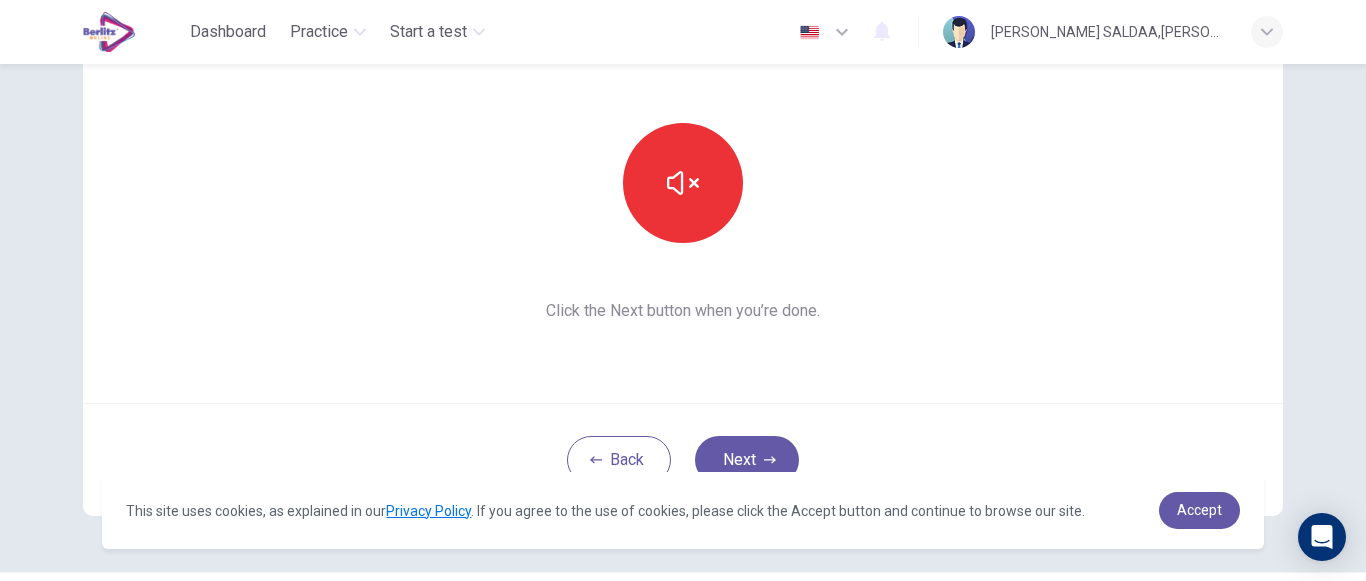 scroll, scrollTop: 191, scrollLeft: 0, axis: vertical 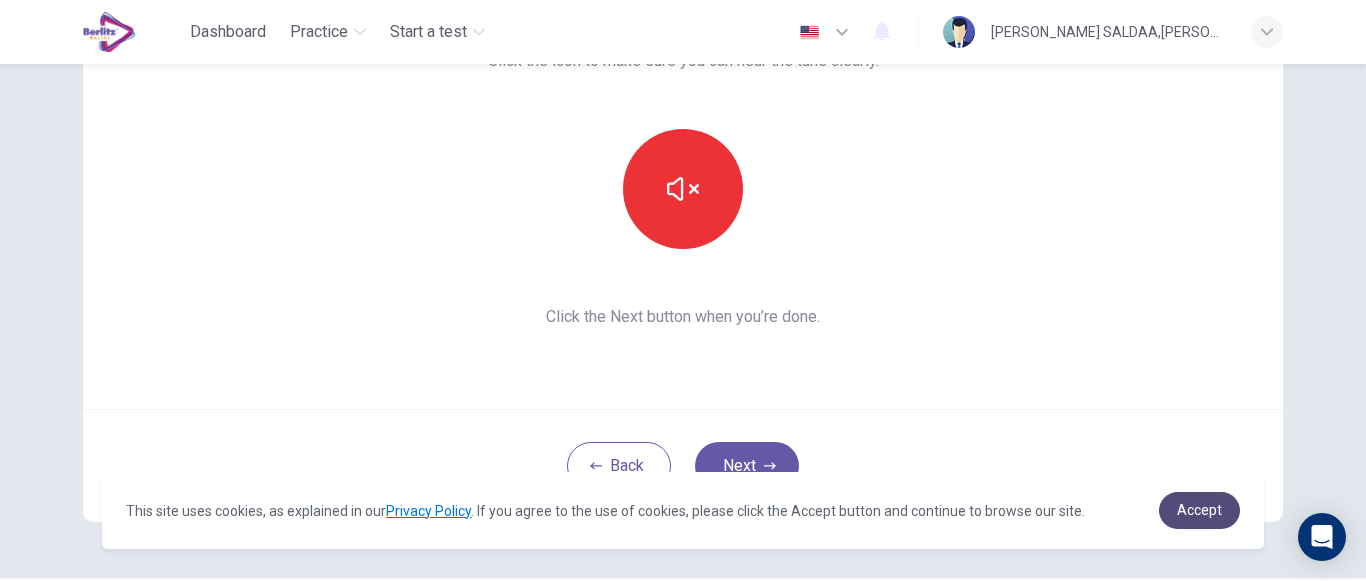 click on "Accept" at bounding box center (1199, 510) 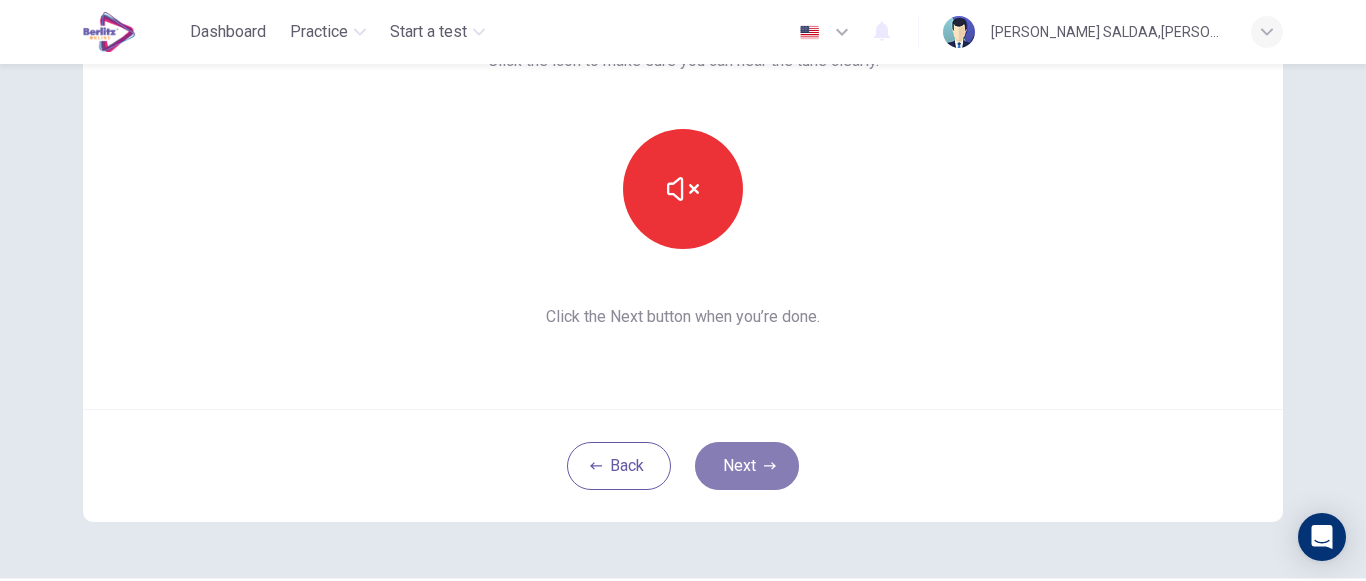 click on "Next" at bounding box center (747, 466) 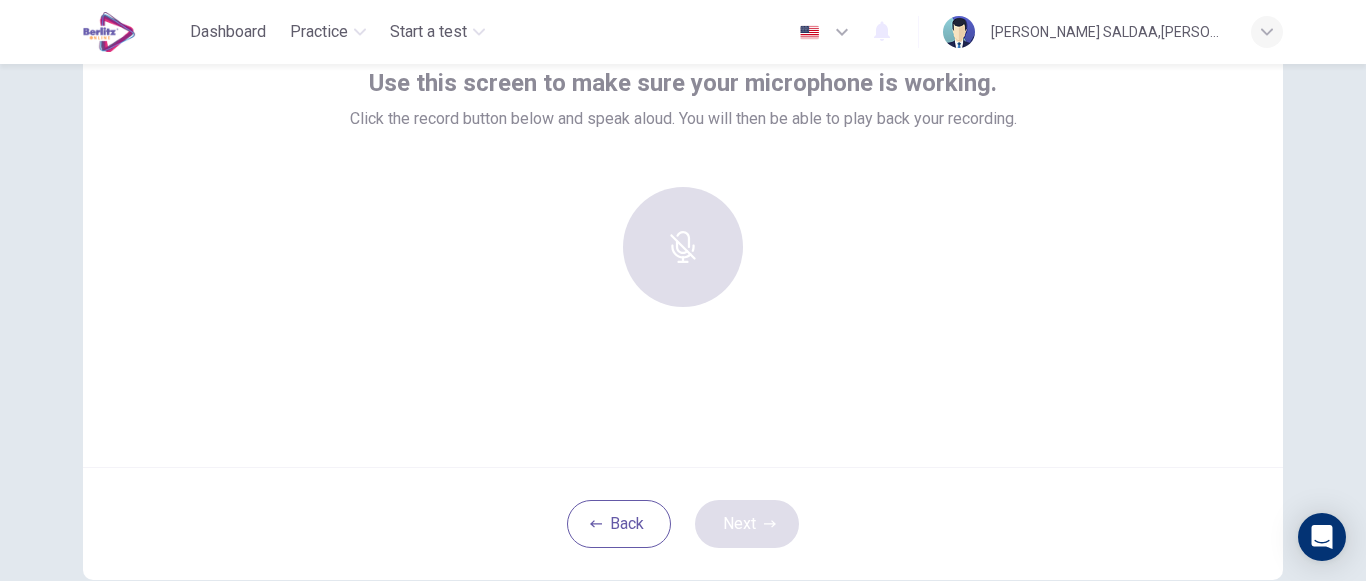 scroll, scrollTop: 132, scrollLeft: 0, axis: vertical 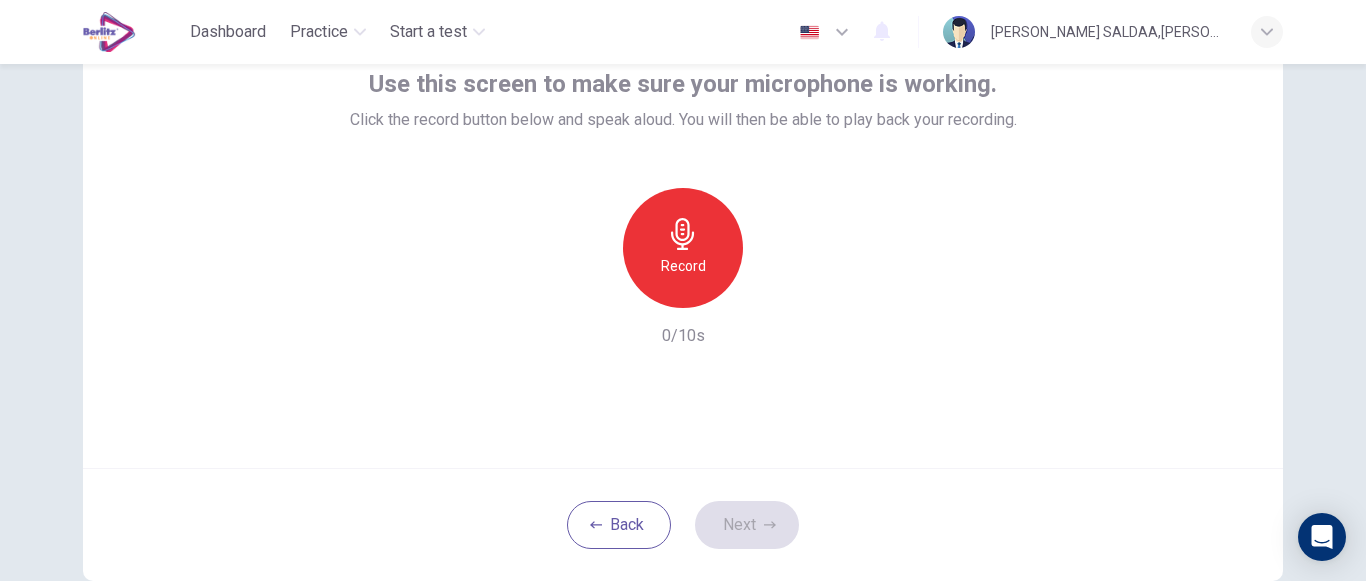click on "Record" at bounding box center (683, 266) 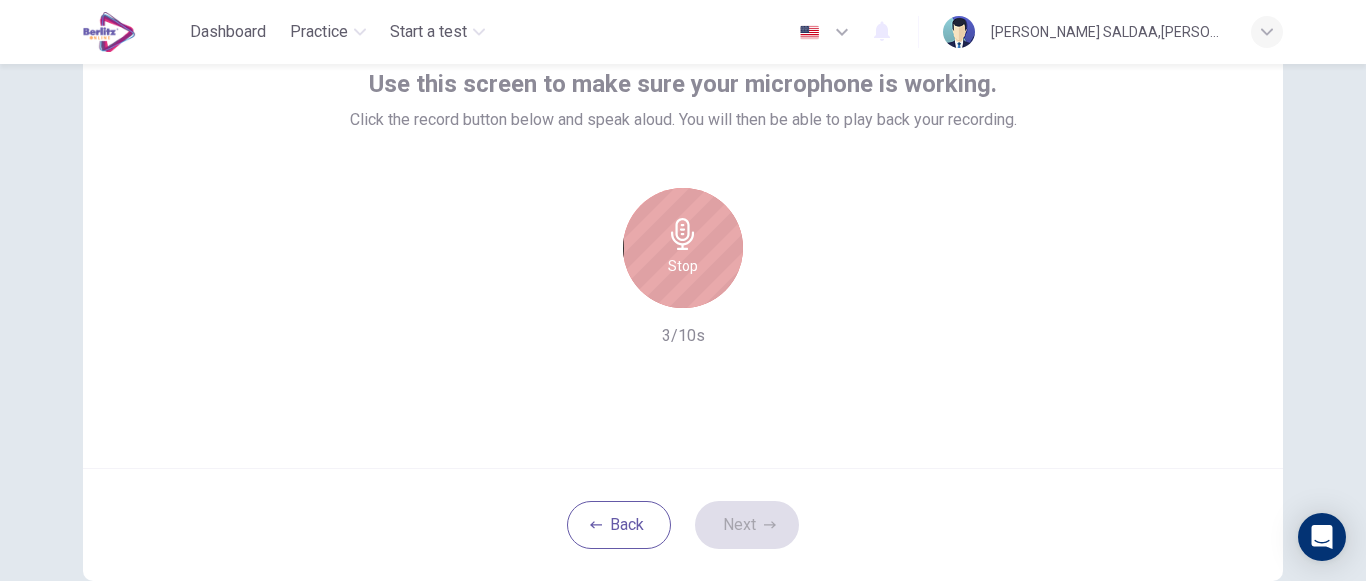 click on "Stop" at bounding box center (683, 266) 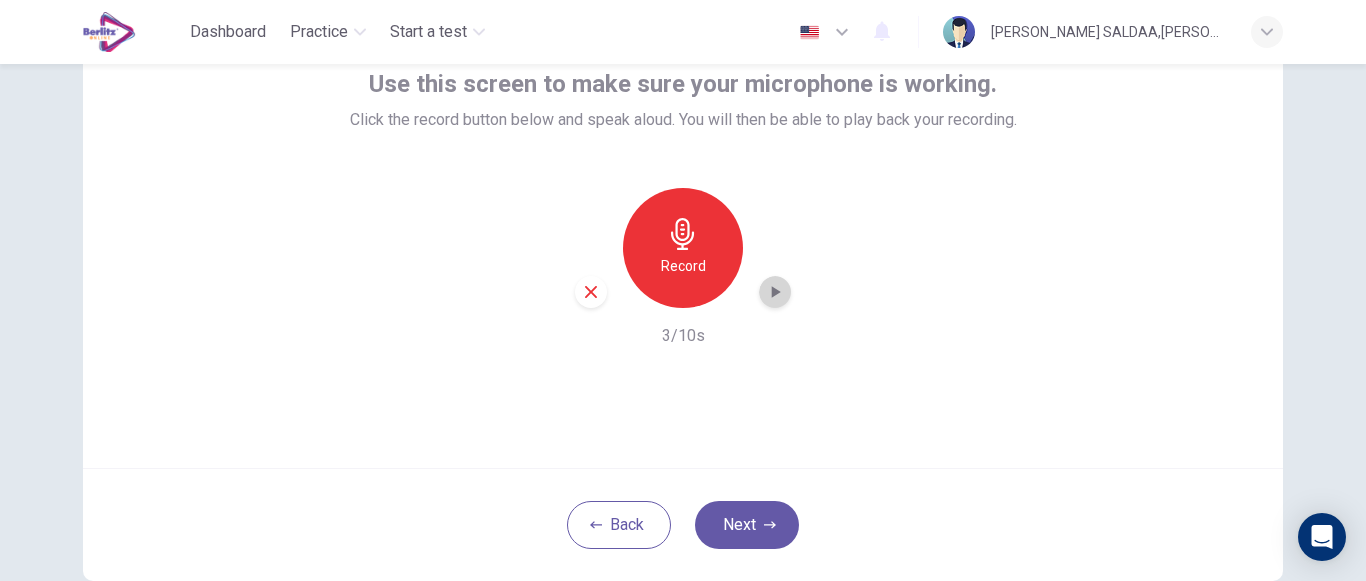 click 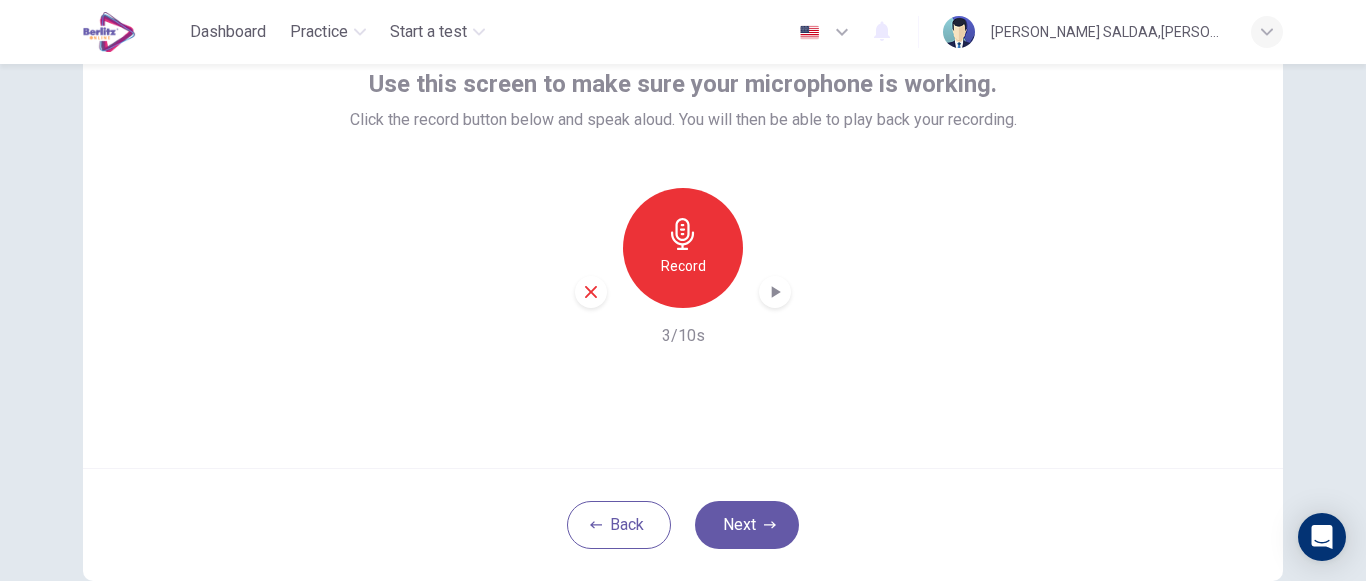 click 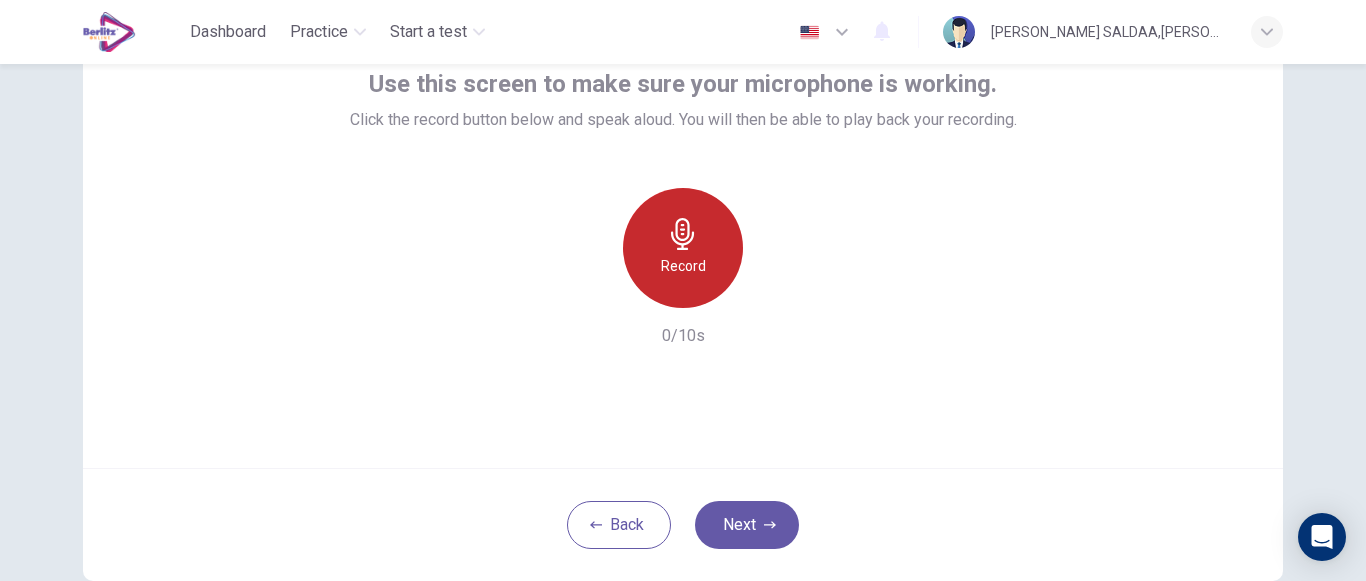 click on "Record" at bounding box center [683, 266] 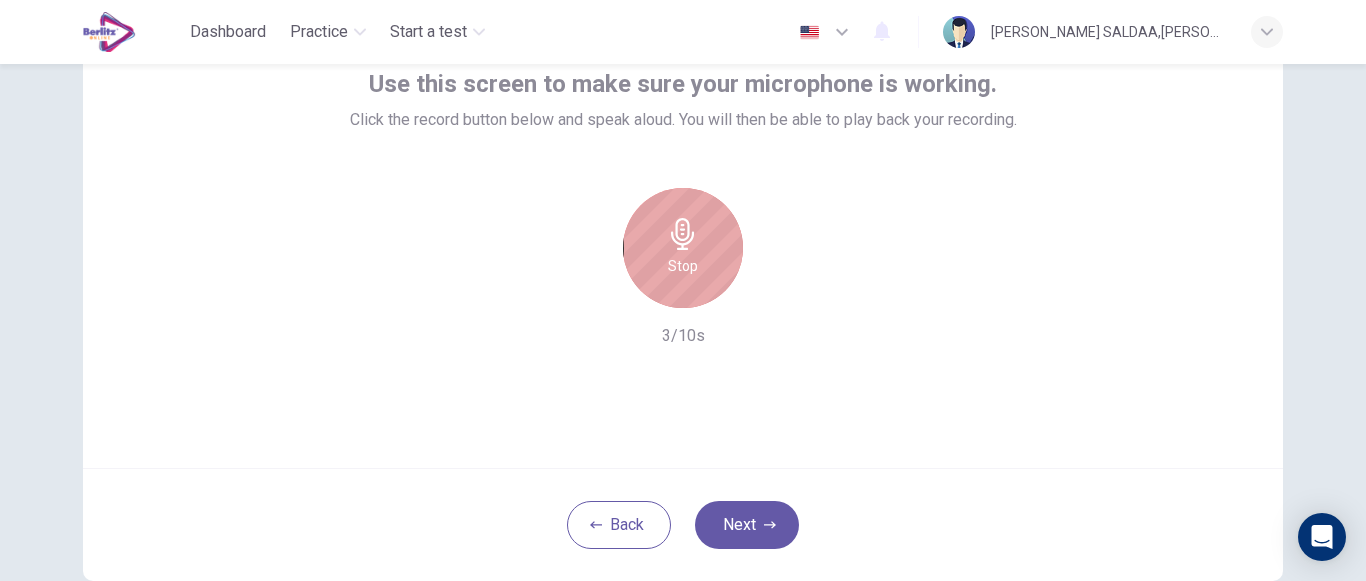 click on "Stop" at bounding box center [683, 266] 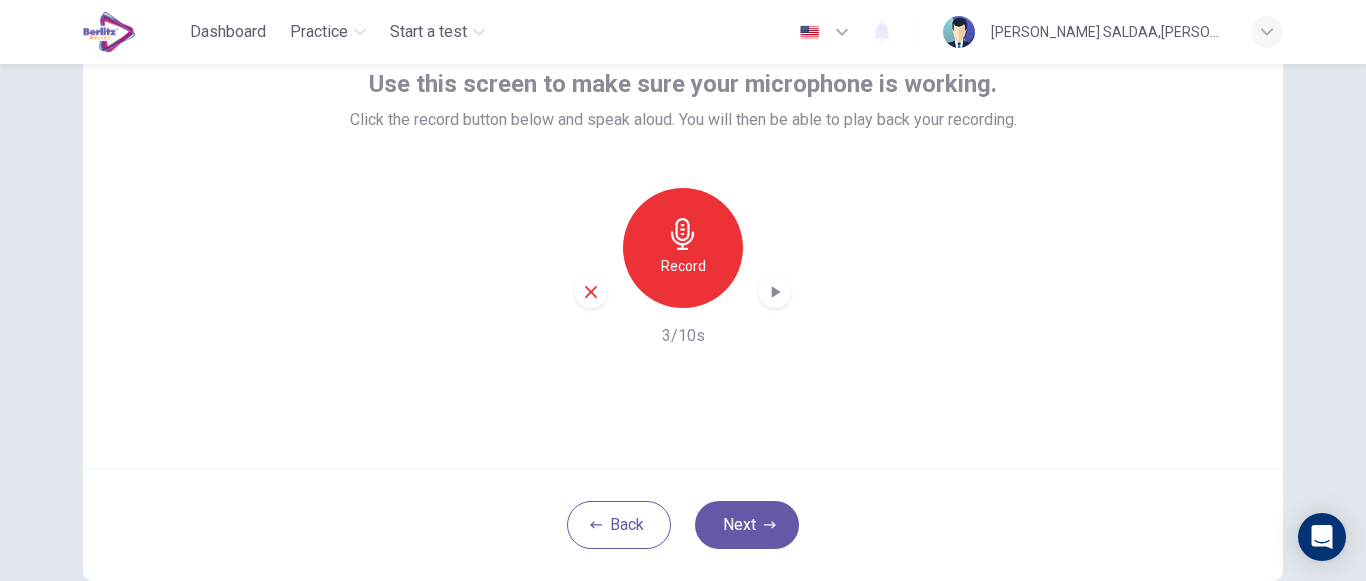 click 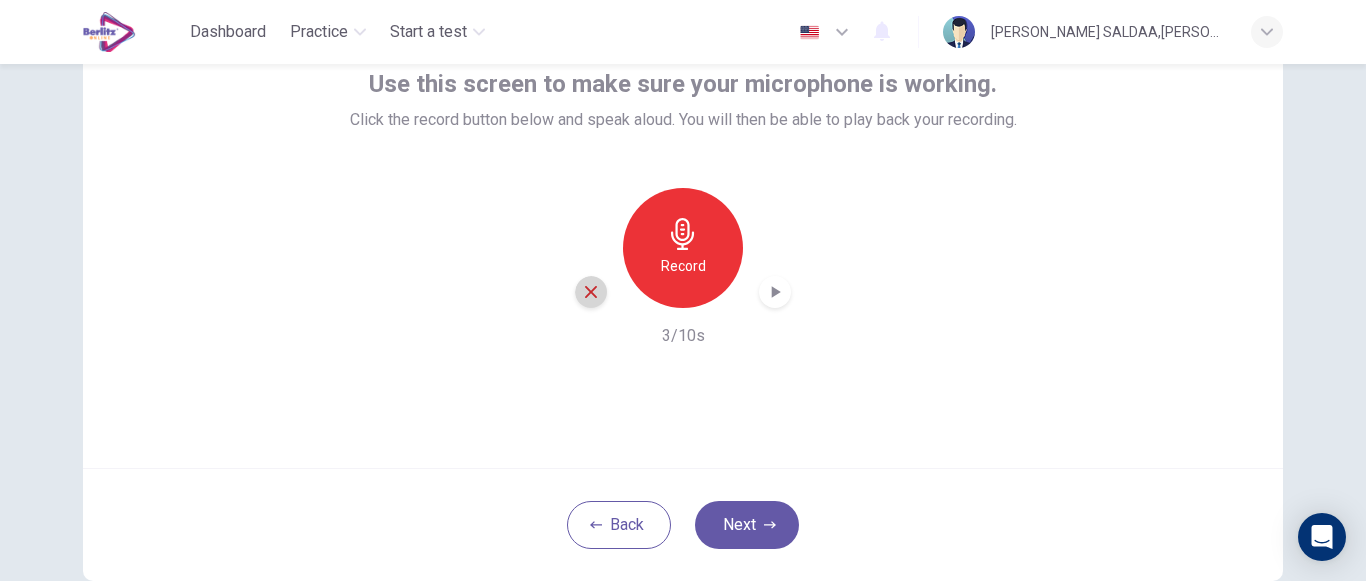 click 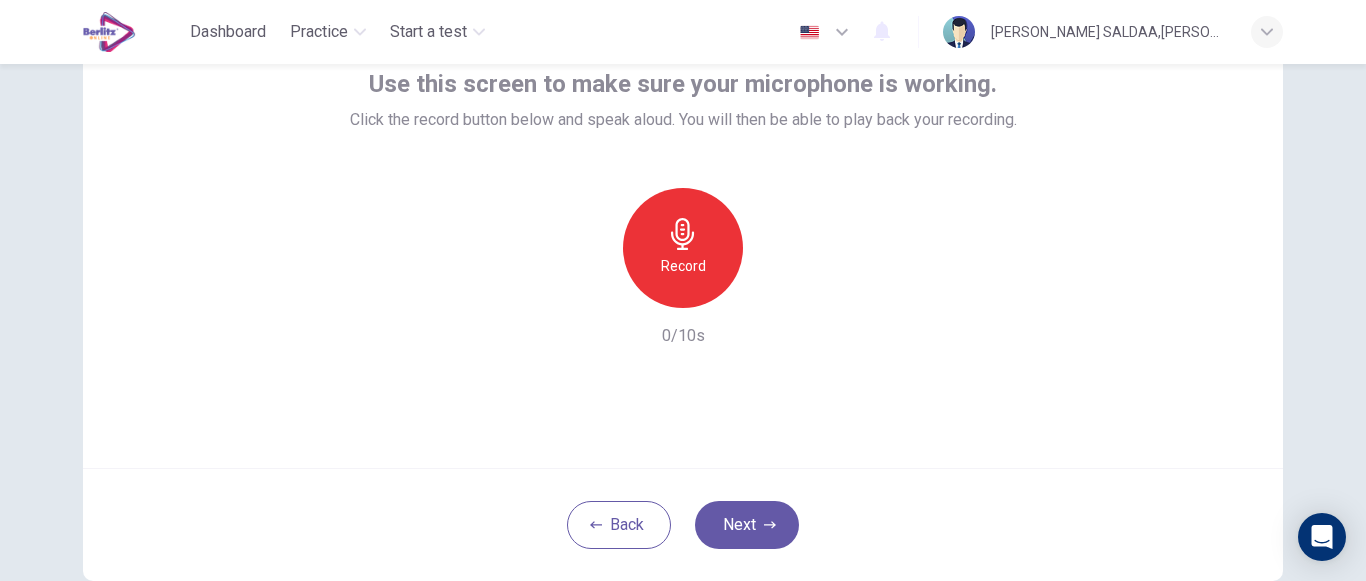 click 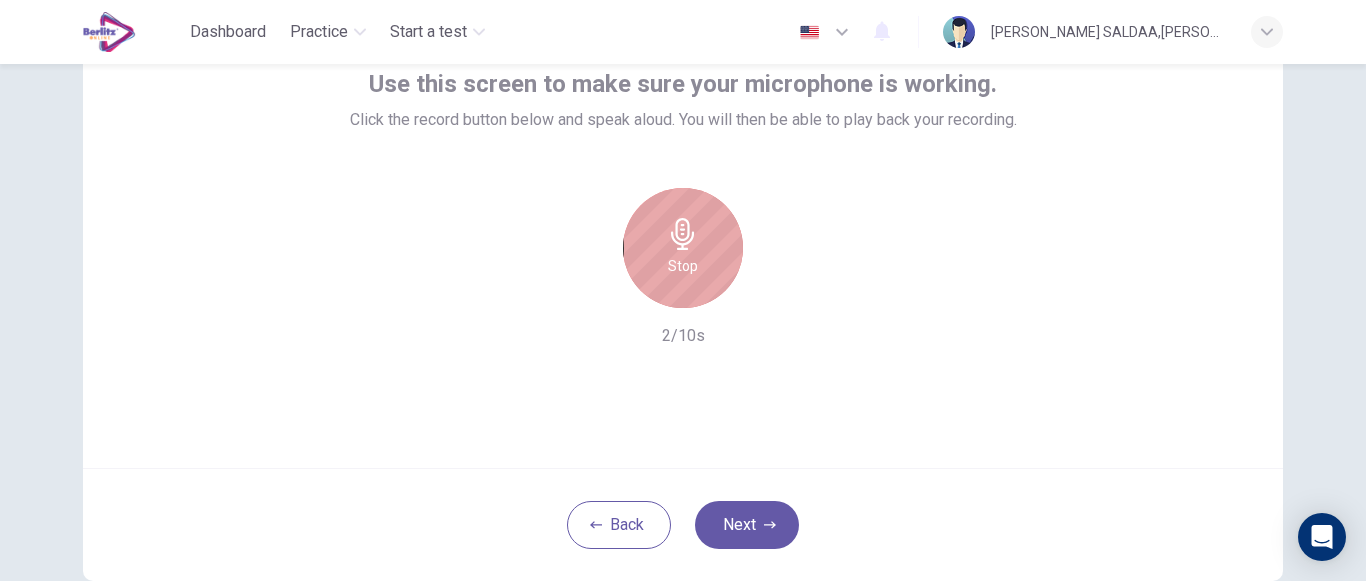 click on "Stop" at bounding box center [683, 248] 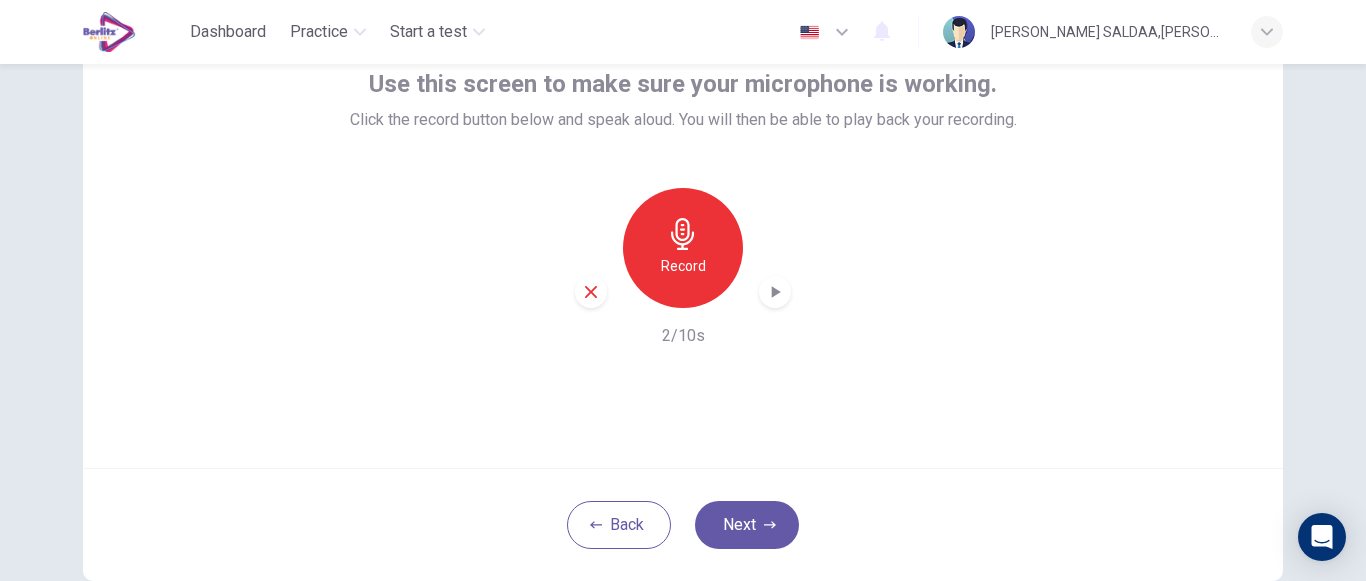 click 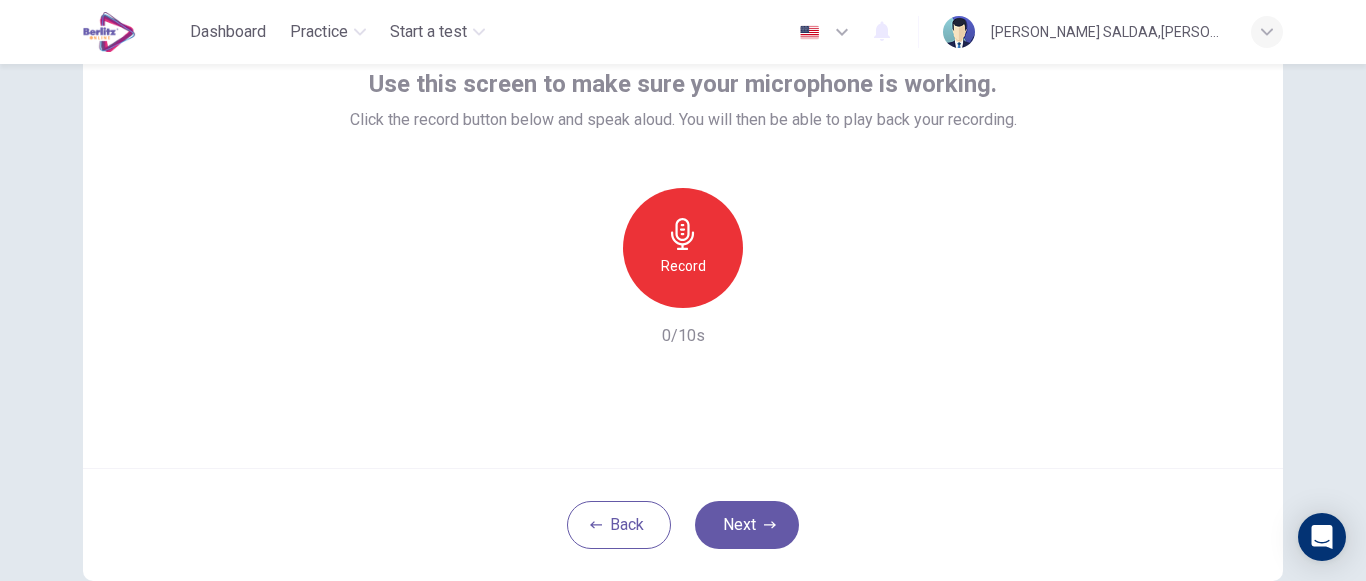 click 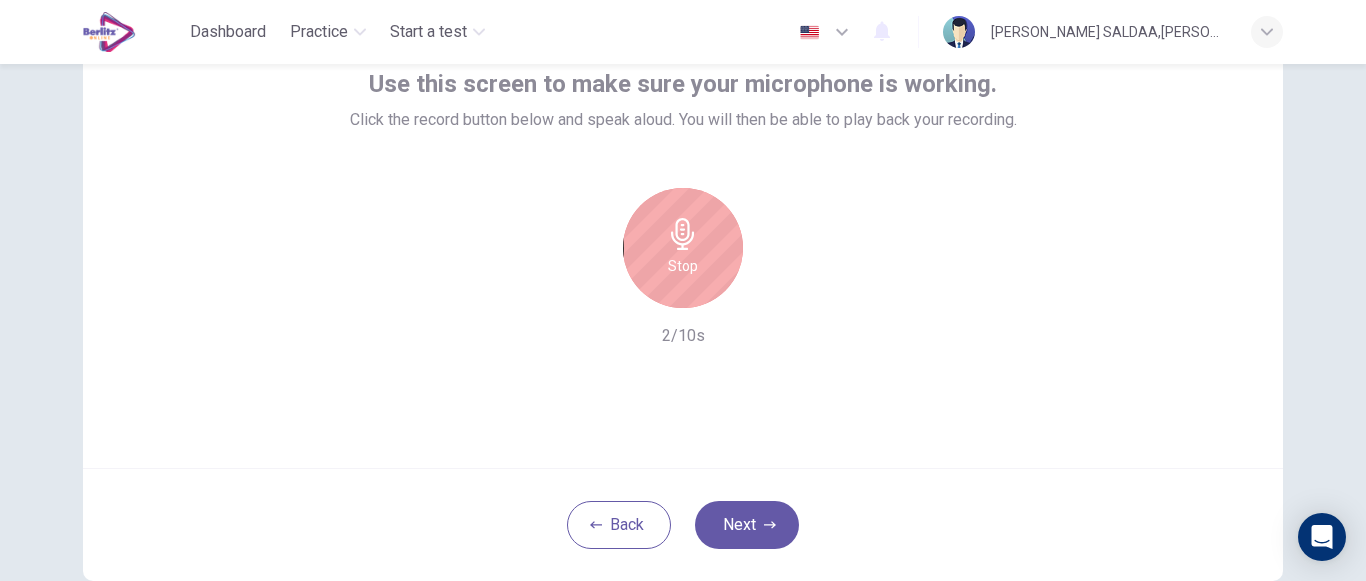 click on "Stop" at bounding box center [683, 266] 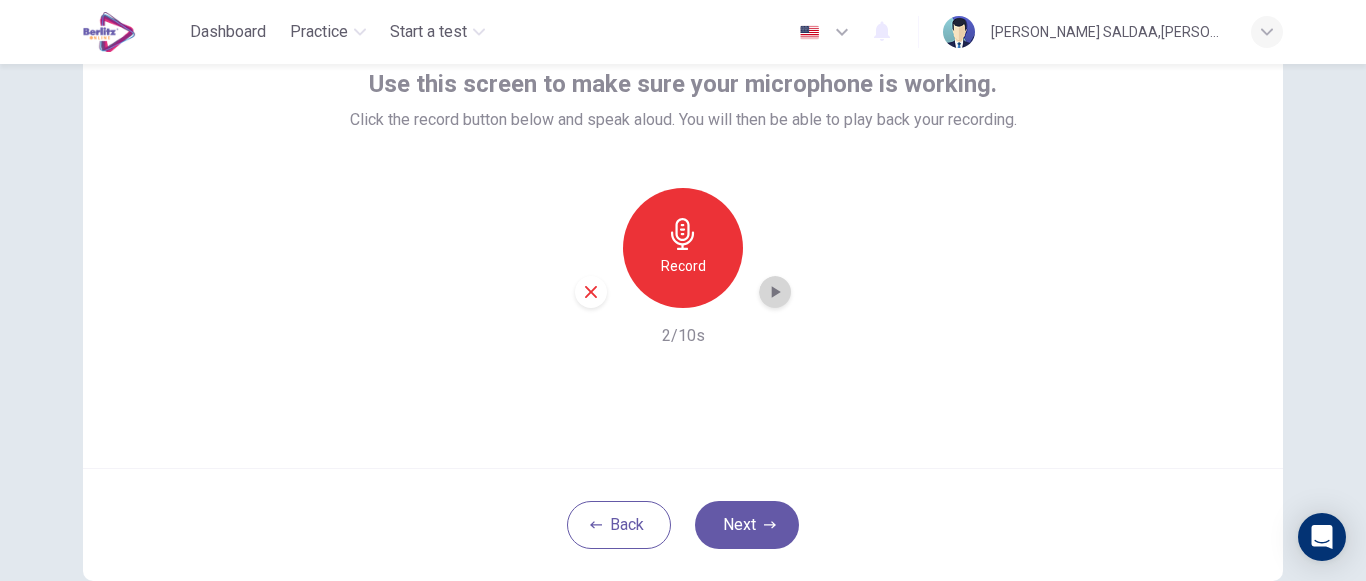 click 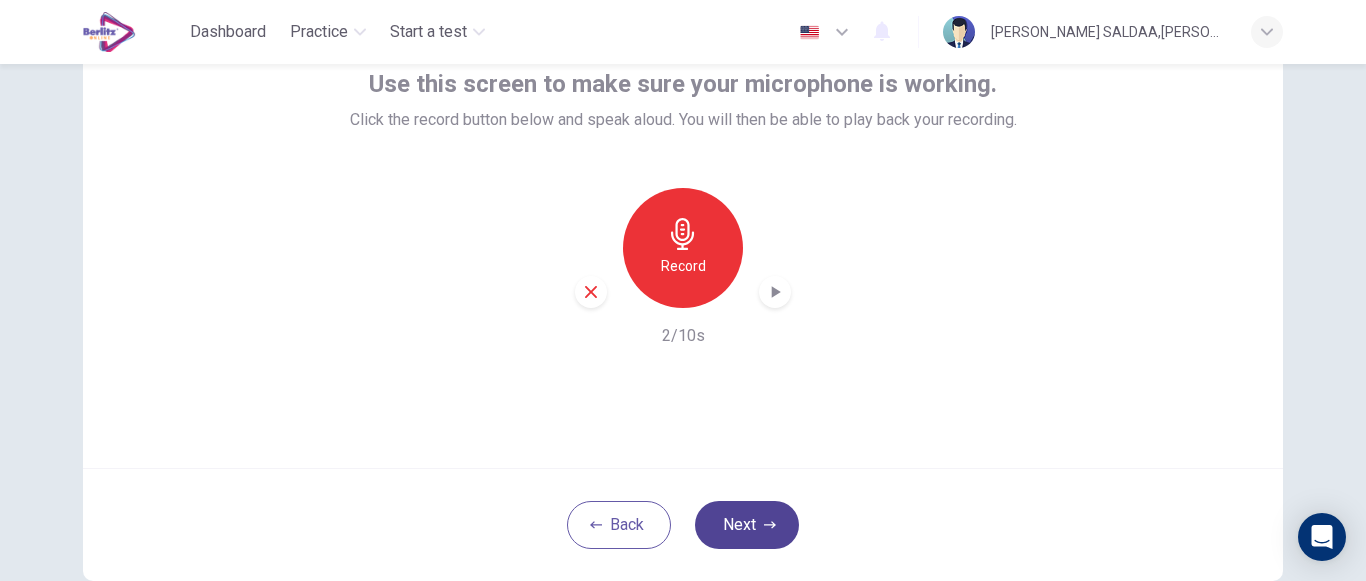 click on "Next" at bounding box center (747, 525) 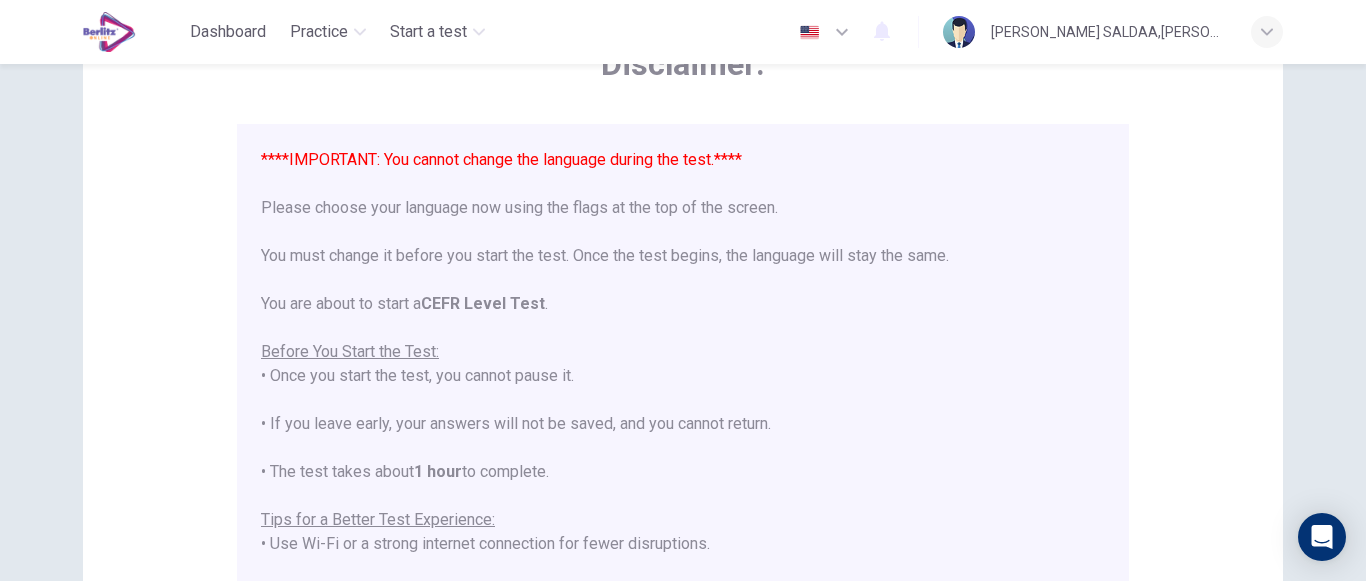 scroll, scrollTop: 191, scrollLeft: 0, axis: vertical 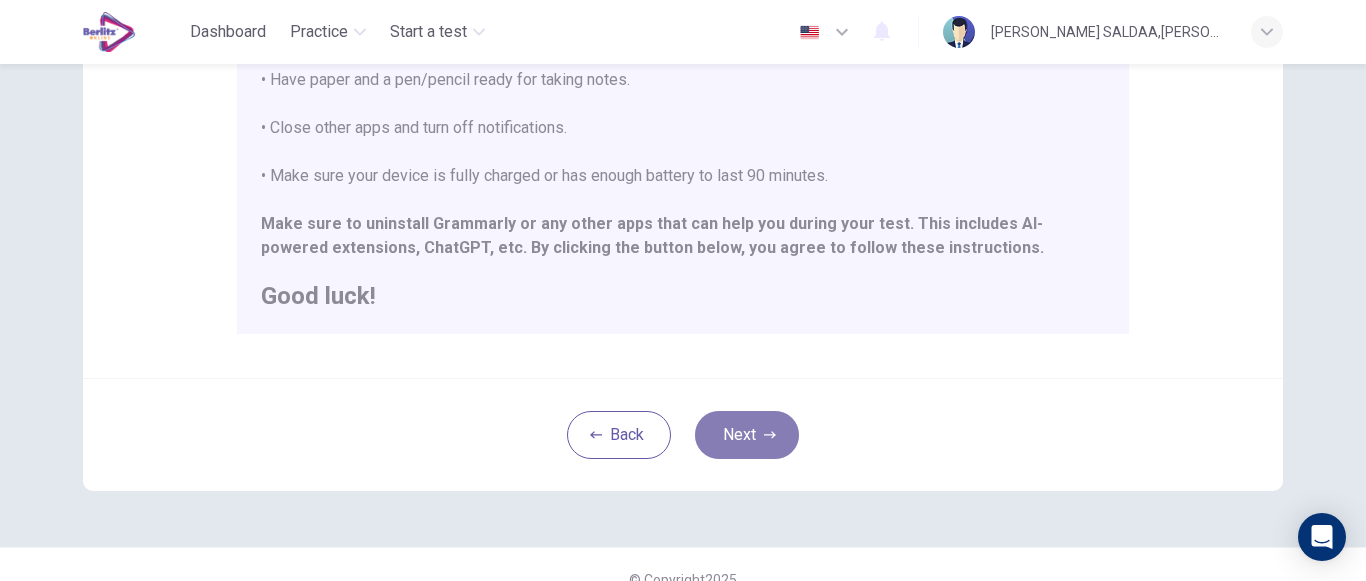 click on "Next" at bounding box center (747, 435) 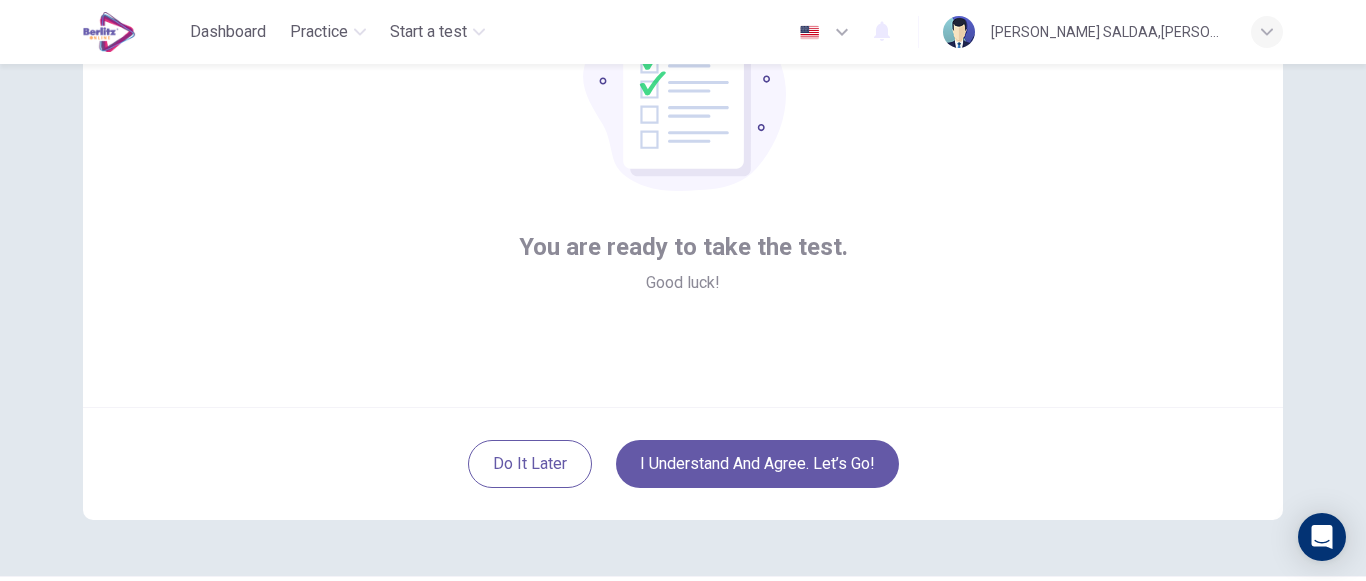 scroll, scrollTop: 242, scrollLeft: 0, axis: vertical 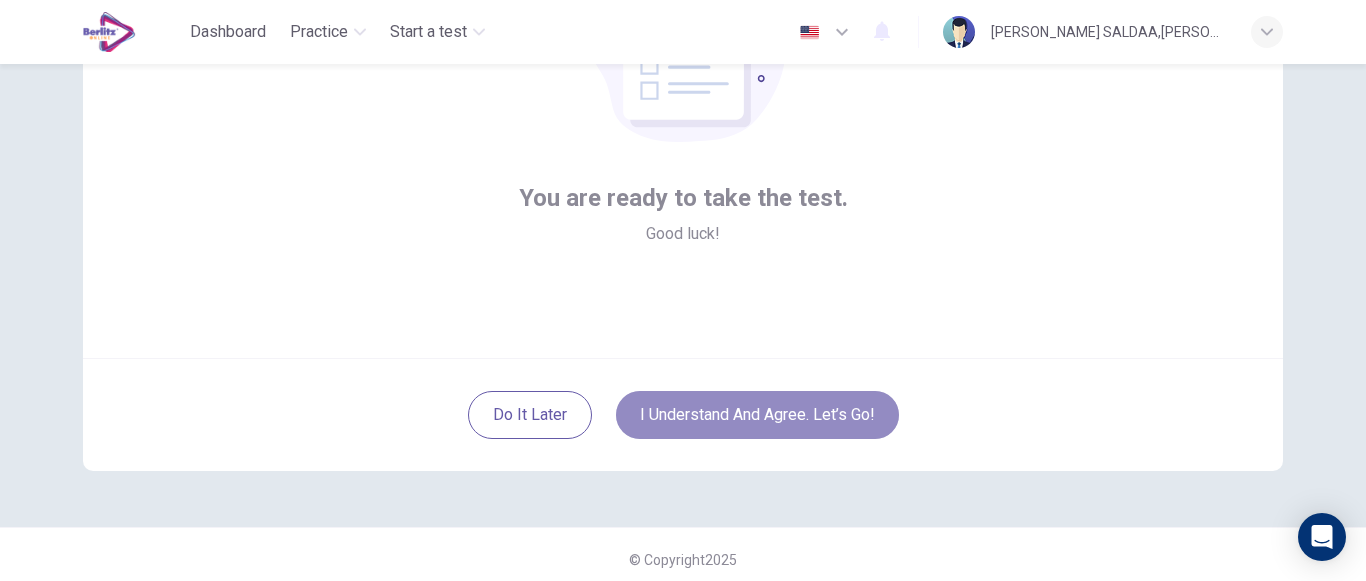 click on "I understand and agree. Let’s go!" at bounding box center [757, 415] 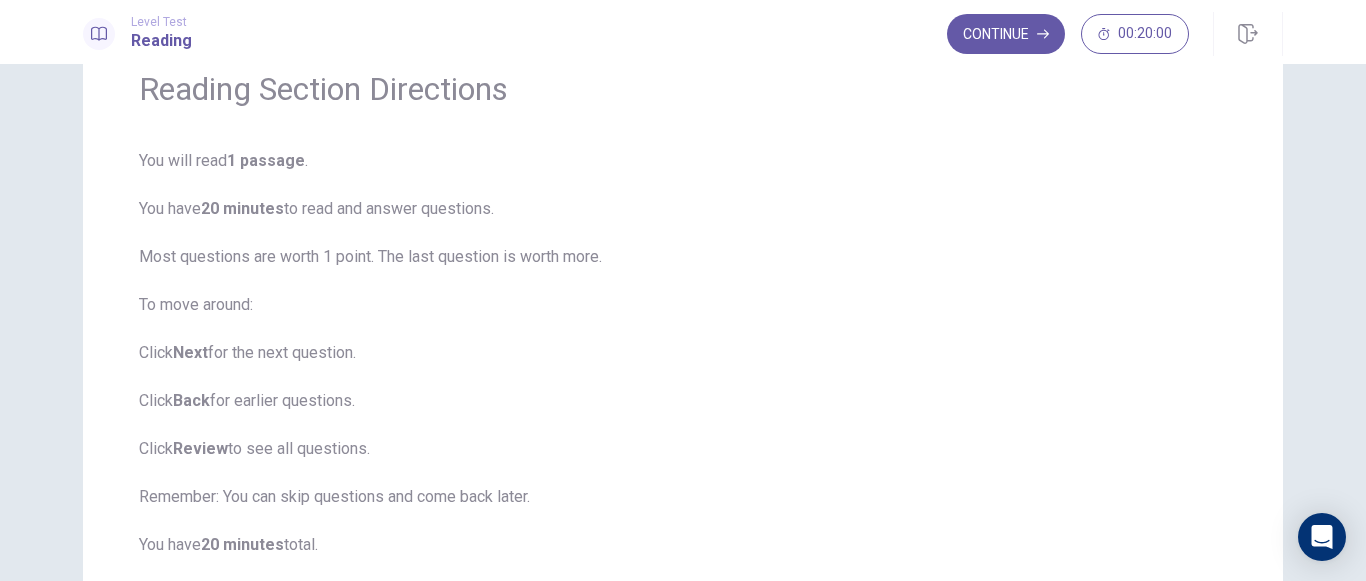 scroll, scrollTop: 0, scrollLeft: 0, axis: both 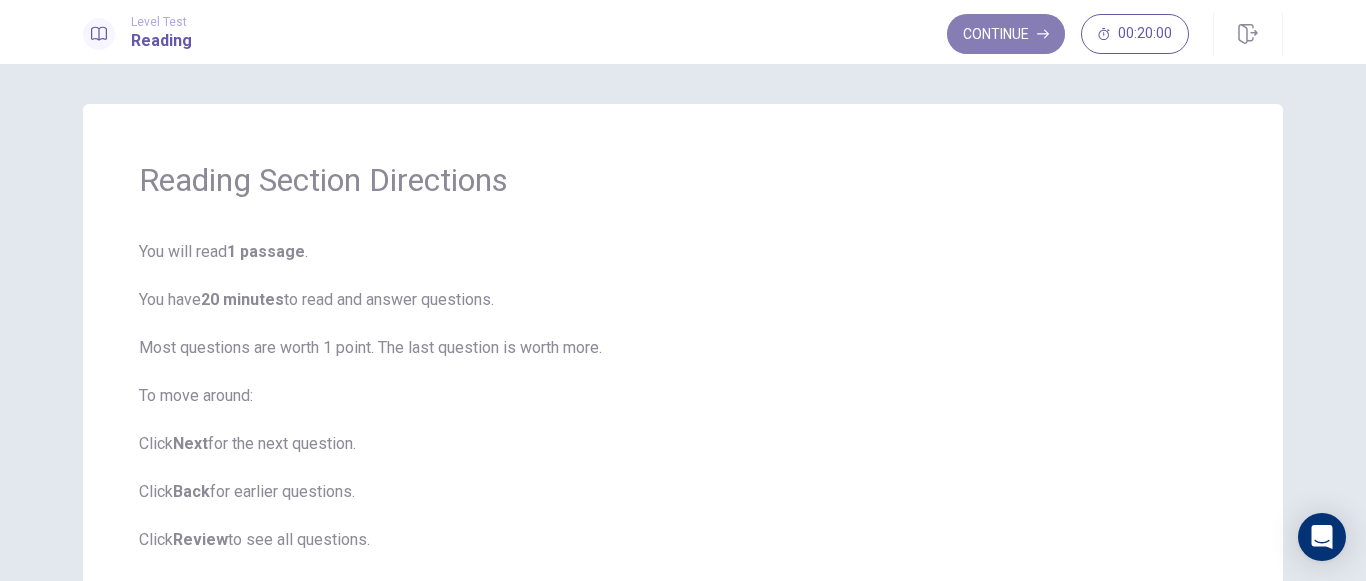 click on "Continue" at bounding box center (1006, 34) 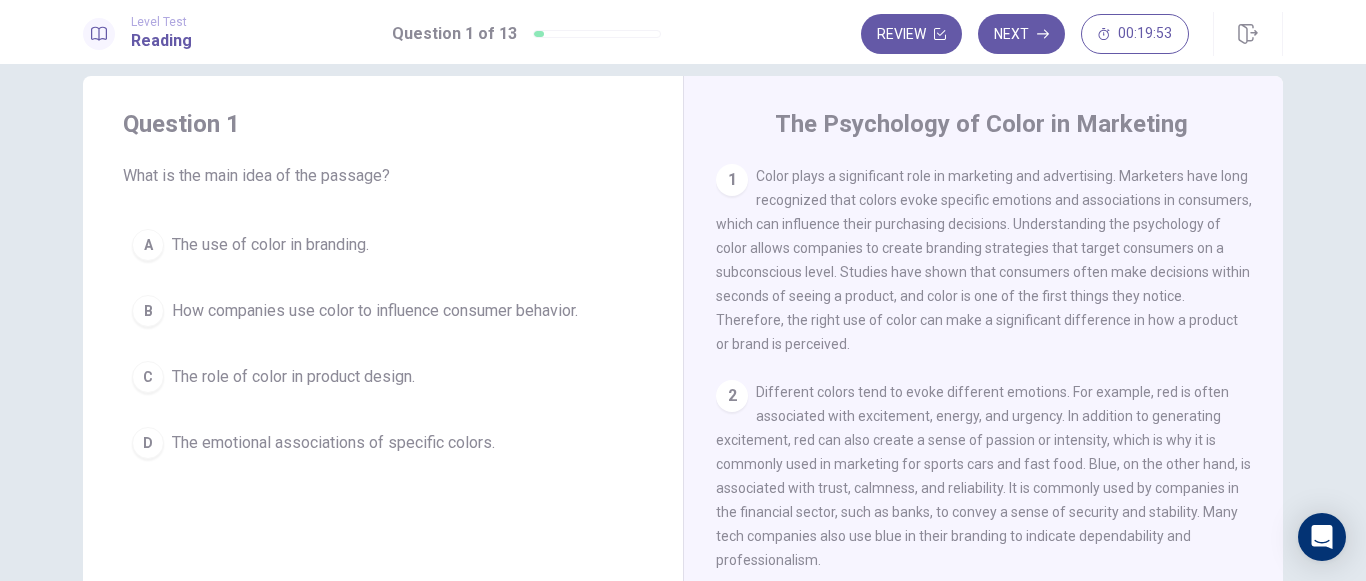 scroll, scrollTop: 26, scrollLeft: 0, axis: vertical 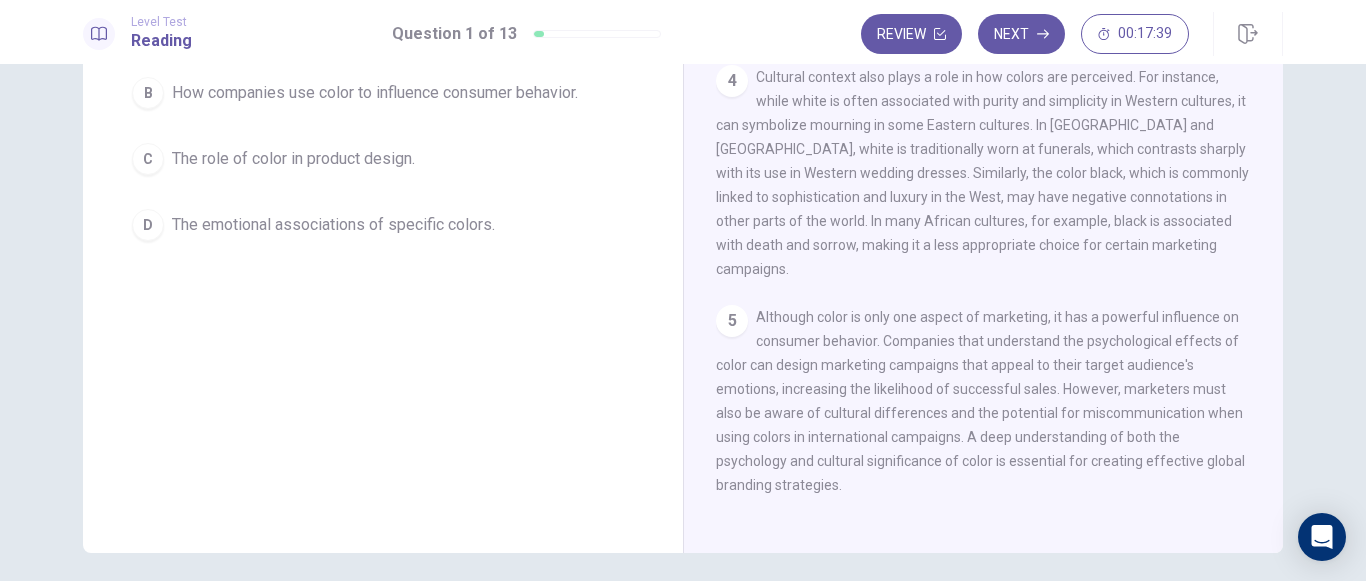 drag, startPoint x: 1355, startPoint y: 248, endPoint x: 1347, endPoint y: 200, distance: 48.6621 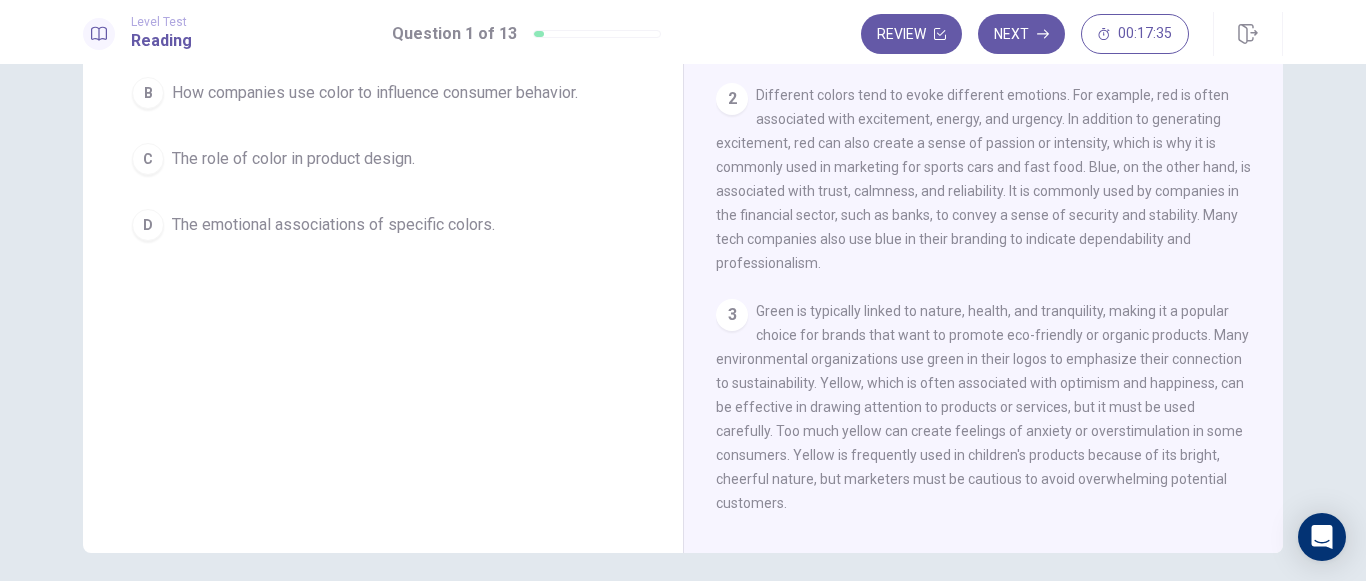 scroll, scrollTop: 0, scrollLeft: 0, axis: both 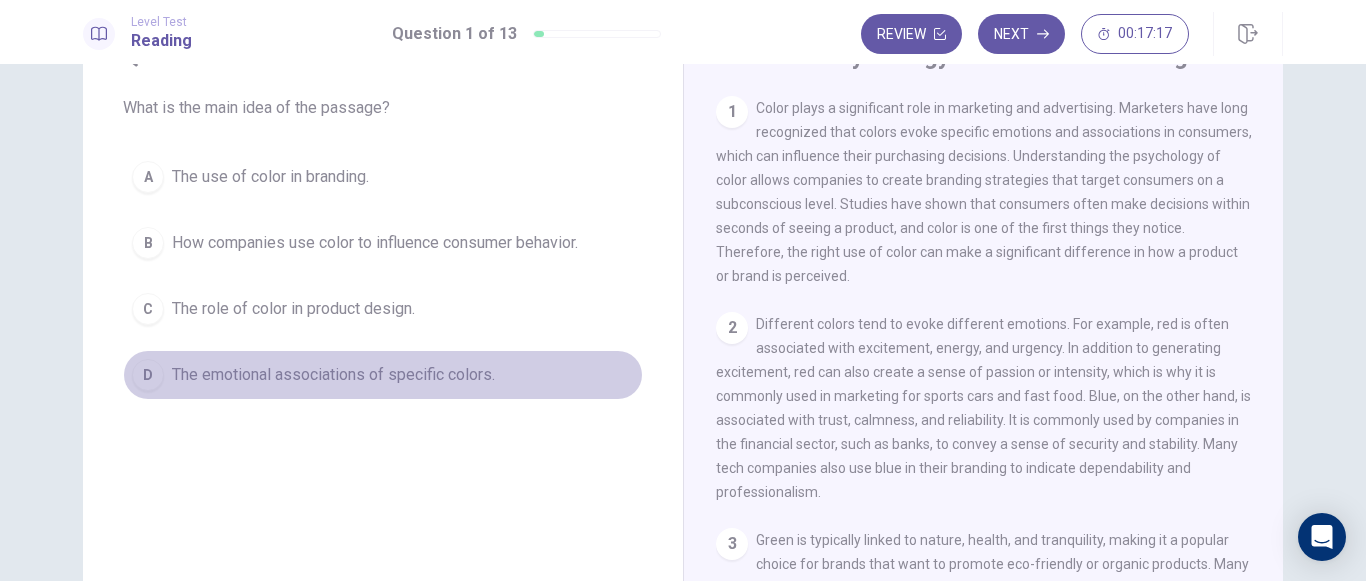 click on "D" at bounding box center (148, 375) 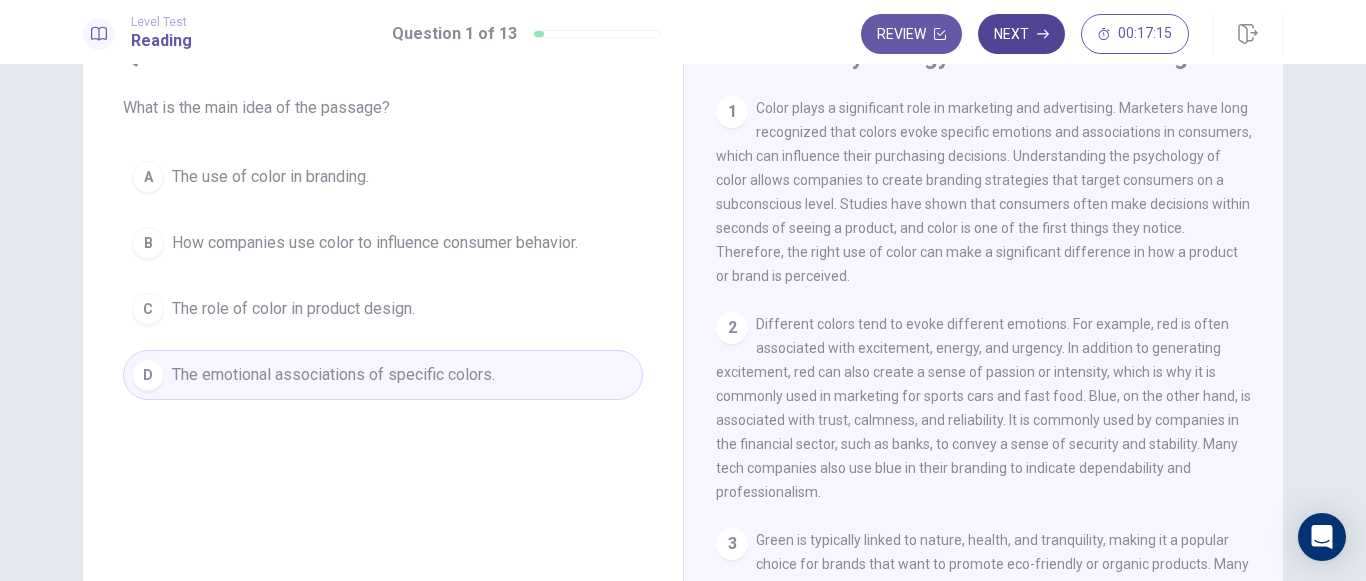 click on "Next" at bounding box center [1021, 34] 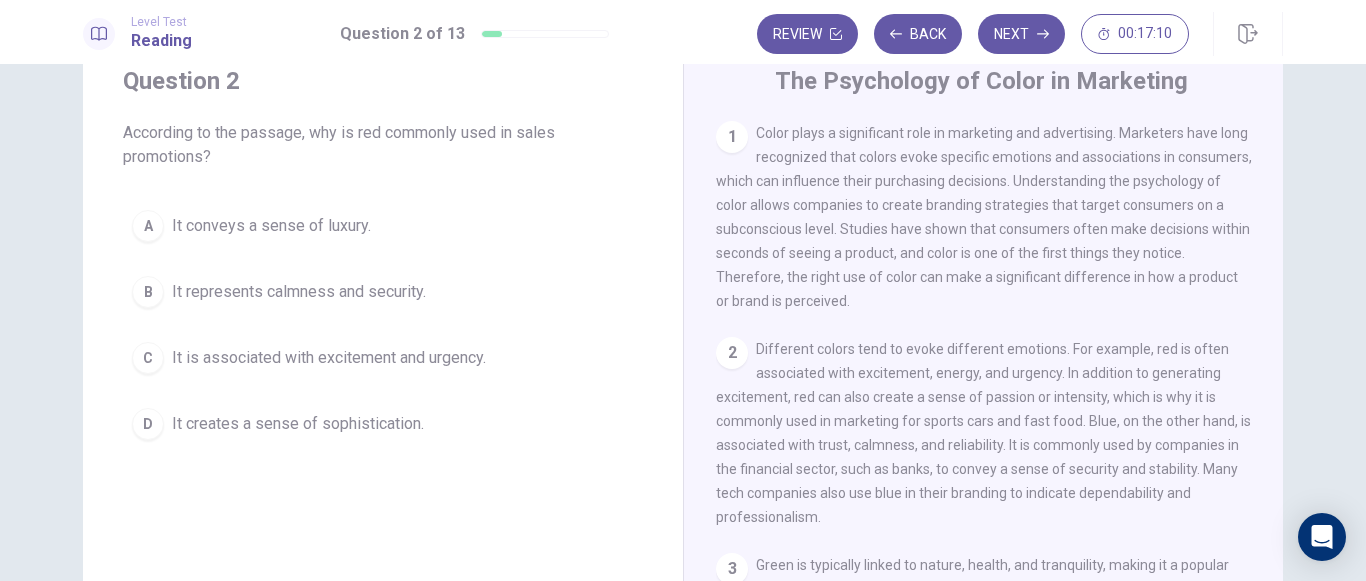 scroll, scrollTop: 63, scrollLeft: 0, axis: vertical 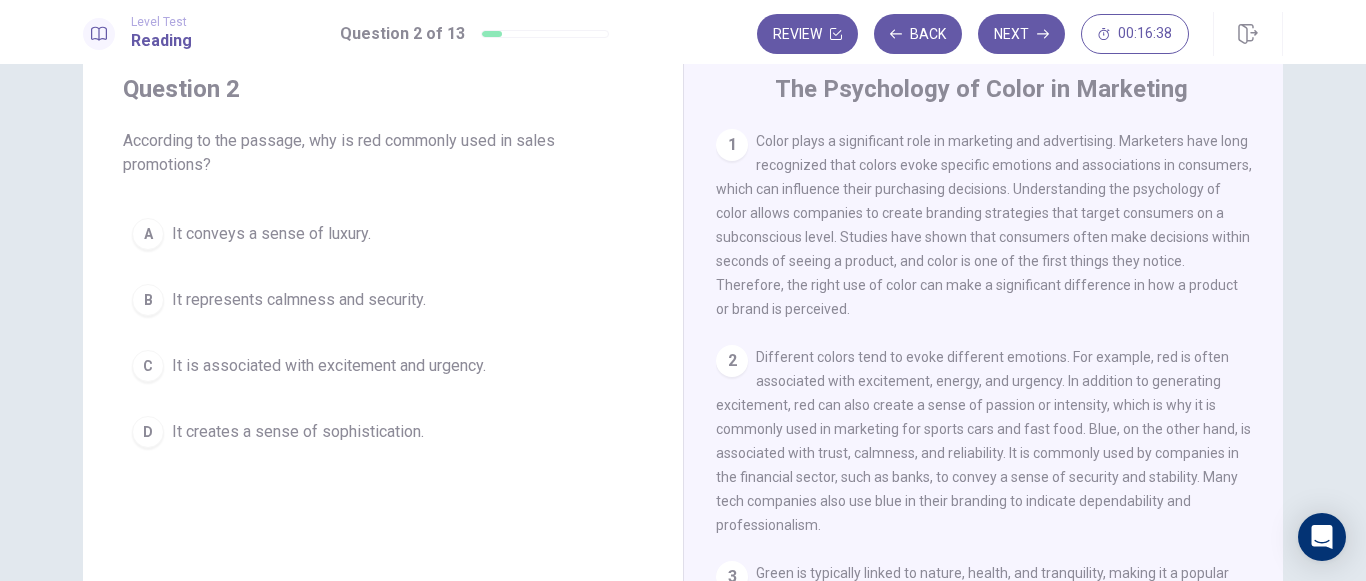 click on "C It is associated with excitement and urgency." at bounding box center [383, 366] 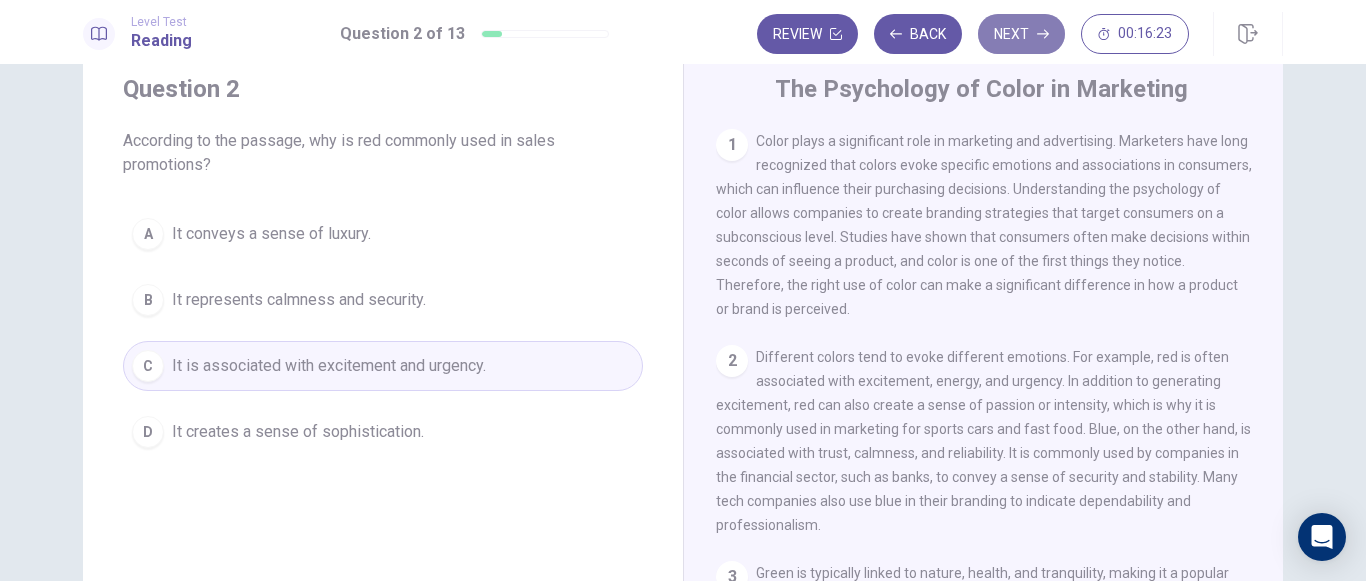 click on "Next" at bounding box center [1021, 34] 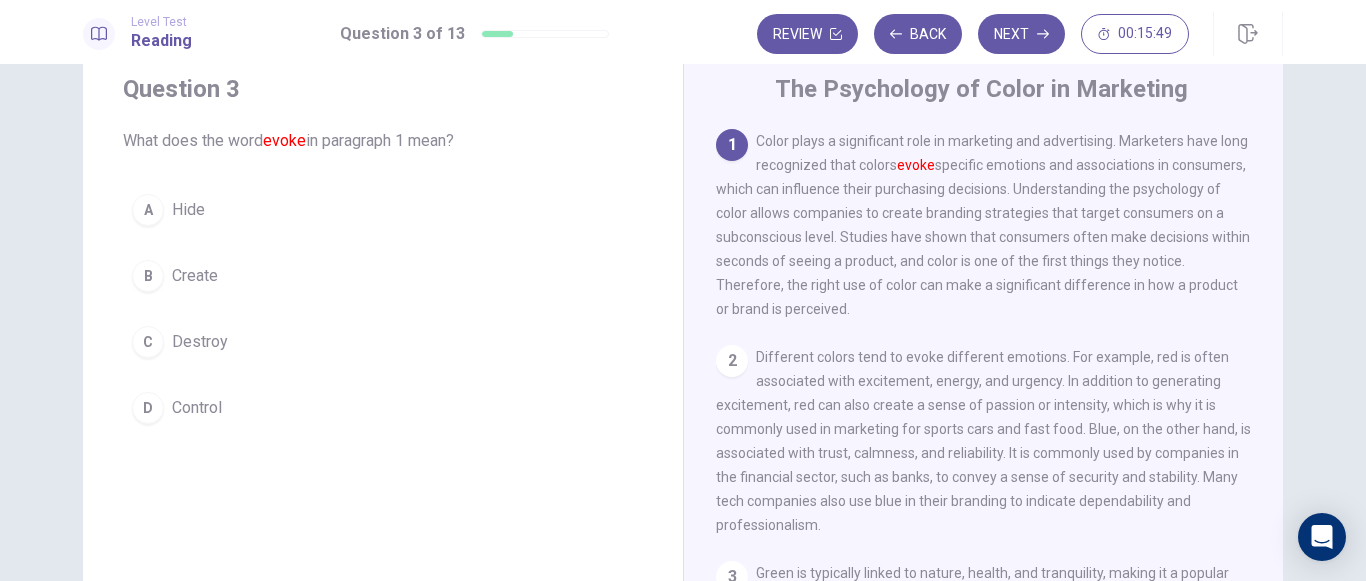 click on "A" at bounding box center (148, 210) 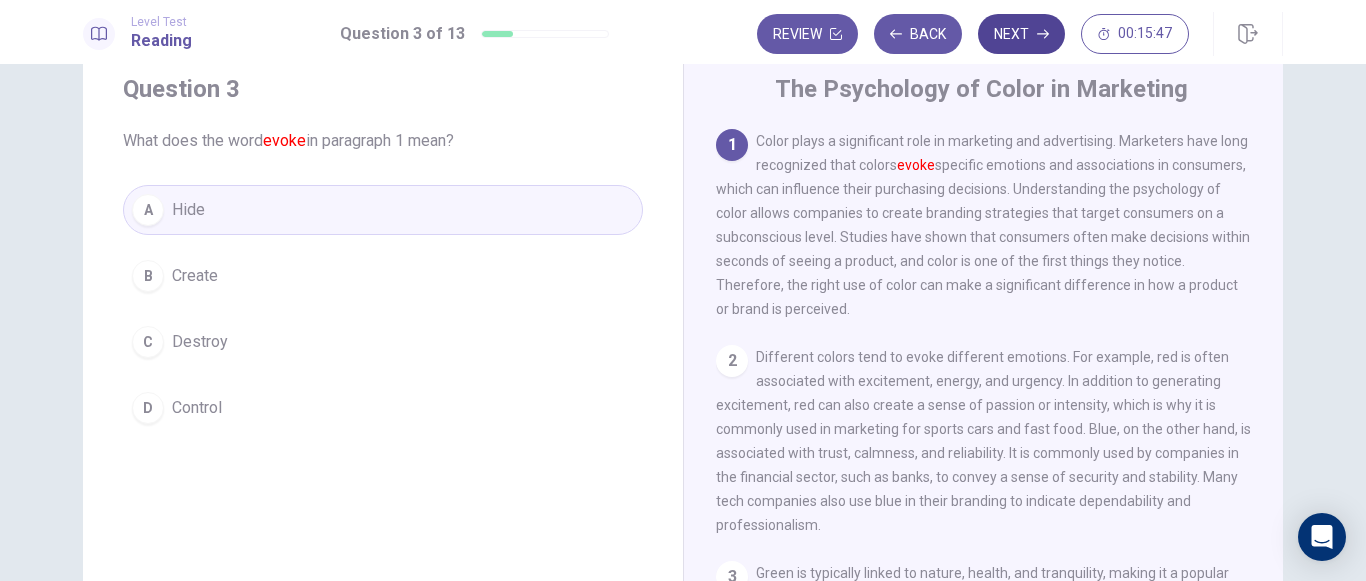 click on "Next" at bounding box center [1021, 34] 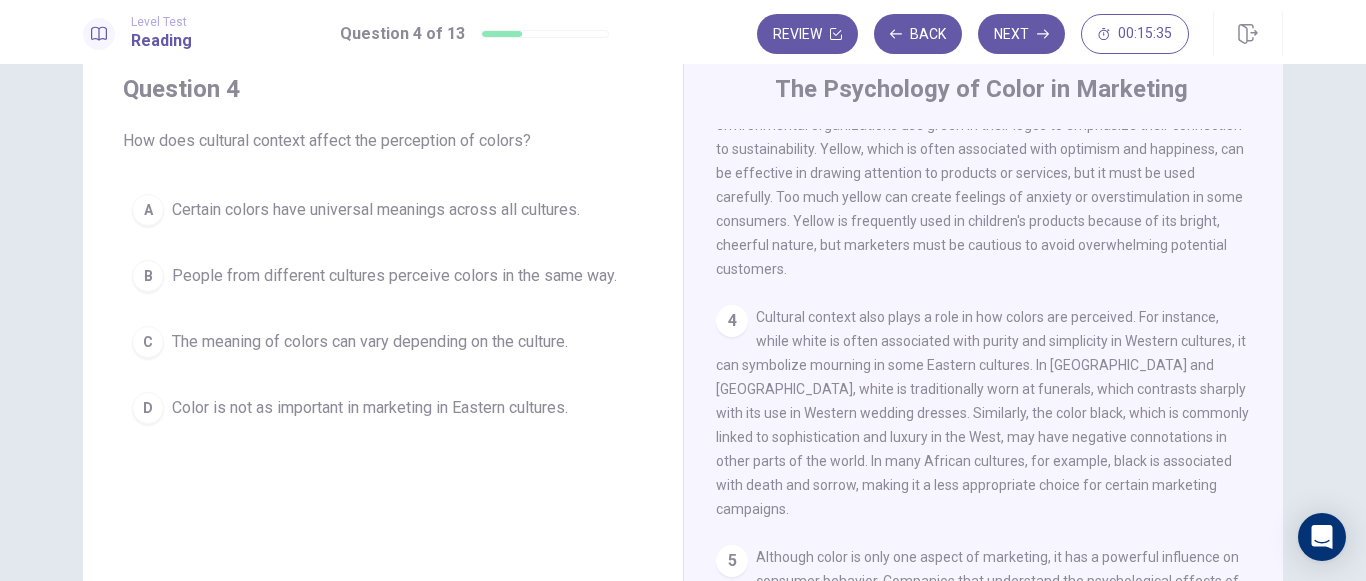 scroll, scrollTop: 497, scrollLeft: 0, axis: vertical 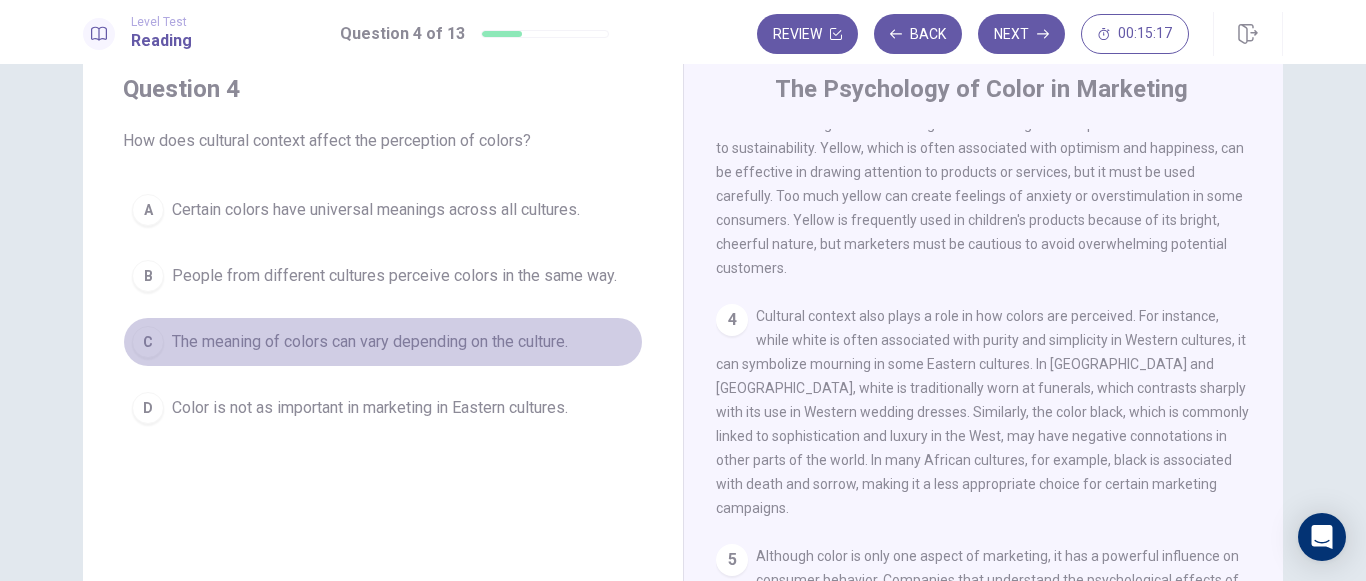 click on "C The meaning of colors can vary depending on the culture." at bounding box center [383, 342] 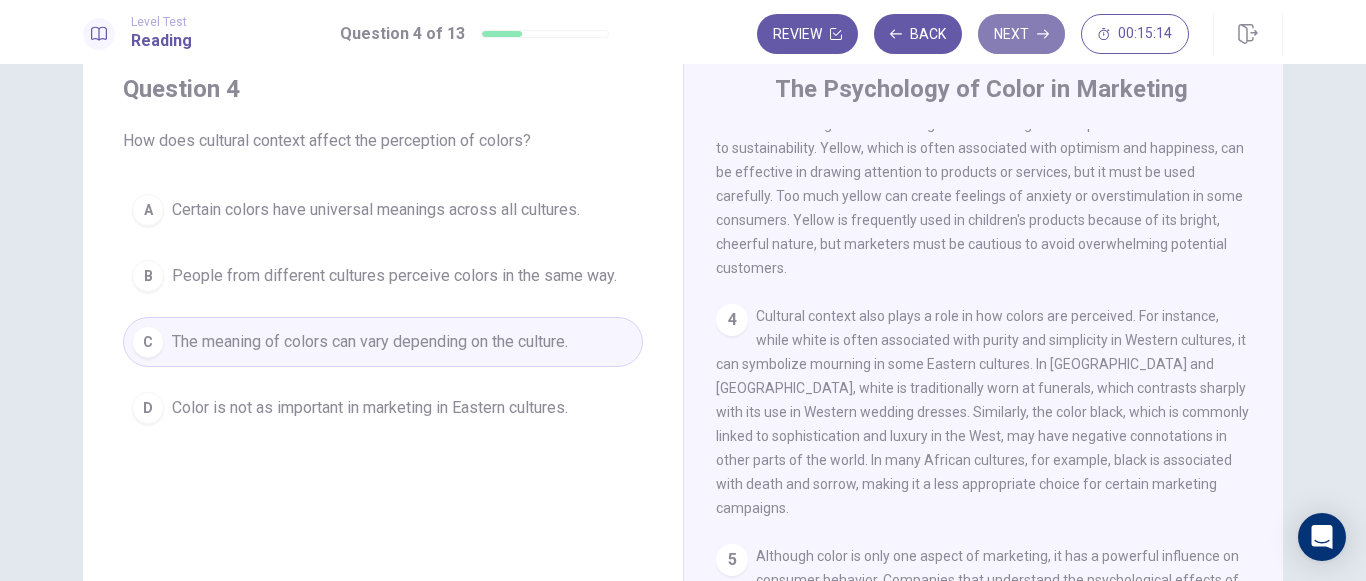 click on "Next" at bounding box center (1021, 34) 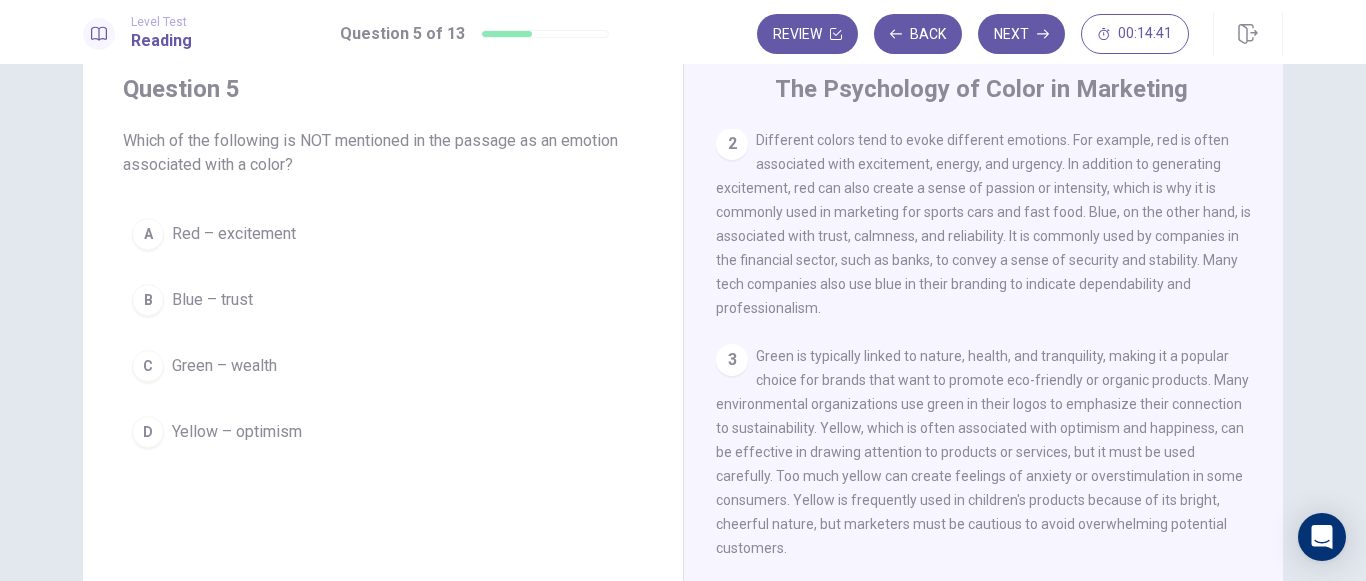 scroll, scrollTop: 218, scrollLeft: 0, axis: vertical 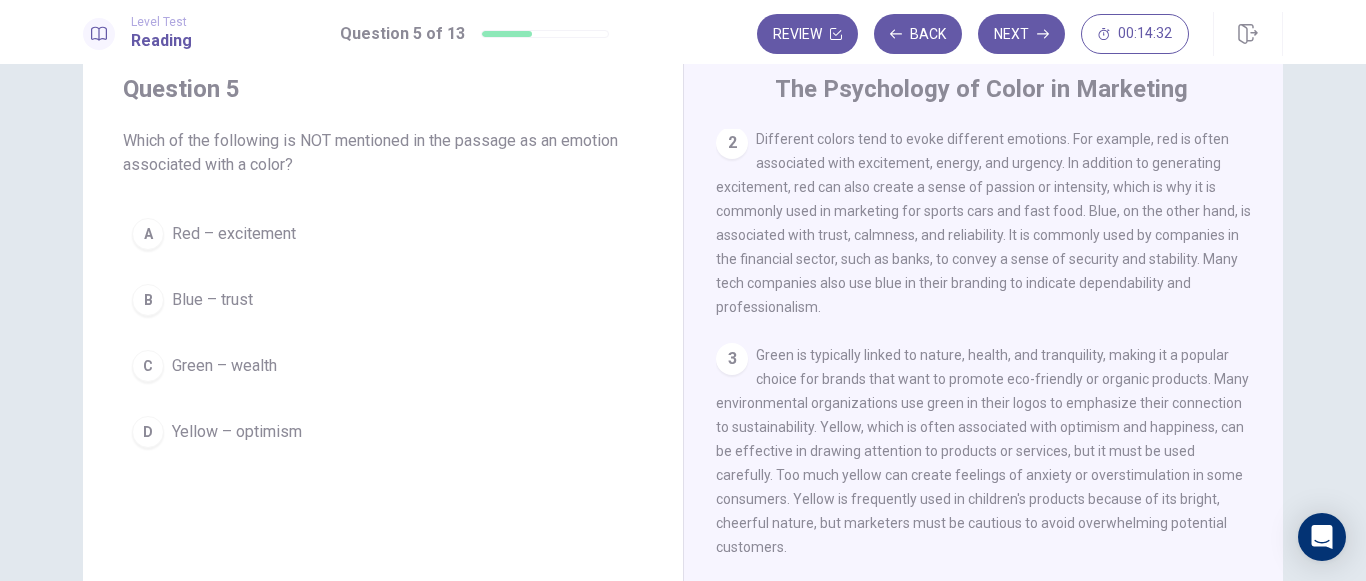 click on "C" at bounding box center (148, 366) 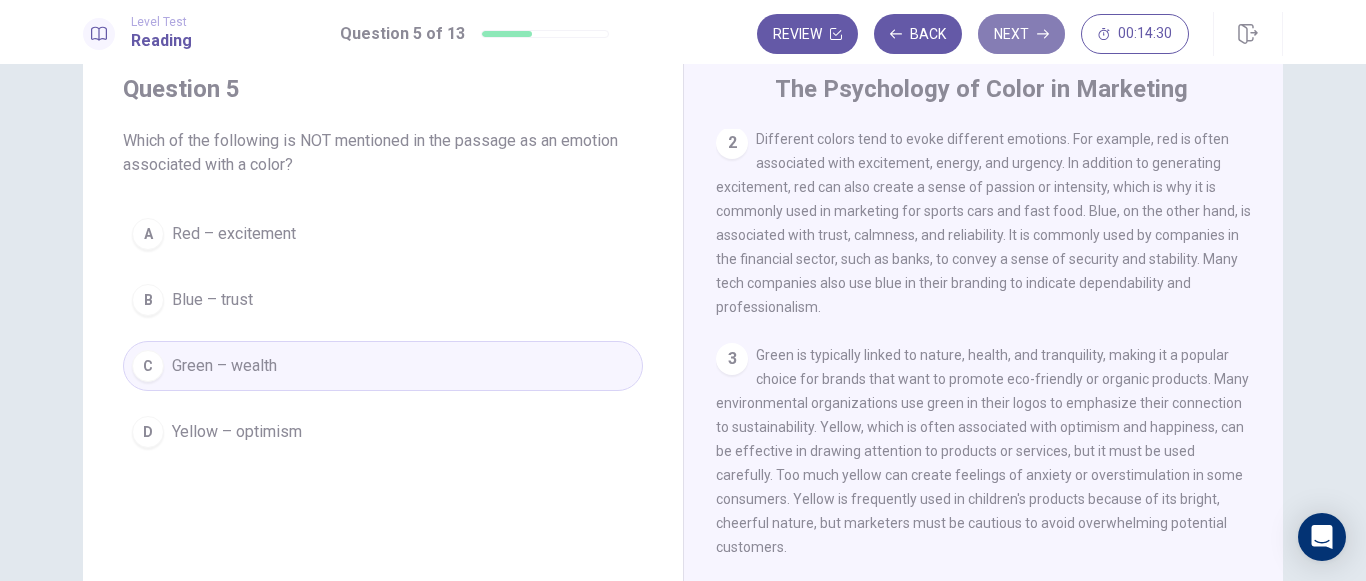 click 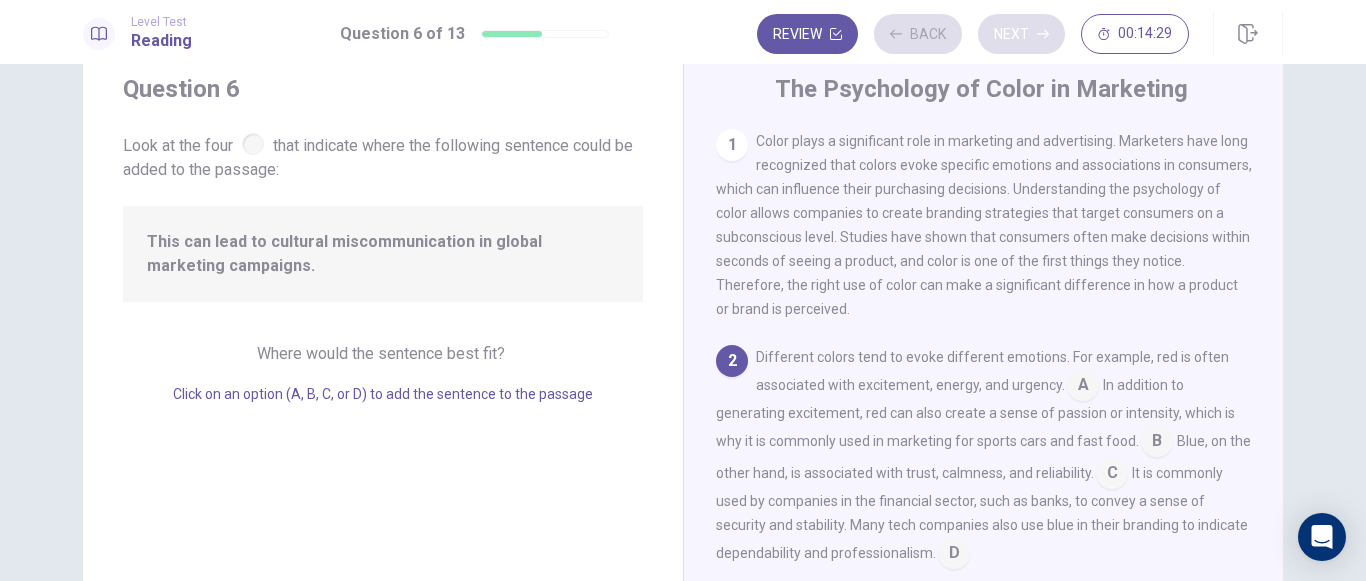 scroll, scrollTop: 73, scrollLeft: 0, axis: vertical 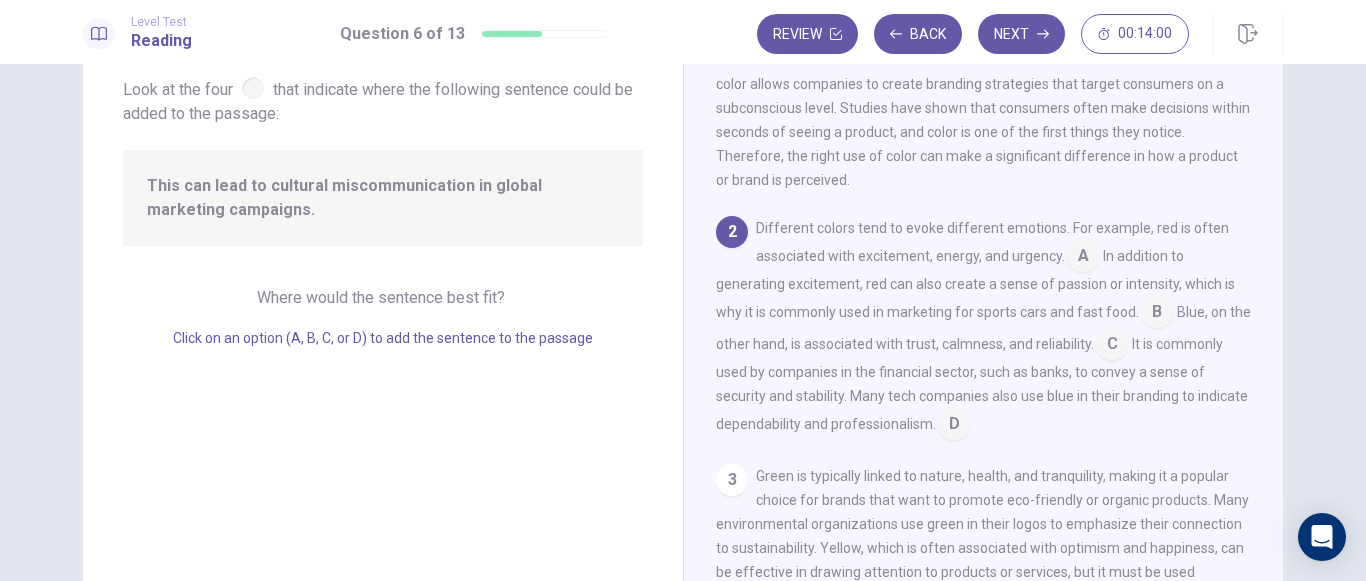 click at bounding box center (1083, 258) 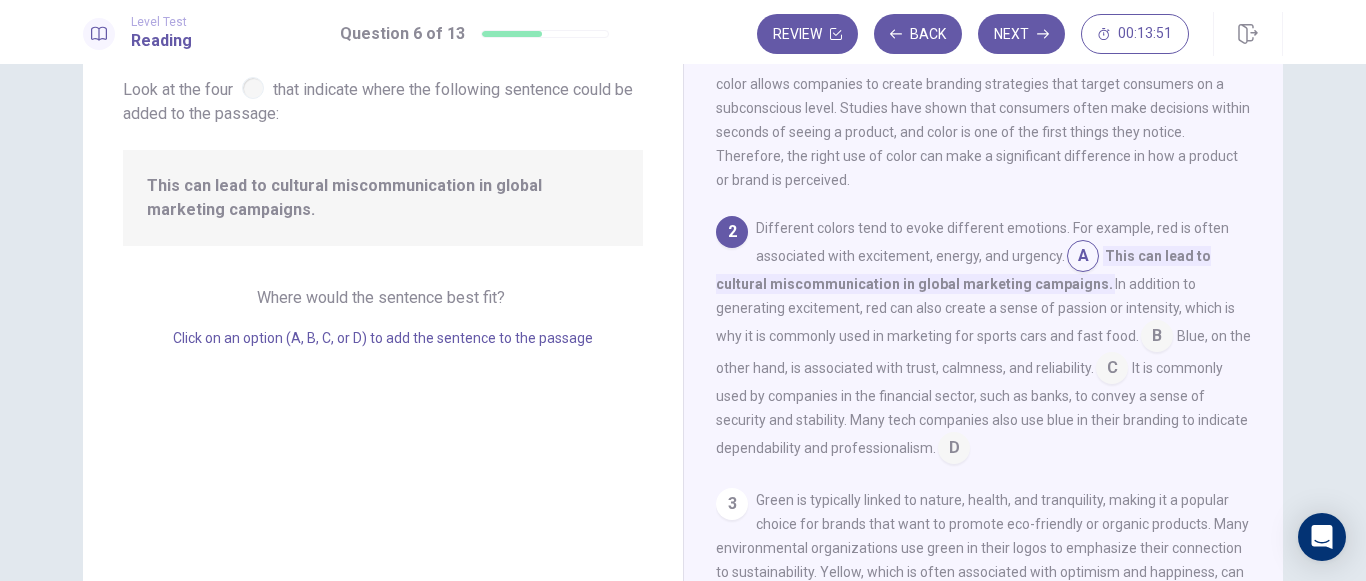 click at bounding box center (1157, 338) 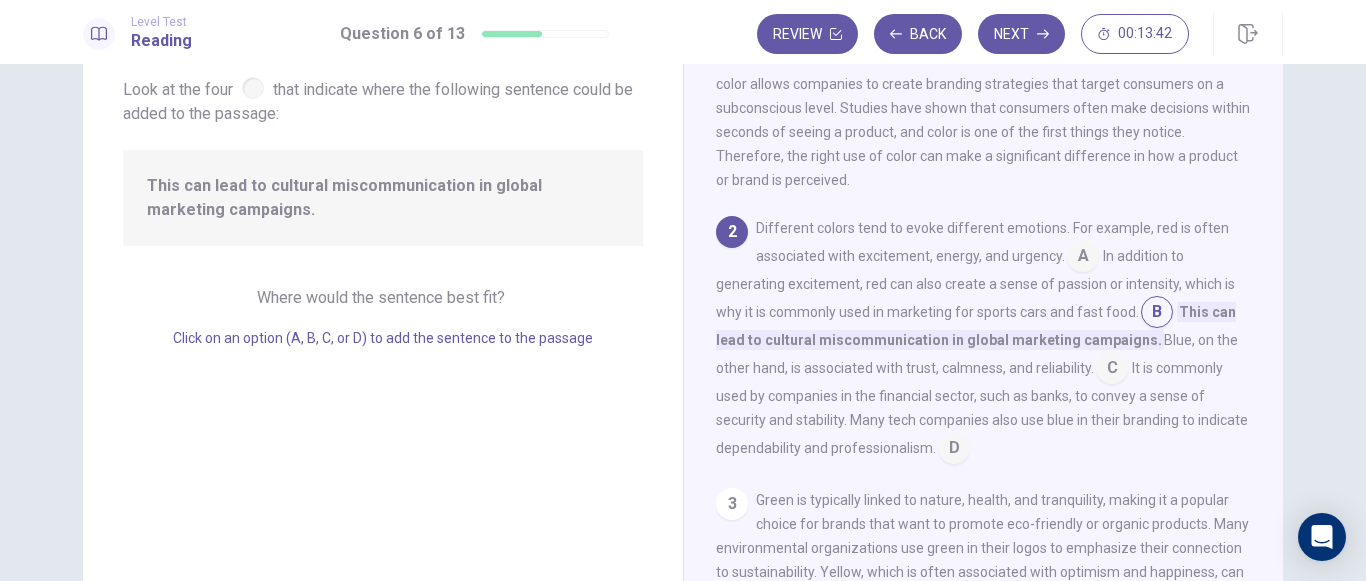 click at bounding box center (954, 450) 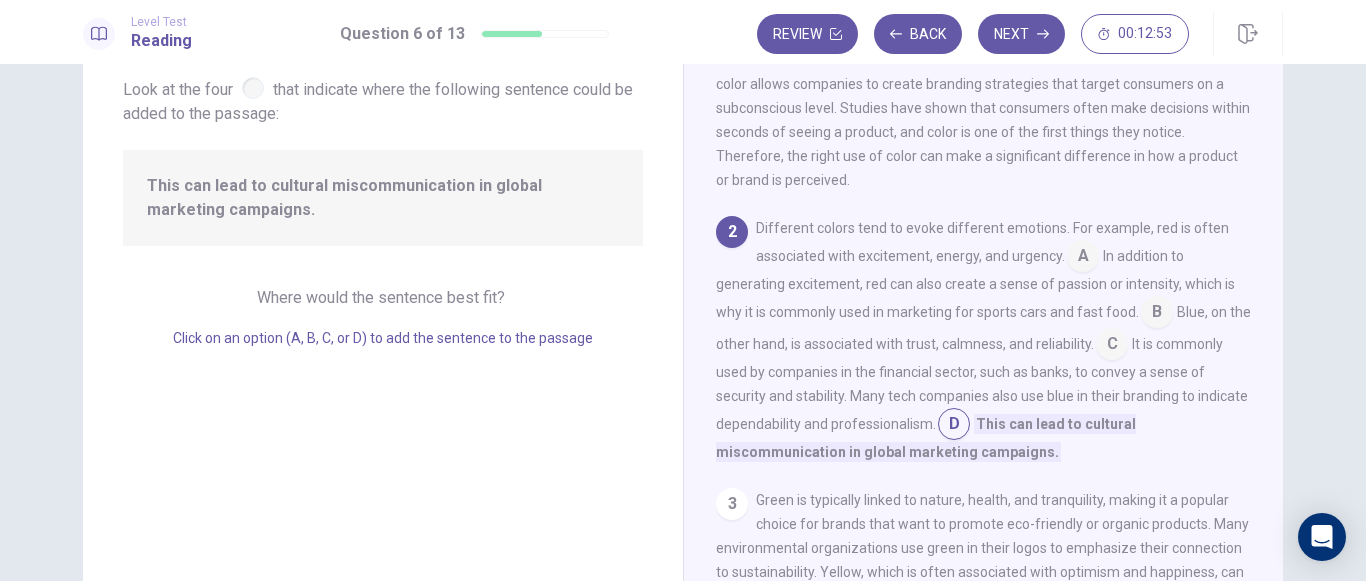 click at bounding box center [1112, 346] 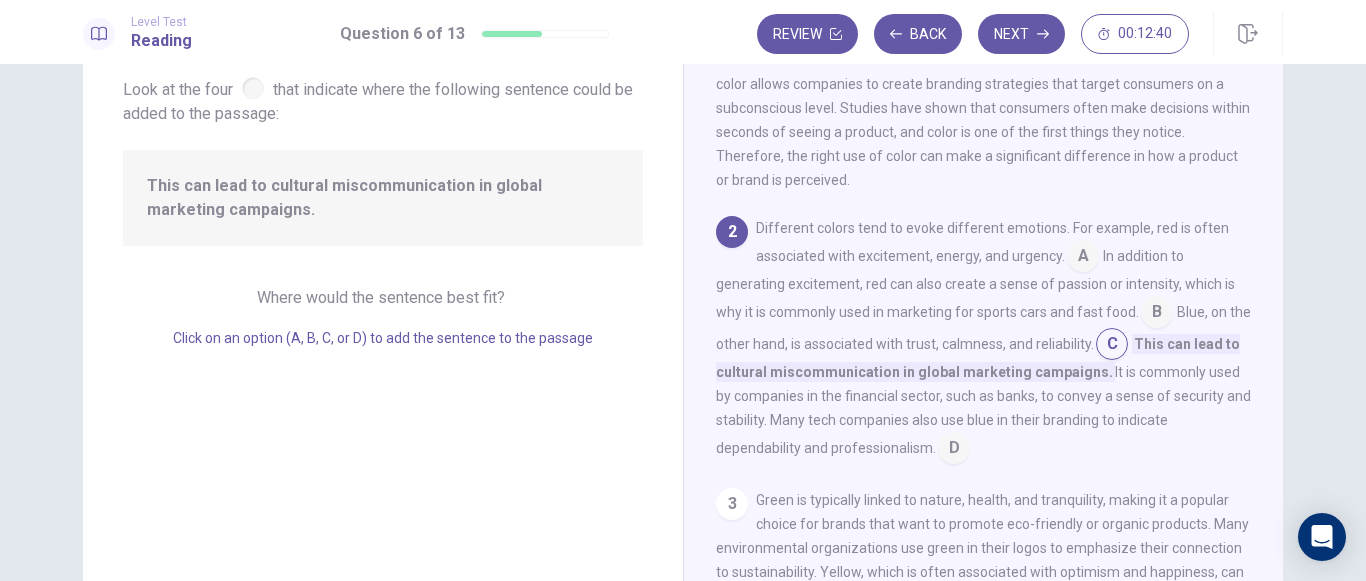 click at bounding box center (954, 450) 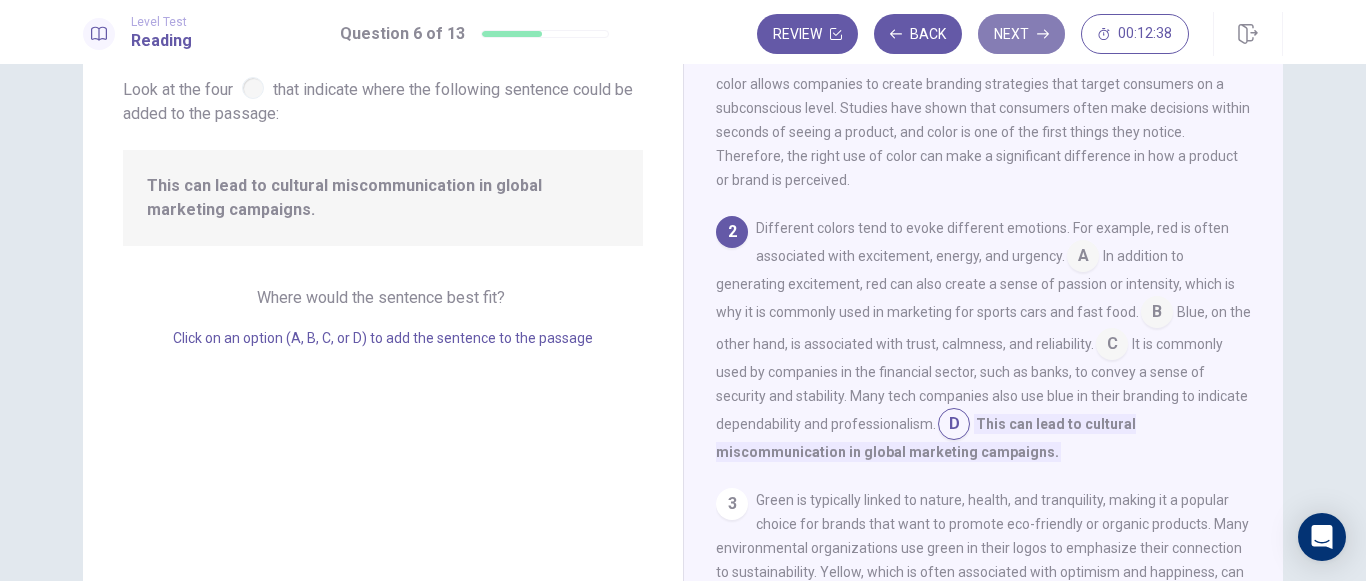 click on "Next" at bounding box center [1021, 34] 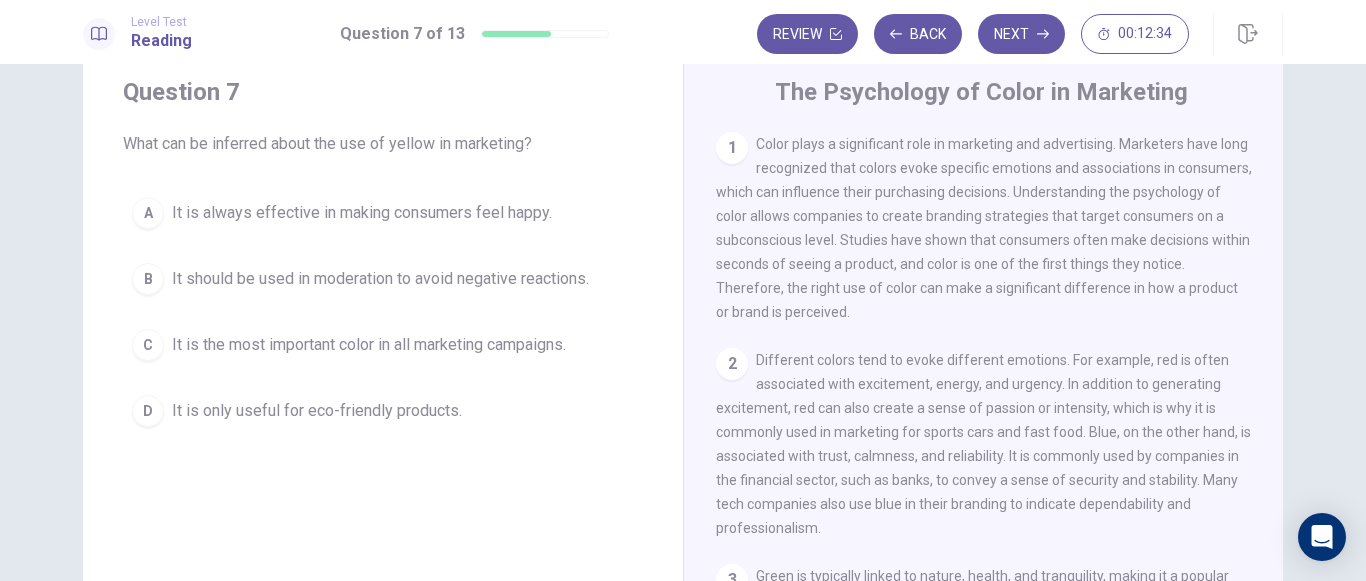 scroll, scrollTop: 52, scrollLeft: 0, axis: vertical 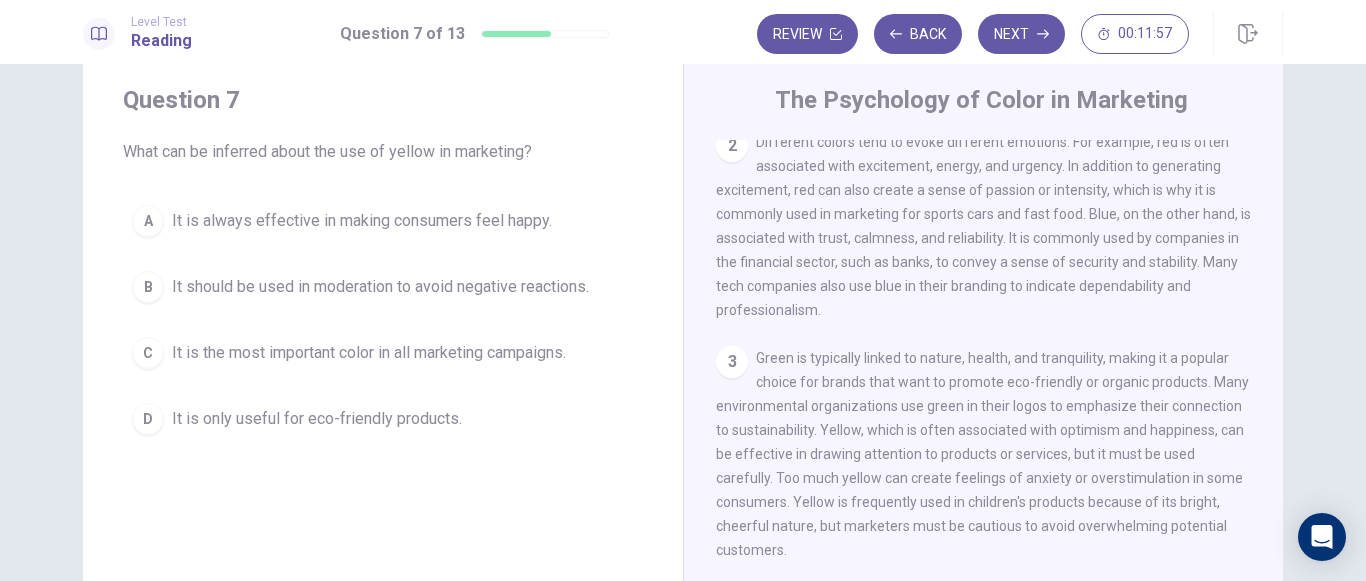 click on "Question 7 What can be inferred about the use of yellow in marketing? A It is always effective in making consumers feel happy.
B It should be used in moderation to avoid negative reactions.
C It is the most important color in all marketing campaigns.
D It is only useful for eco-friendly products." at bounding box center [383, 264] 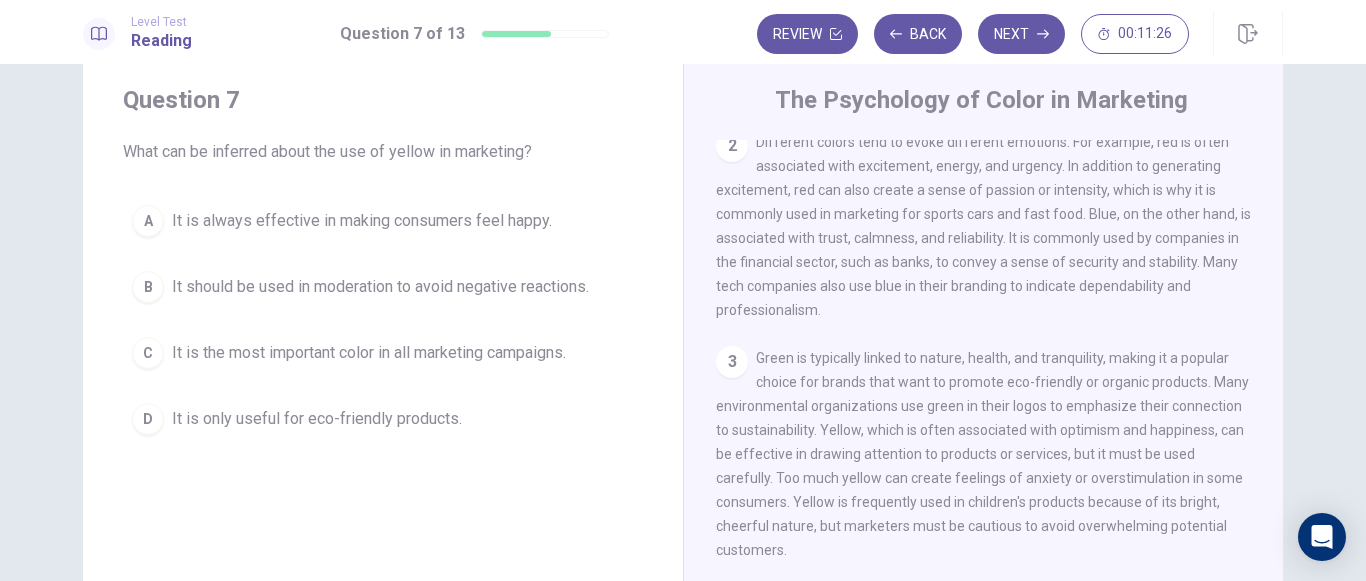 click on "A" at bounding box center (148, 221) 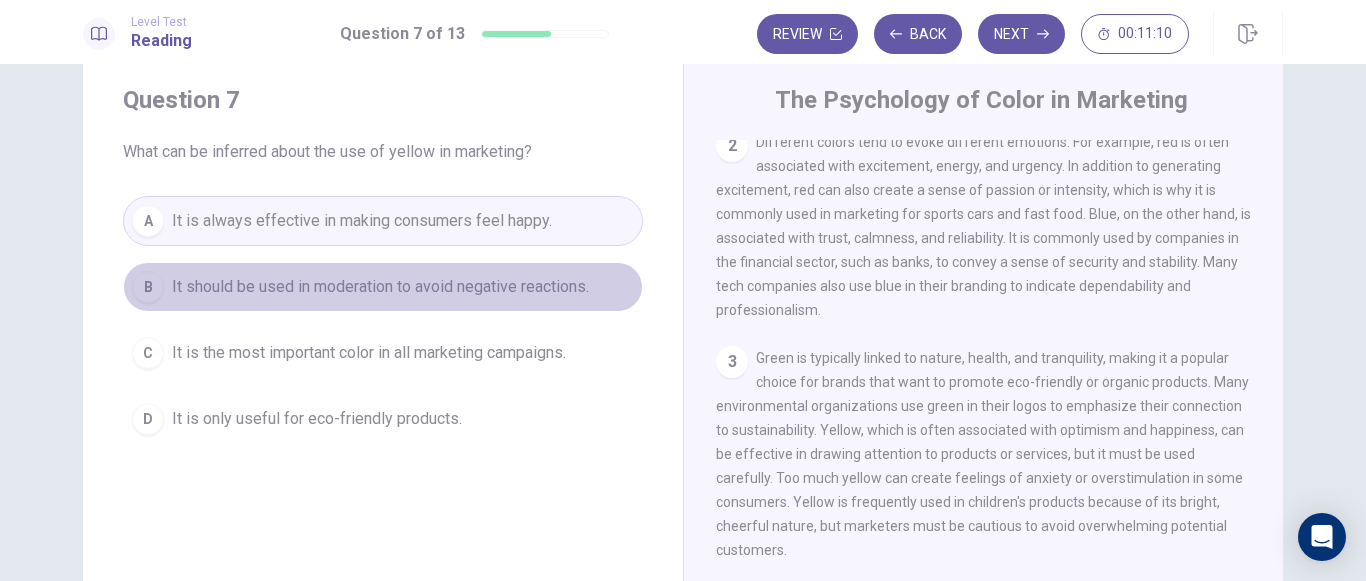 click on "B" at bounding box center (148, 287) 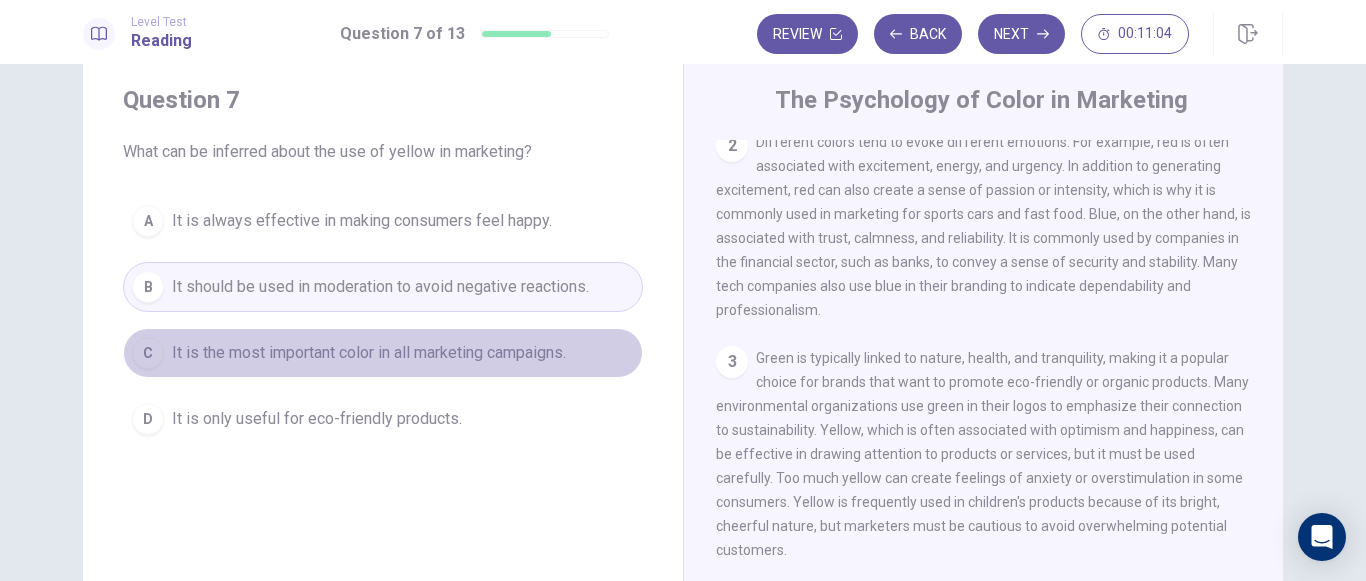 click on "C It is the most important color in all marketing campaigns." at bounding box center [383, 353] 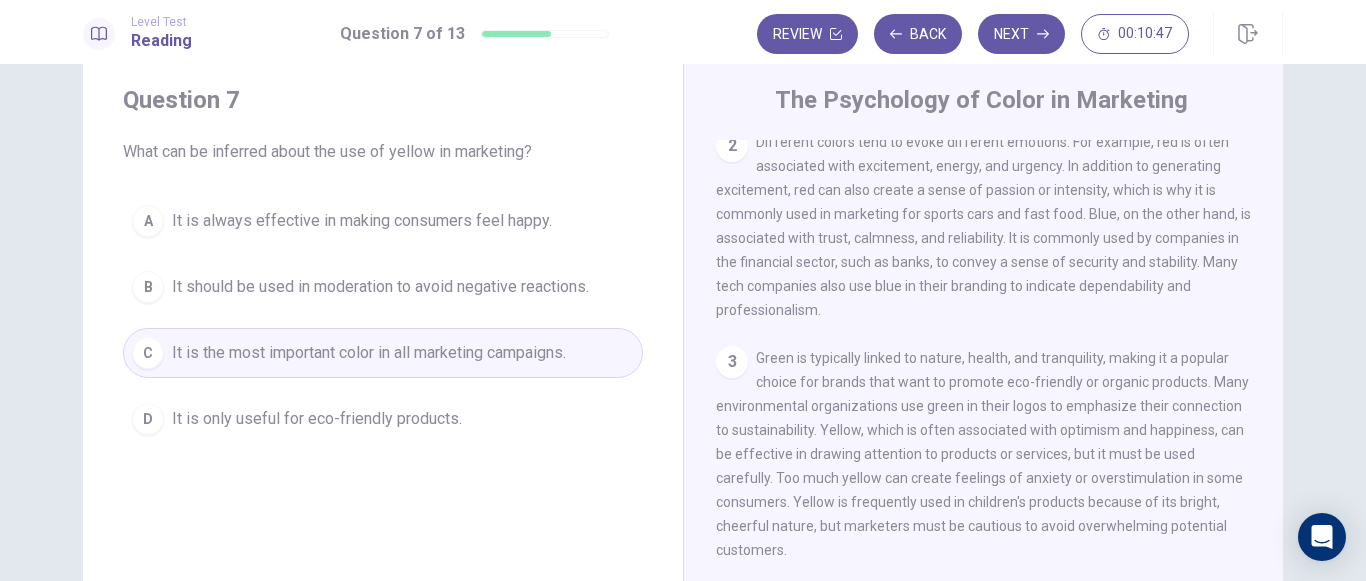 click on "It should be used in moderation to avoid negative reactions." at bounding box center [380, 287] 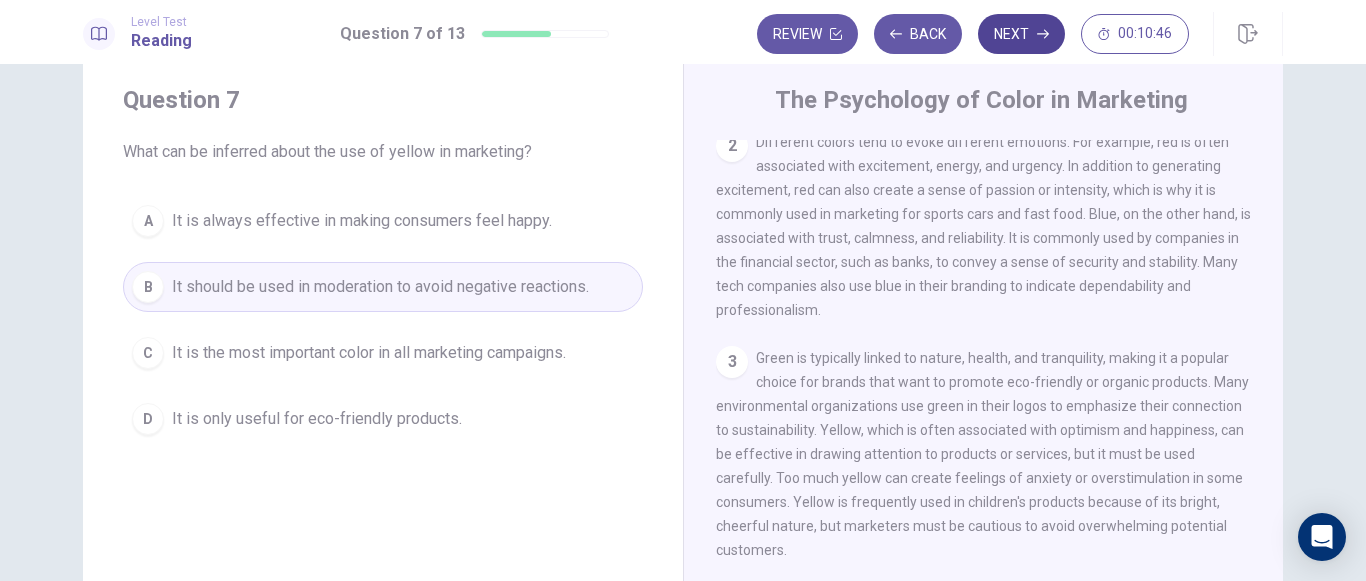 click on "Next" at bounding box center [1021, 34] 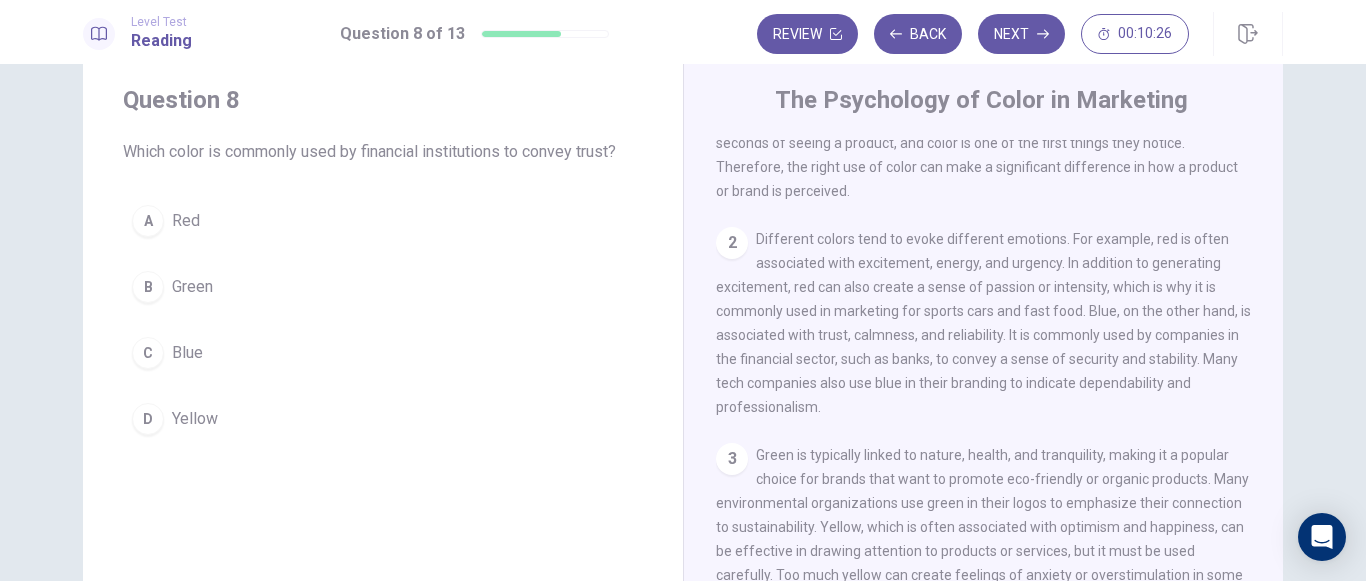 scroll, scrollTop: 127, scrollLeft: 0, axis: vertical 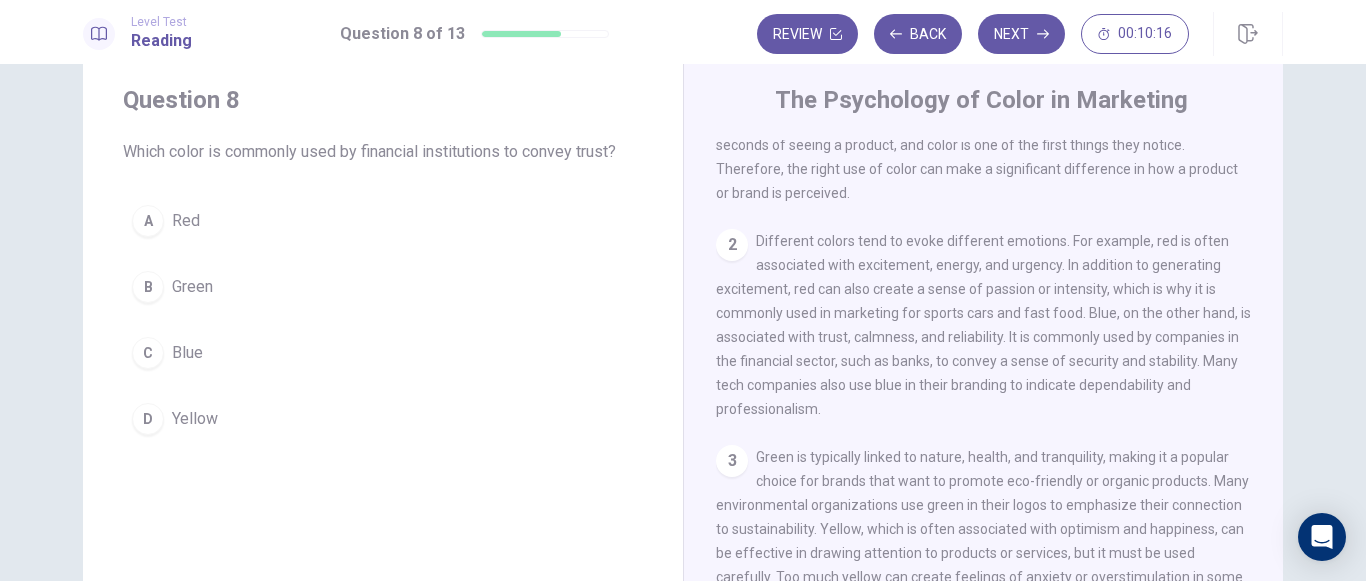 click on "C Blue" at bounding box center [383, 353] 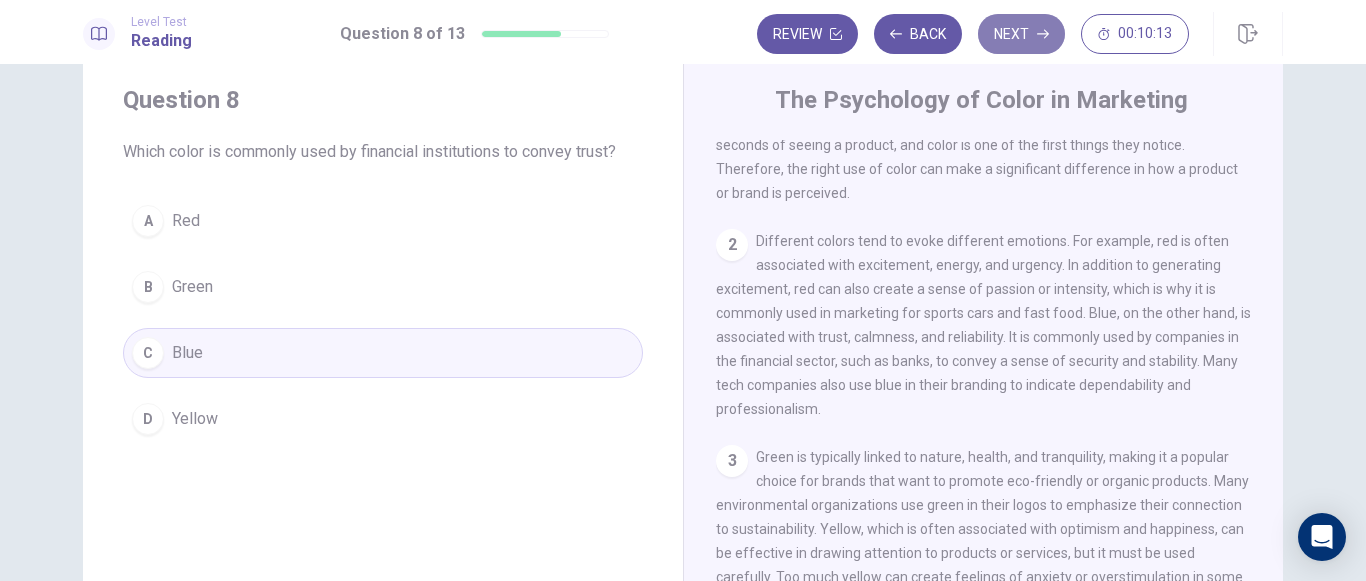 click on "Next" at bounding box center [1021, 34] 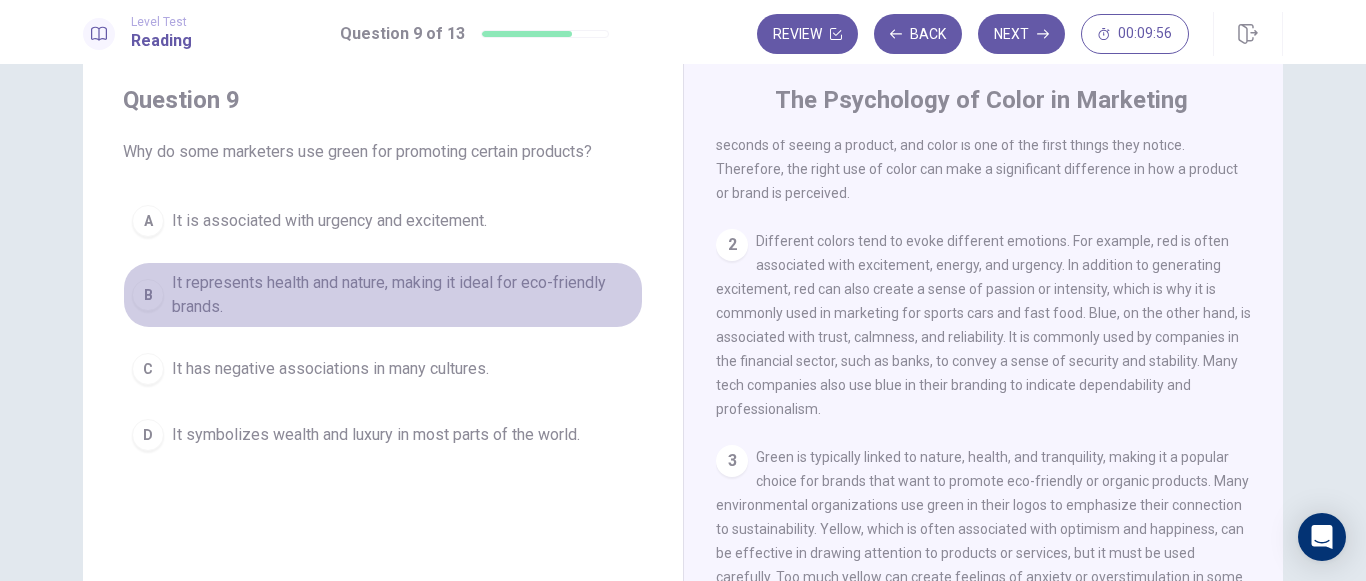 click on "B" at bounding box center [148, 295] 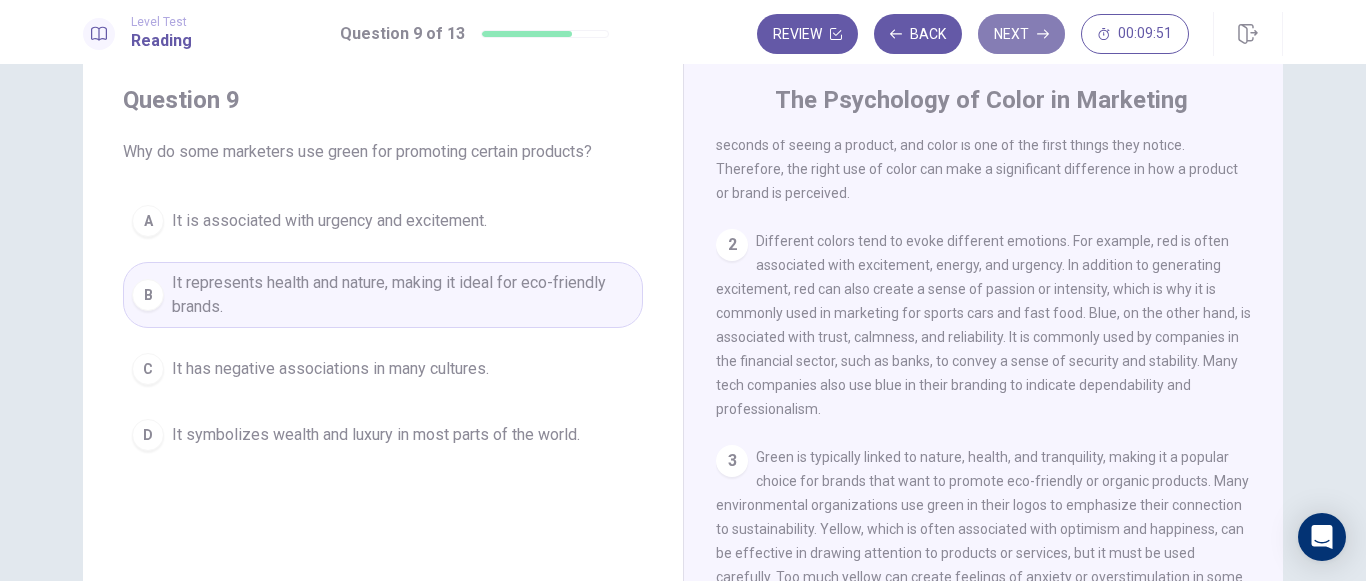 click on "Next" at bounding box center (1021, 34) 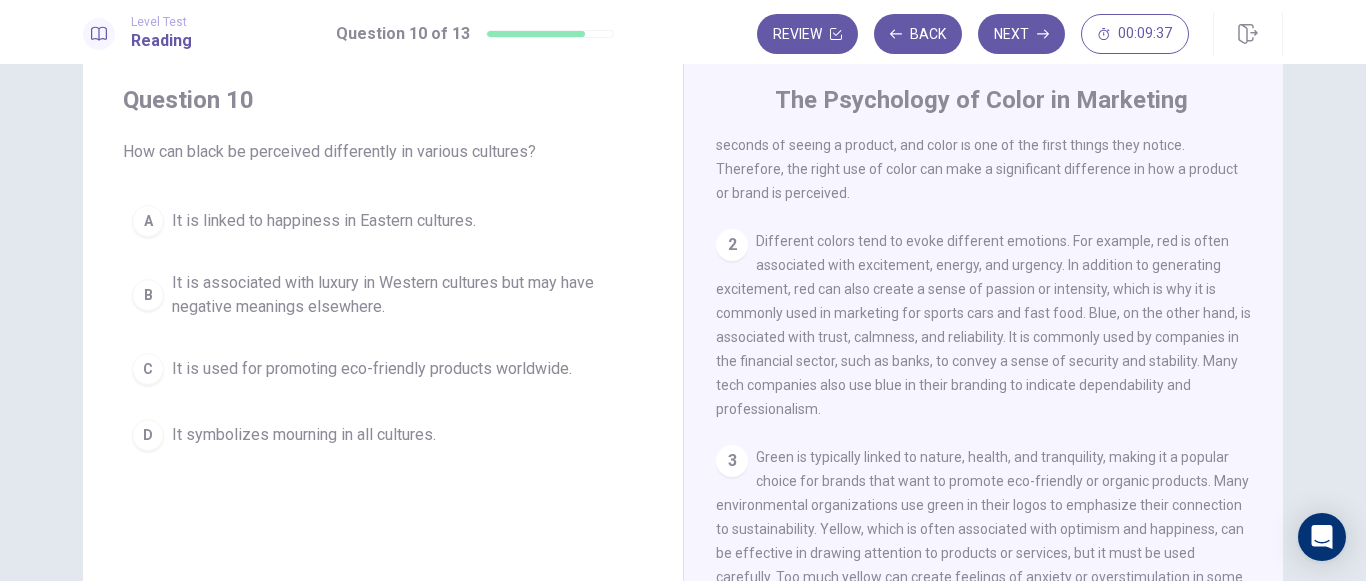 click on "It is associated with luxury in Western cultures but may have negative meanings elsewhere." at bounding box center [403, 295] 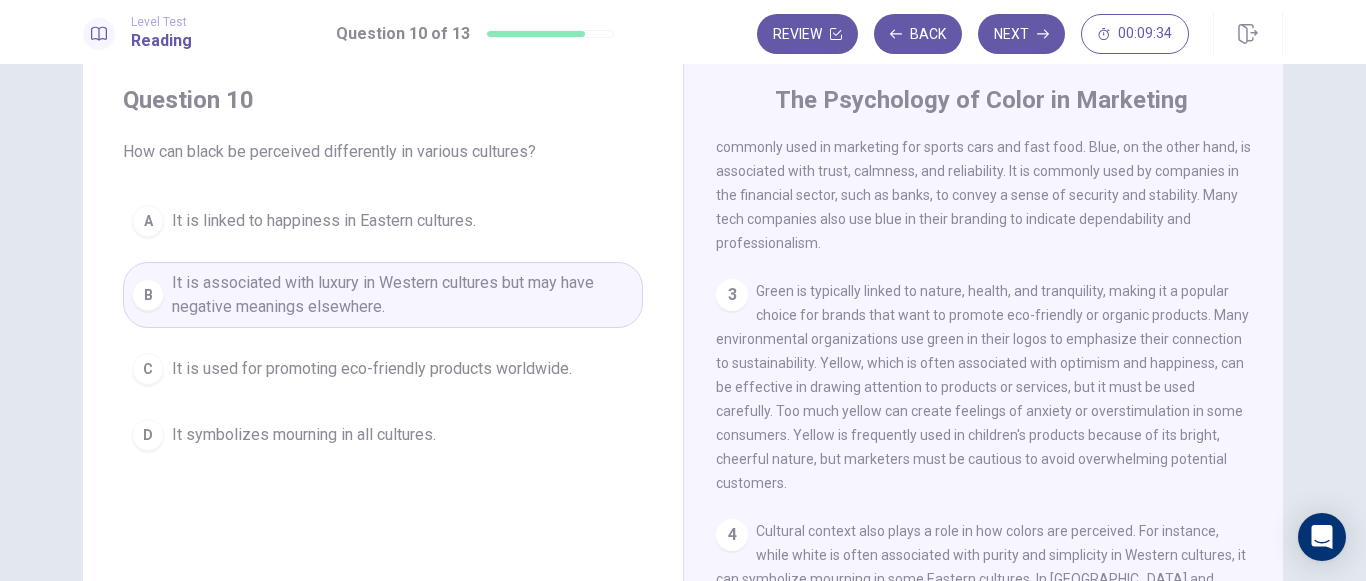 scroll, scrollTop: 570, scrollLeft: 0, axis: vertical 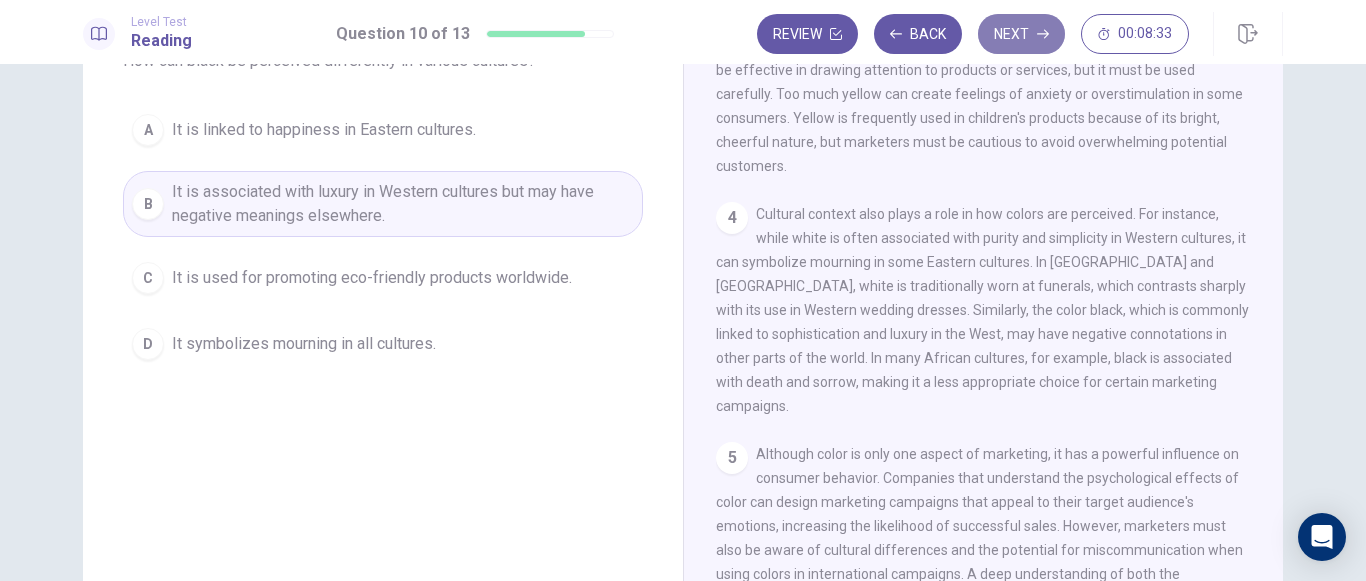 click on "Next" at bounding box center [1021, 34] 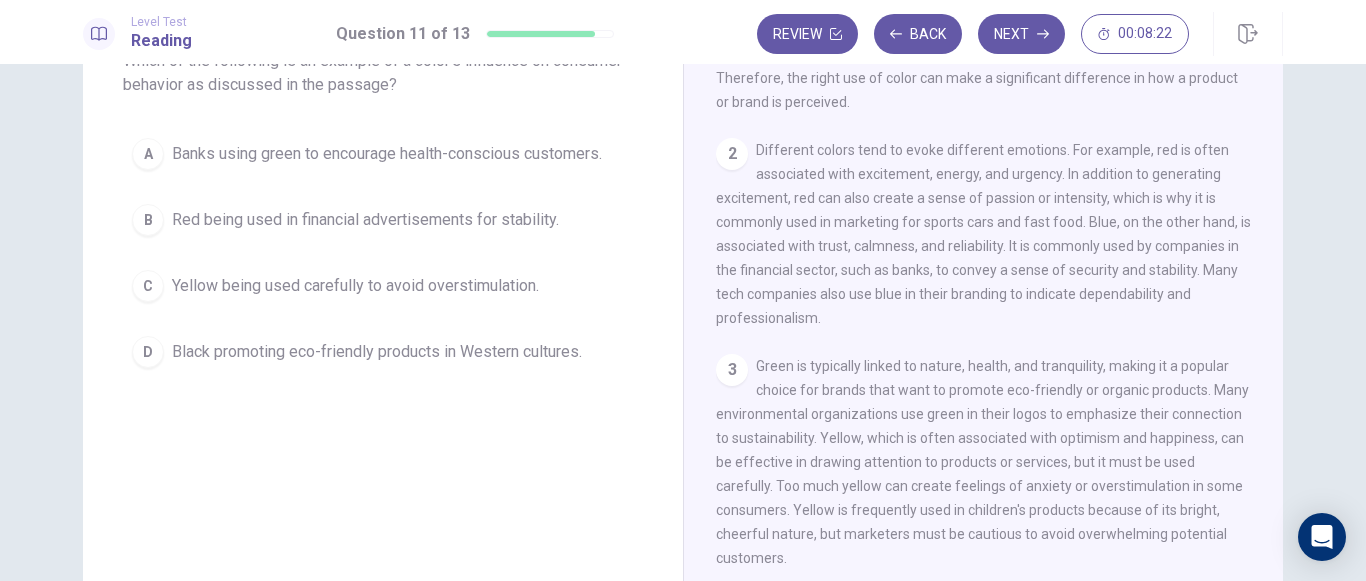scroll, scrollTop: 126, scrollLeft: 0, axis: vertical 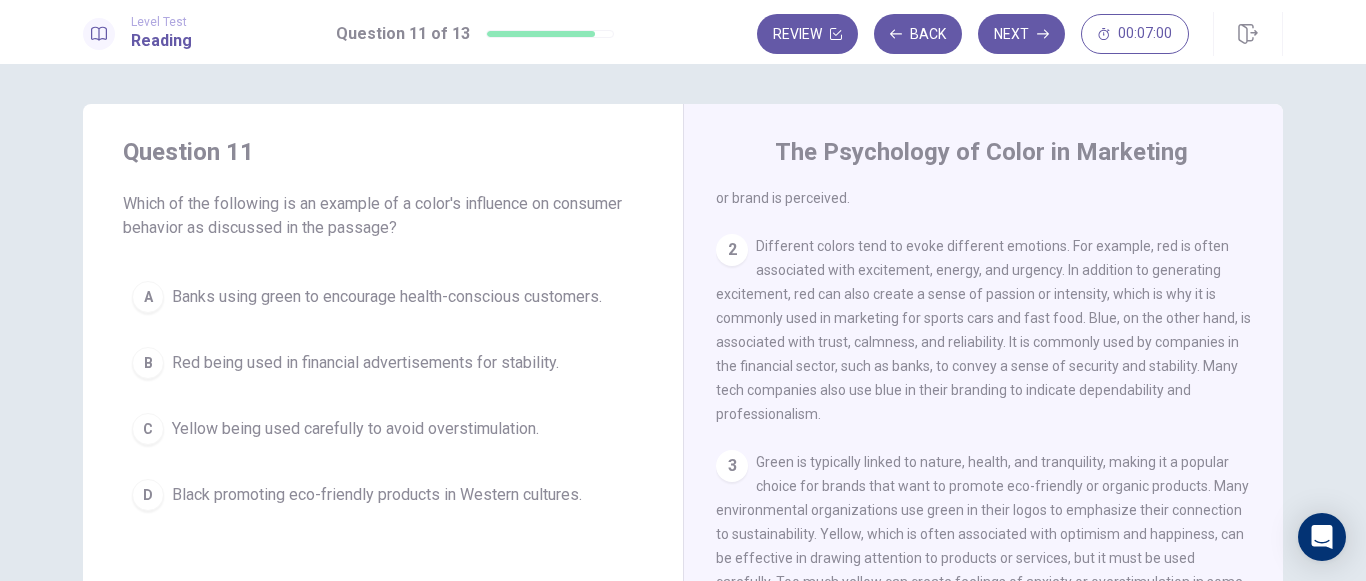 click on "Yellow being used carefully to avoid overstimulation." at bounding box center [355, 429] 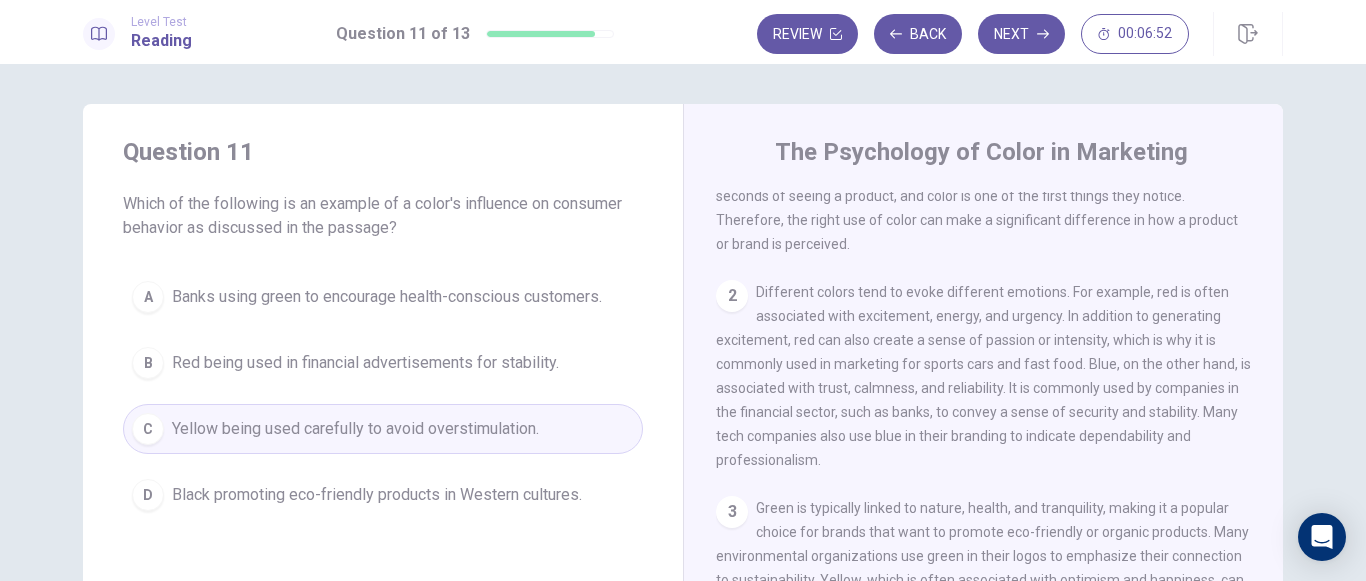 scroll, scrollTop: 125, scrollLeft: 0, axis: vertical 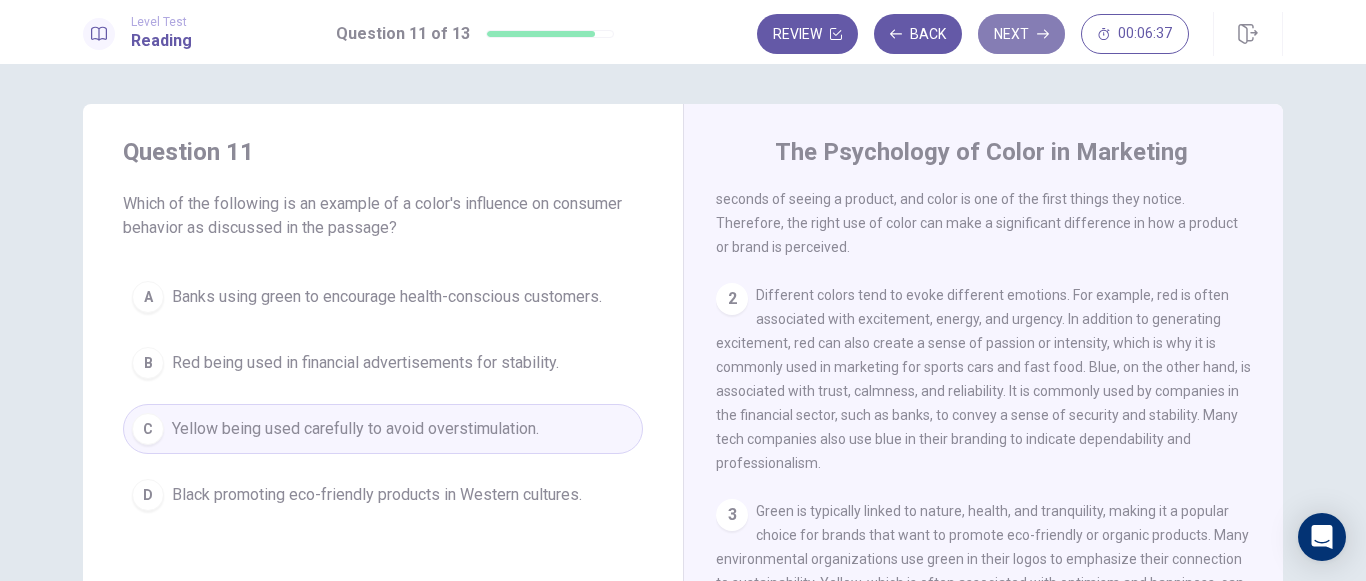 click on "Next" at bounding box center [1021, 34] 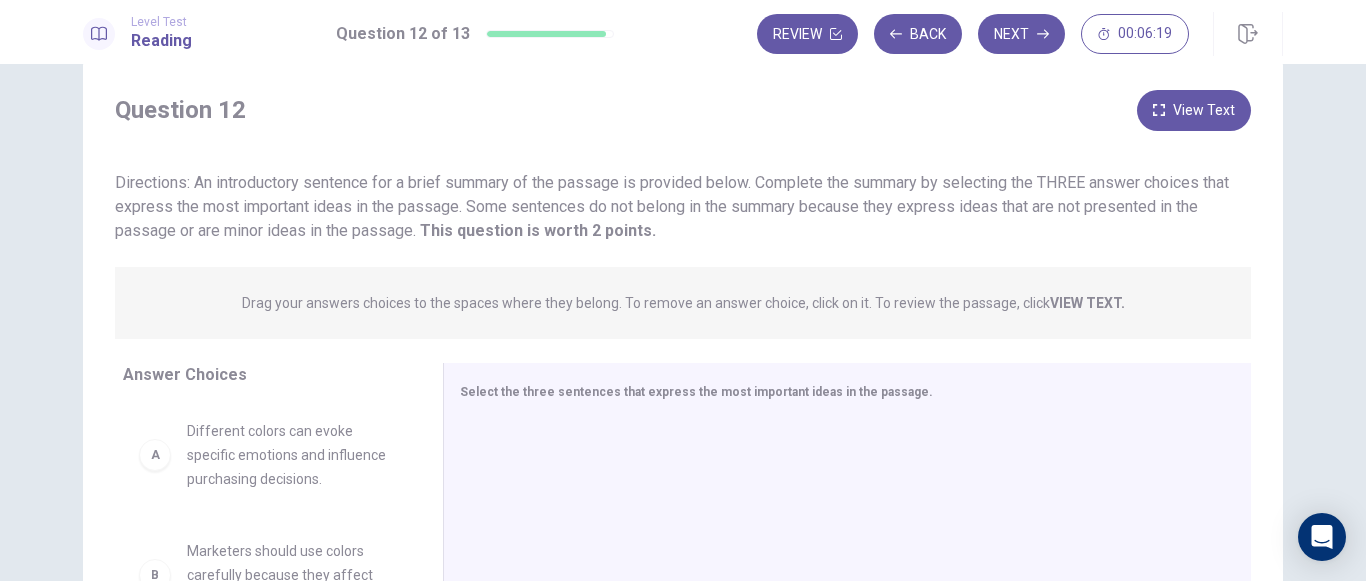 scroll, scrollTop: 44, scrollLeft: 0, axis: vertical 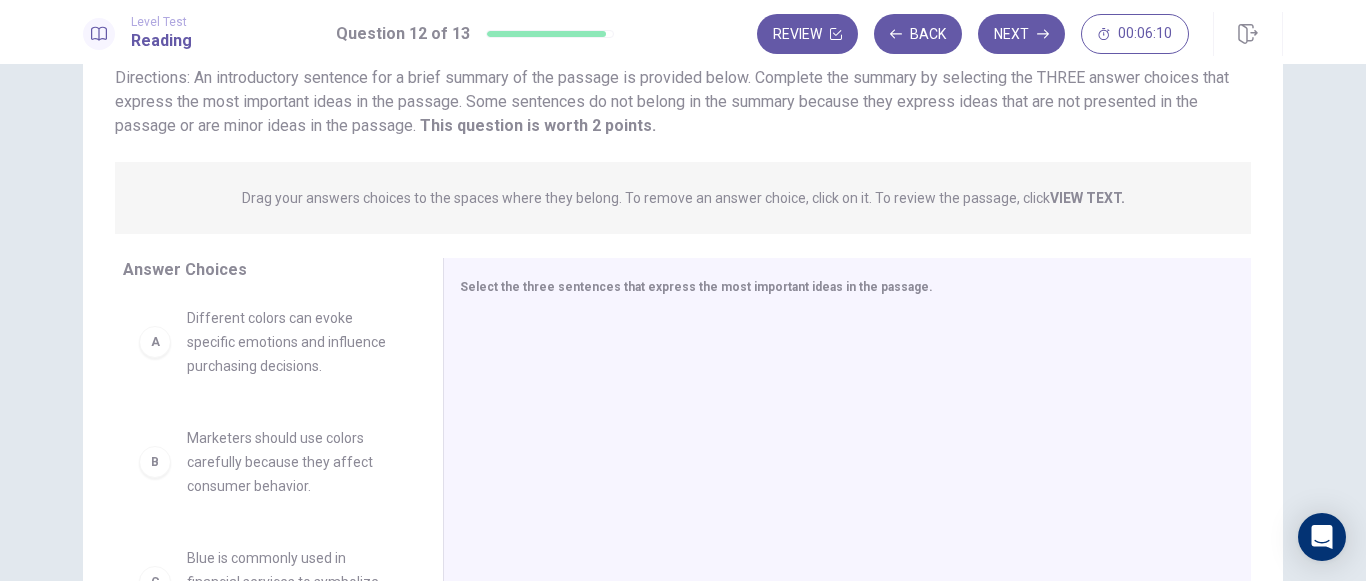 click on "A" at bounding box center [155, 342] 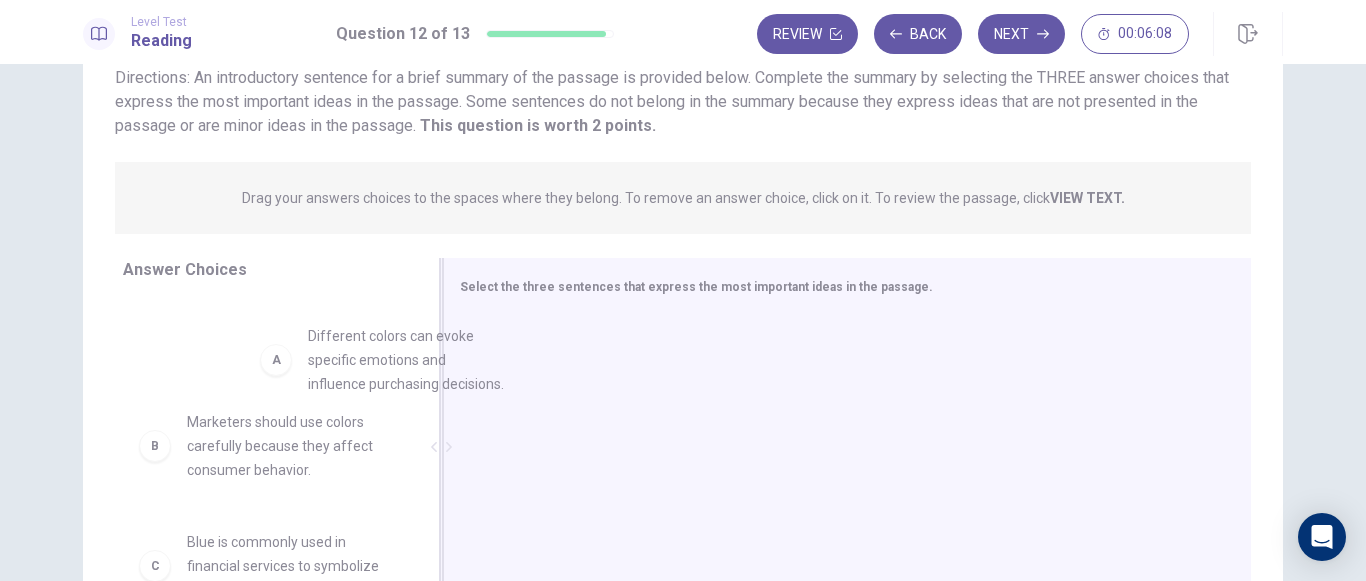 scroll, scrollTop: 3, scrollLeft: 0, axis: vertical 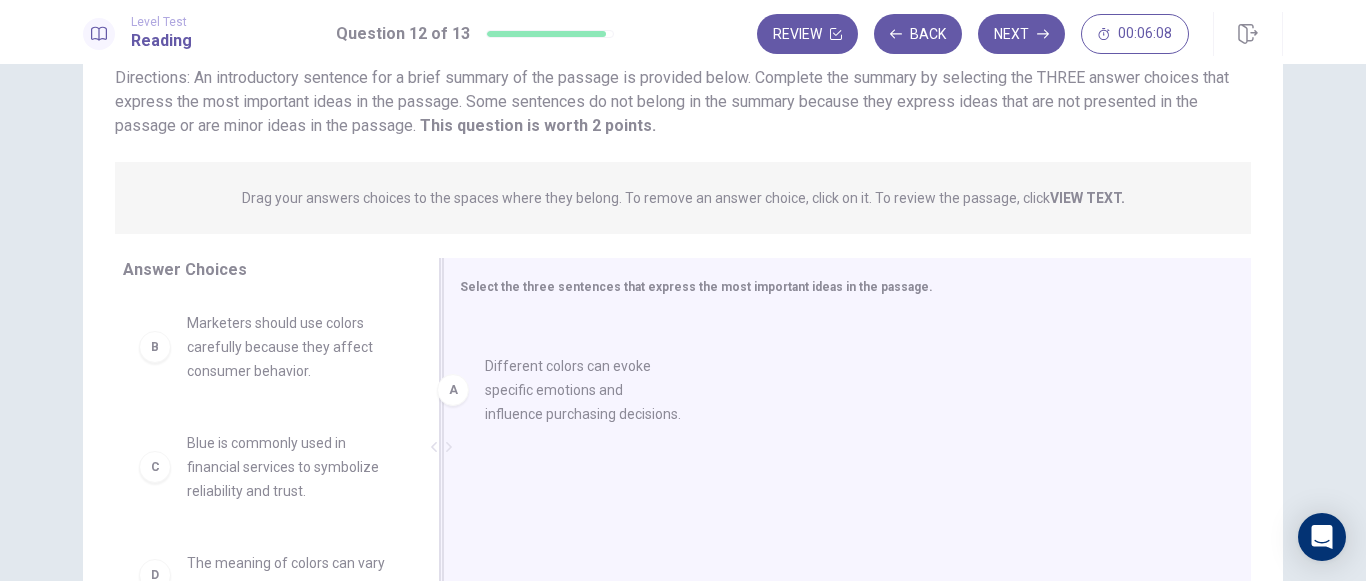 drag, startPoint x: 154, startPoint y: 349, endPoint x: 477, endPoint y: 399, distance: 326.84705 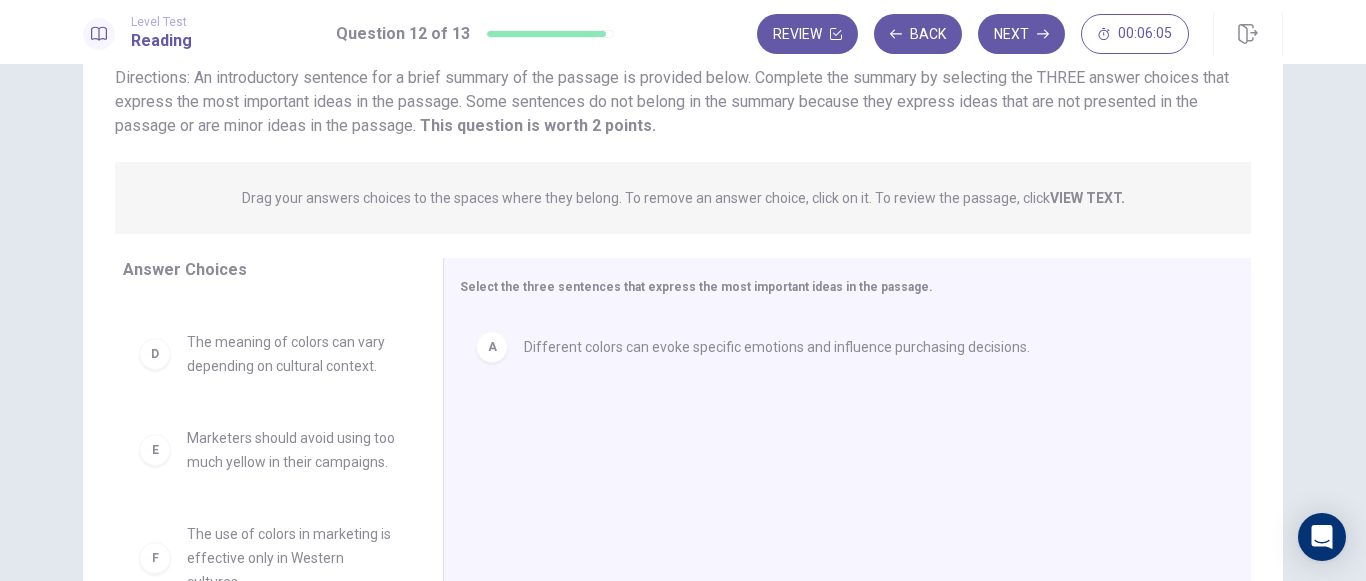 scroll, scrollTop: 252, scrollLeft: 0, axis: vertical 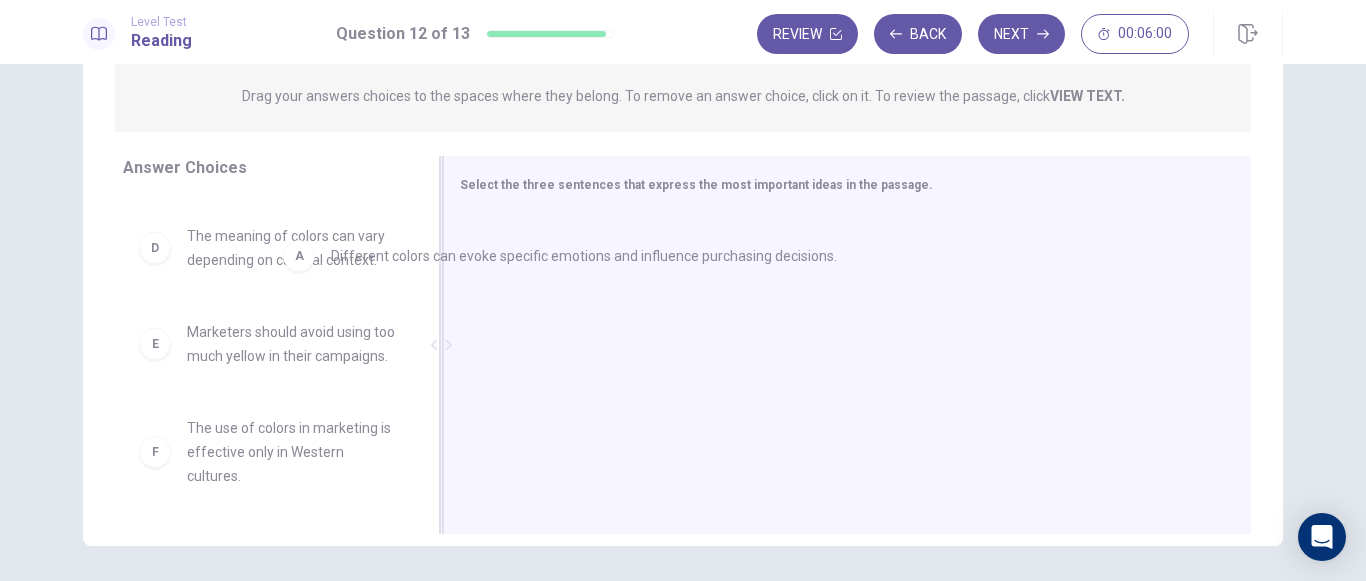 drag, startPoint x: 485, startPoint y: 256, endPoint x: 288, endPoint y: 268, distance: 197.36514 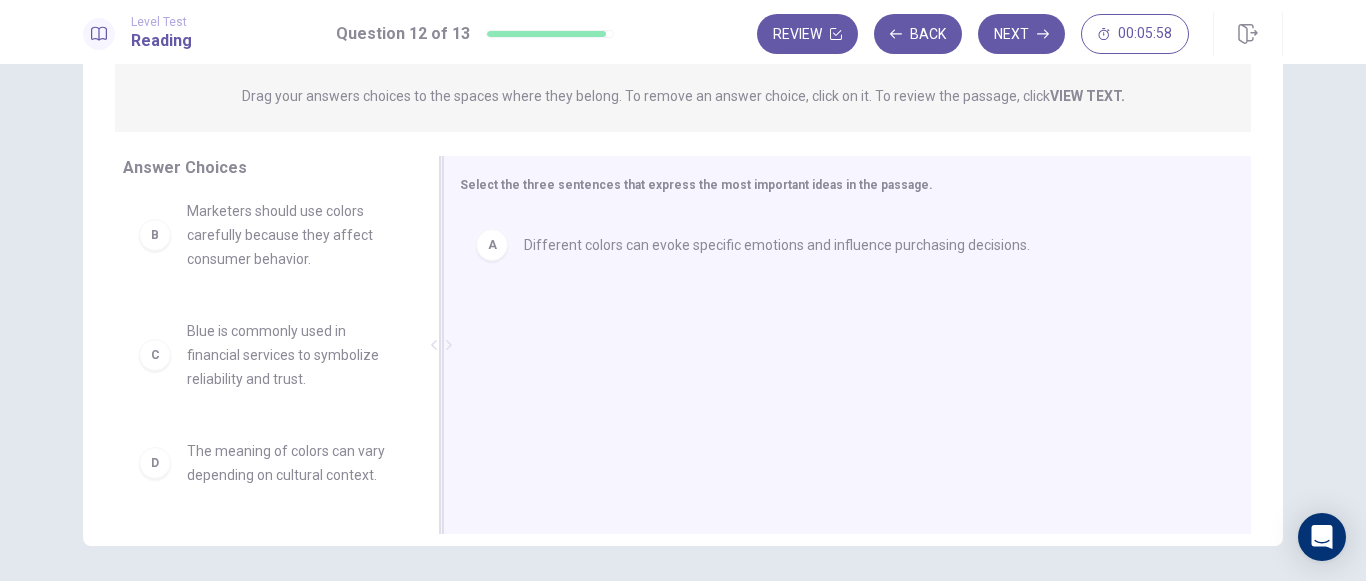 scroll, scrollTop: 0, scrollLeft: 0, axis: both 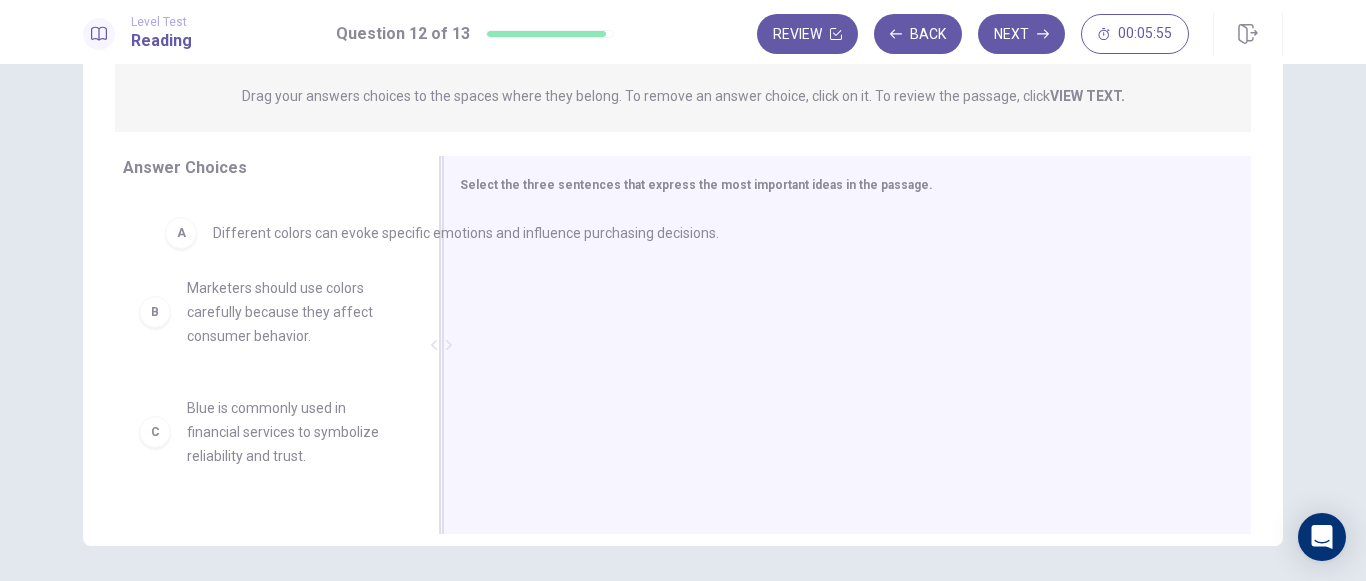 drag, startPoint x: 493, startPoint y: 240, endPoint x: 169, endPoint y: 235, distance: 324.03857 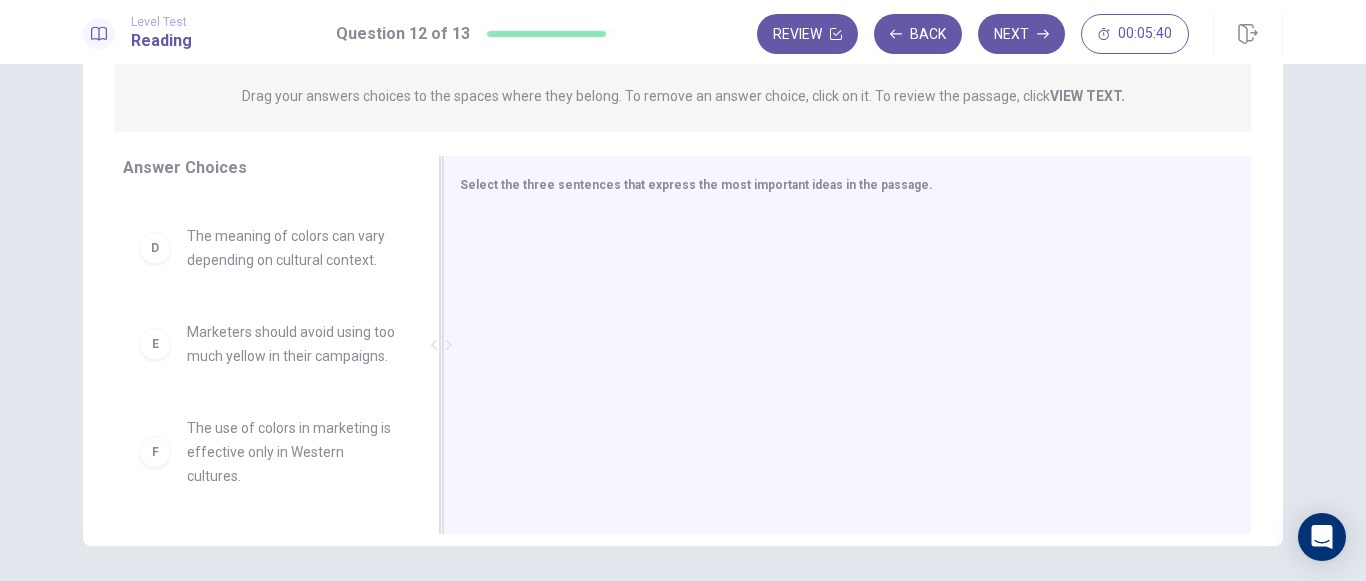 scroll, scrollTop: 372, scrollLeft: 0, axis: vertical 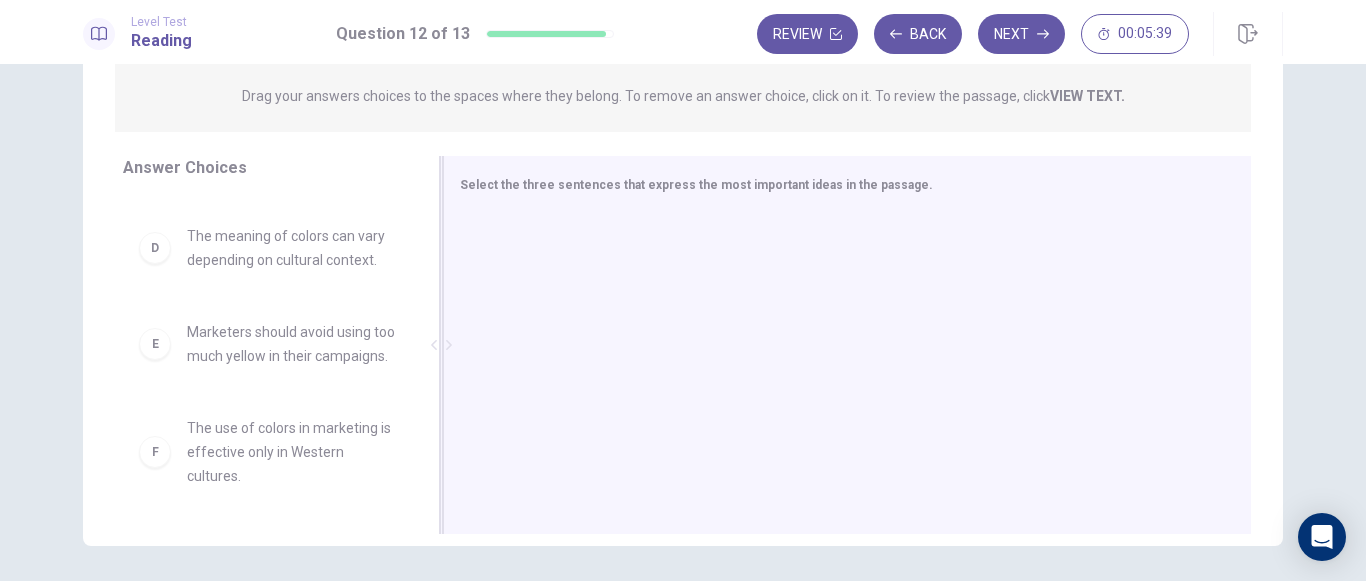click on "E Marketers should avoid using too much yellow in their campaigns." at bounding box center [267, 344] 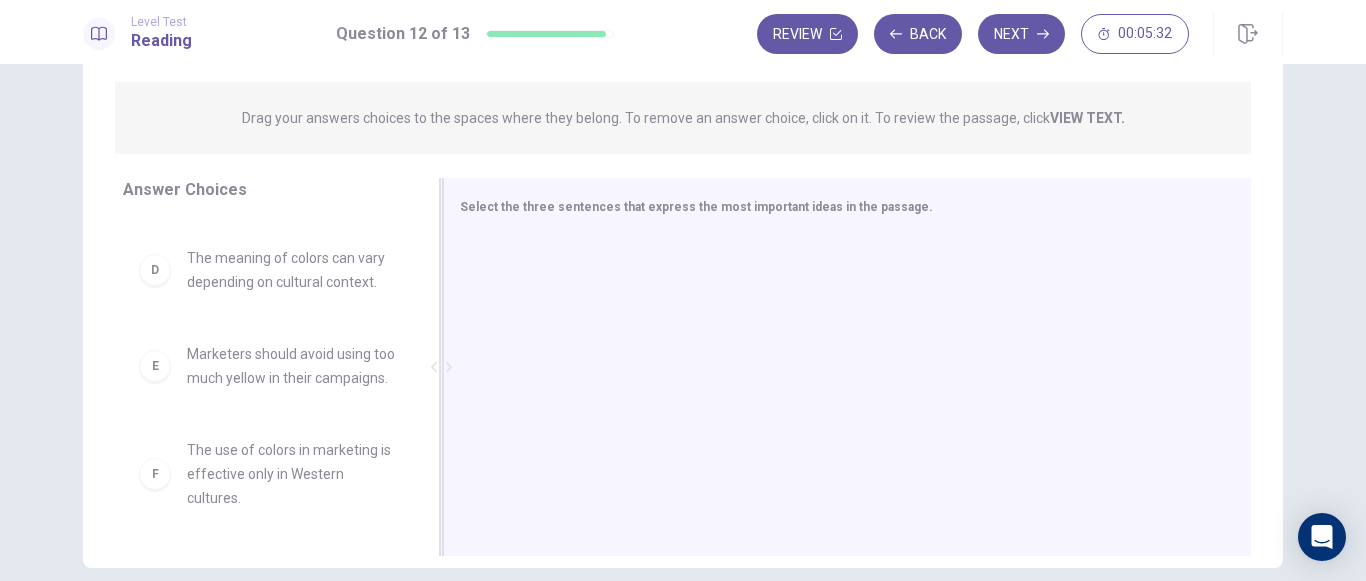 scroll, scrollTop: 225, scrollLeft: 0, axis: vertical 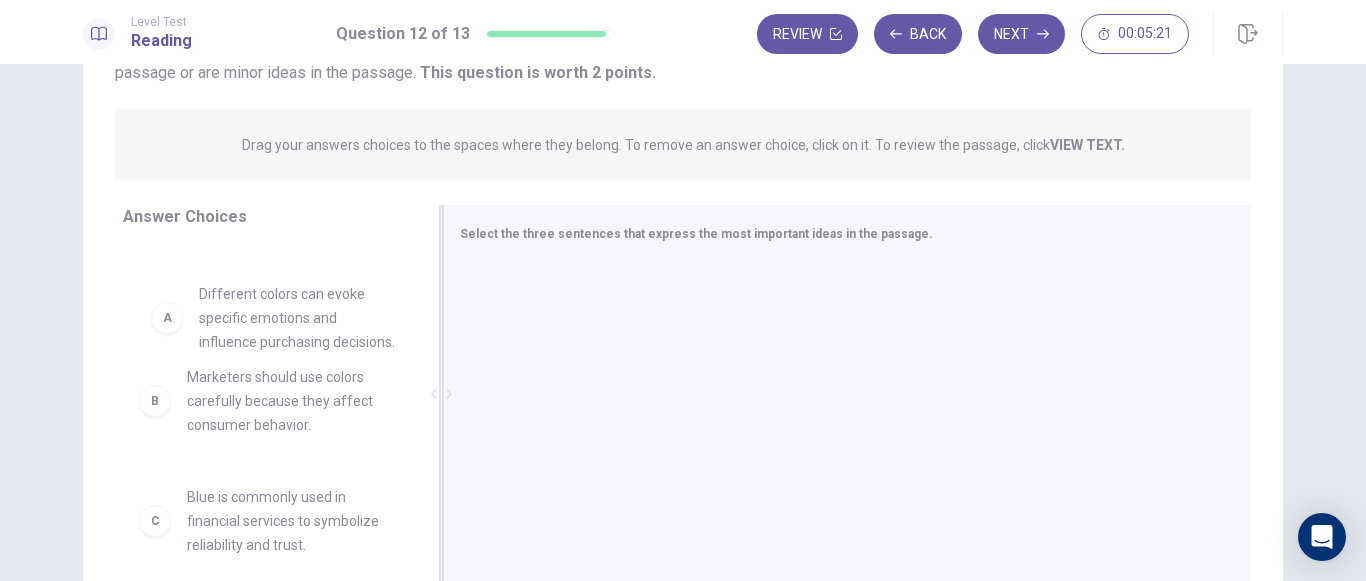 drag, startPoint x: 157, startPoint y: 304, endPoint x: 176, endPoint y: 329, distance: 31.400637 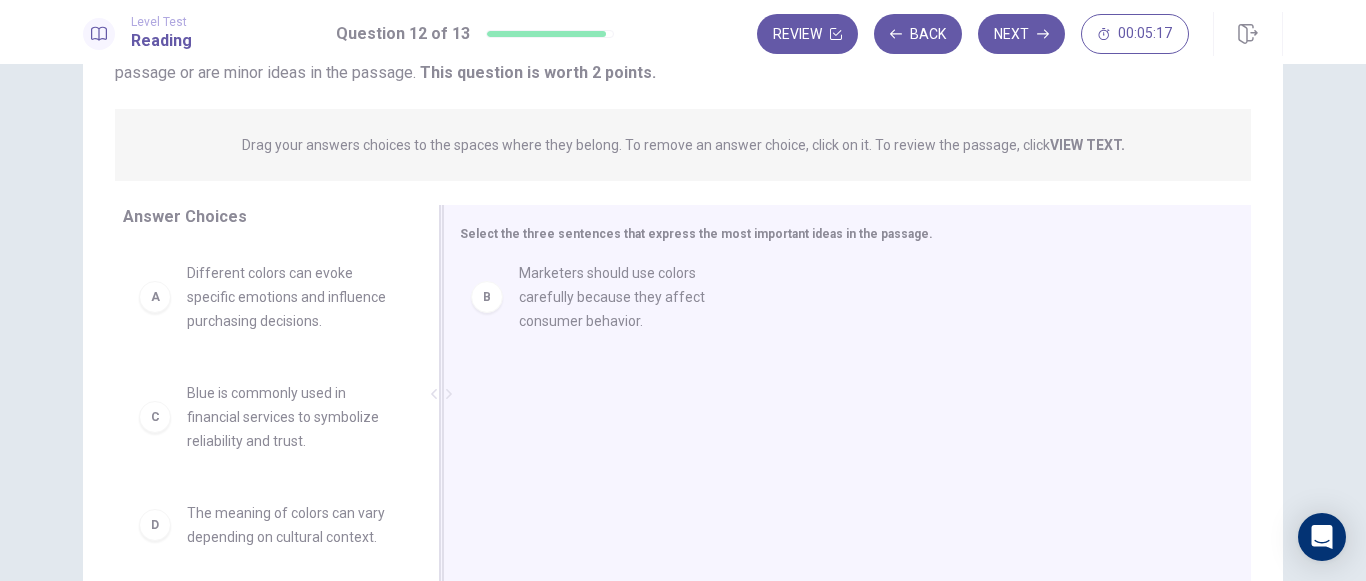 drag, startPoint x: 158, startPoint y: 432, endPoint x: 501, endPoint y: 312, distance: 363.38547 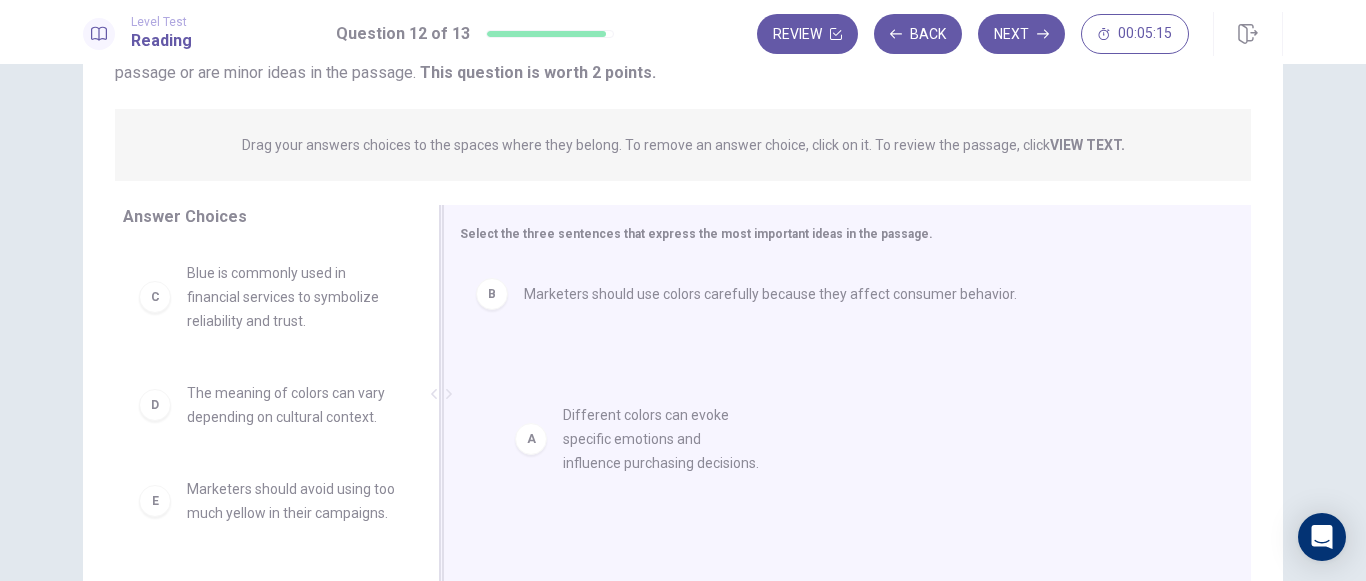drag, startPoint x: 144, startPoint y: 301, endPoint x: 535, endPoint y: 444, distance: 416.3292 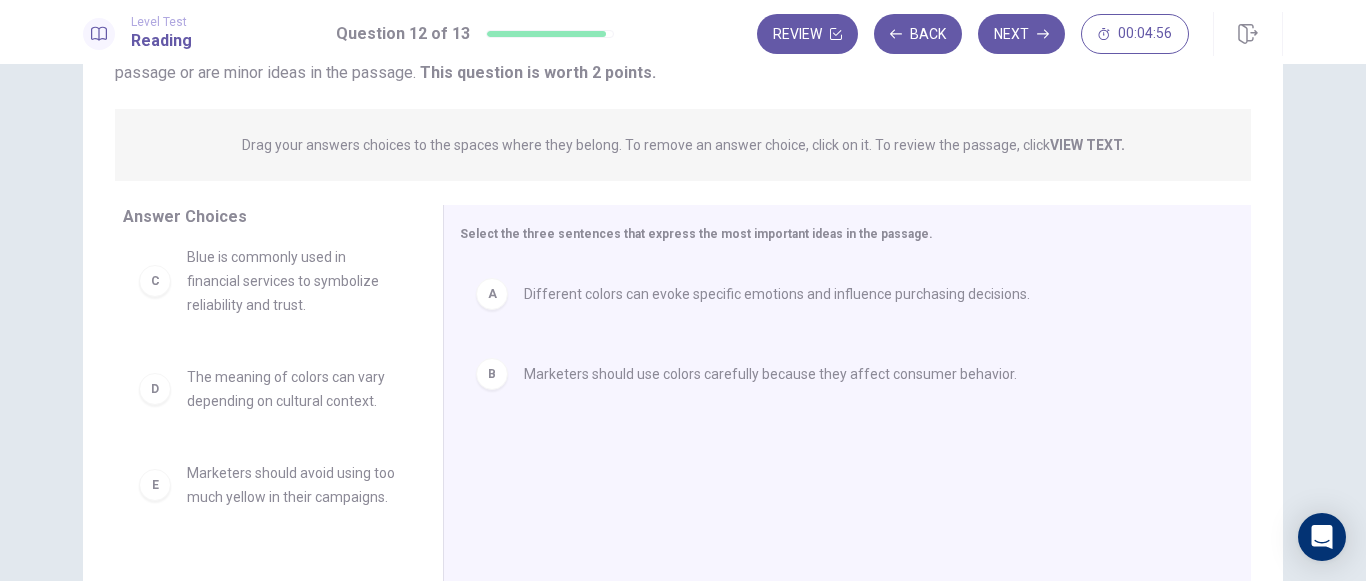 scroll, scrollTop: 6, scrollLeft: 0, axis: vertical 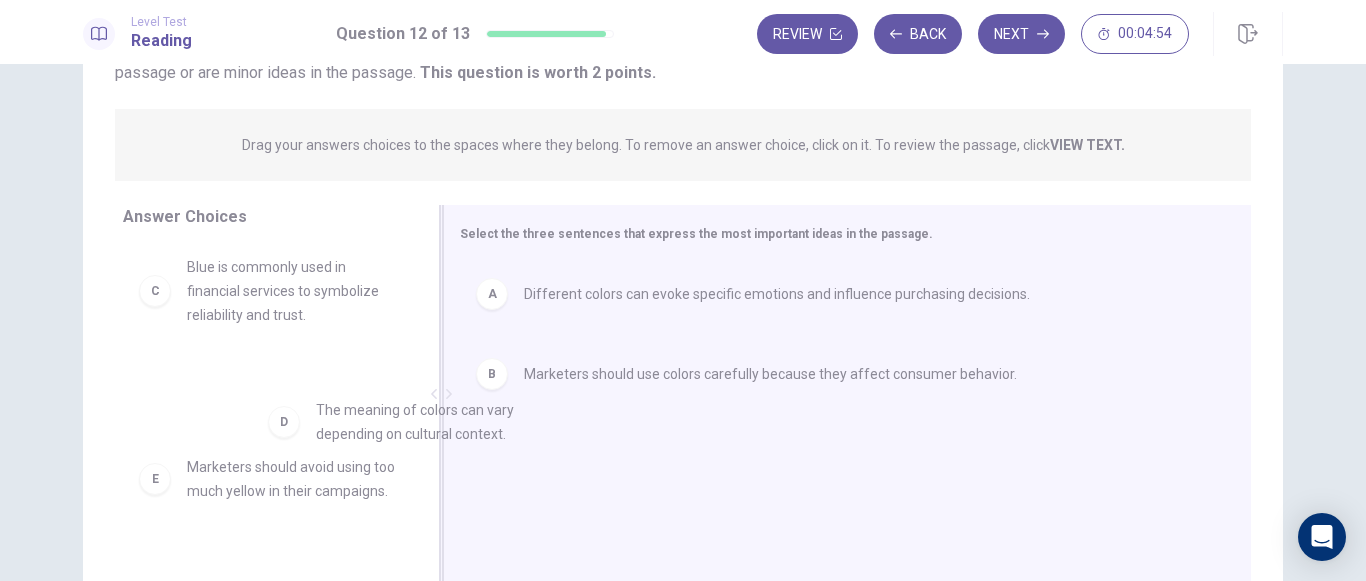 drag, startPoint x: 172, startPoint y: 410, endPoint x: 535, endPoint y: 478, distance: 369.31424 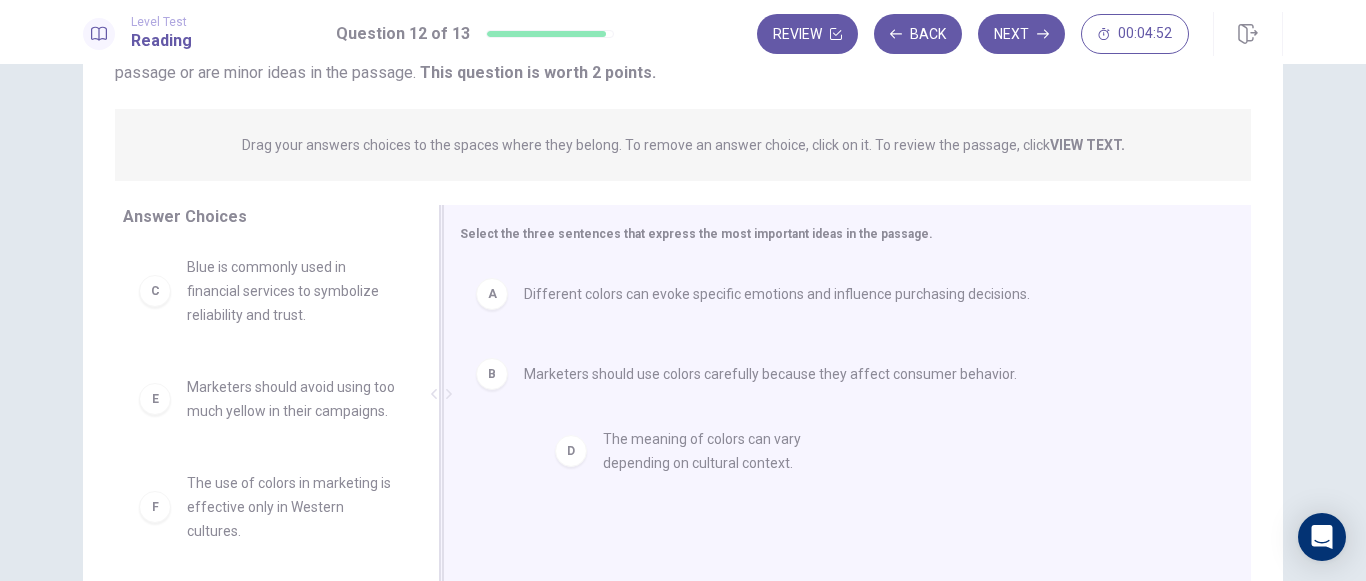 drag, startPoint x: 155, startPoint y: 399, endPoint x: 585, endPoint y: 449, distance: 432.89722 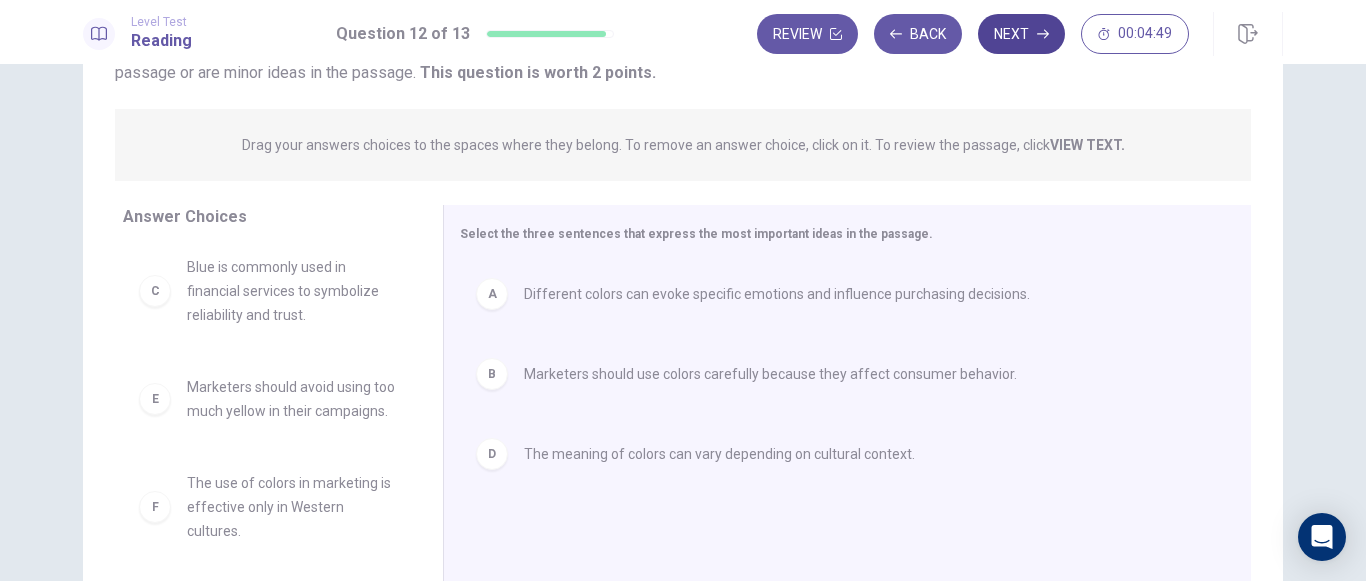 click on "Next" at bounding box center [1021, 34] 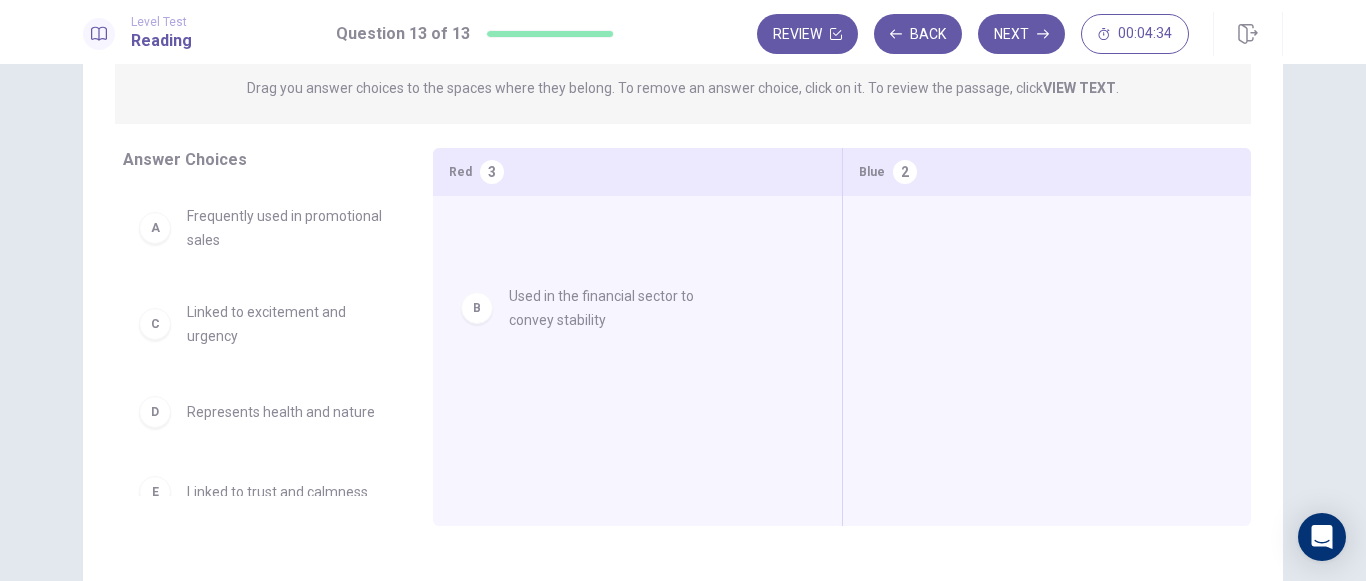 drag, startPoint x: 157, startPoint y: 360, endPoint x: 595, endPoint y: 338, distance: 438.55215 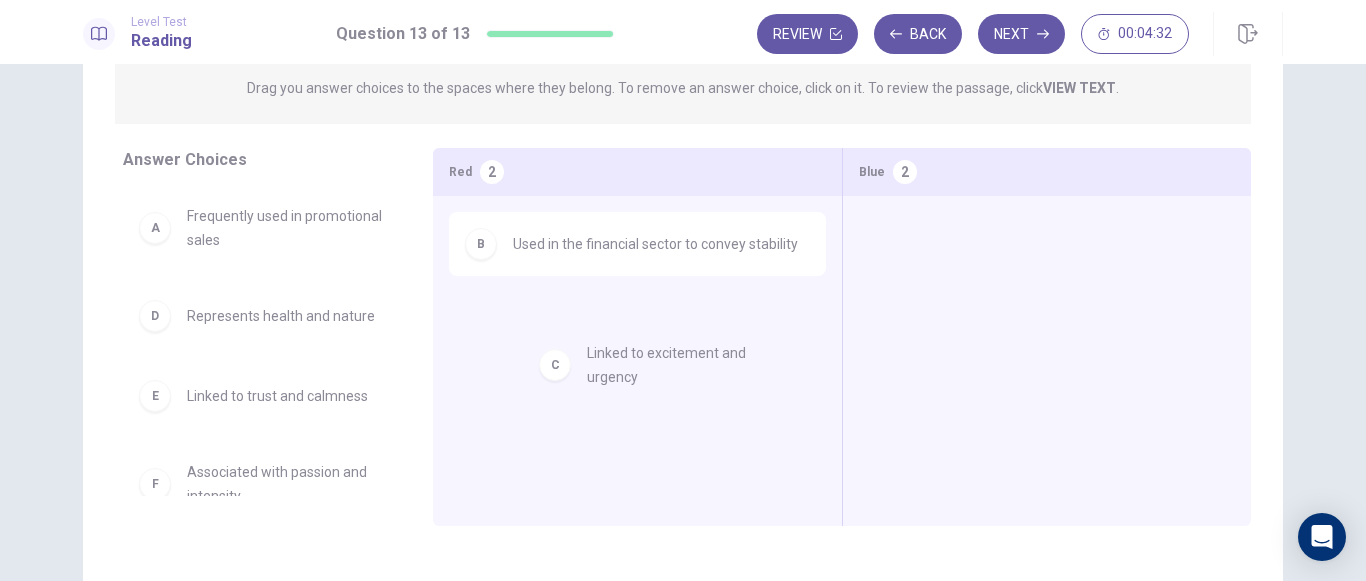 drag, startPoint x: 153, startPoint y: 359, endPoint x: 560, endPoint y: 378, distance: 407.44324 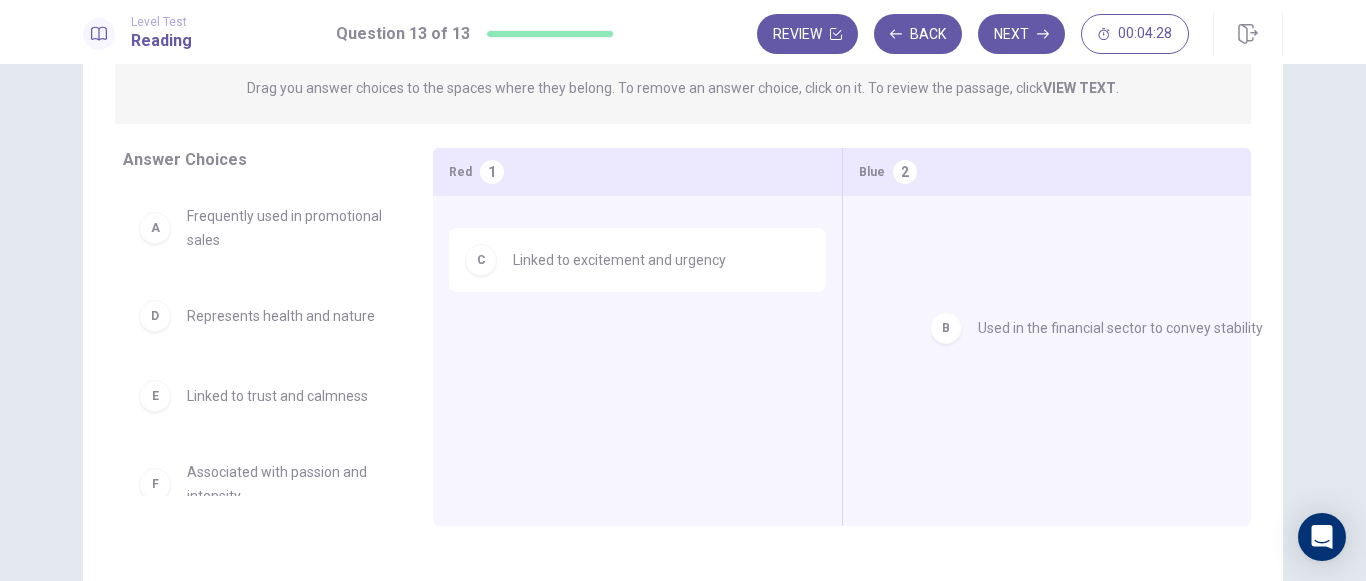 drag, startPoint x: 458, startPoint y: 272, endPoint x: 936, endPoint y: 331, distance: 481.62744 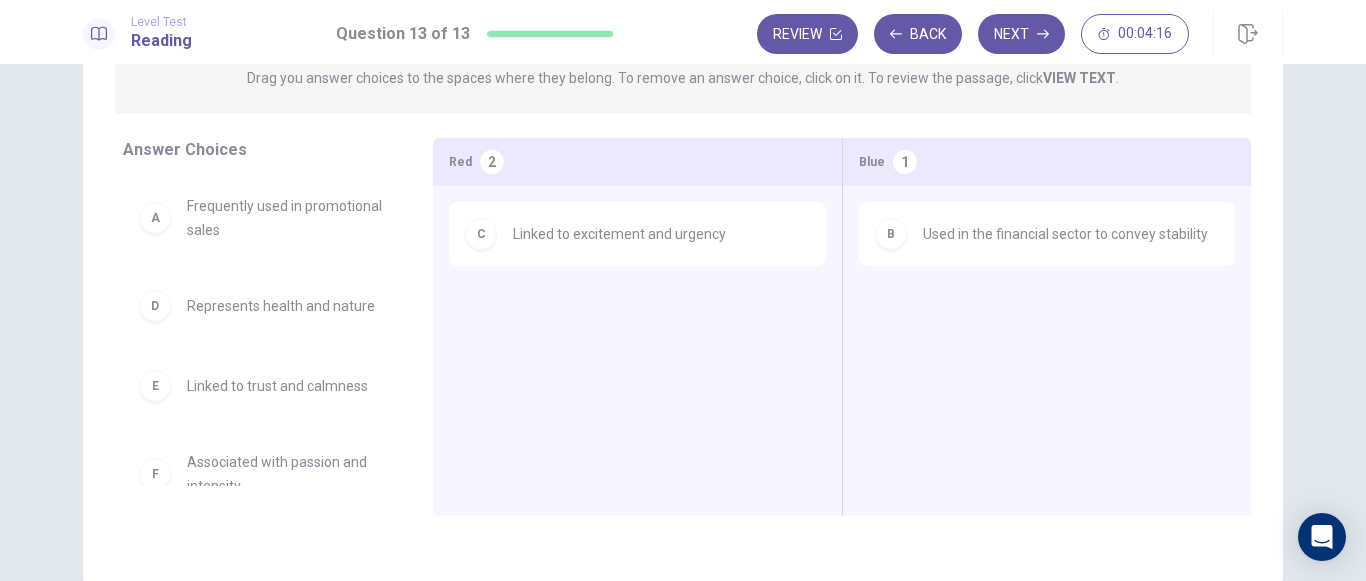 scroll, scrollTop: 210, scrollLeft: 0, axis: vertical 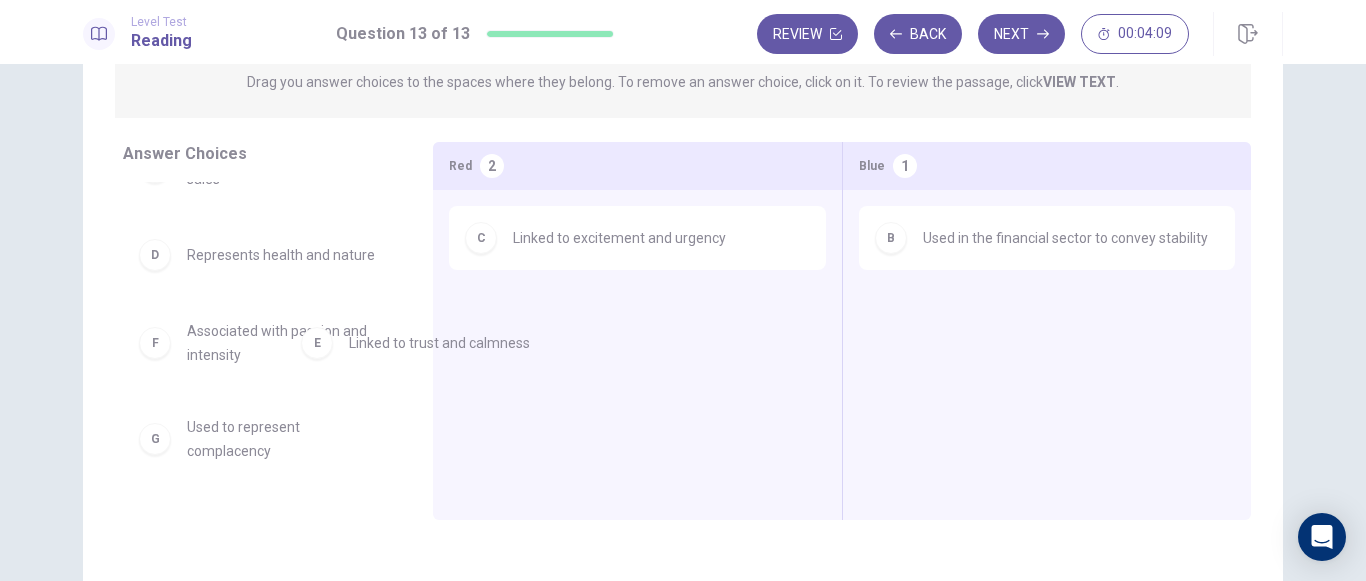 drag, startPoint x: 153, startPoint y: 372, endPoint x: 564, endPoint y: 360, distance: 411.17514 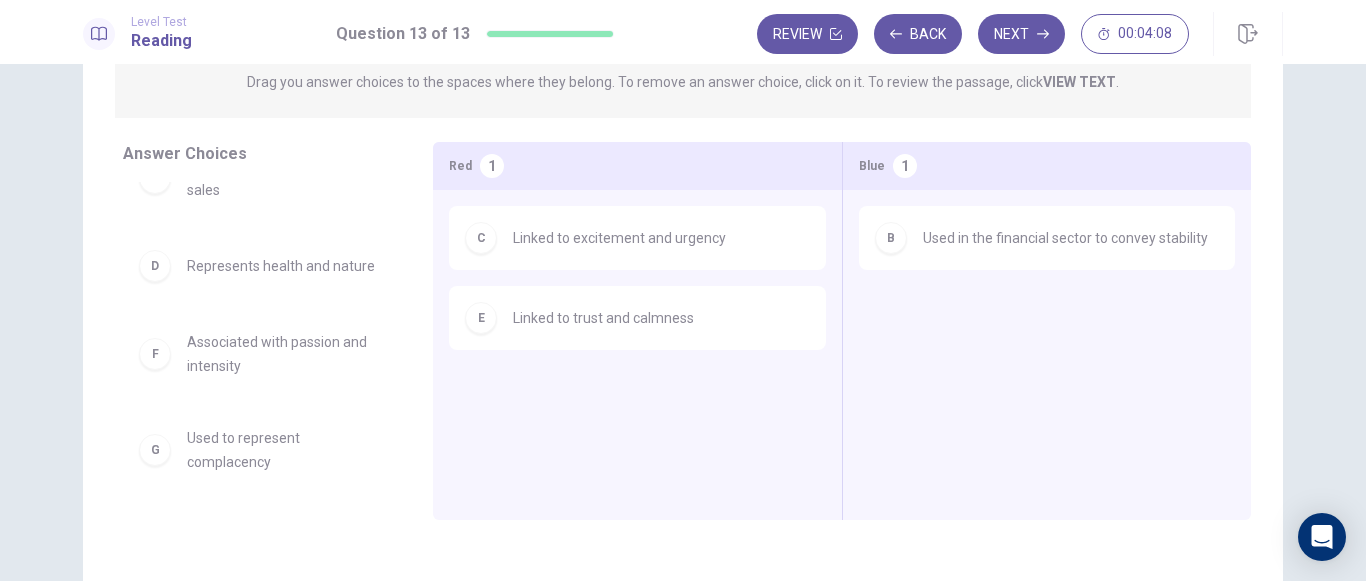 scroll, scrollTop: 44, scrollLeft: 0, axis: vertical 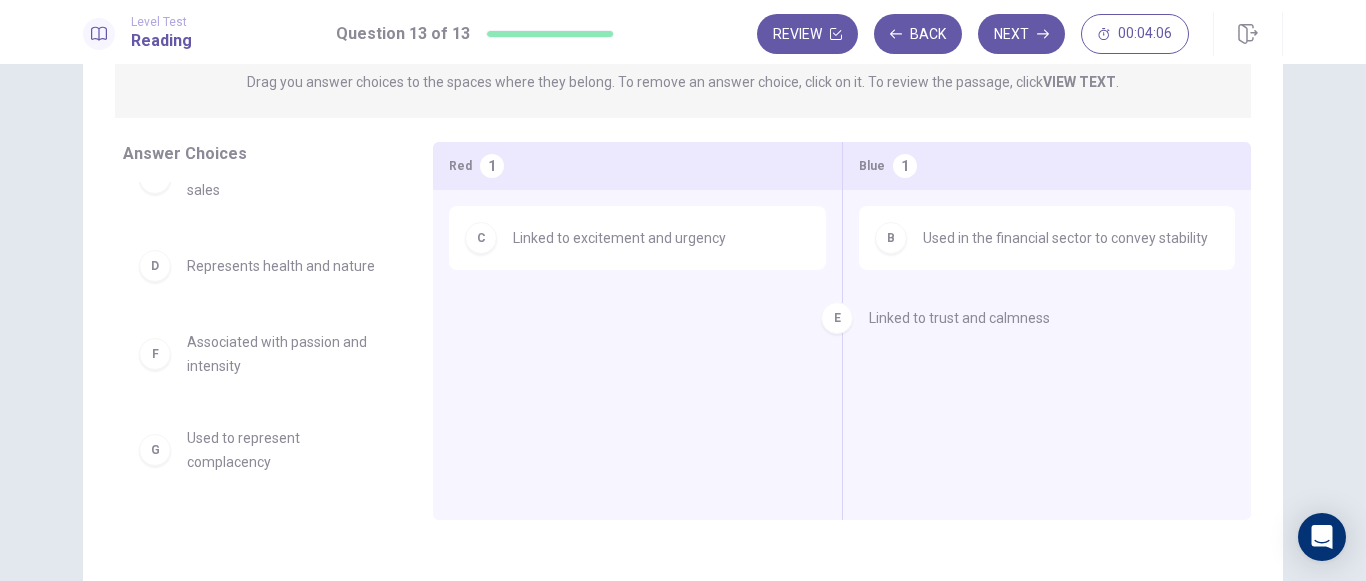 drag, startPoint x: 491, startPoint y: 353, endPoint x: 899, endPoint y: 344, distance: 408.09924 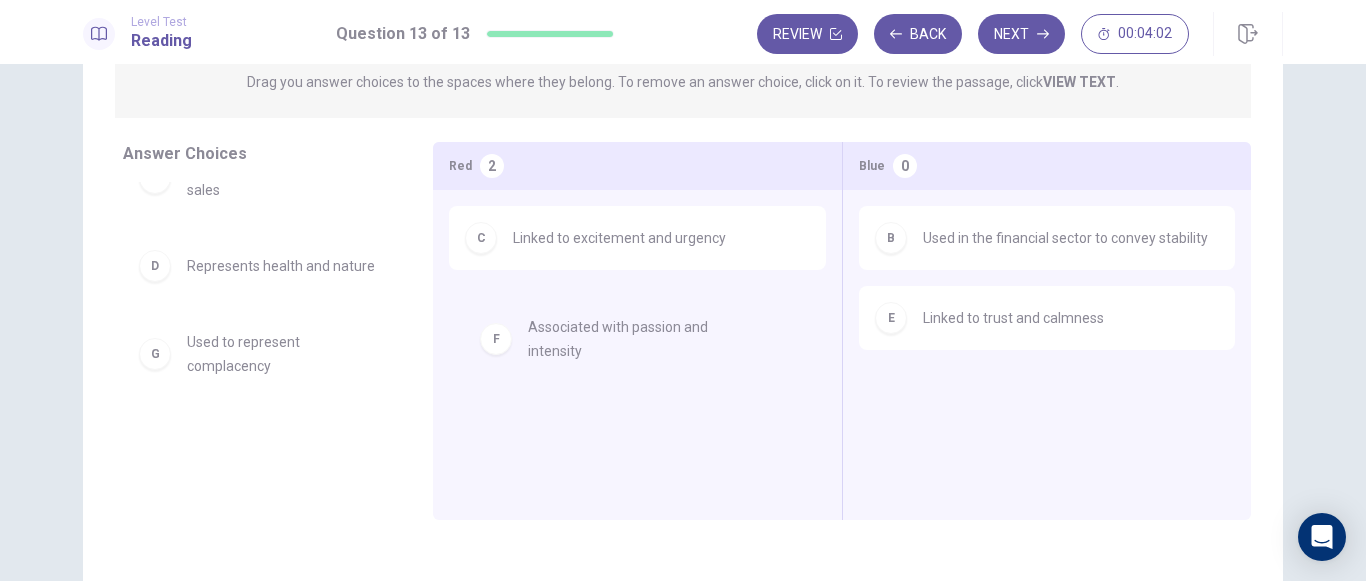 drag, startPoint x: 182, startPoint y: 390, endPoint x: 534, endPoint y: 351, distance: 354.15393 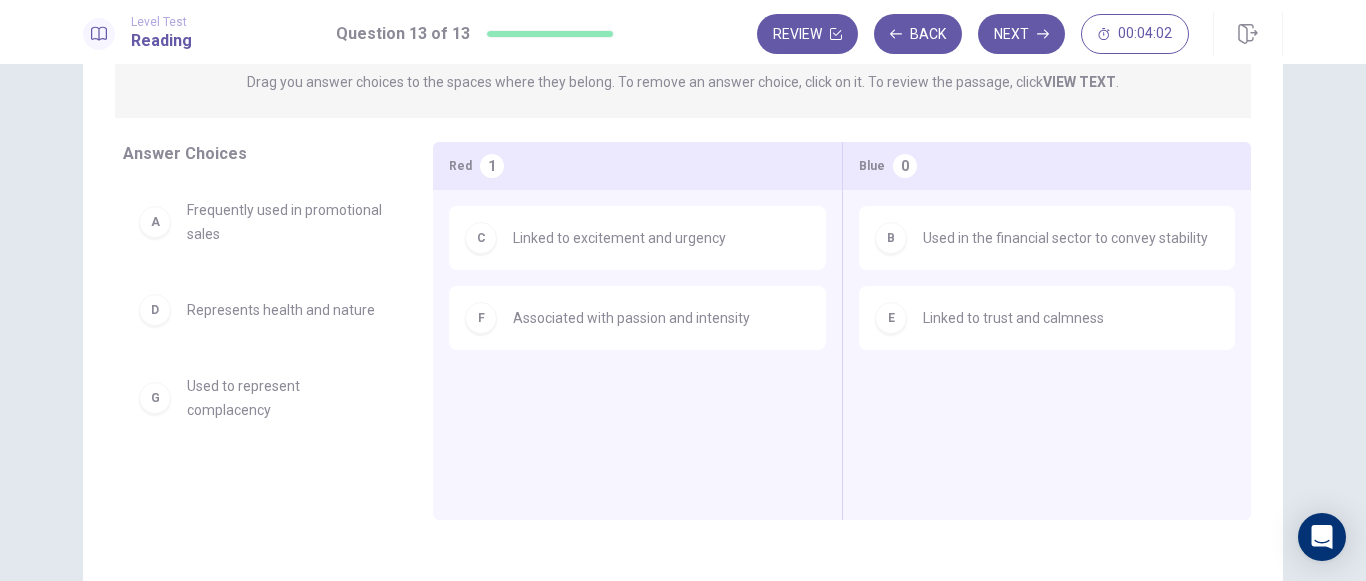 scroll, scrollTop: 0, scrollLeft: 0, axis: both 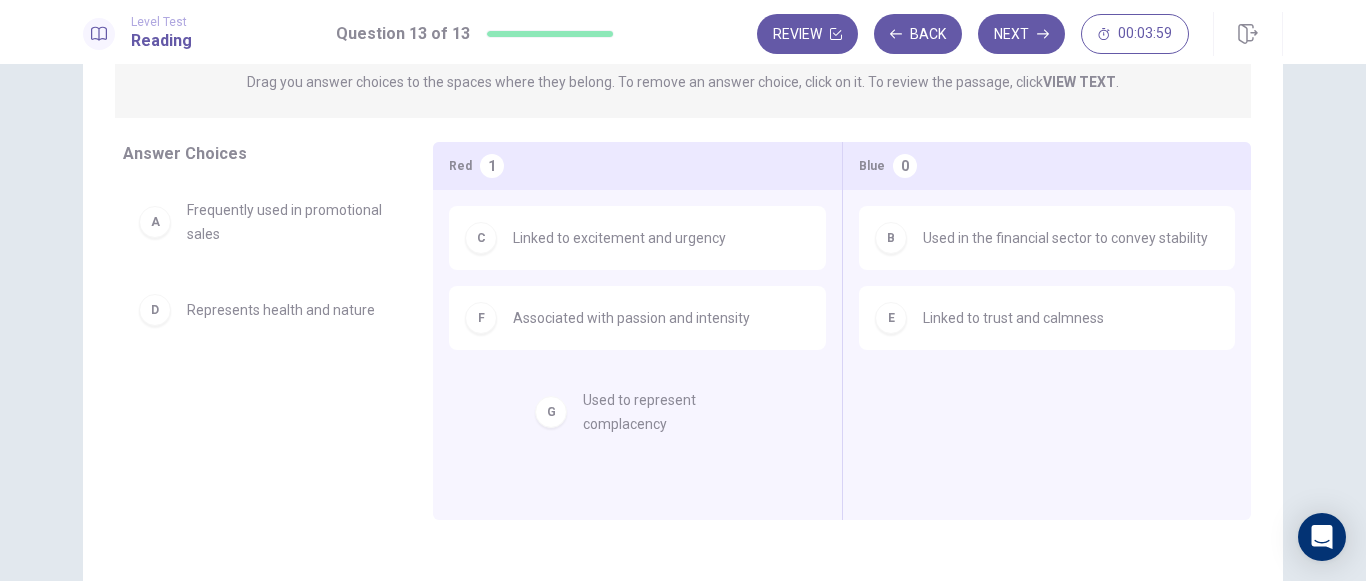 drag, startPoint x: 145, startPoint y: 422, endPoint x: 524, endPoint y: 434, distance: 379.1899 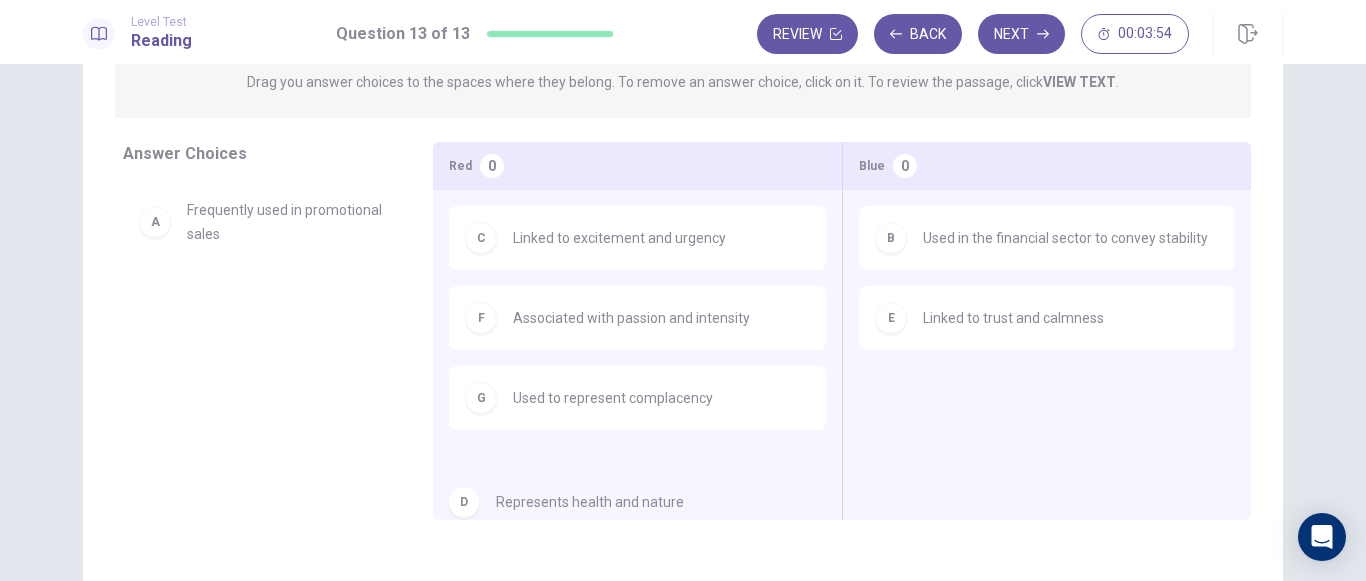 drag, startPoint x: 149, startPoint y: 339, endPoint x: 486, endPoint y: 495, distance: 371.35562 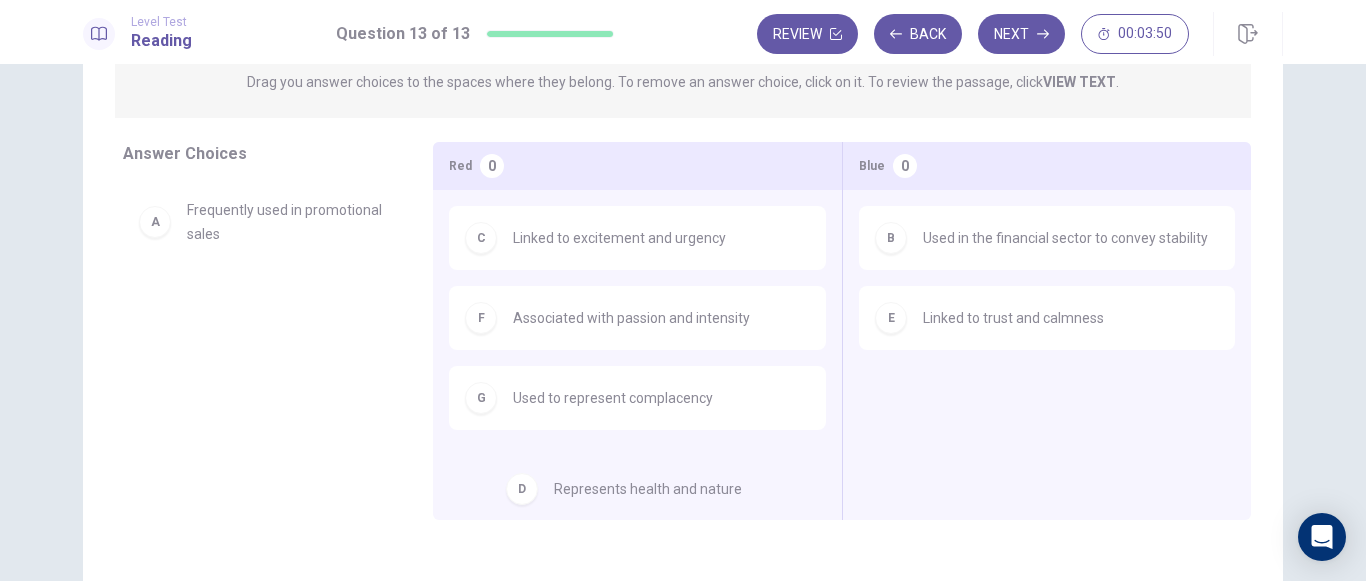 drag, startPoint x: 154, startPoint y: 331, endPoint x: 544, endPoint y: 490, distance: 421.16623 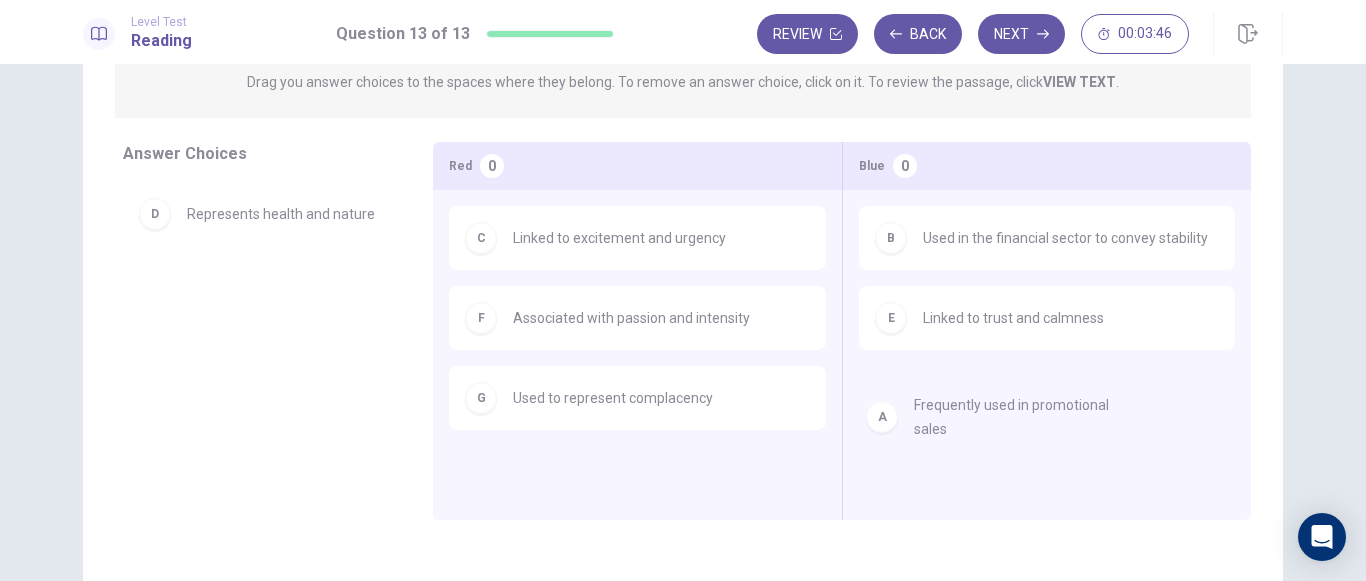 drag, startPoint x: 150, startPoint y: 251, endPoint x: 888, endPoint y: 423, distance: 757.7783 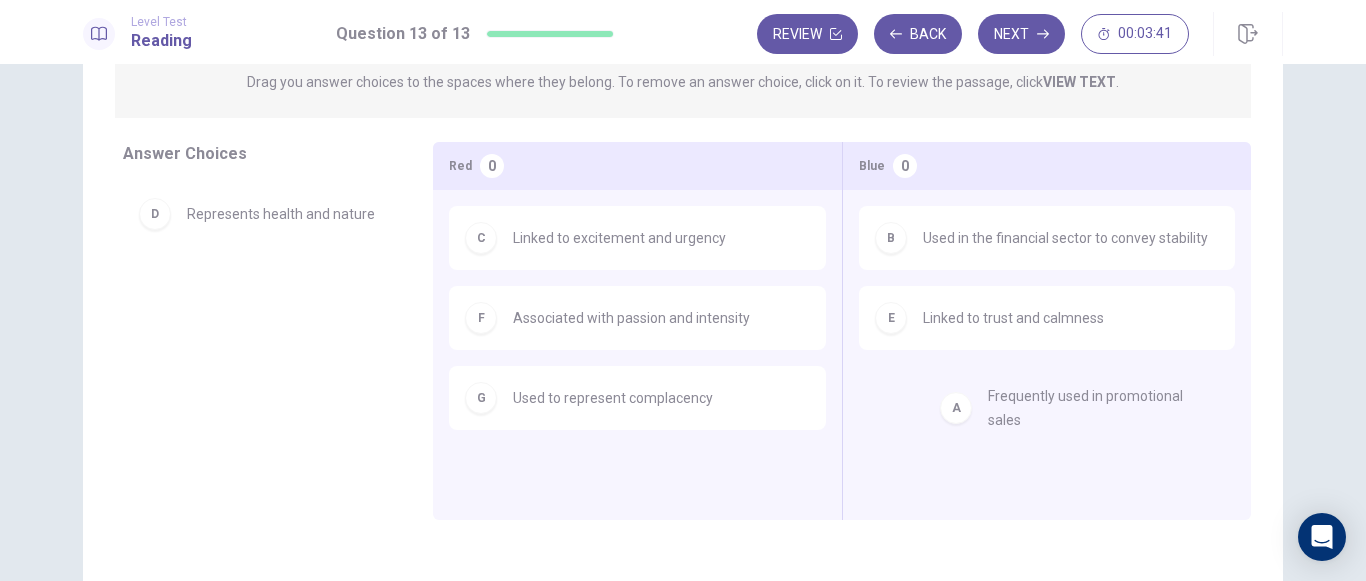 drag, startPoint x: 154, startPoint y: 245, endPoint x: 972, endPoint y: 407, distance: 833.88727 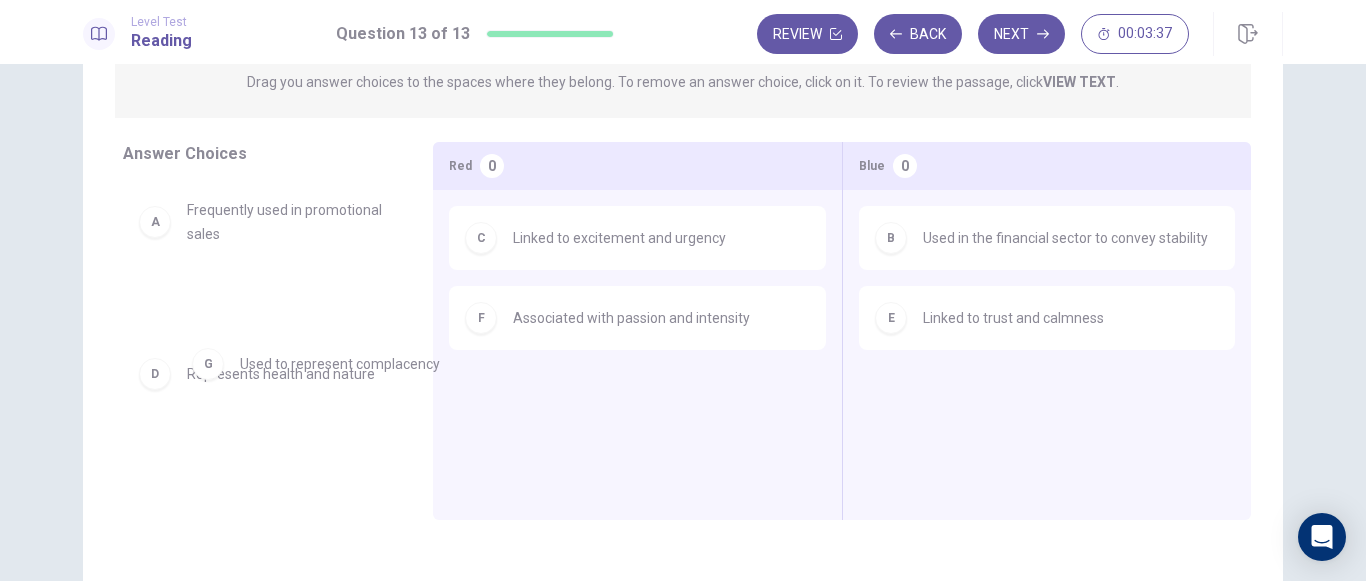 drag, startPoint x: 531, startPoint y: 439, endPoint x: 254, endPoint y: 386, distance: 282.0248 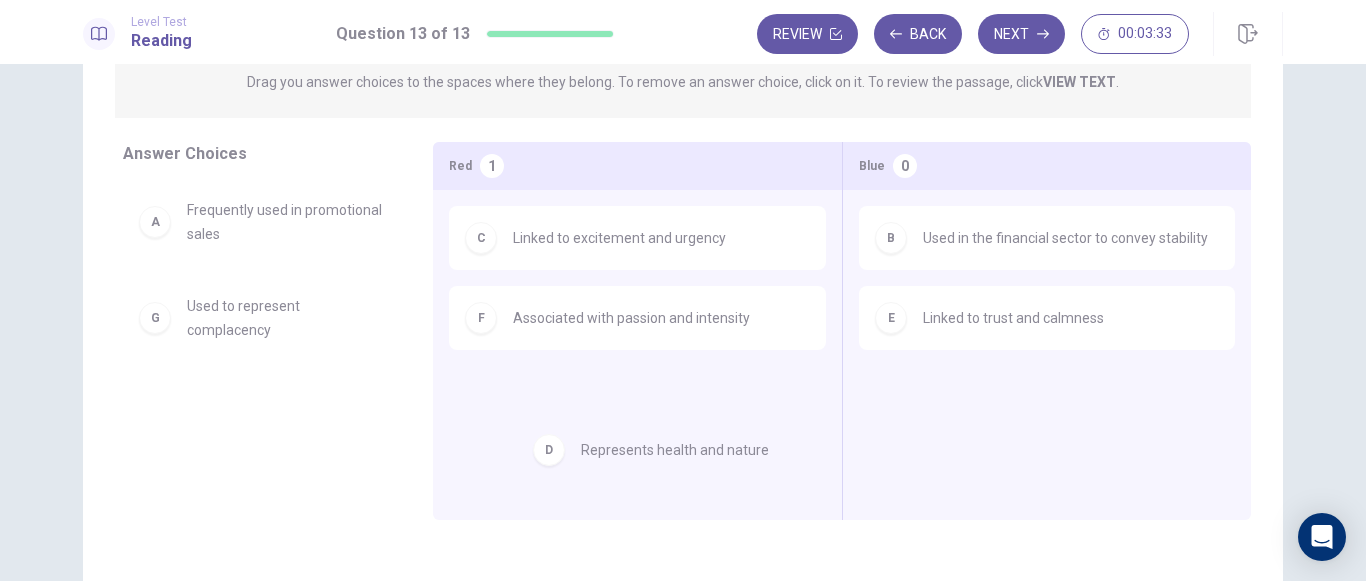drag, startPoint x: 168, startPoint y: 353, endPoint x: 570, endPoint y: 470, distance: 418.68005 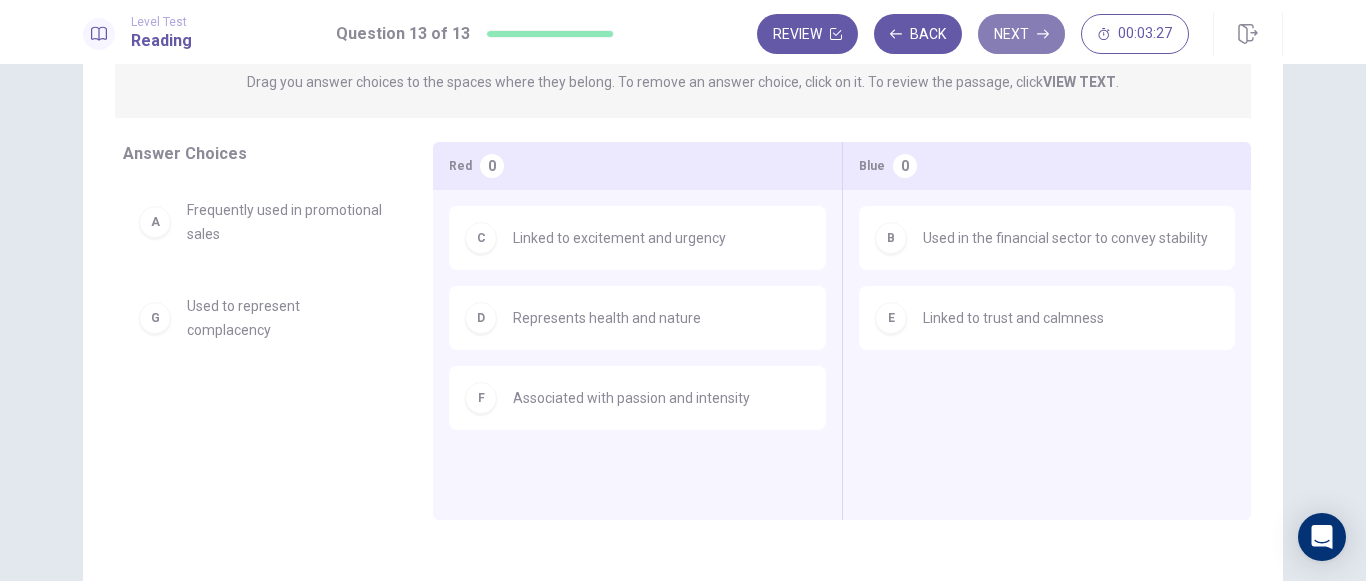click on "Next" at bounding box center [1021, 34] 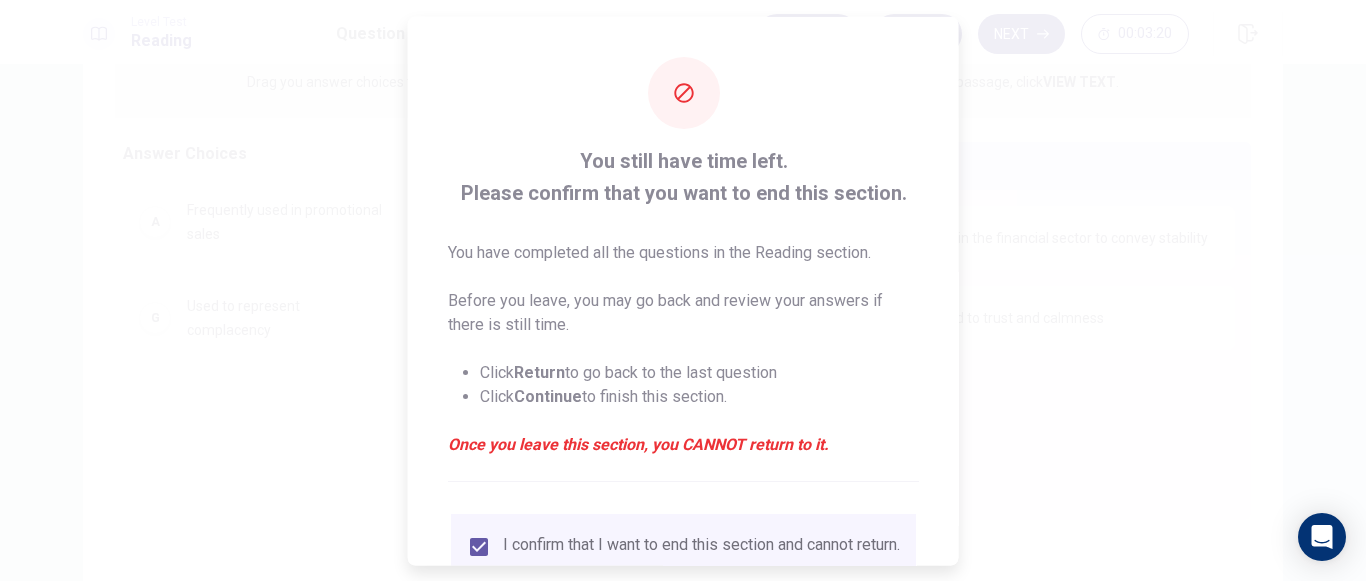 scroll, scrollTop: 165, scrollLeft: 0, axis: vertical 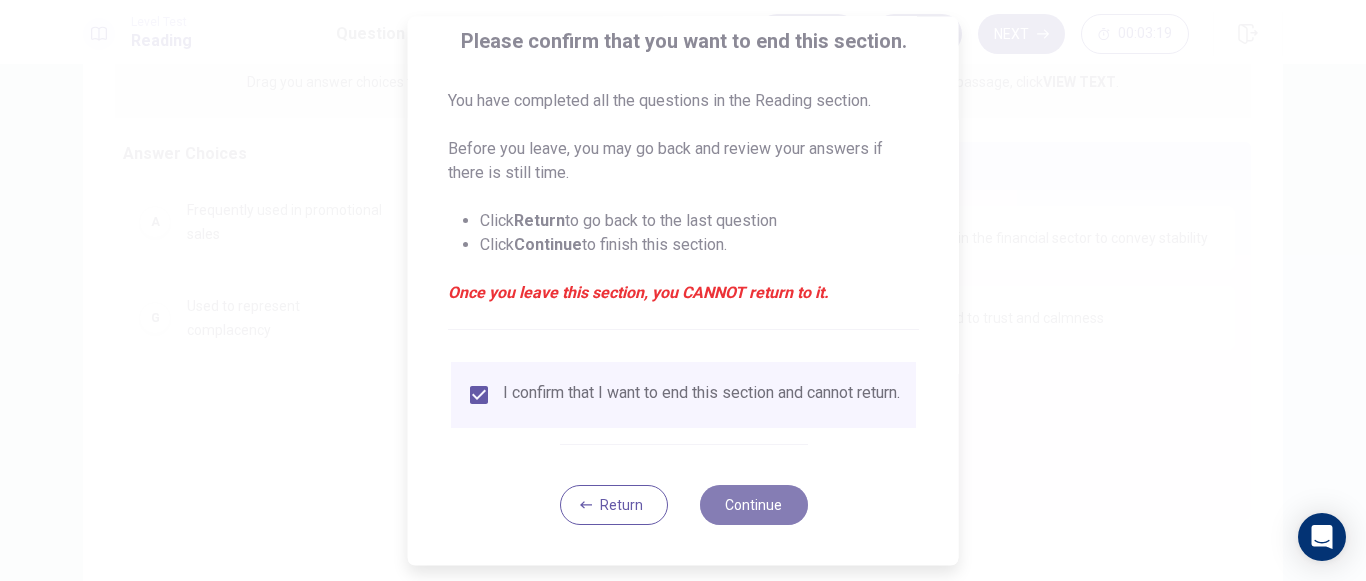 click on "Continue" at bounding box center [753, 505] 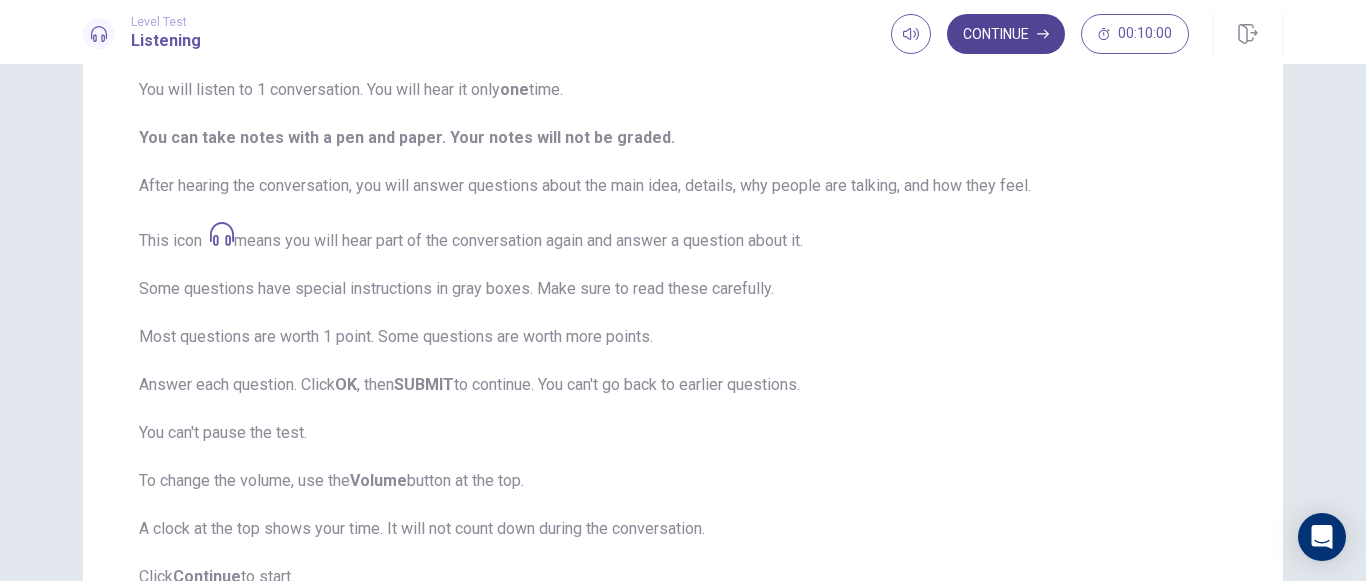 click on "Continue" at bounding box center [1006, 34] 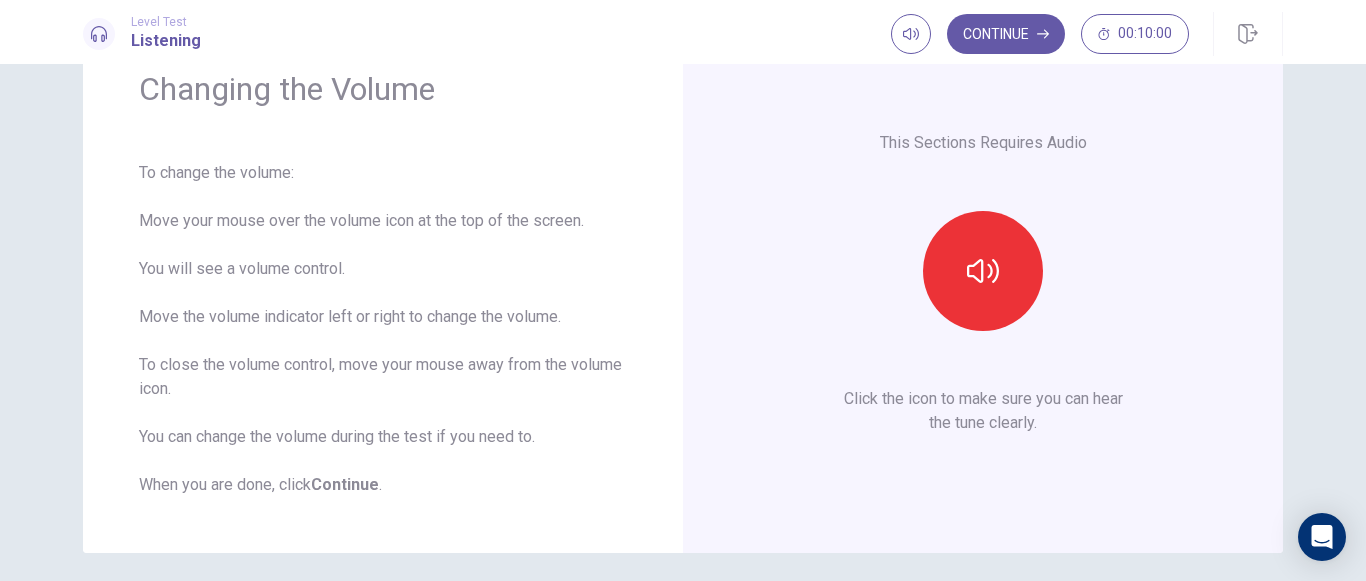 scroll, scrollTop: 81, scrollLeft: 0, axis: vertical 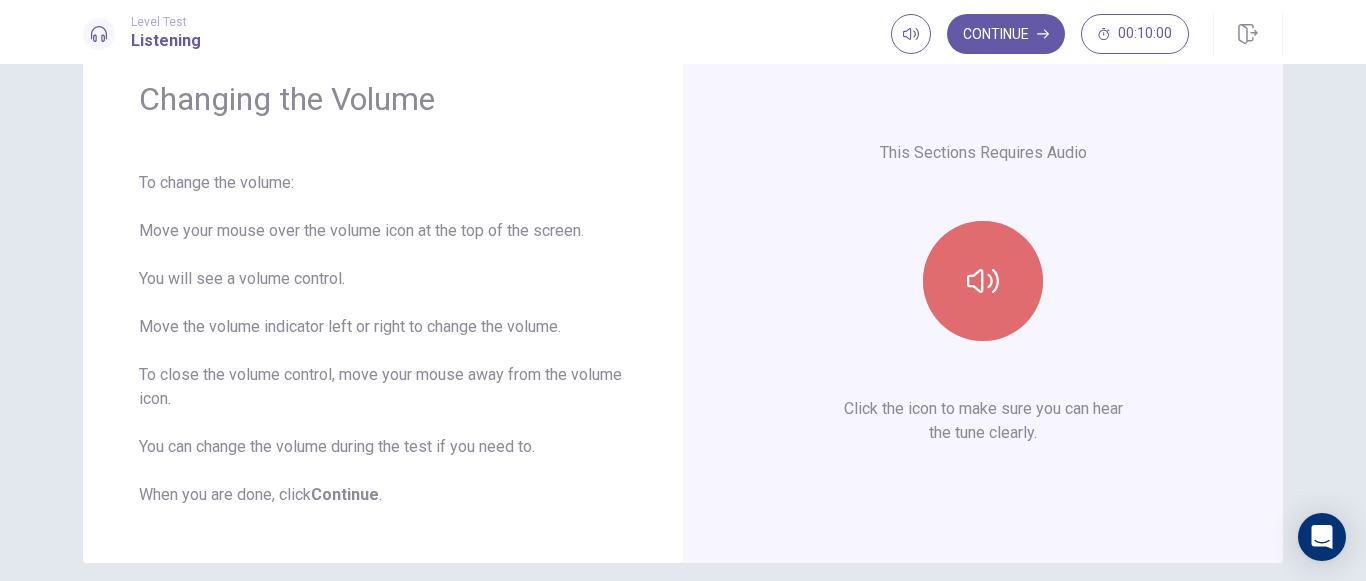 click 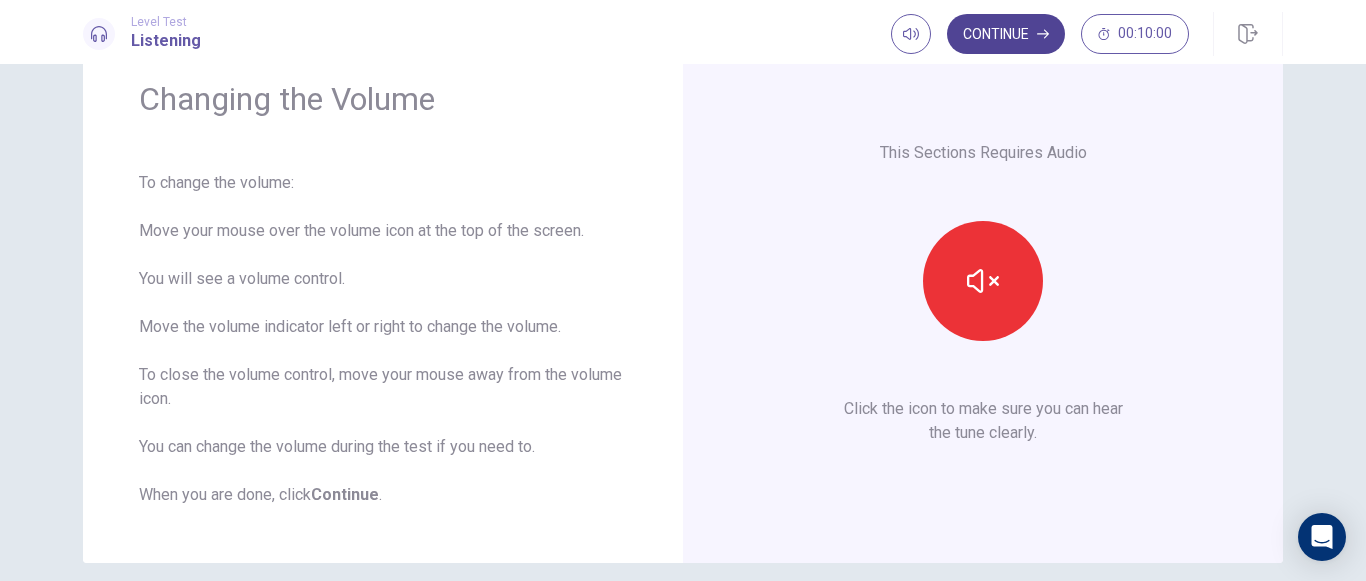 click on "Continue" at bounding box center [1006, 34] 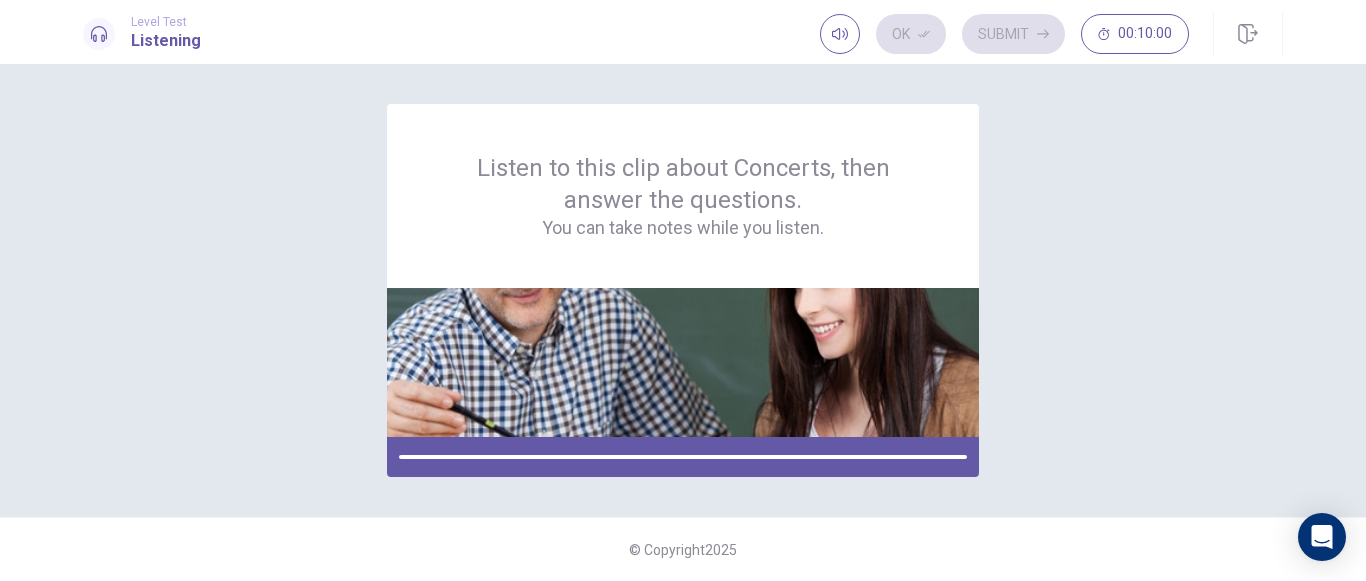 scroll, scrollTop: 0, scrollLeft: 0, axis: both 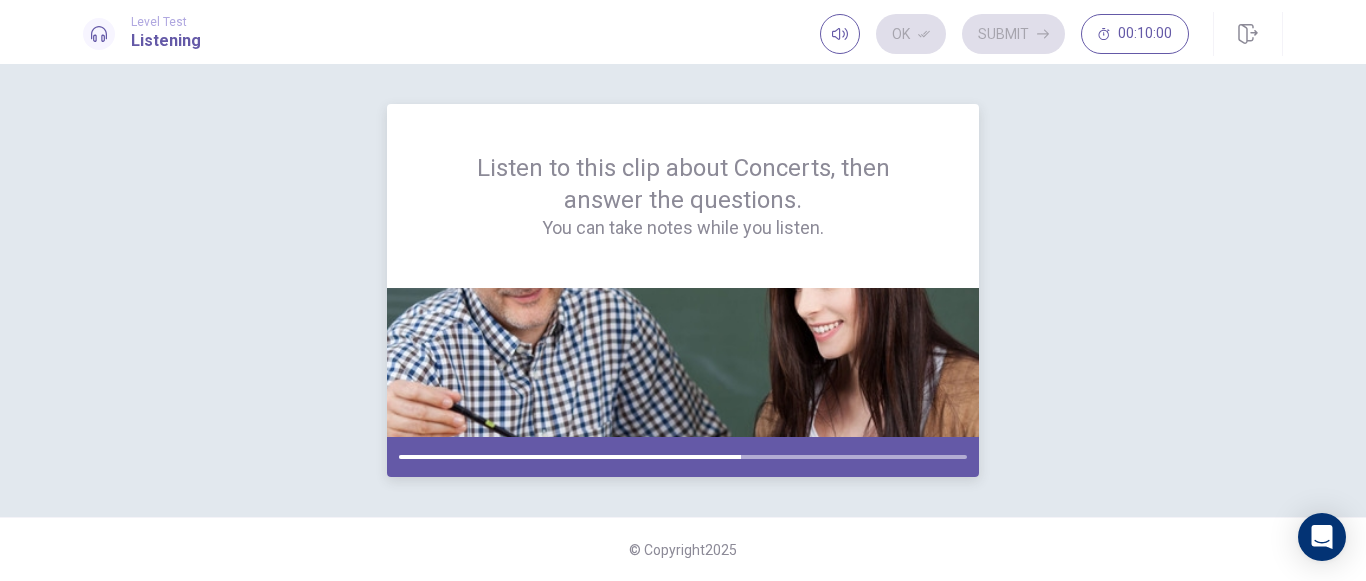 drag, startPoint x: 757, startPoint y: 455, endPoint x: 898, endPoint y: 467, distance: 141.50972 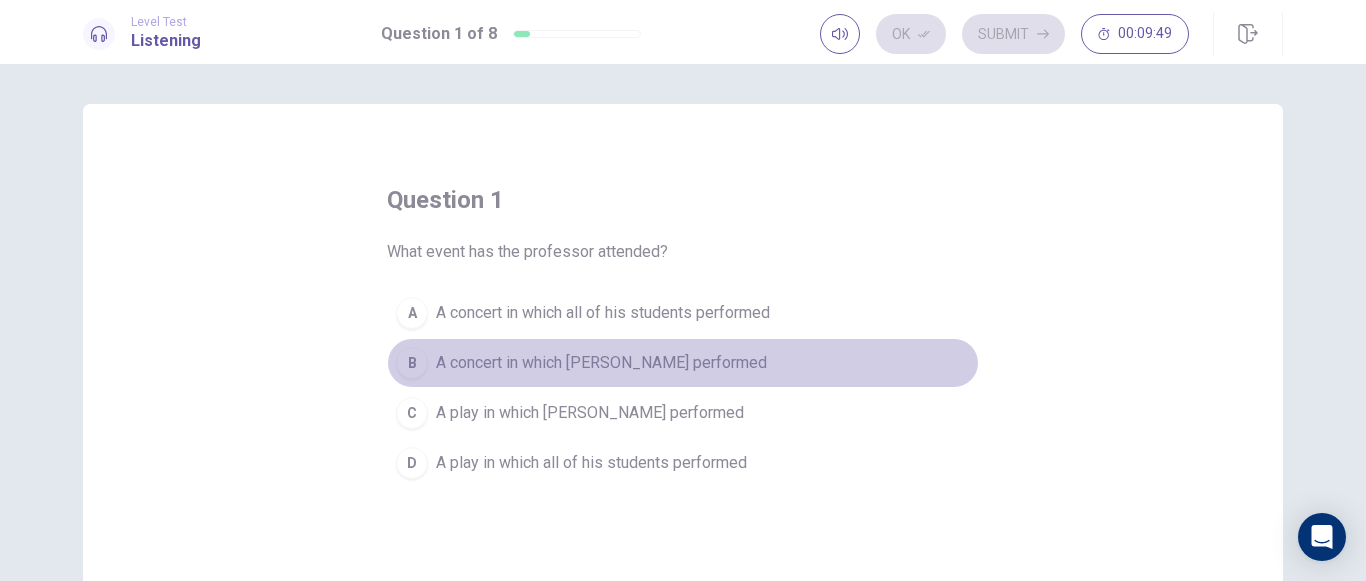 click on "B" at bounding box center [412, 363] 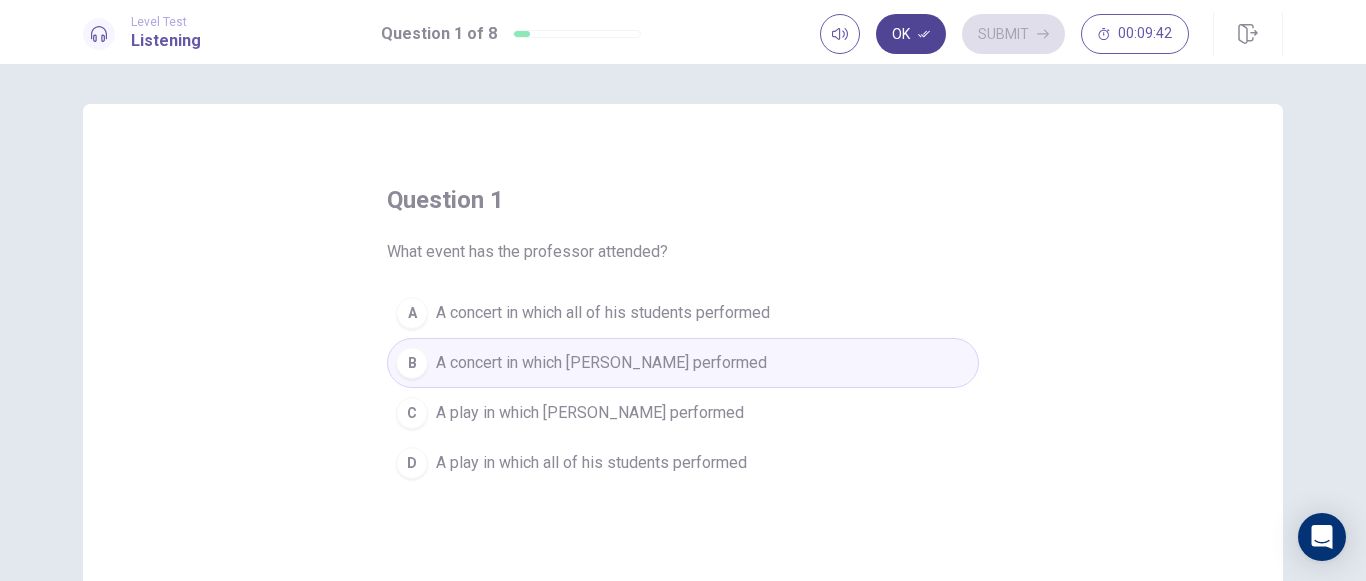 click on "Ok" at bounding box center (911, 34) 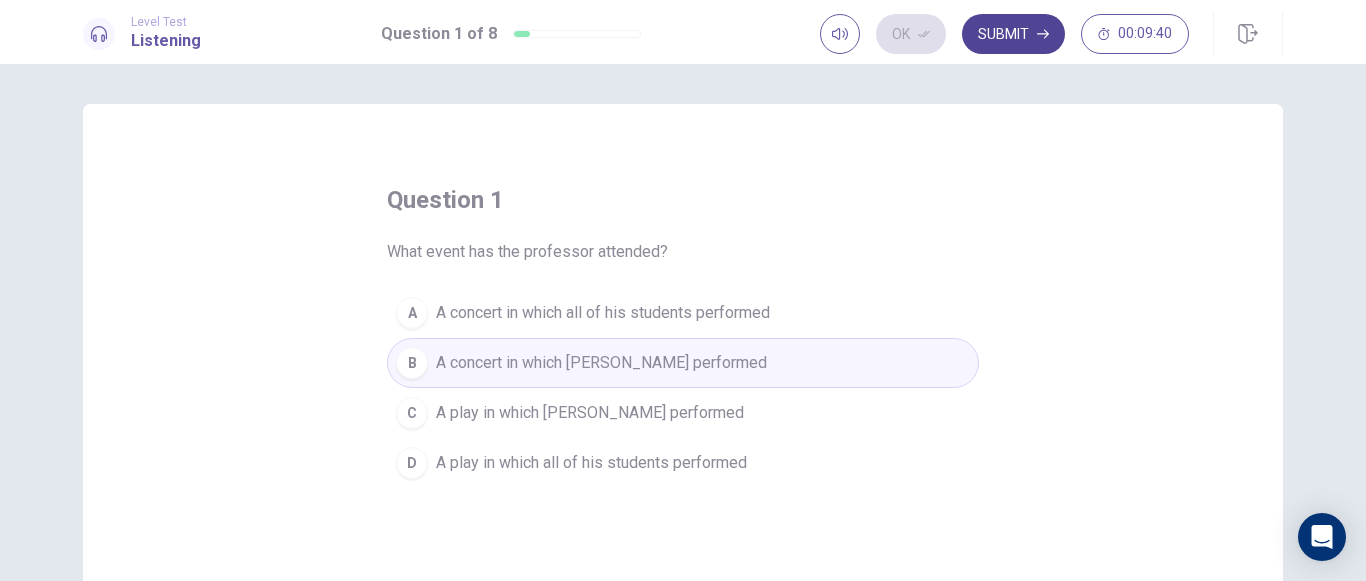 click on "Submit" at bounding box center [1013, 34] 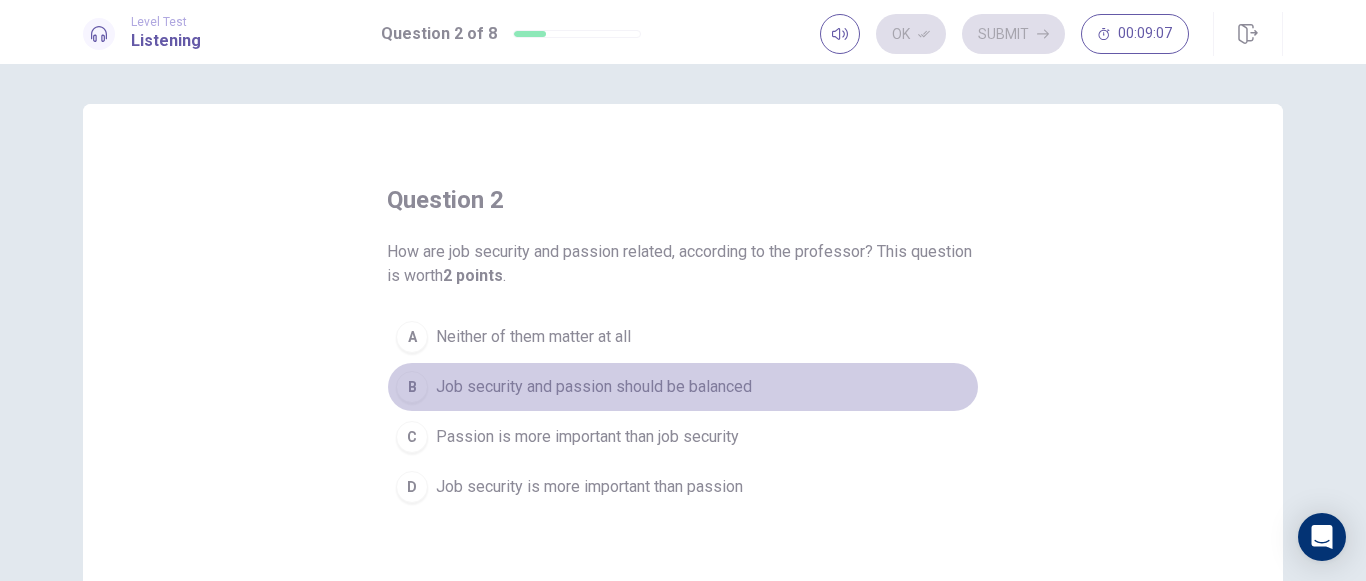 click on "B" at bounding box center (412, 387) 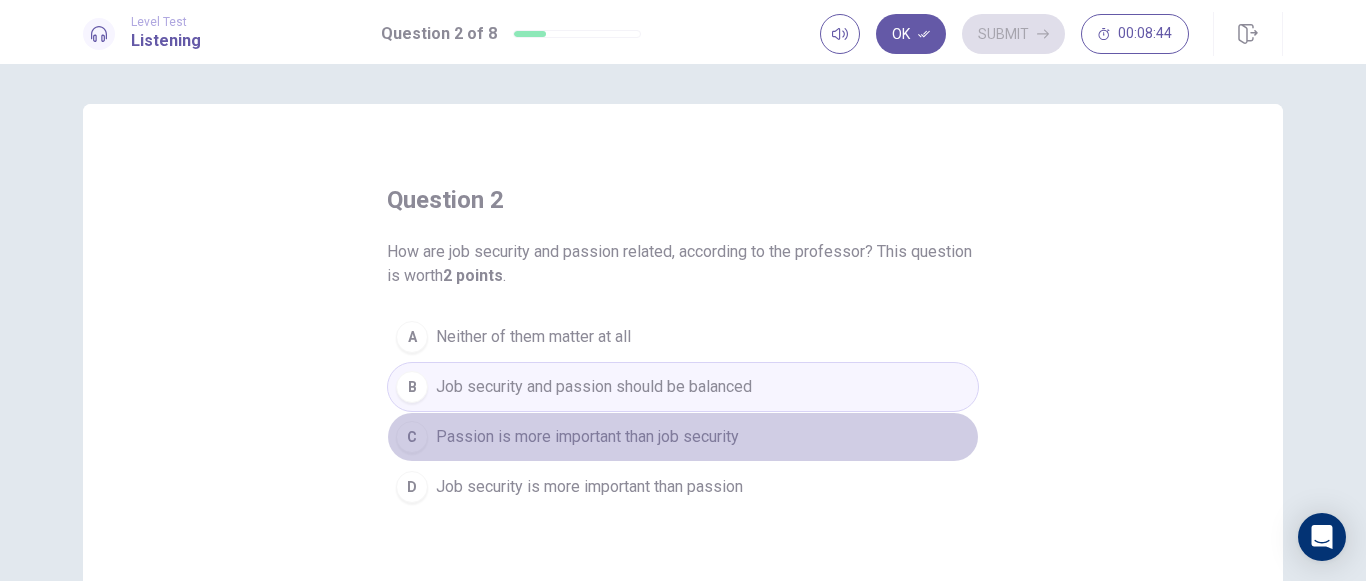 click on "C" at bounding box center (412, 437) 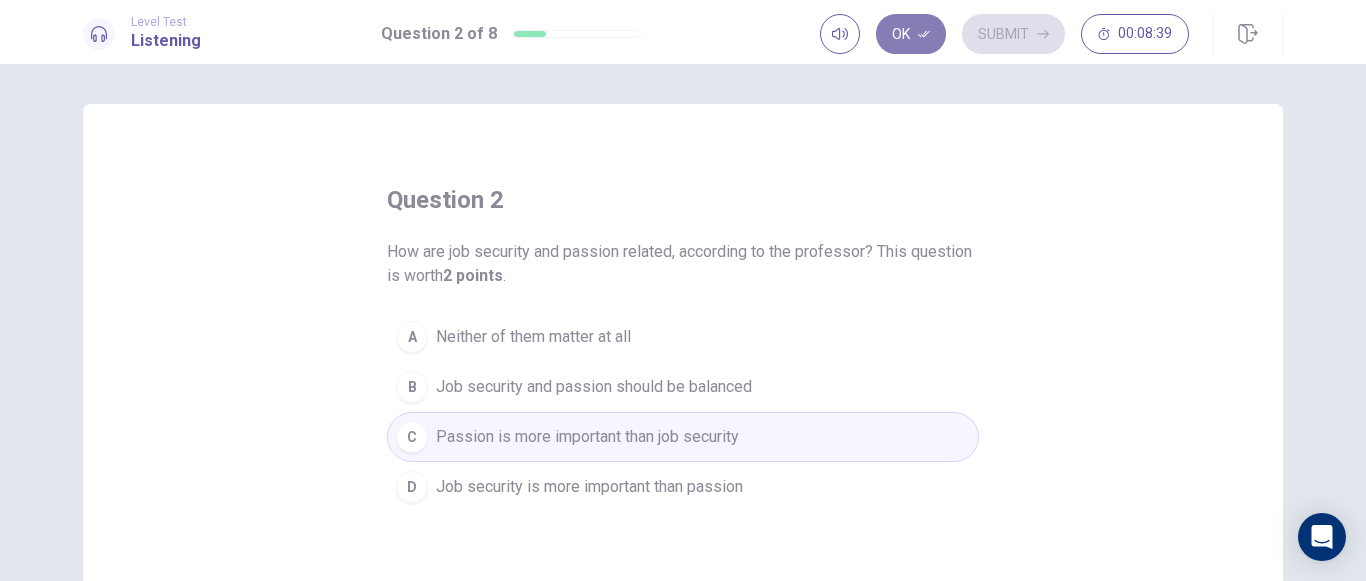 click on "Ok" at bounding box center (911, 34) 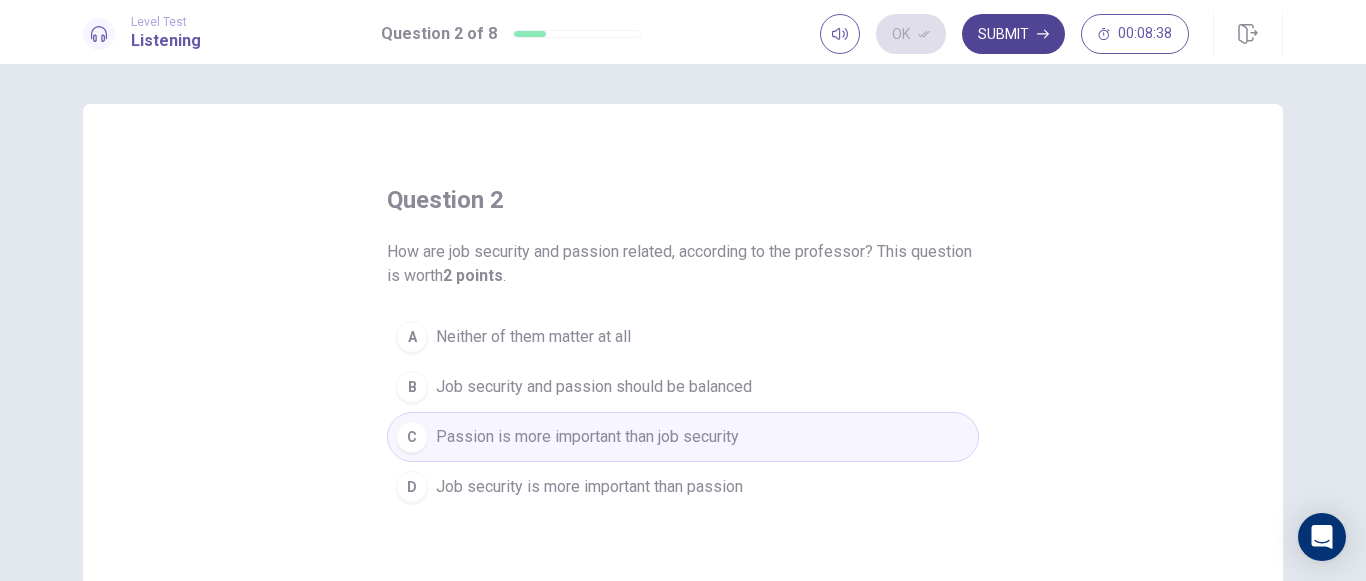 click 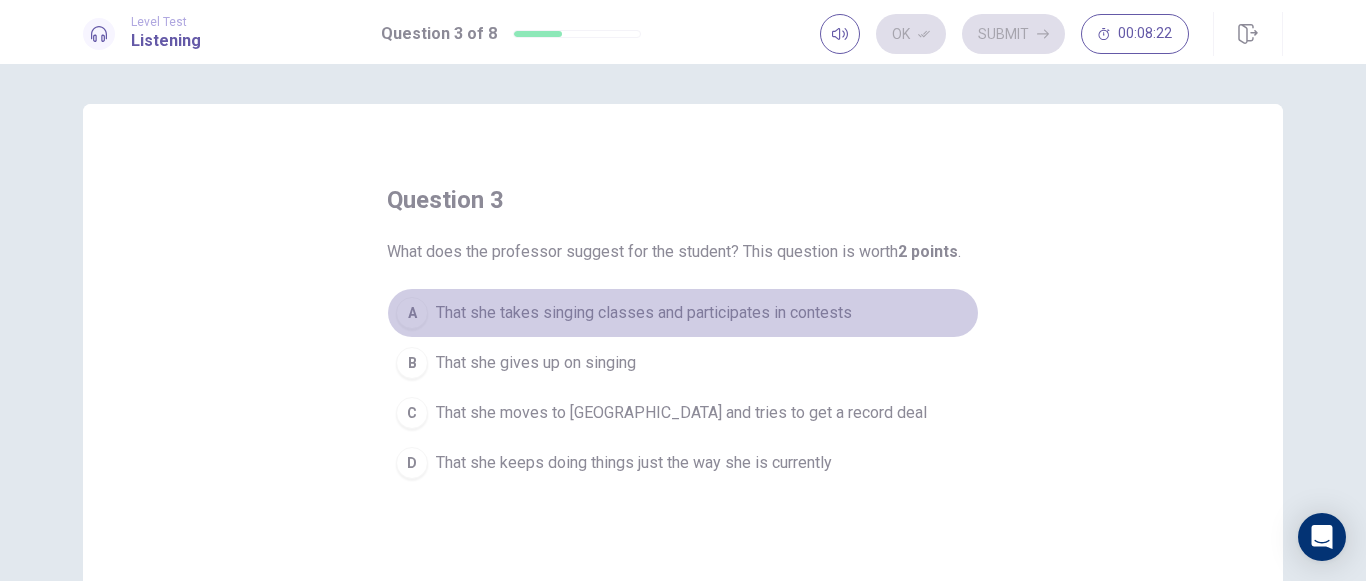 click on "A" at bounding box center (412, 313) 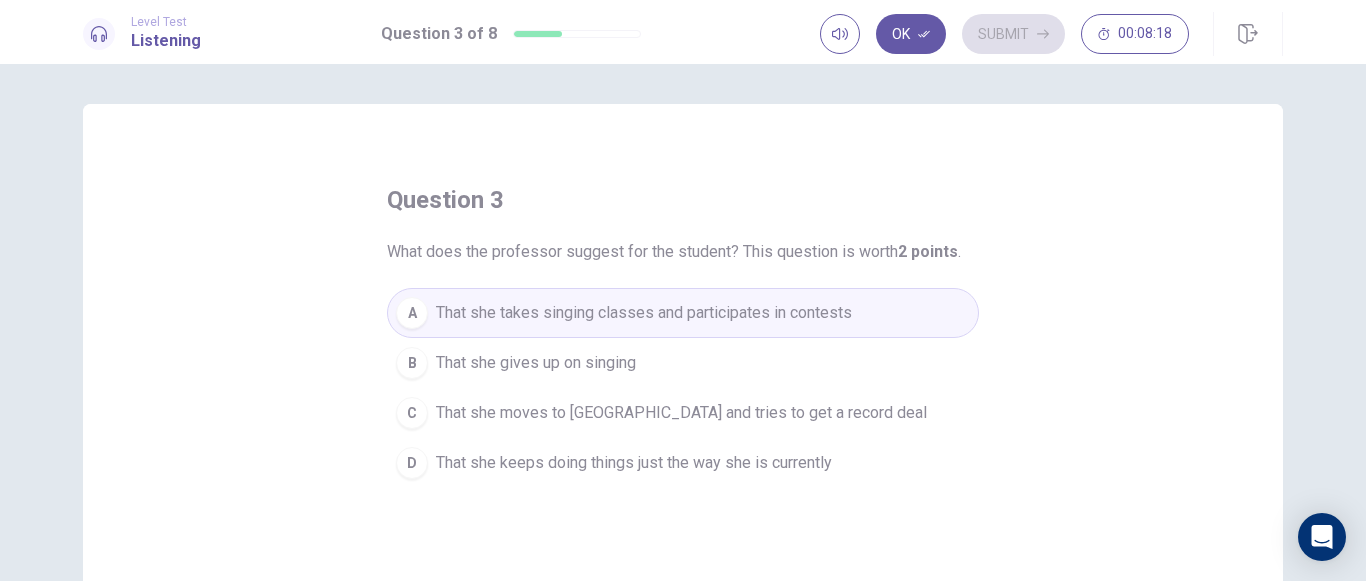 drag, startPoint x: 900, startPoint y: 38, endPoint x: 1017, endPoint y: 35, distance: 117.03845 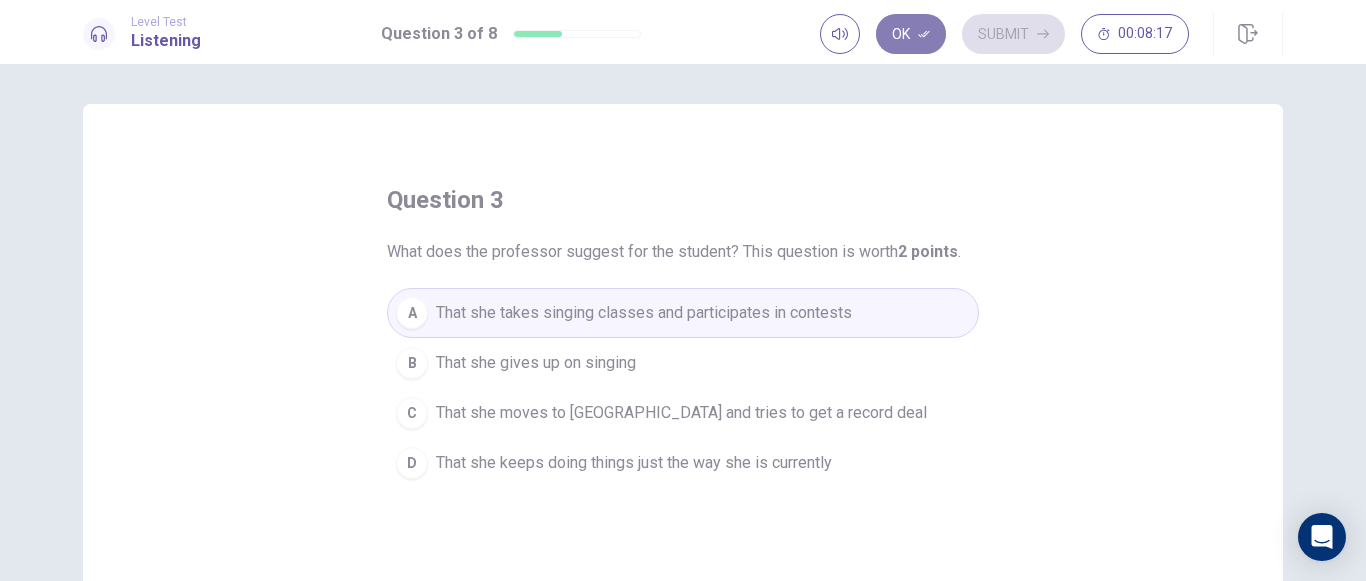 click on "Ok" at bounding box center [911, 34] 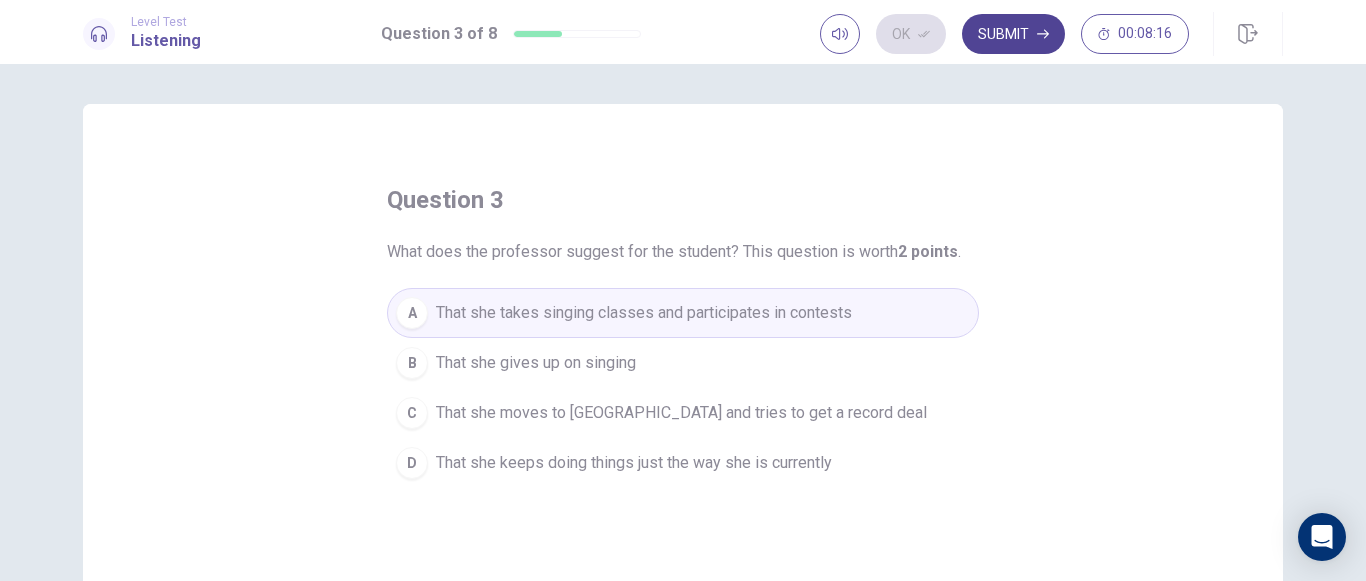 click on "Submit" at bounding box center [1013, 34] 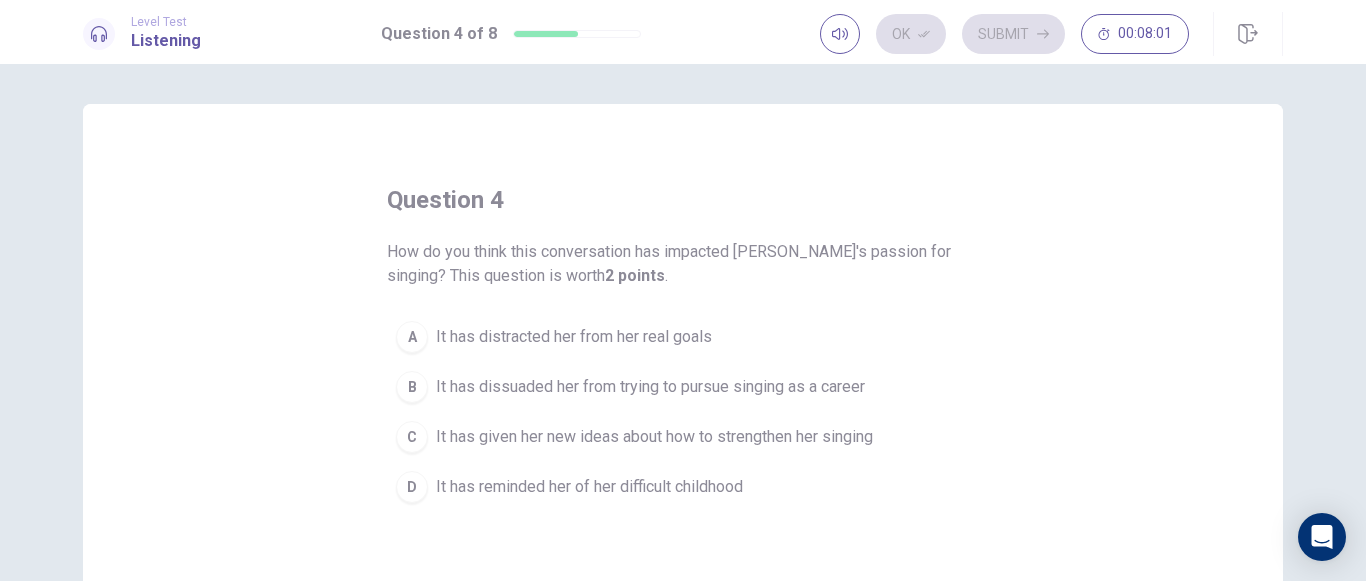 click on "C" at bounding box center (412, 437) 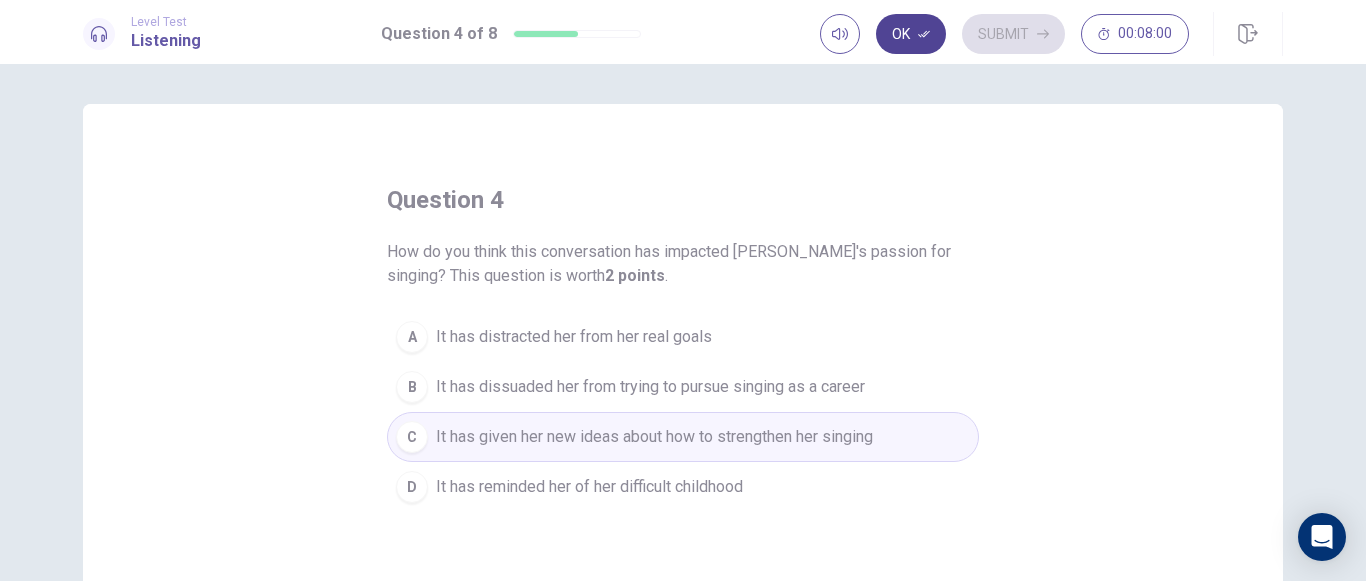 click 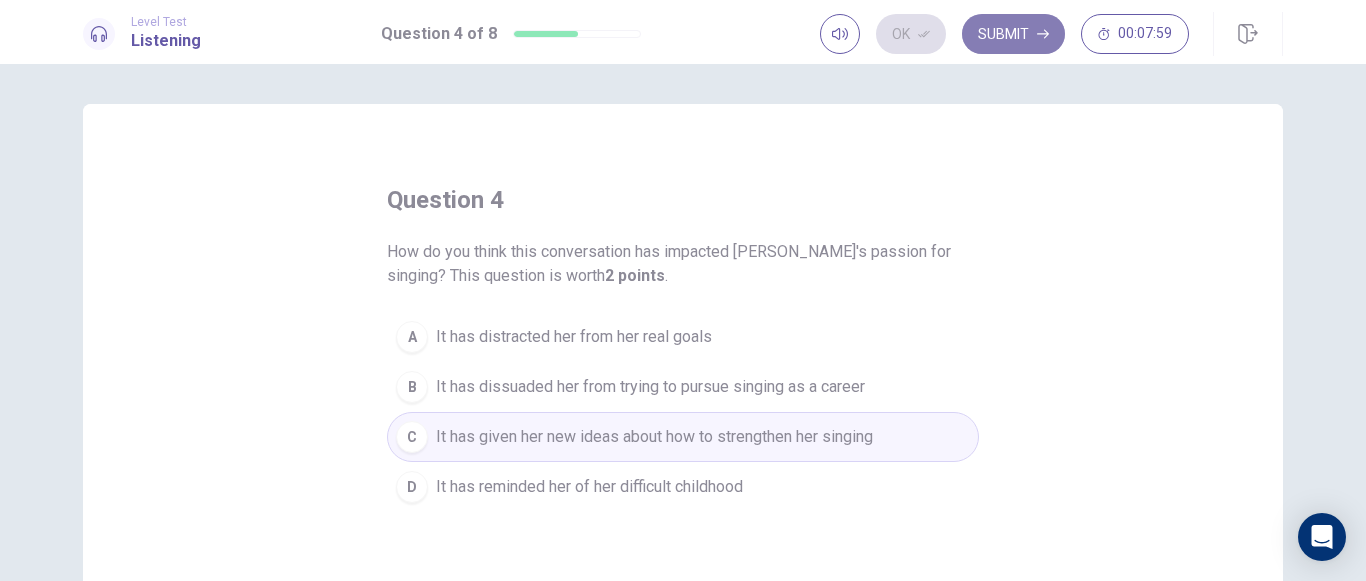 click on "Submit" at bounding box center (1013, 34) 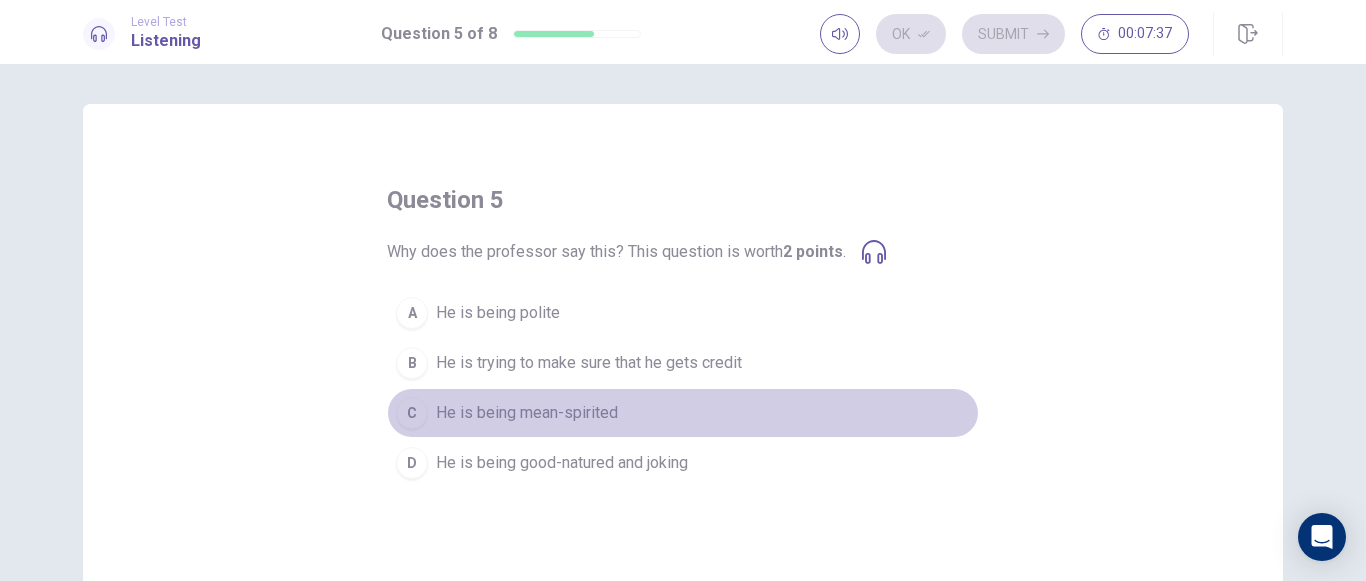 click on "C" at bounding box center (412, 413) 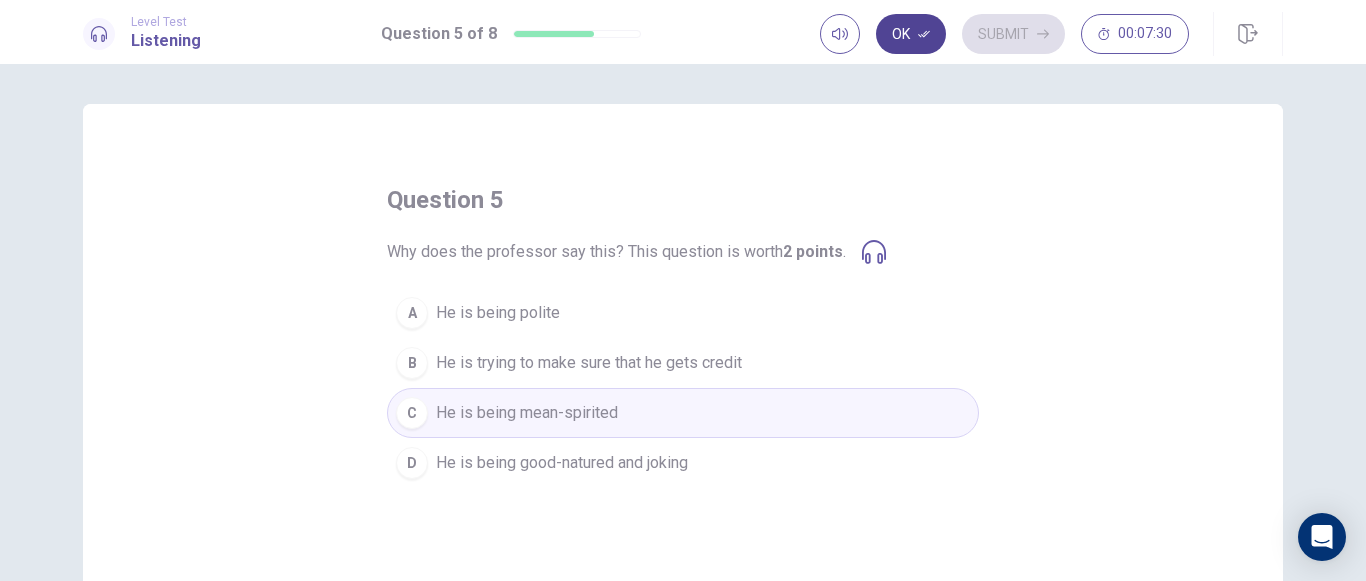 click on "Ok" at bounding box center (911, 34) 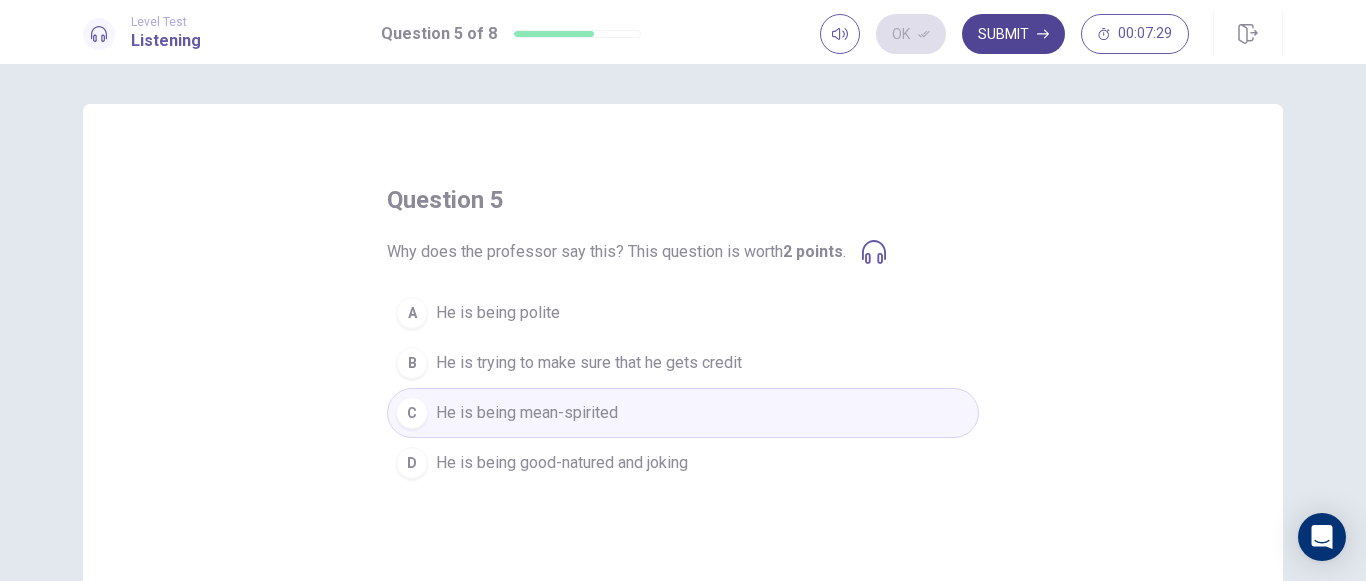 click on "Submit" at bounding box center (1013, 34) 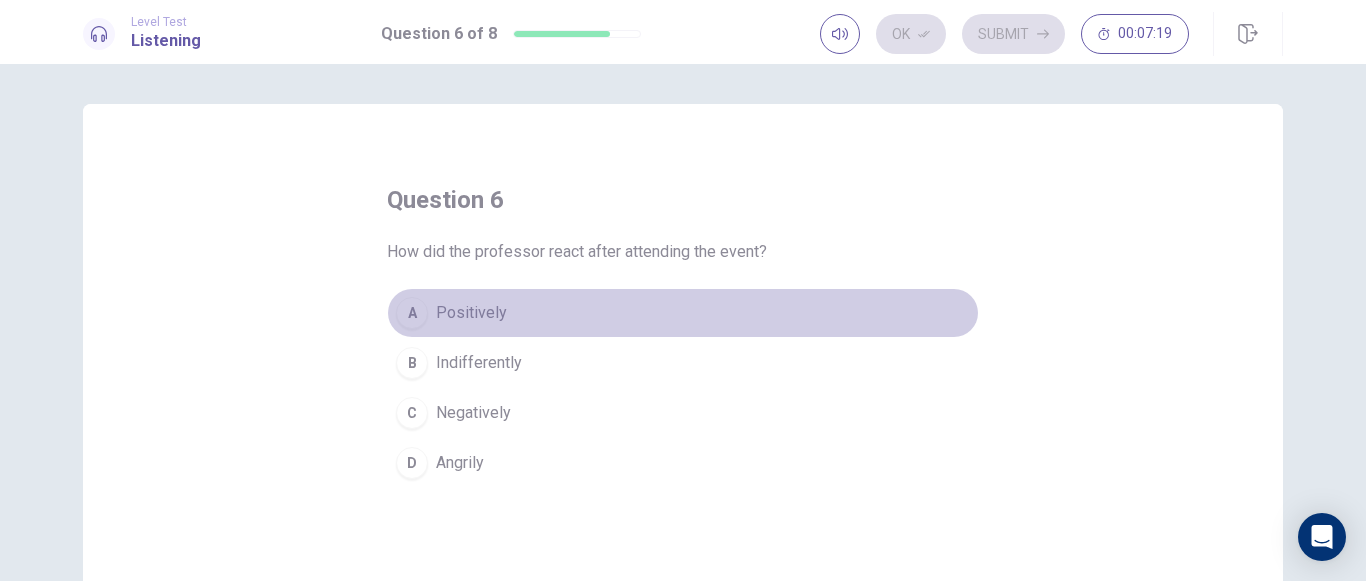 click on "A" at bounding box center [412, 313] 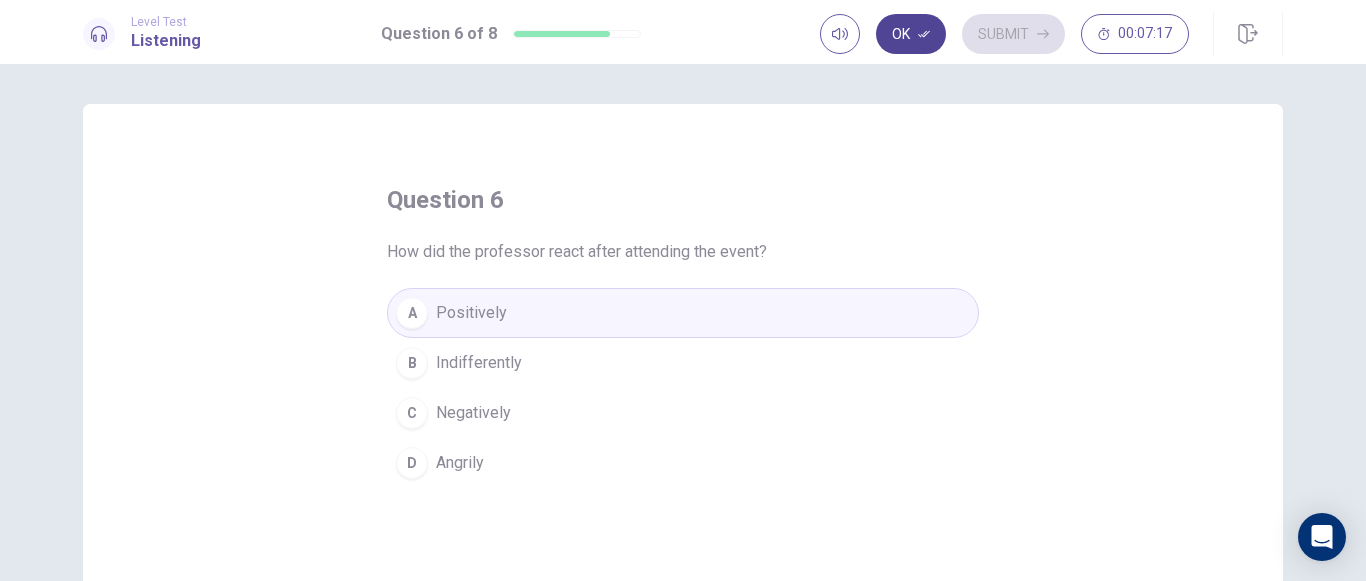 click on "Ok" at bounding box center (911, 34) 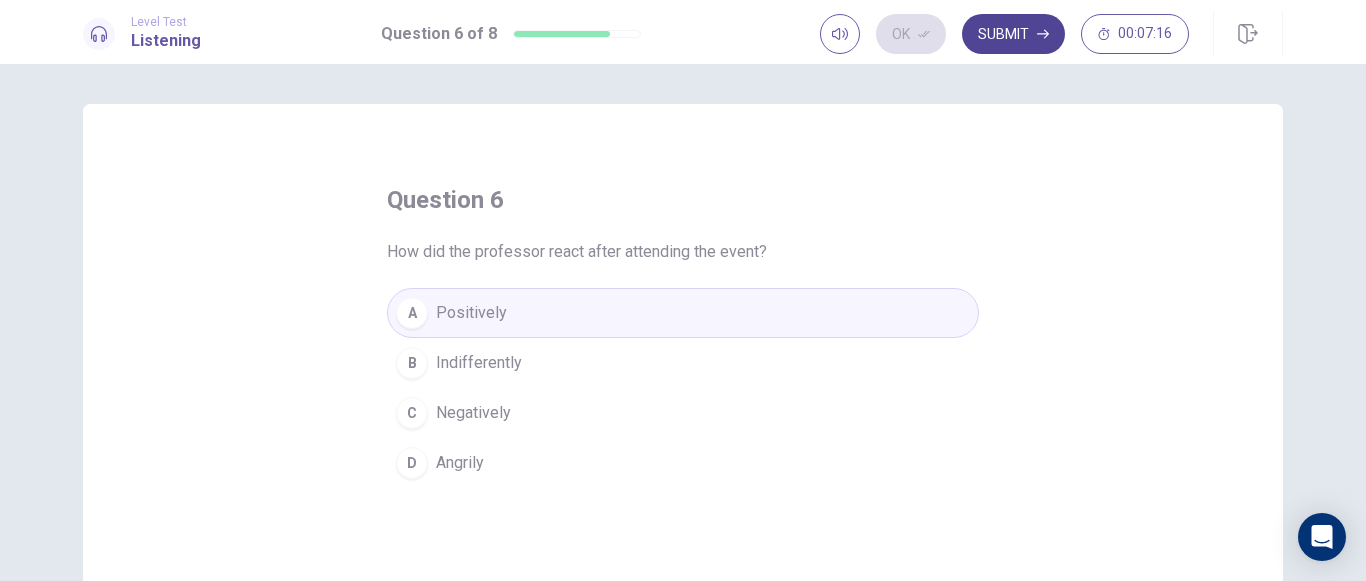 click on "Submit" at bounding box center (1013, 34) 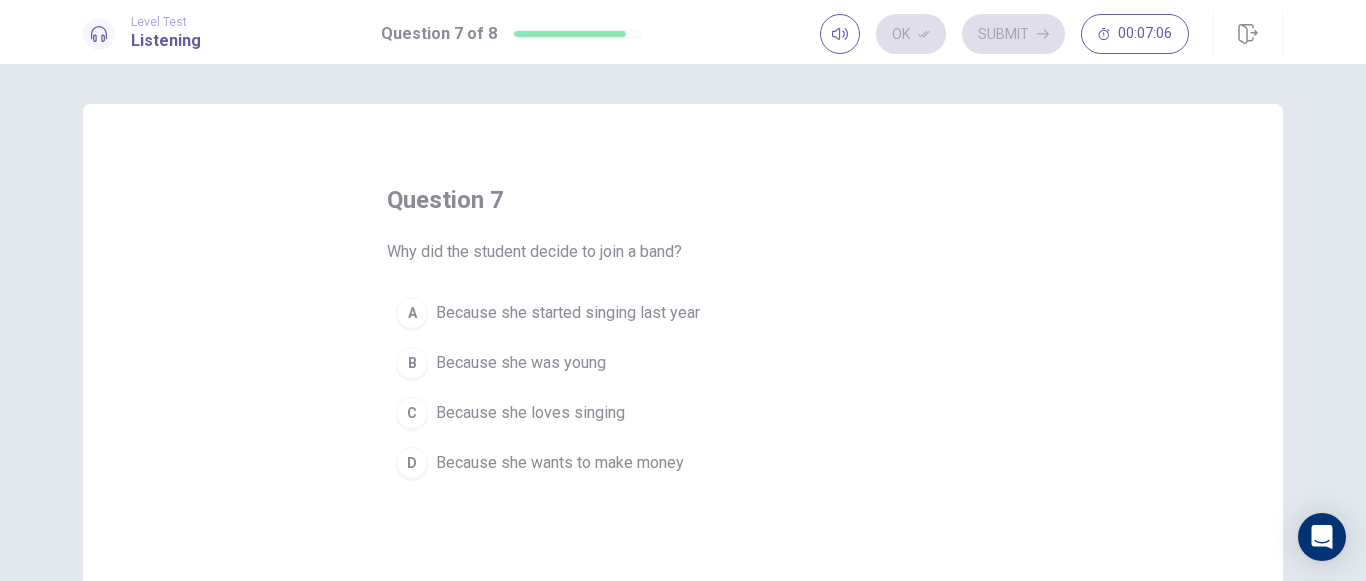 click on "A Because she started singing last year" at bounding box center [683, 313] 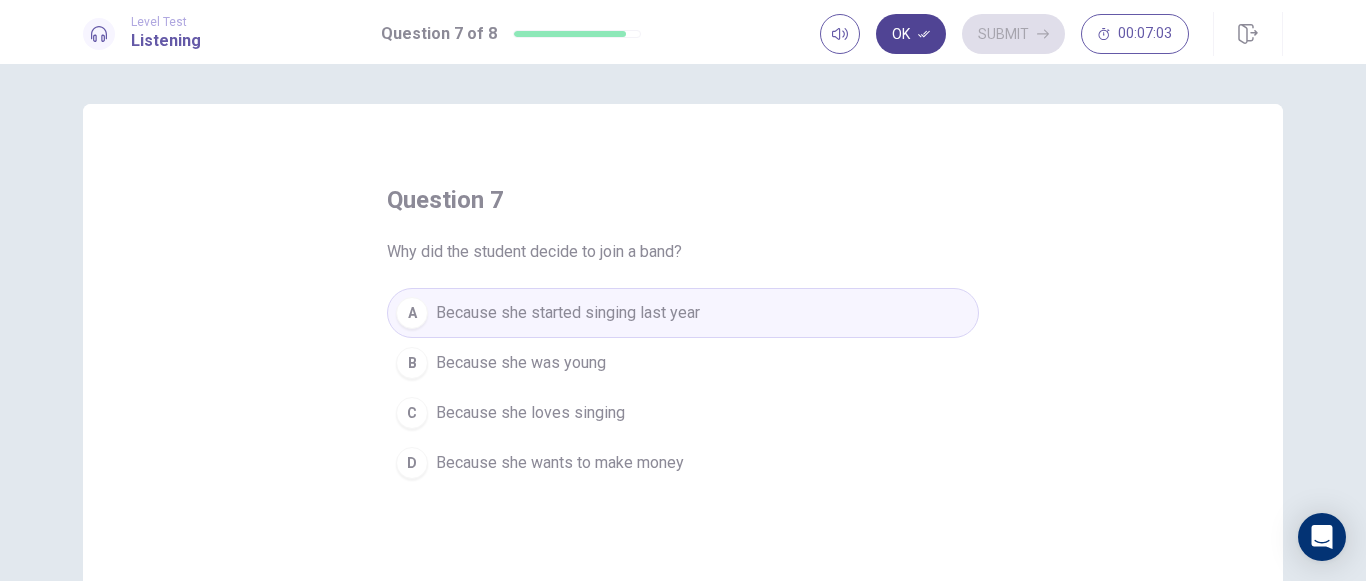 click on "Ok" at bounding box center [911, 34] 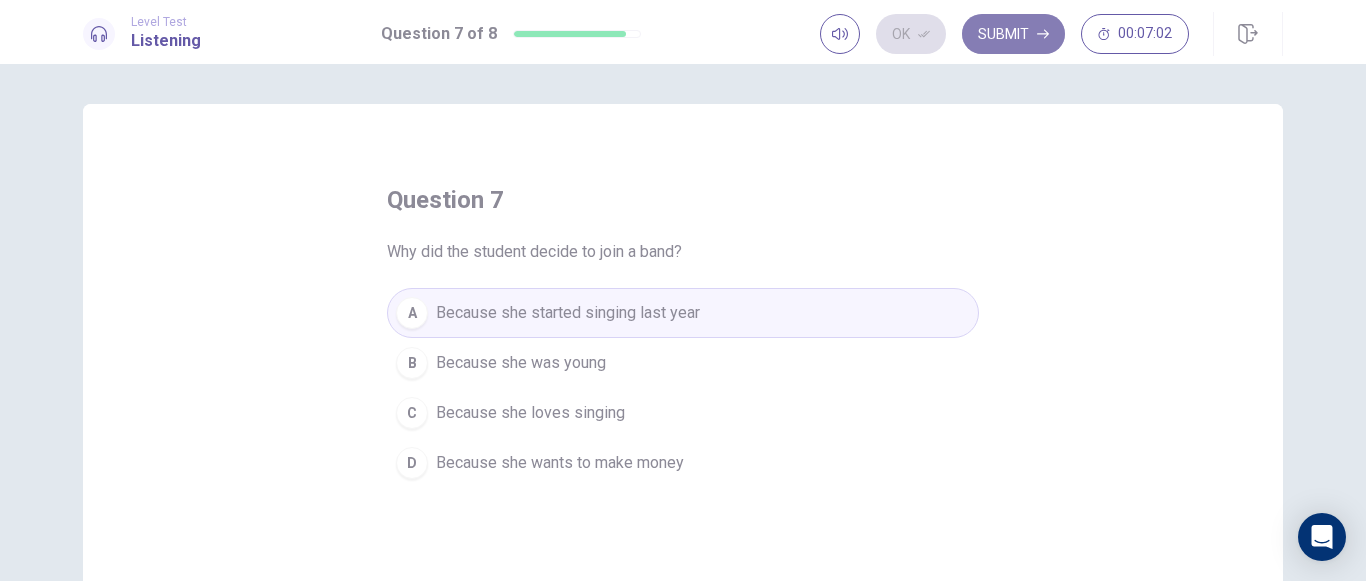 click on "Submit" at bounding box center [1013, 34] 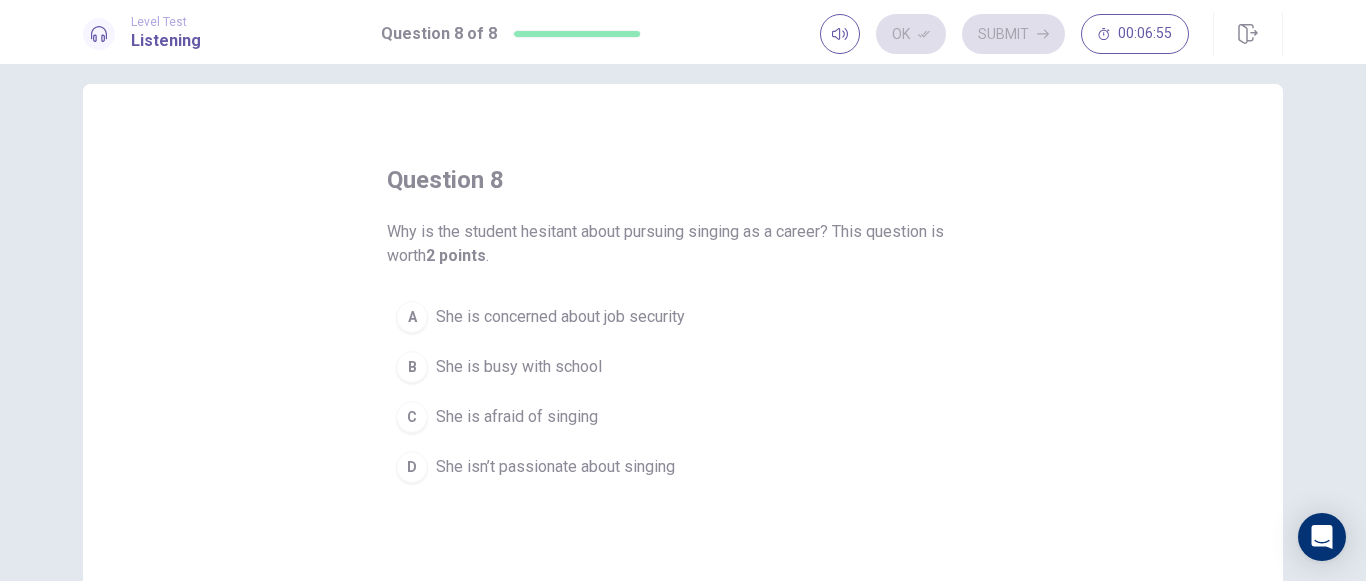 scroll, scrollTop: 0, scrollLeft: 0, axis: both 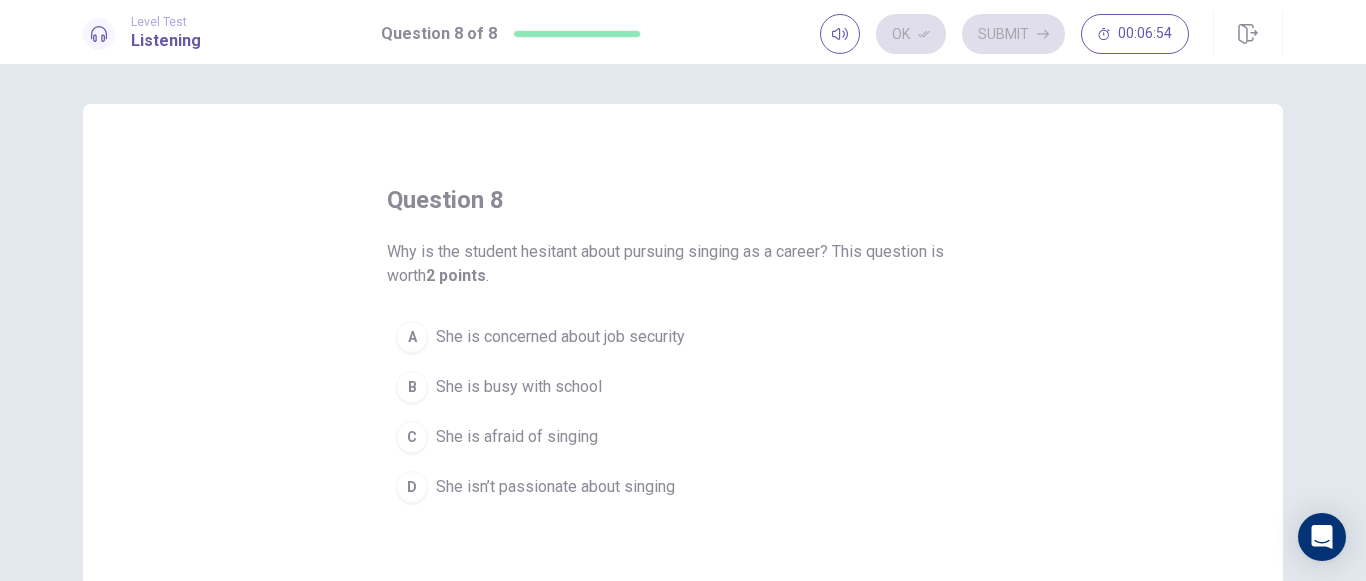 click on "Ok Submit 00:06:54" at bounding box center (1004, 34) 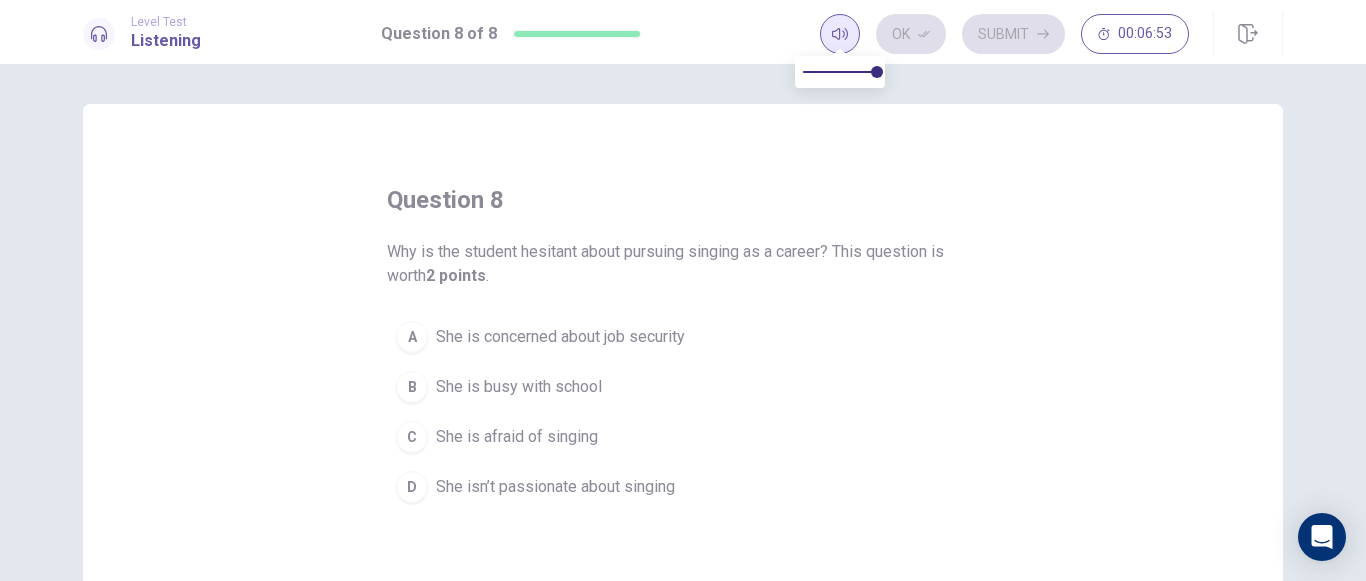click 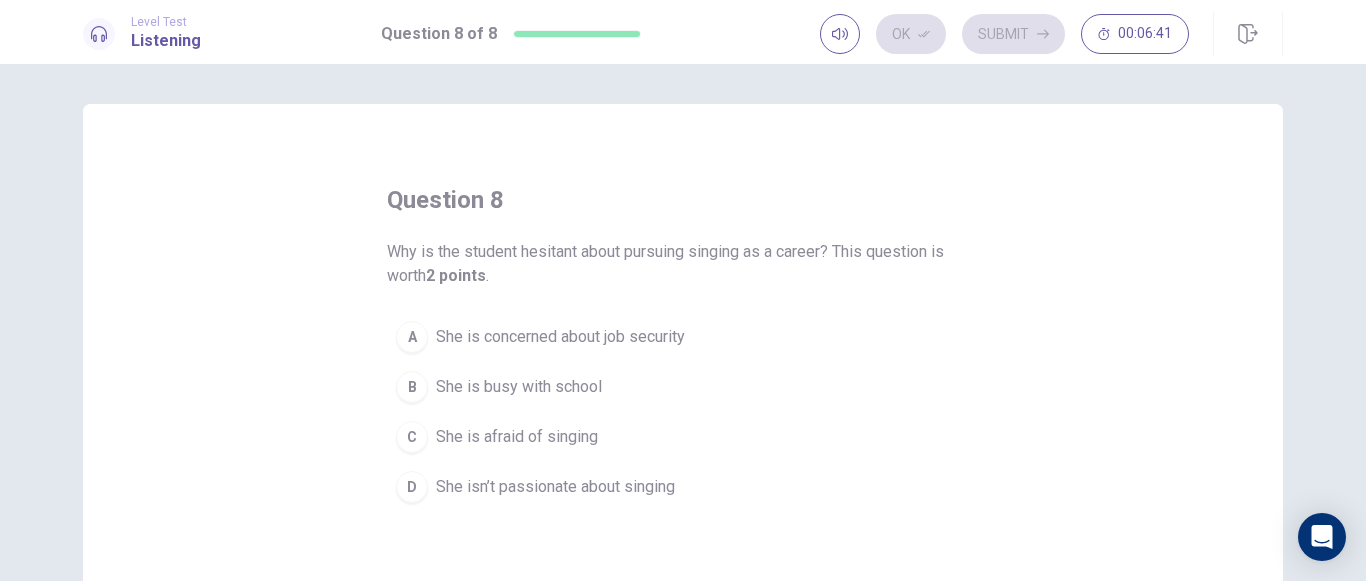 click on "Why is the student hesitant about pursuing singing as a career? This question is worth  2 points ." at bounding box center (683, 264) 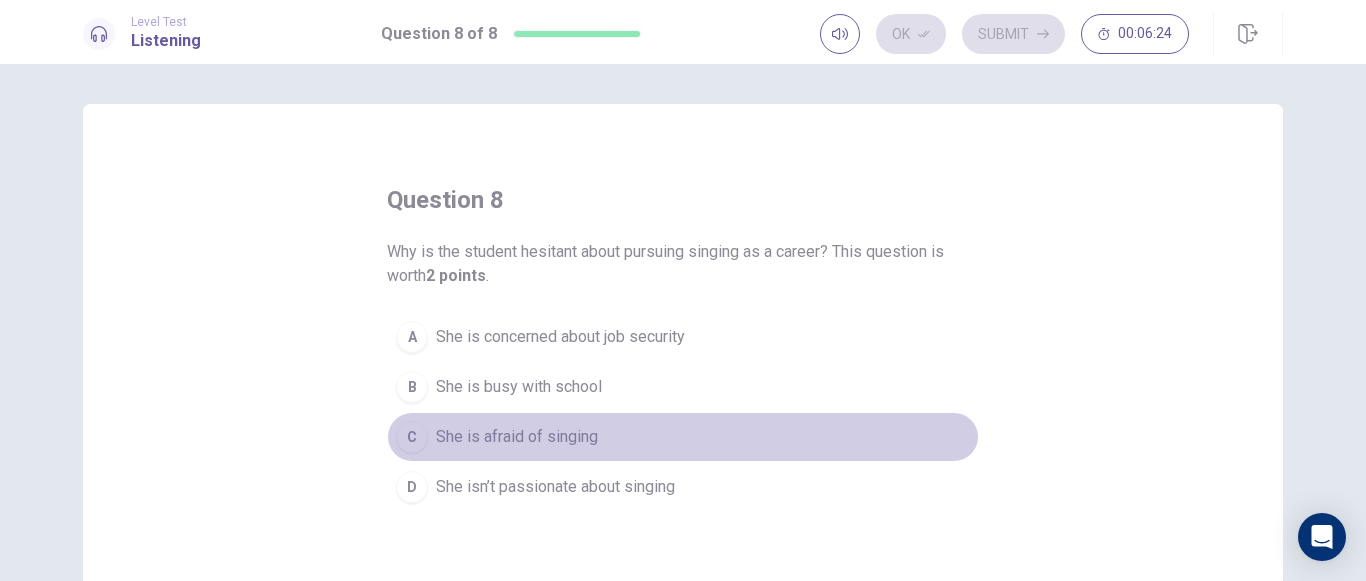 click on "C She is afraid of singing" at bounding box center [683, 437] 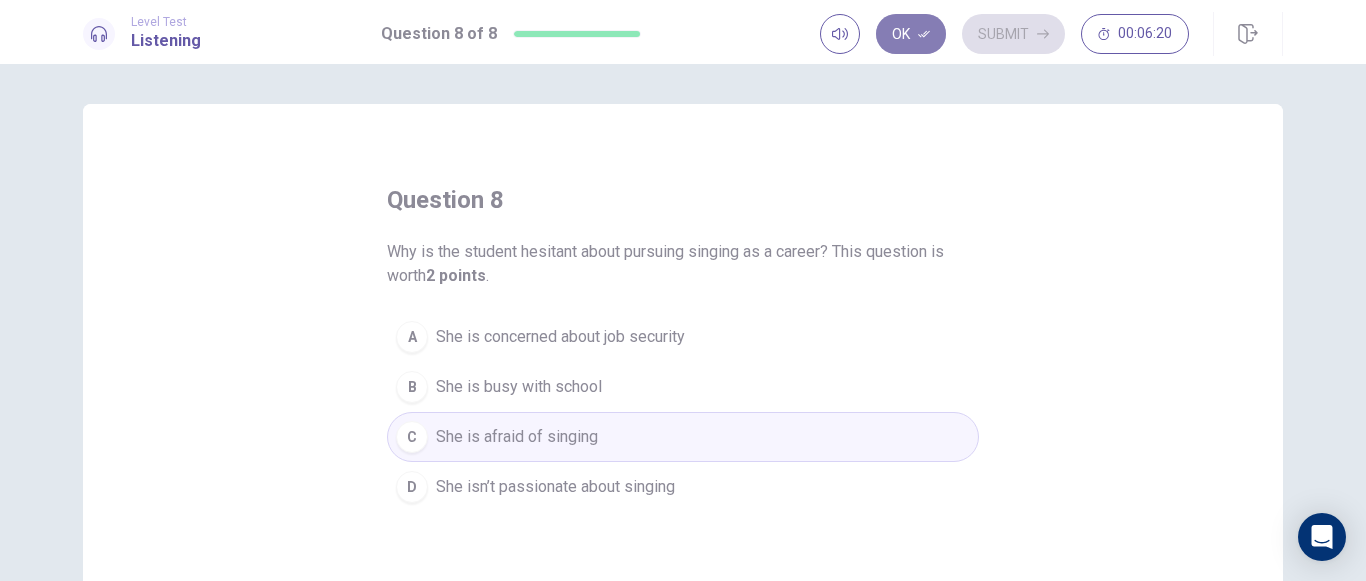 click 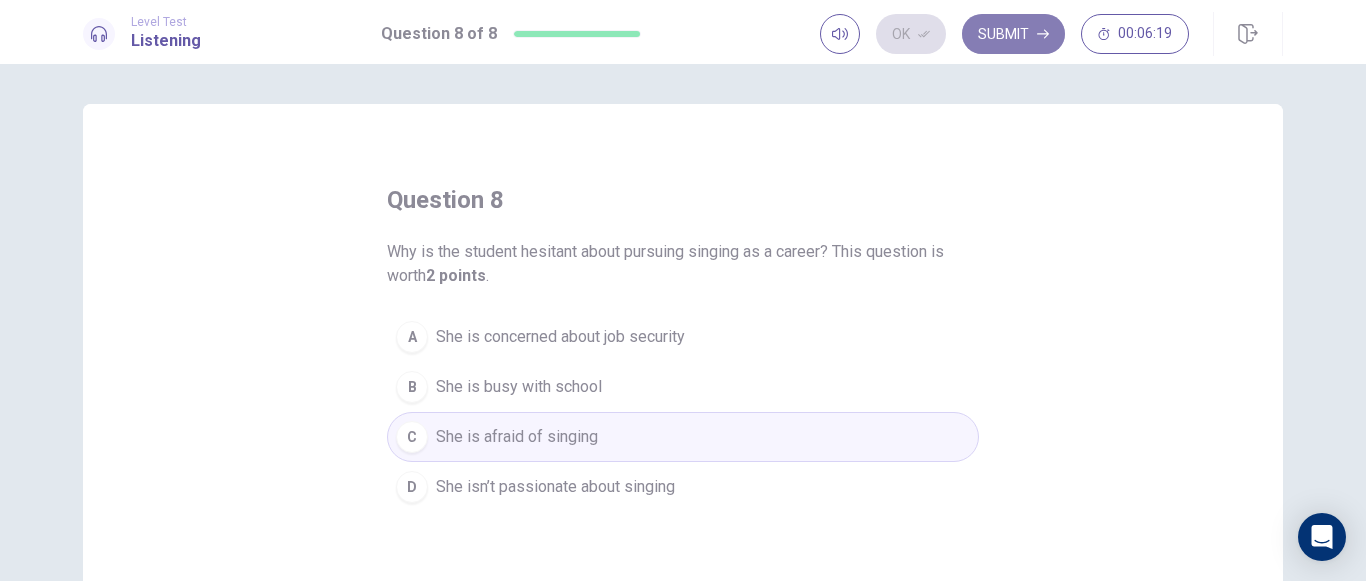 click on "Submit" at bounding box center (1013, 34) 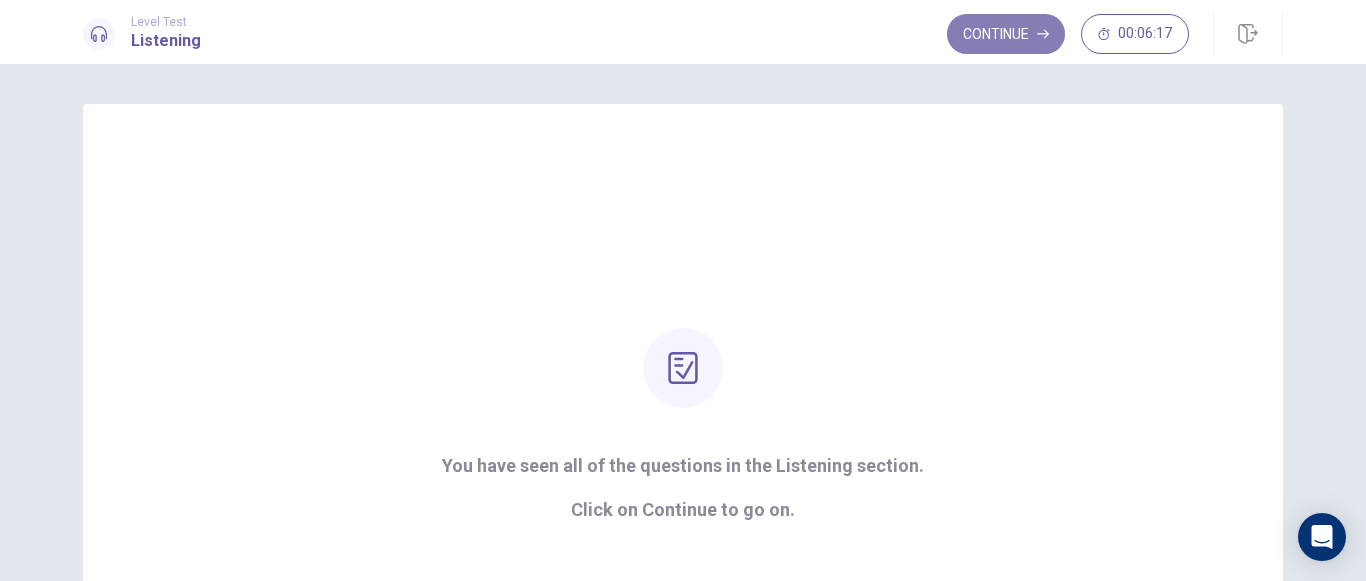 click on "Continue" at bounding box center (1006, 34) 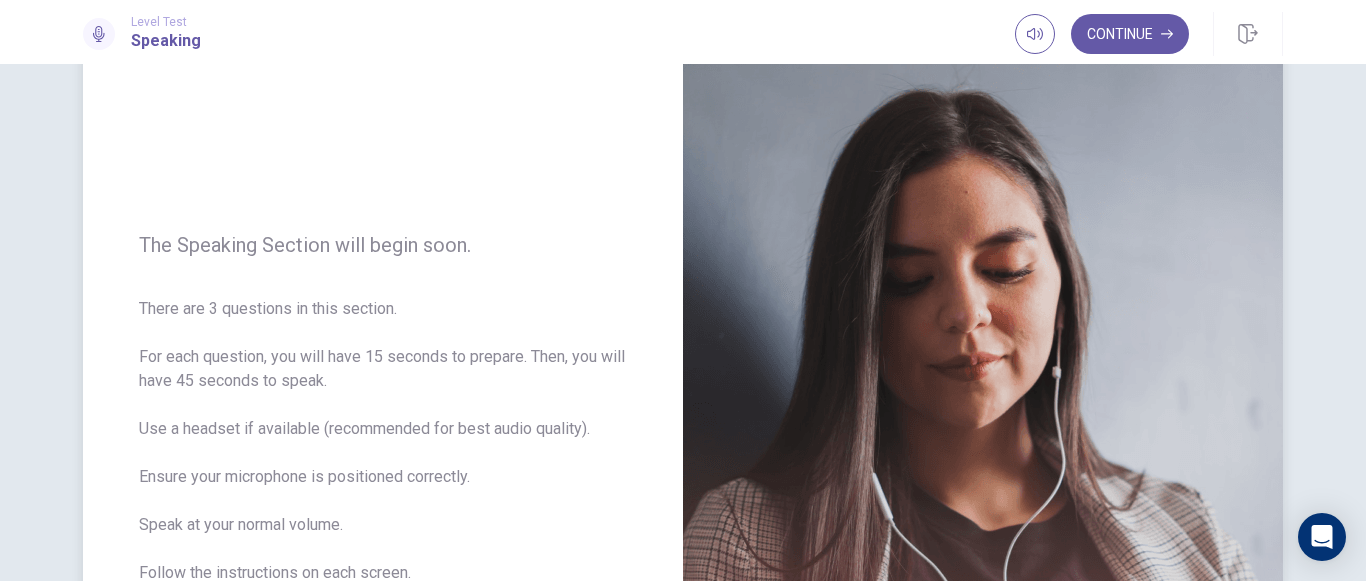scroll, scrollTop: 116, scrollLeft: 0, axis: vertical 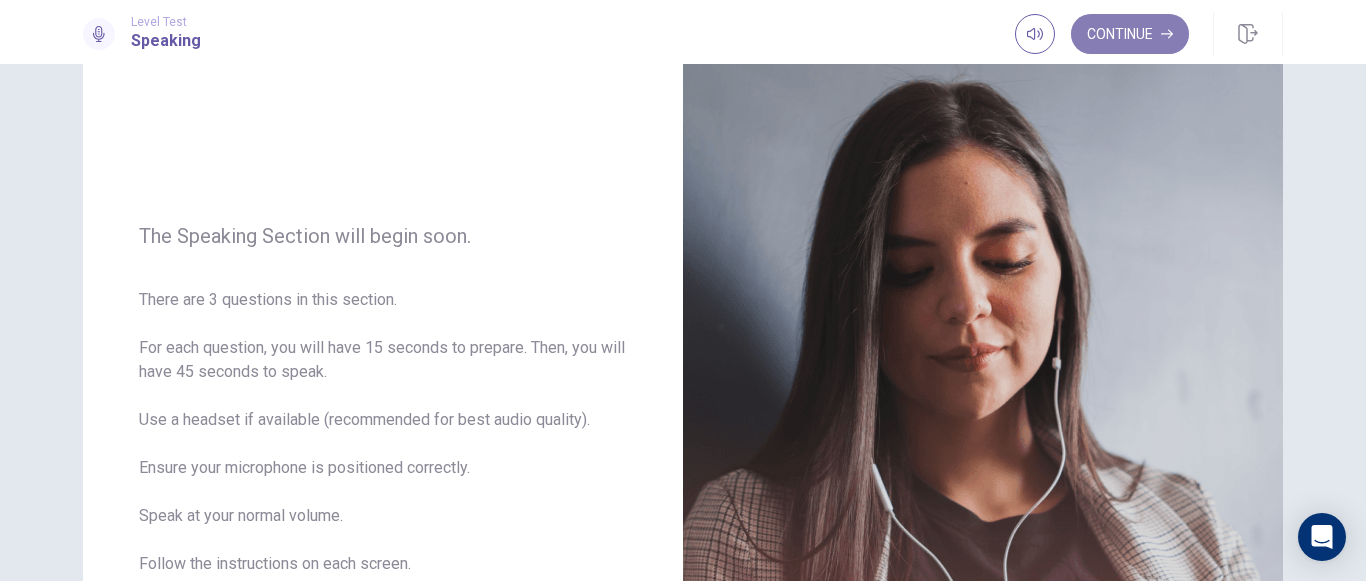click on "Continue" at bounding box center (1130, 34) 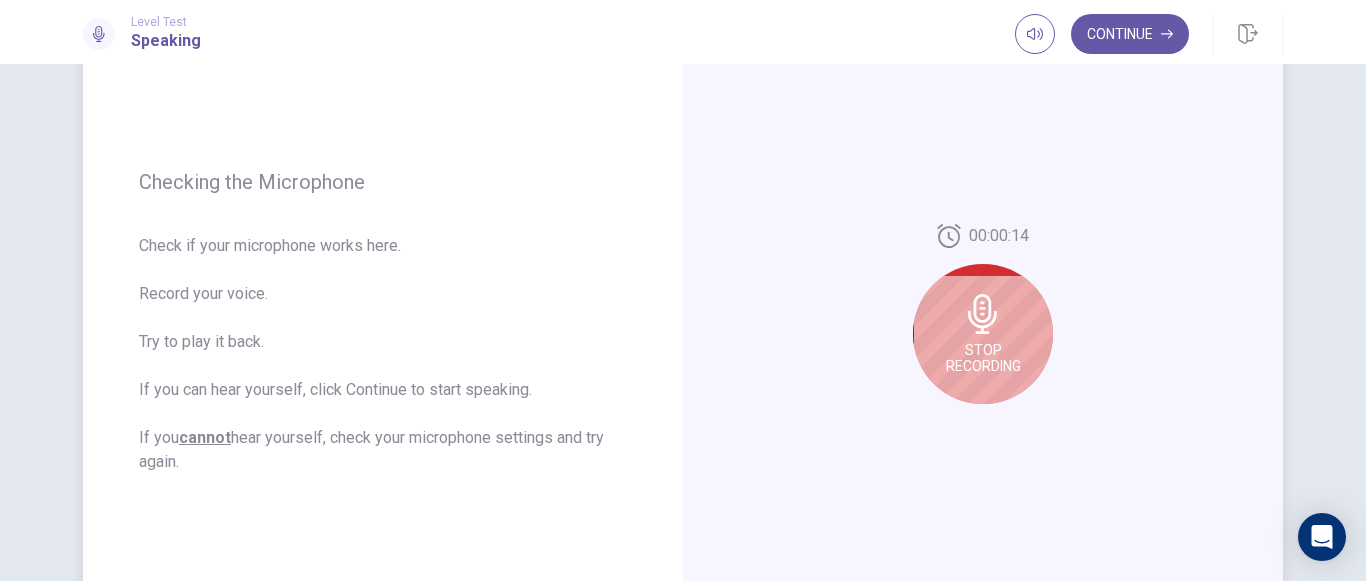 scroll, scrollTop: 219, scrollLeft: 0, axis: vertical 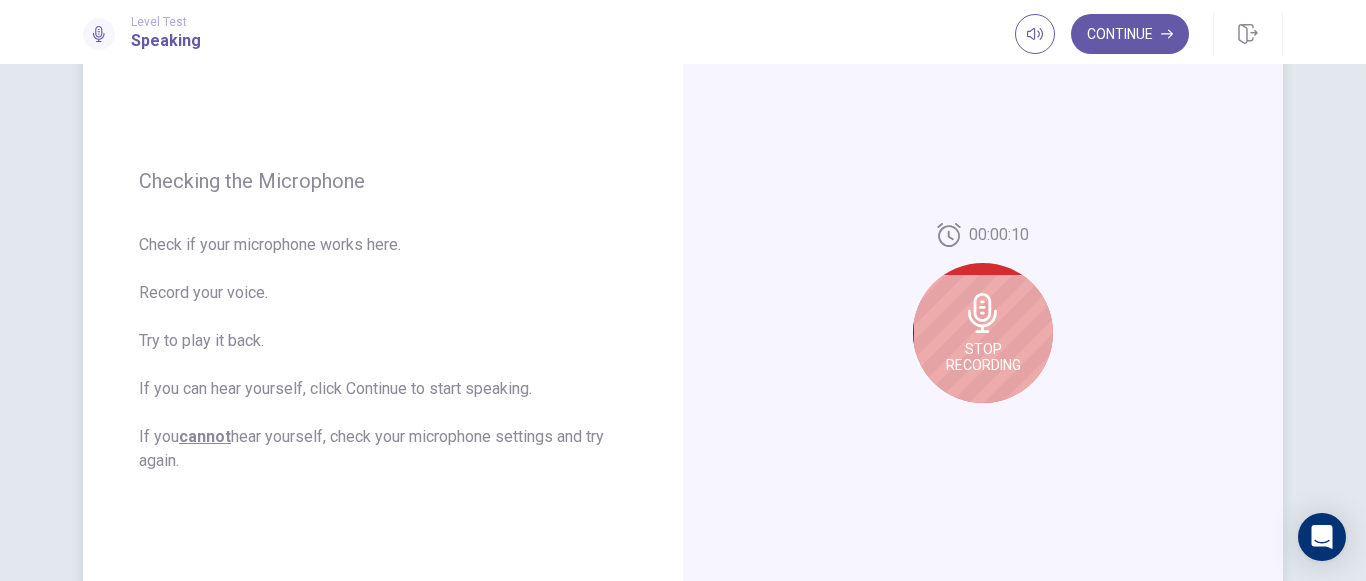 click 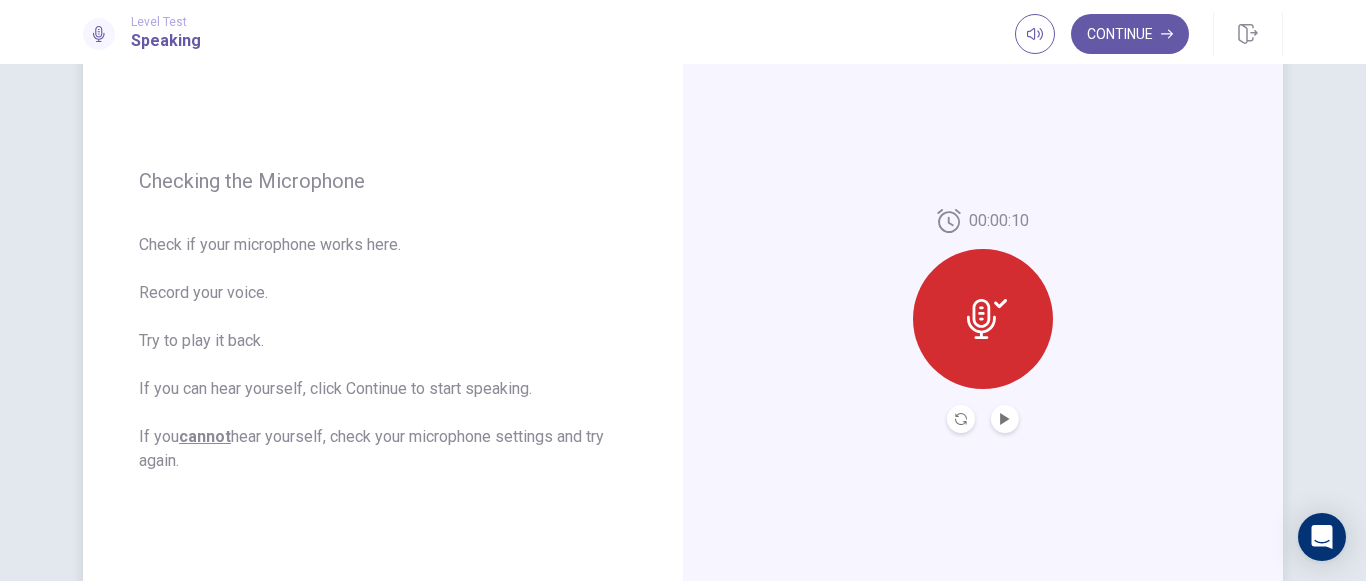 click at bounding box center [1005, 419] 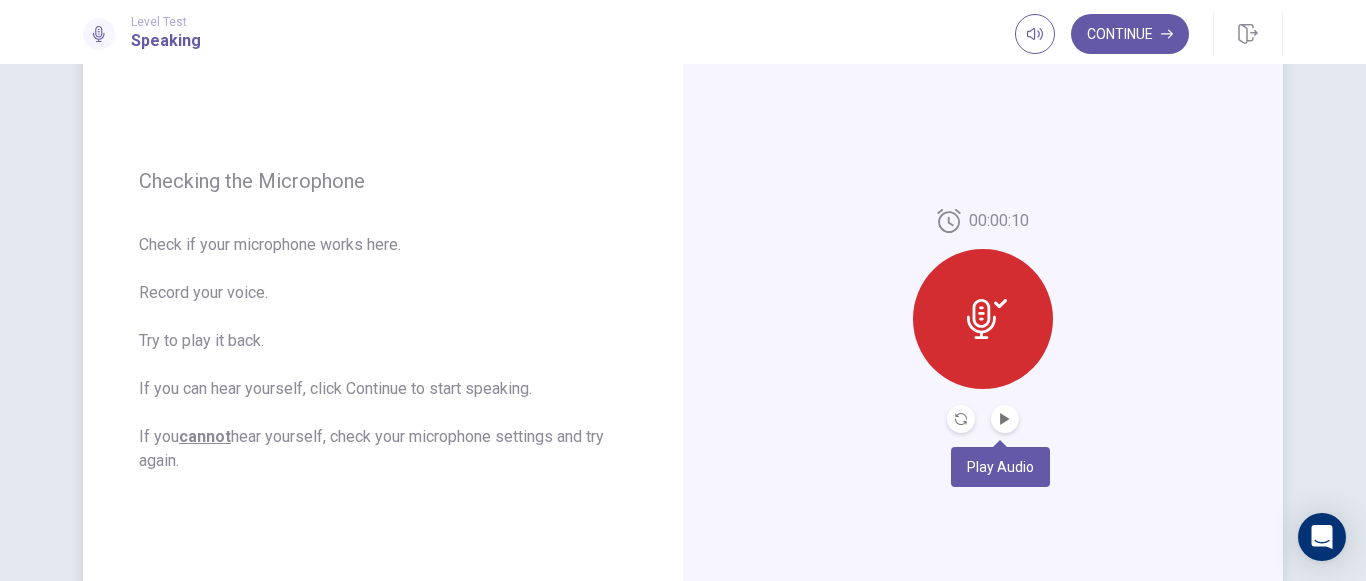 click at bounding box center [1005, 419] 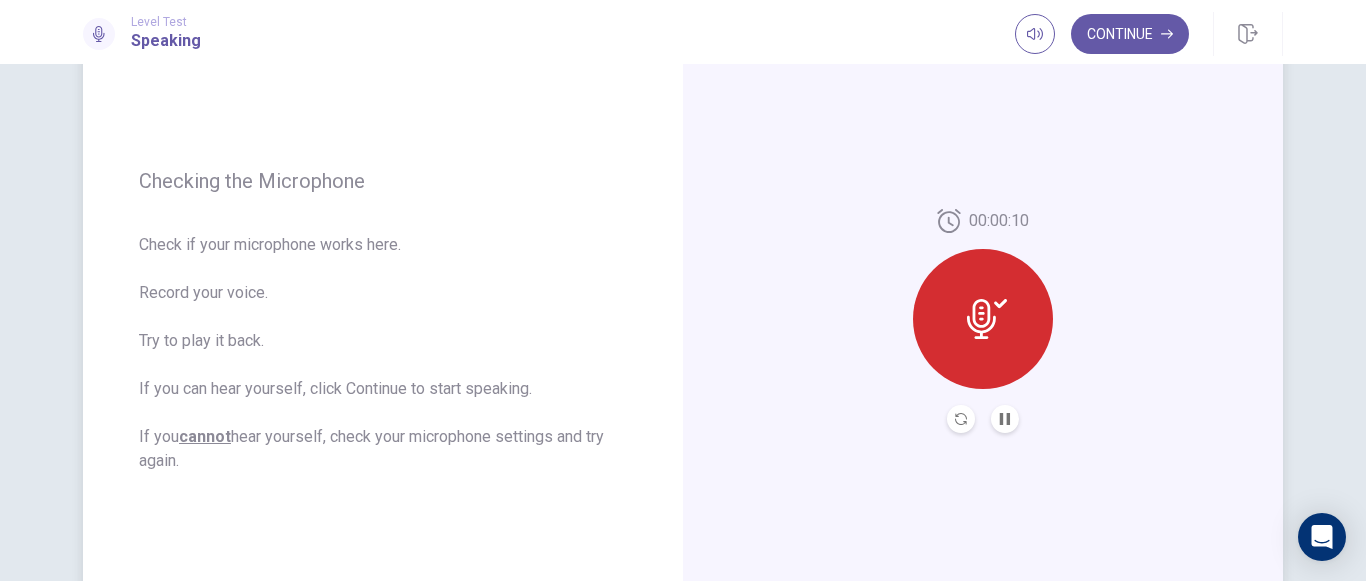 click at bounding box center [961, 419] 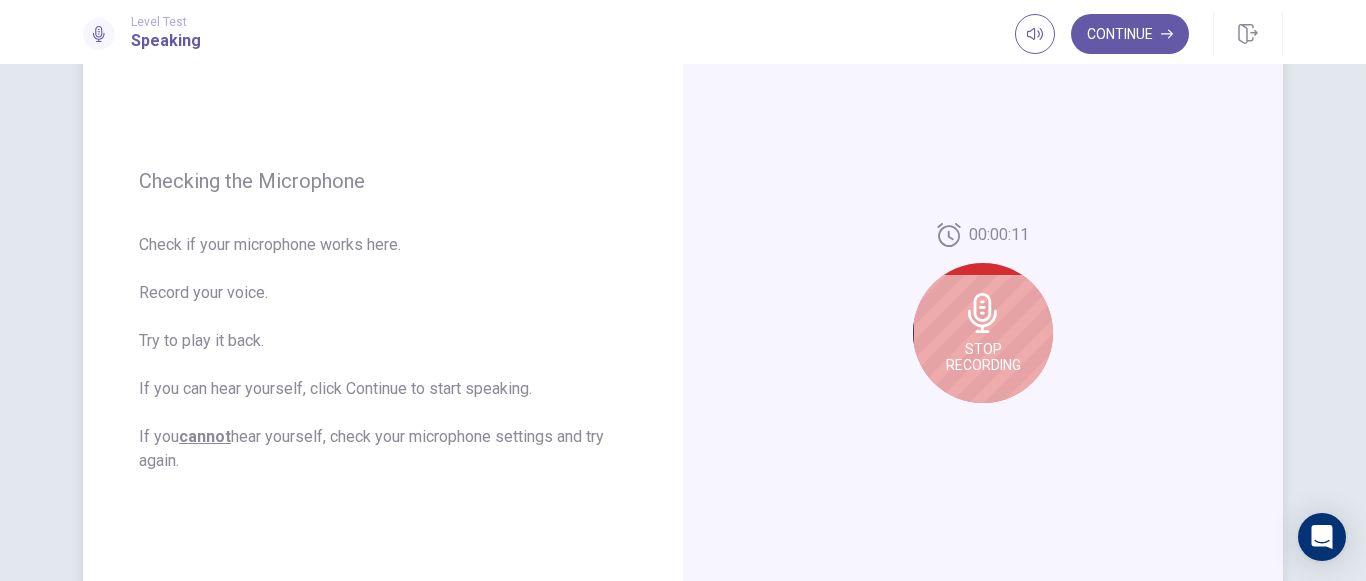click on "Stop   Recording" at bounding box center (983, 333) 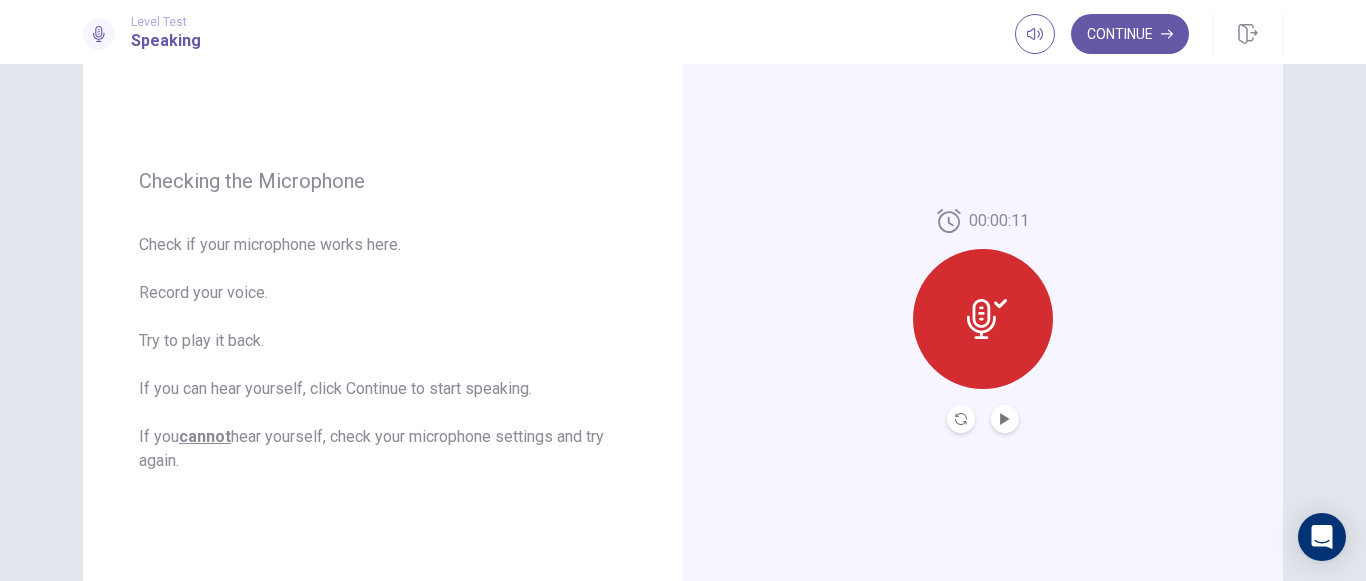 click at bounding box center (1005, 419) 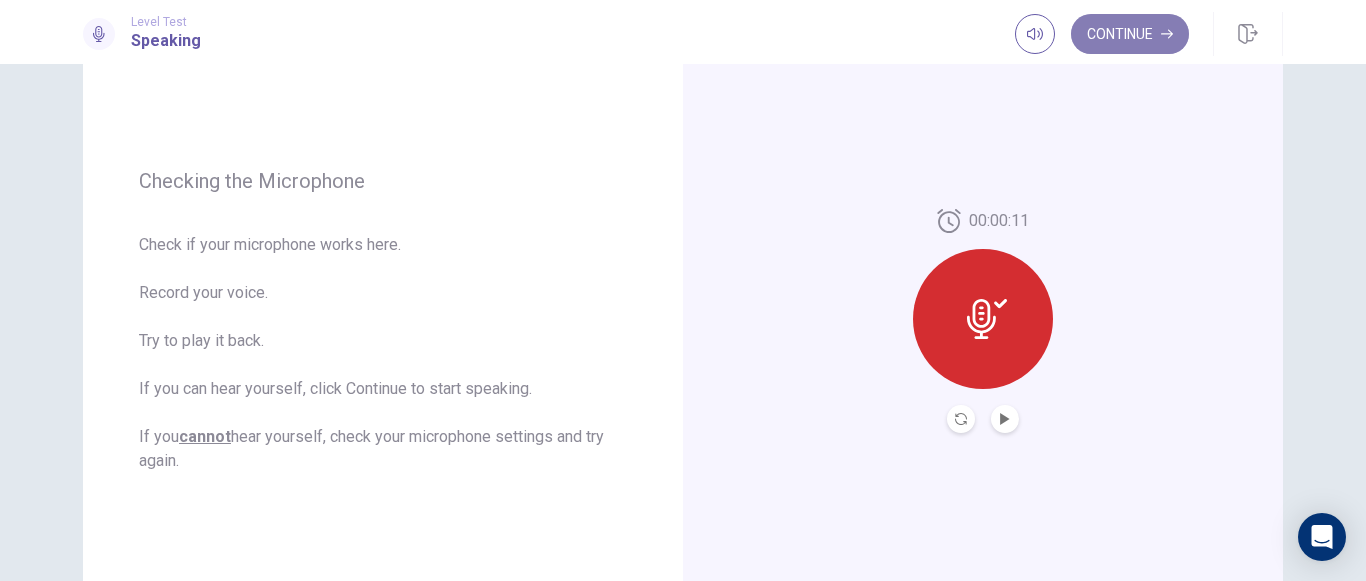 click on "Continue" at bounding box center (1130, 34) 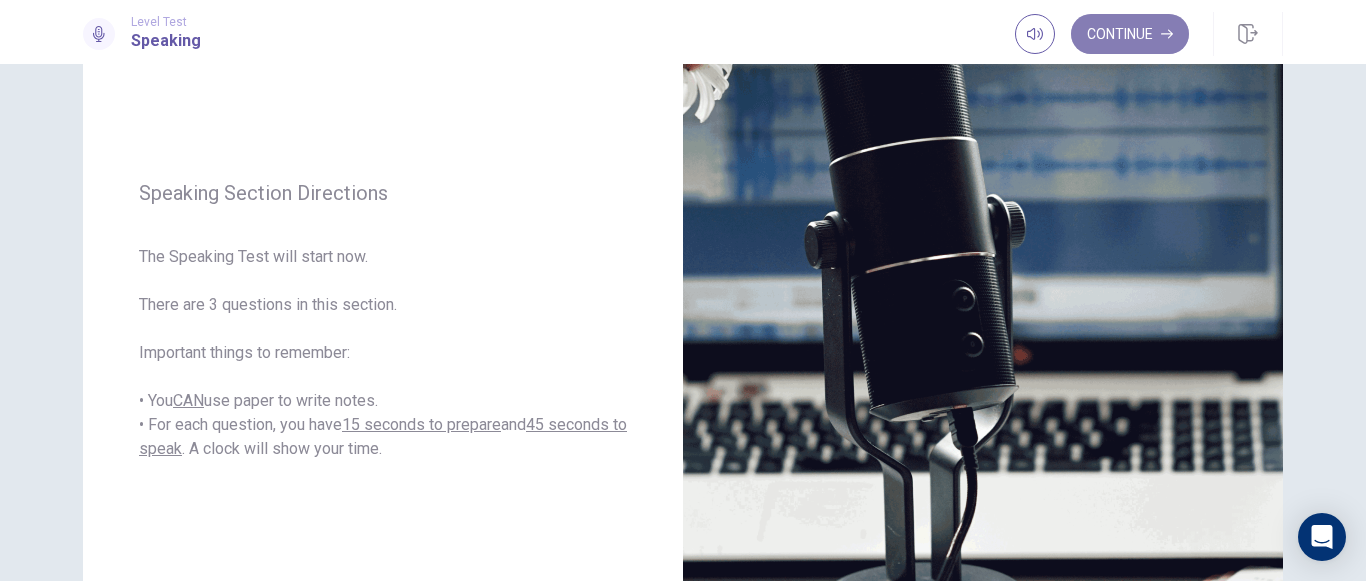 click on "Continue" at bounding box center (1130, 34) 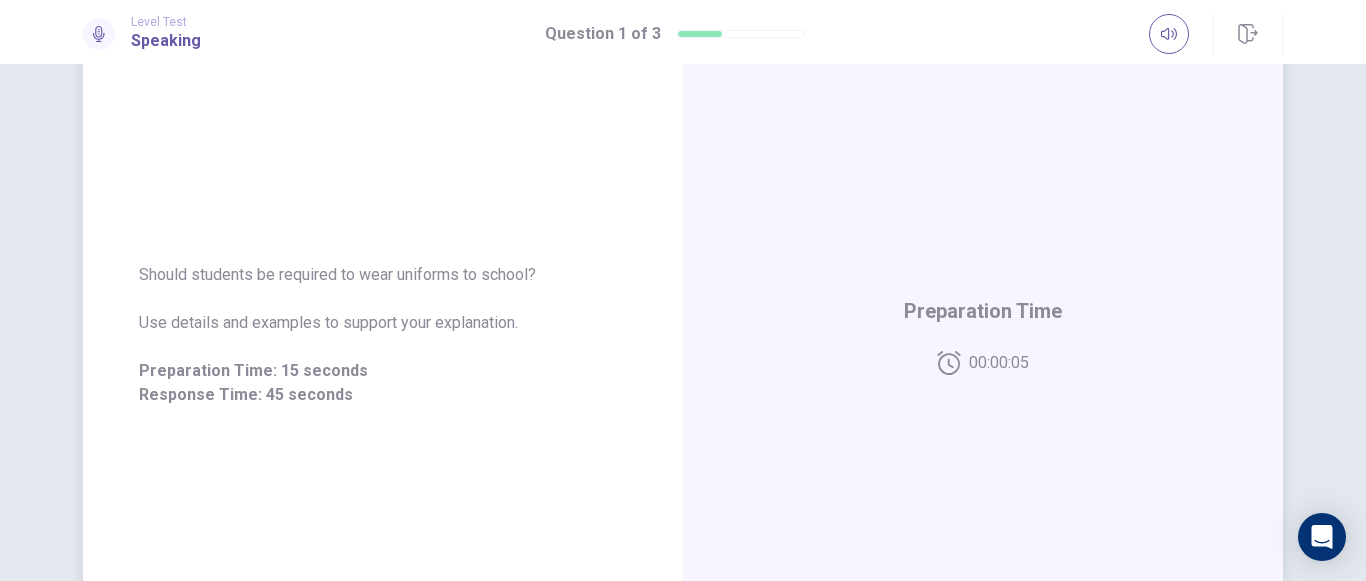 scroll, scrollTop: 204, scrollLeft: 0, axis: vertical 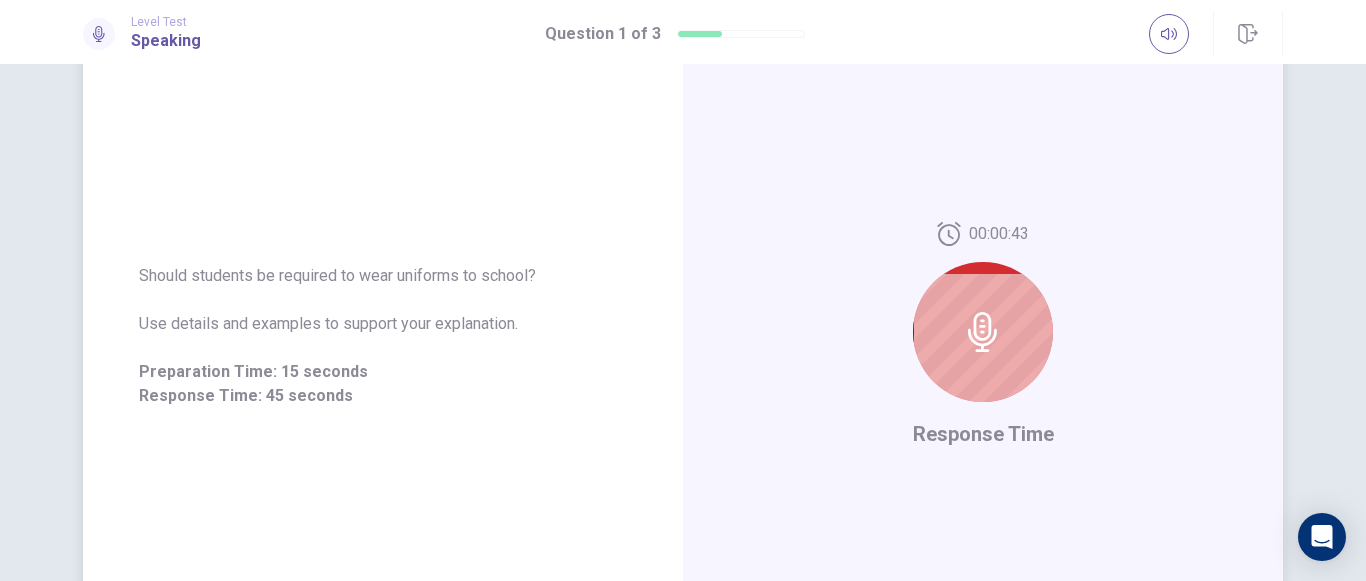 click 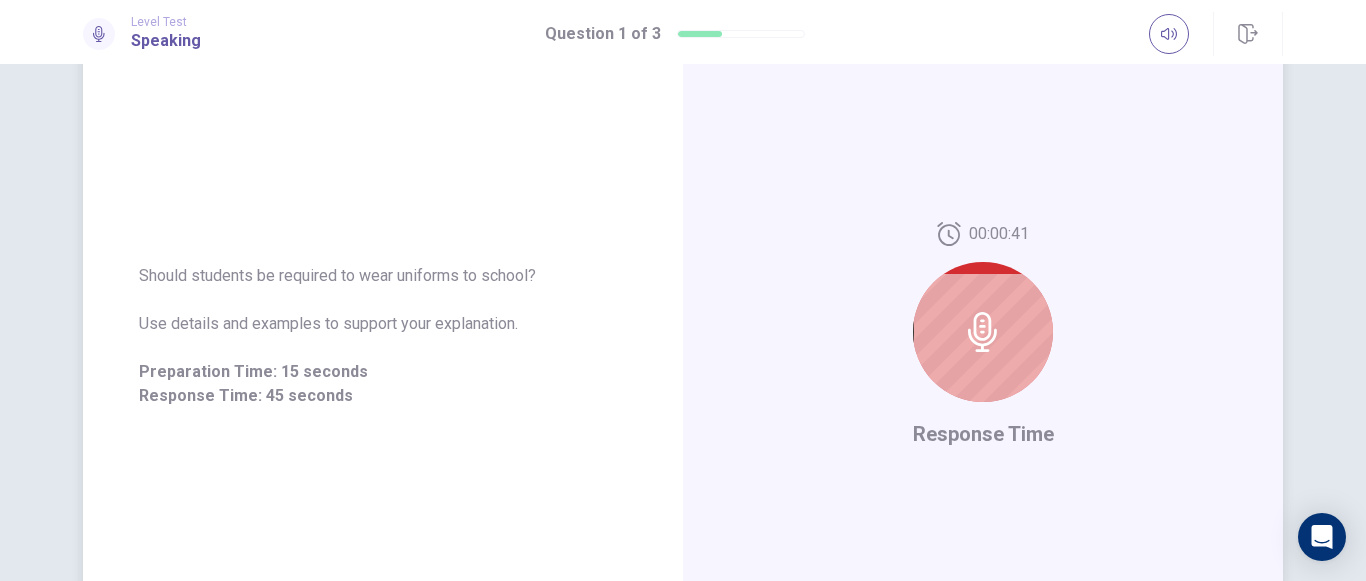click at bounding box center [983, 332] 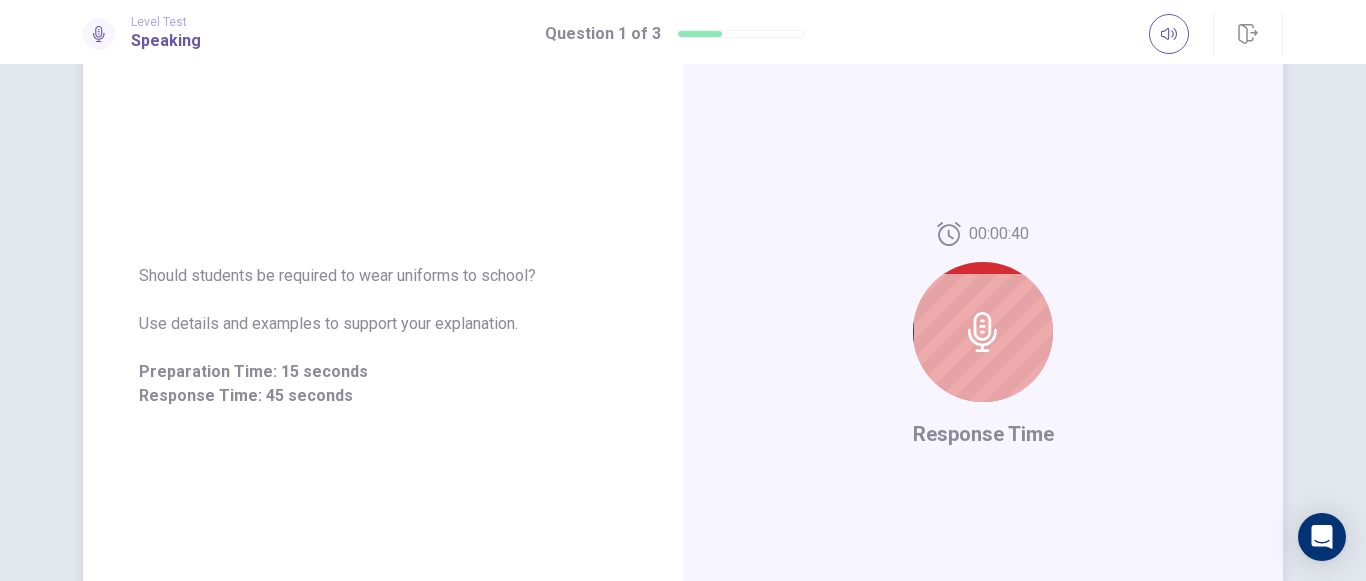 click at bounding box center [983, 332] 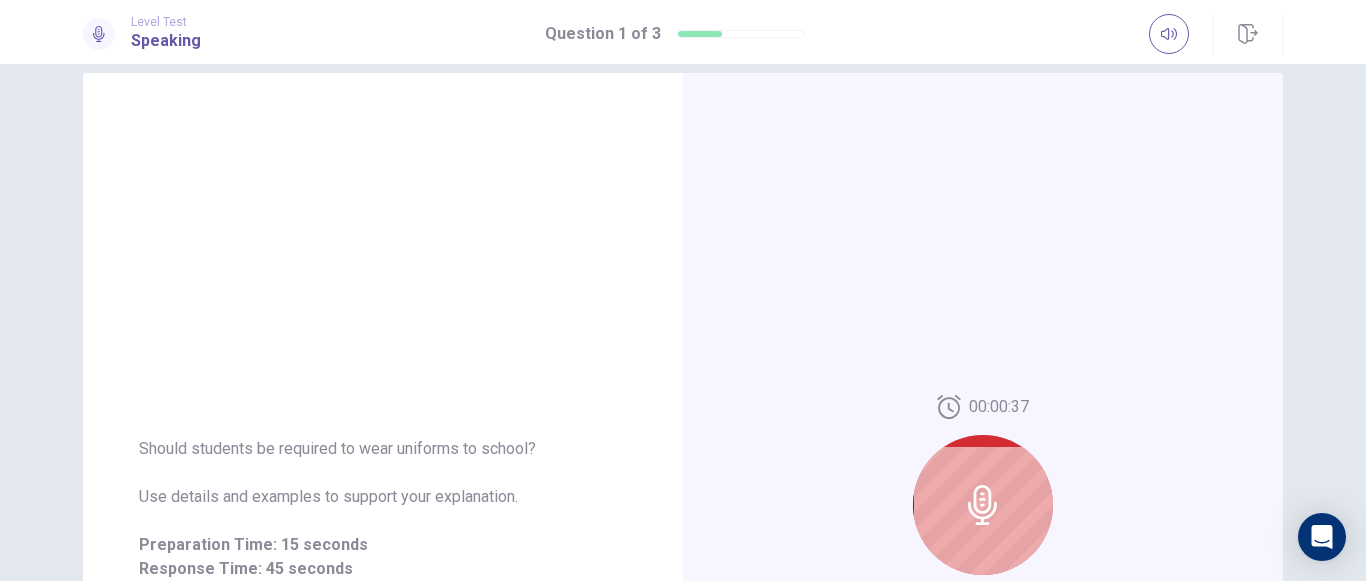 scroll, scrollTop: 28, scrollLeft: 0, axis: vertical 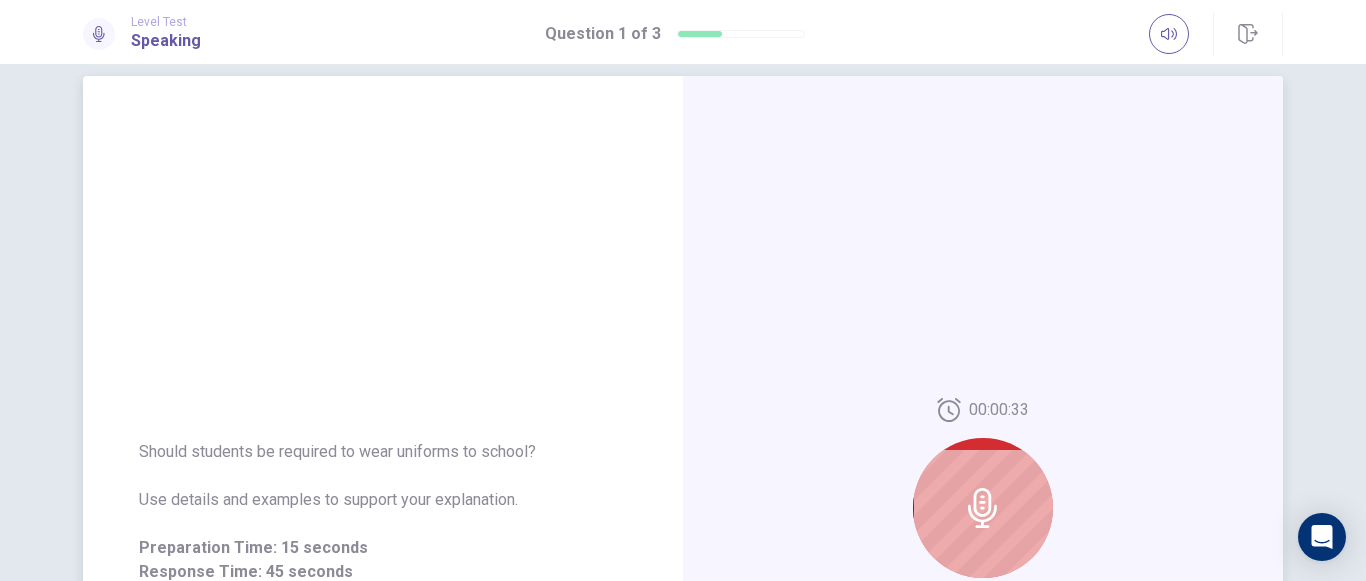 click 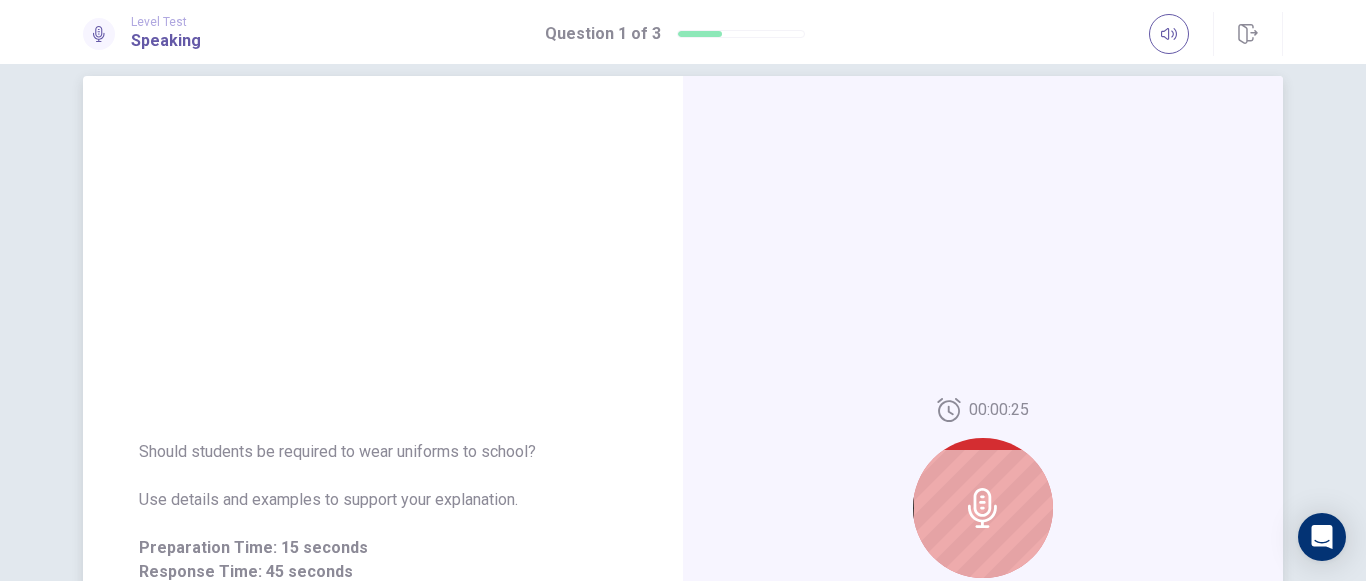click 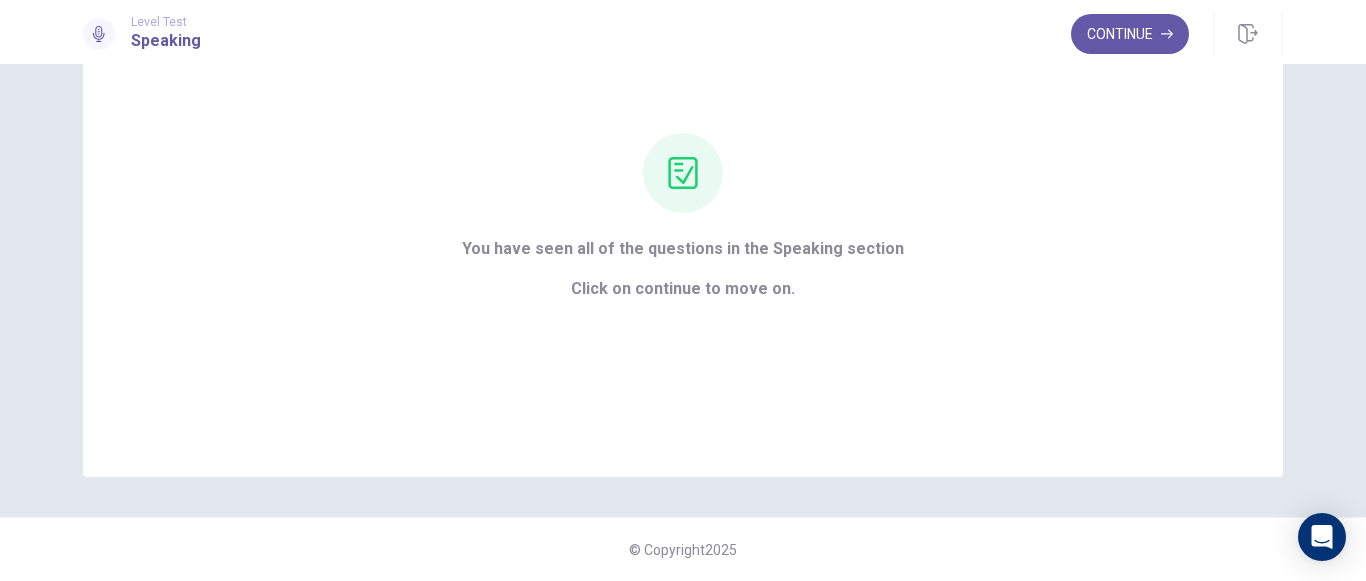 scroll, scrollTop: 147, scrollLeft: 0, axis: vertical 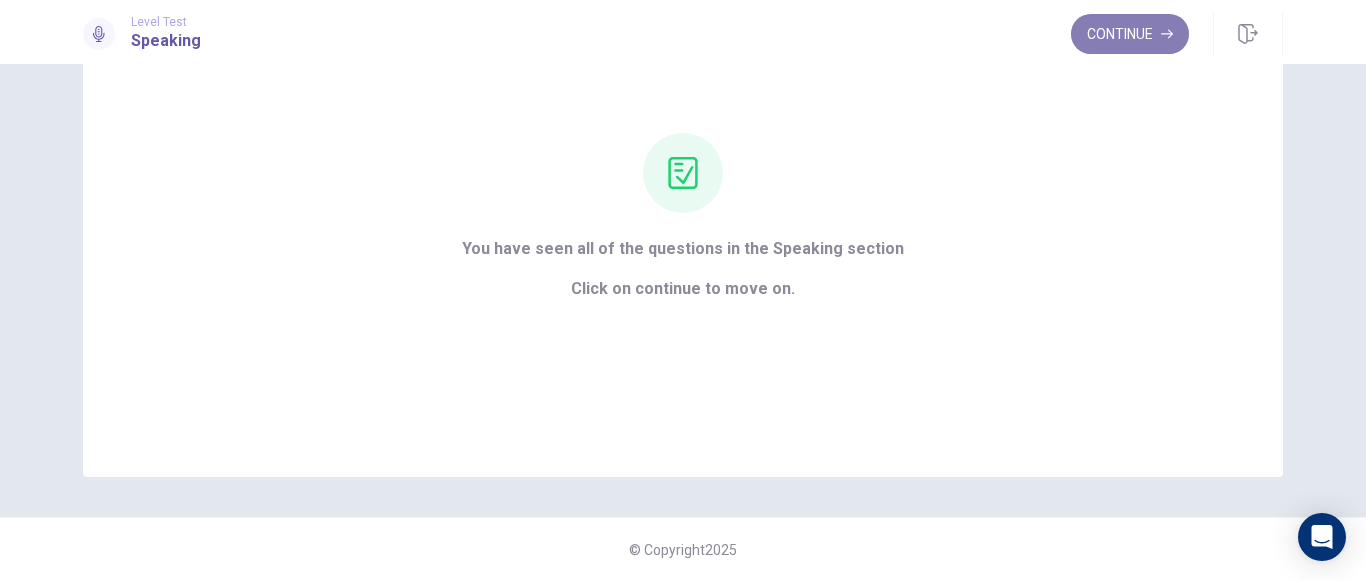 click on "Continue" at bounding box center (1130, 34) 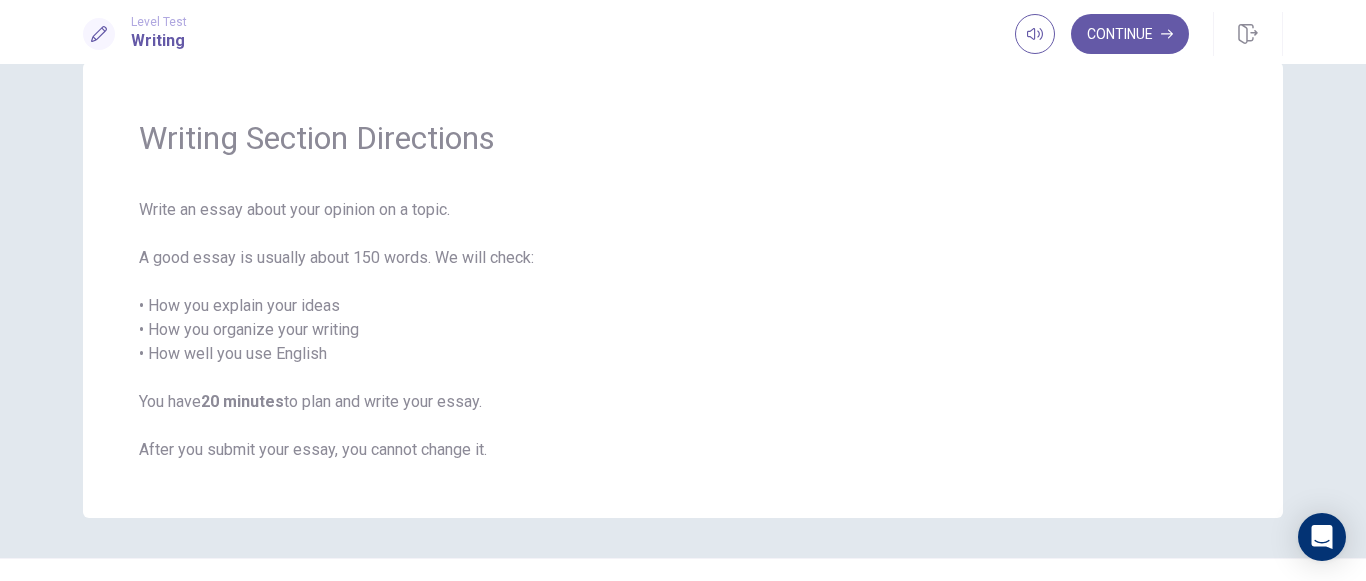 scroll, scrollTop: 41, scrollLeft: 0, axis: vertical 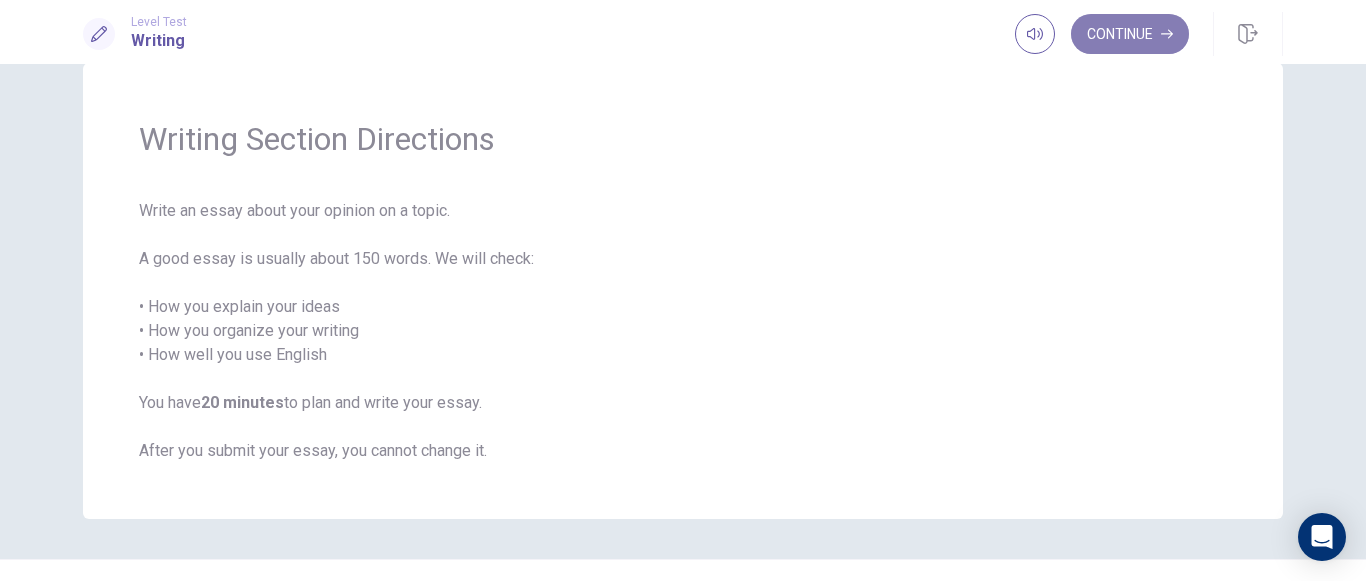 click on "Continue" at bounding box center [1130, 34] 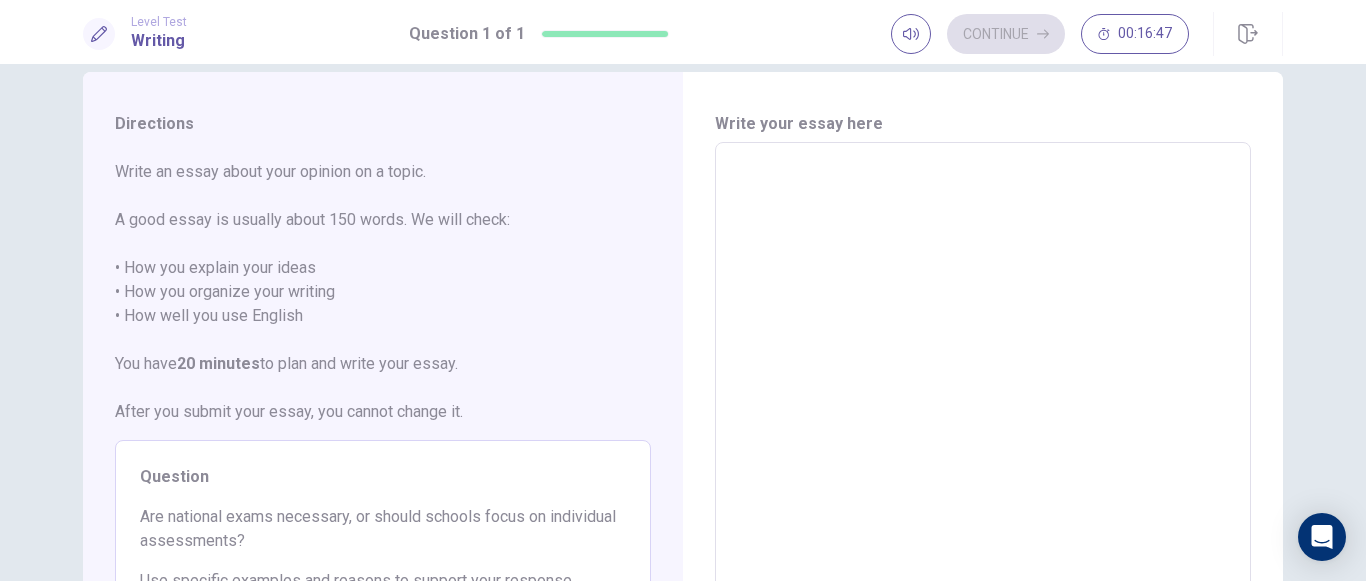 scroll, scrollTop: 31, scrollLeft: 0, axis: vertical 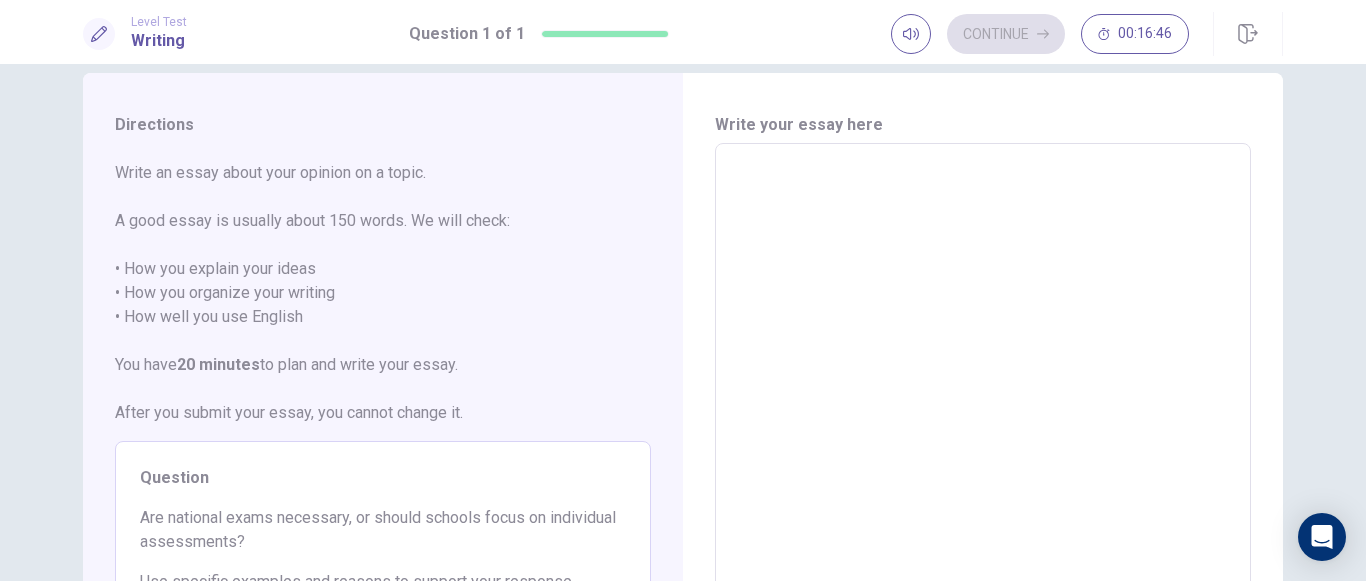 click at bounding box center (983, 420) 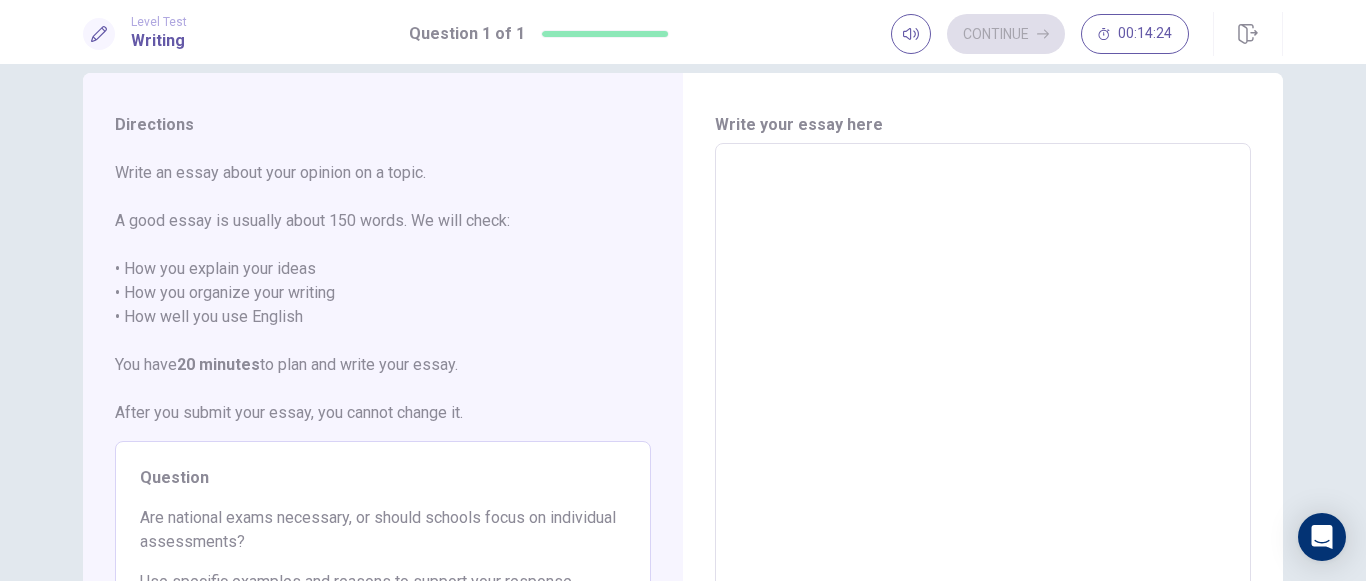 type on "*" 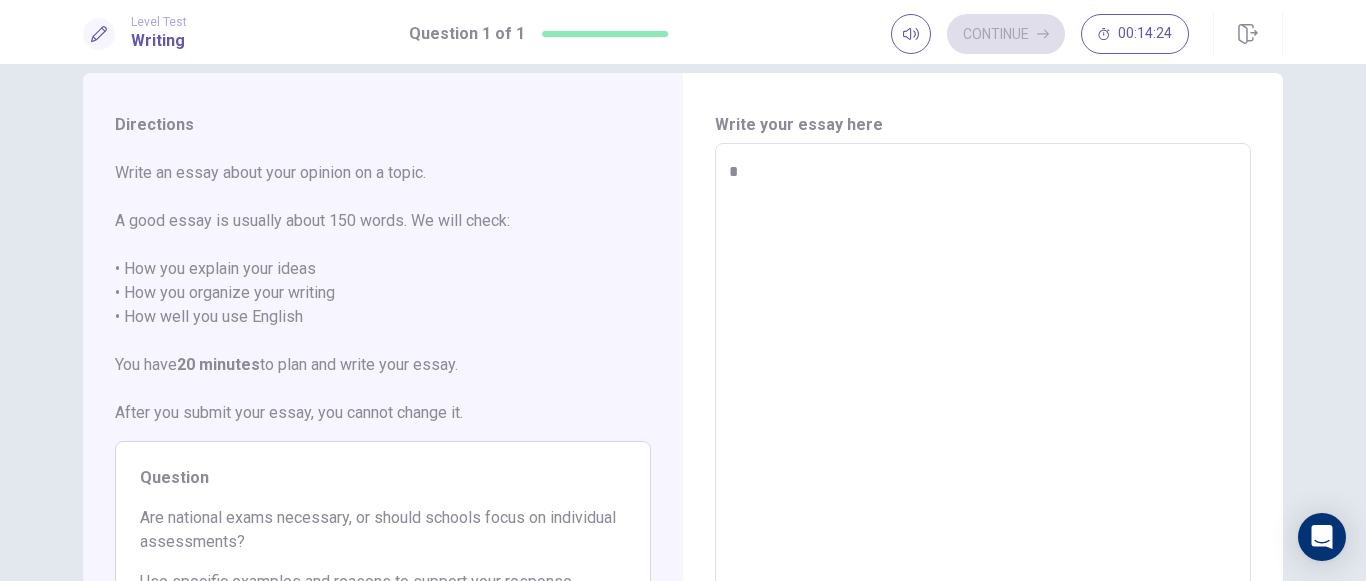 type on "*" 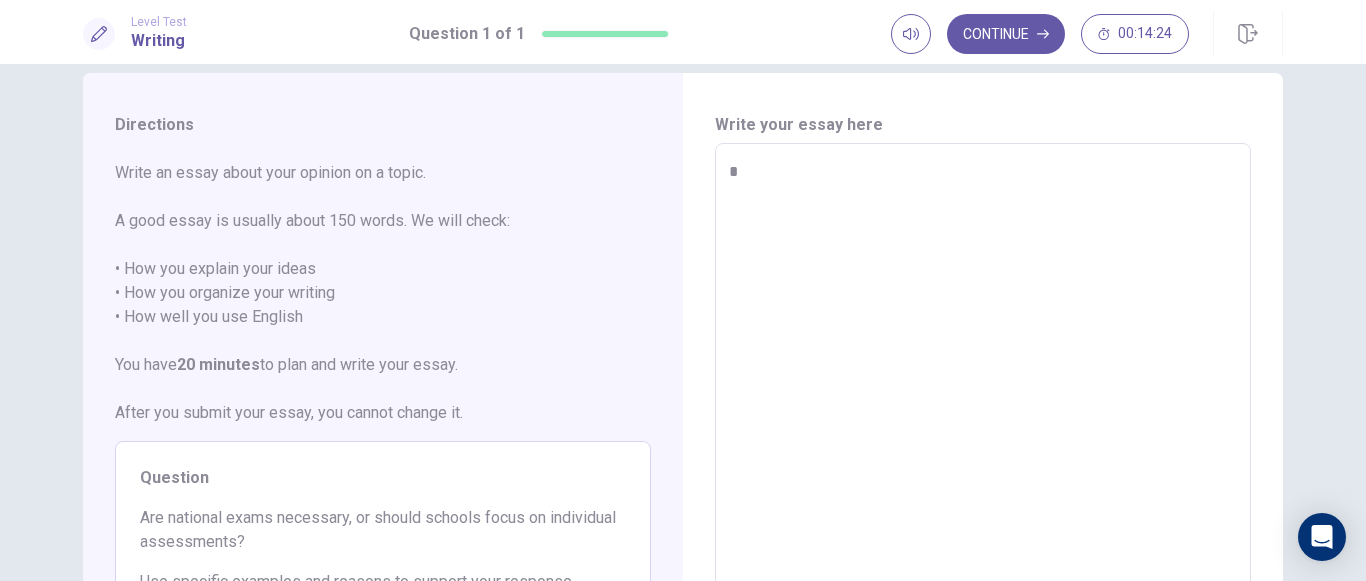 type on "**" 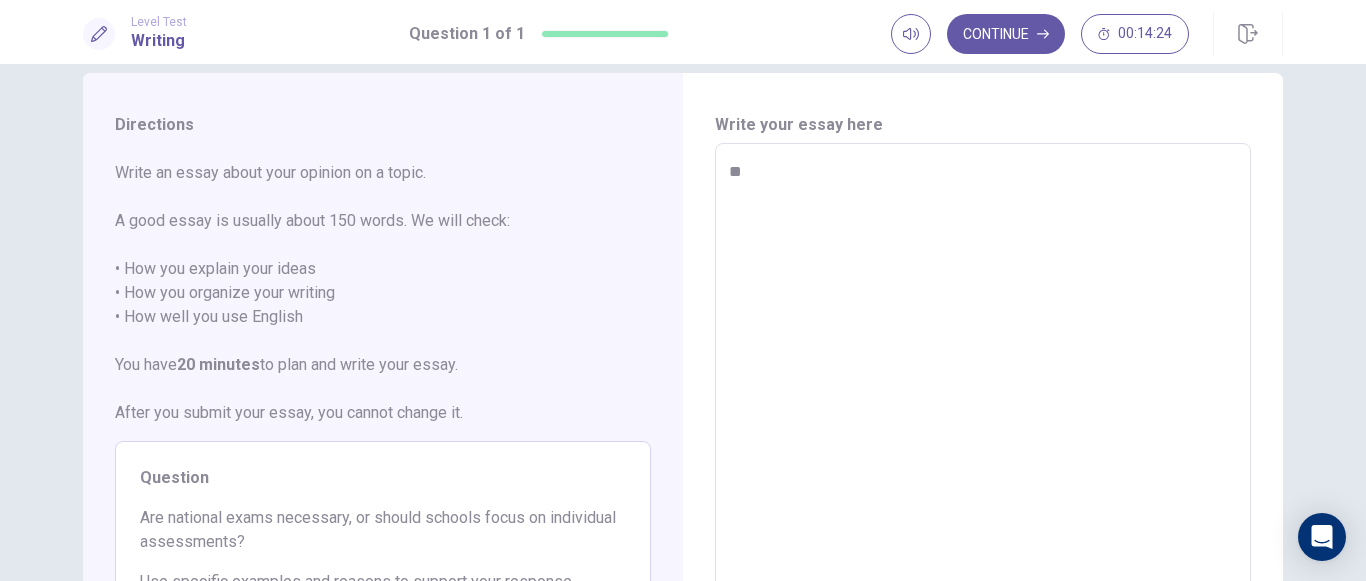 type on "*" 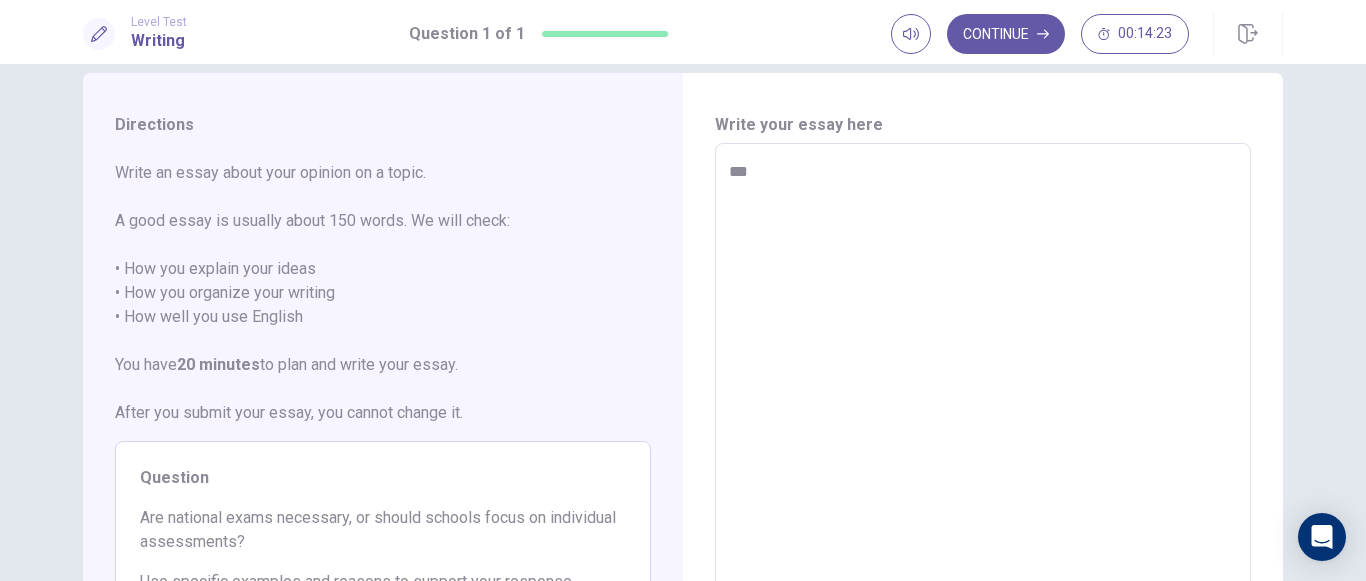 type on "***" 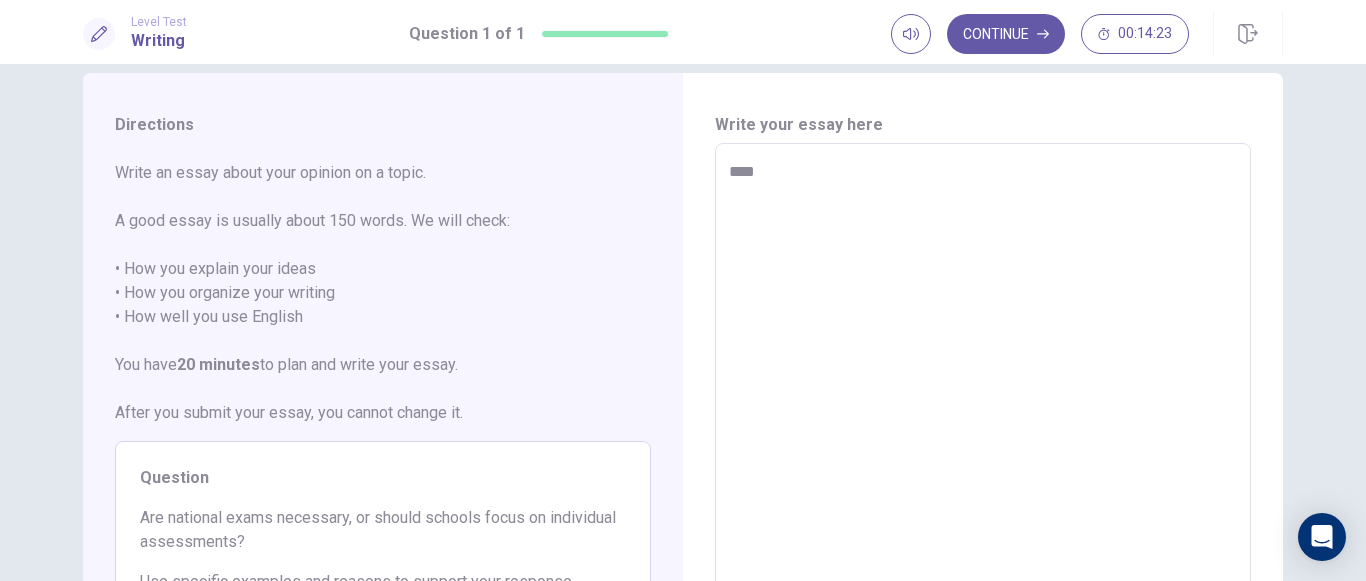 type on "*" 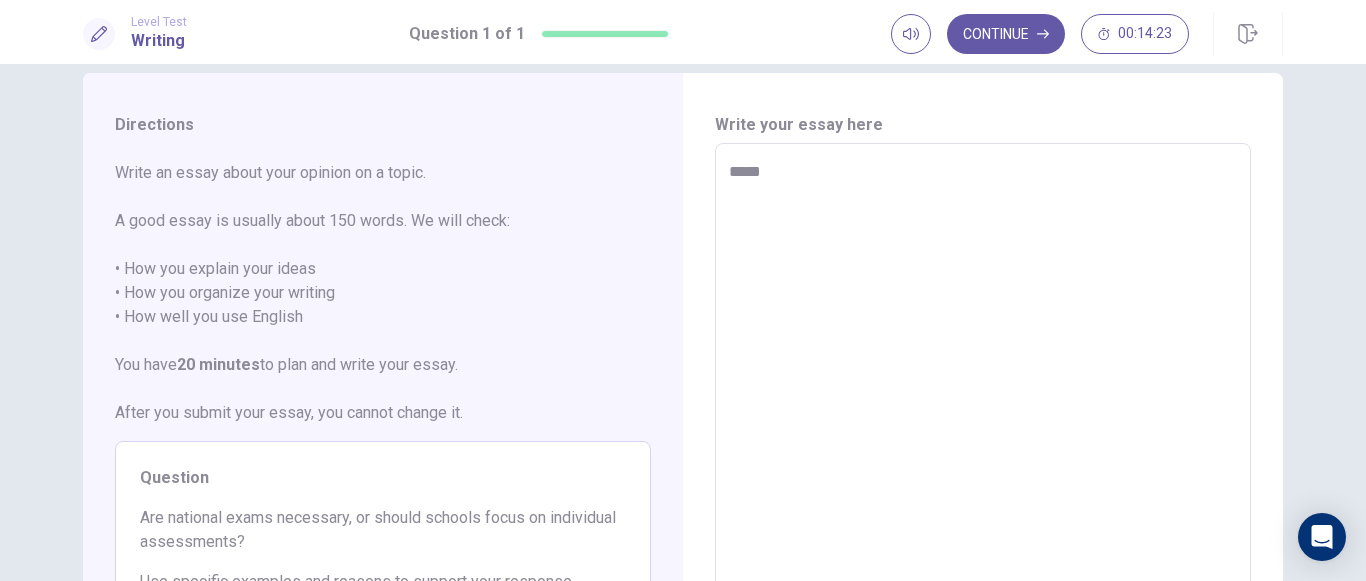 type on "******" 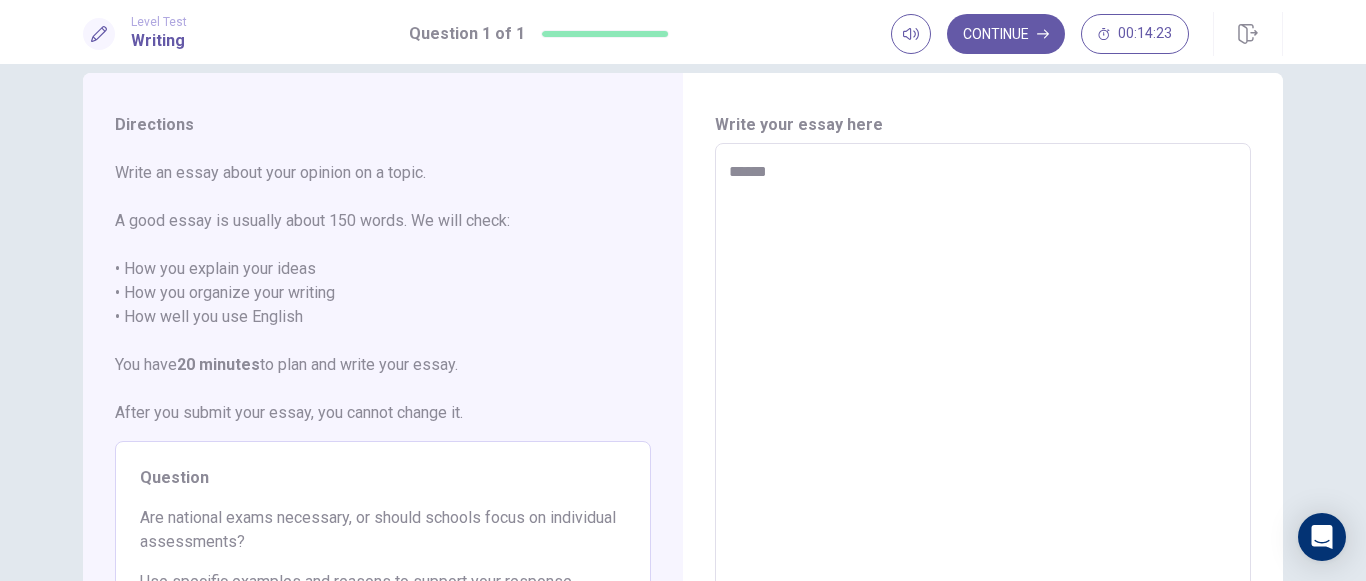 type on "*" 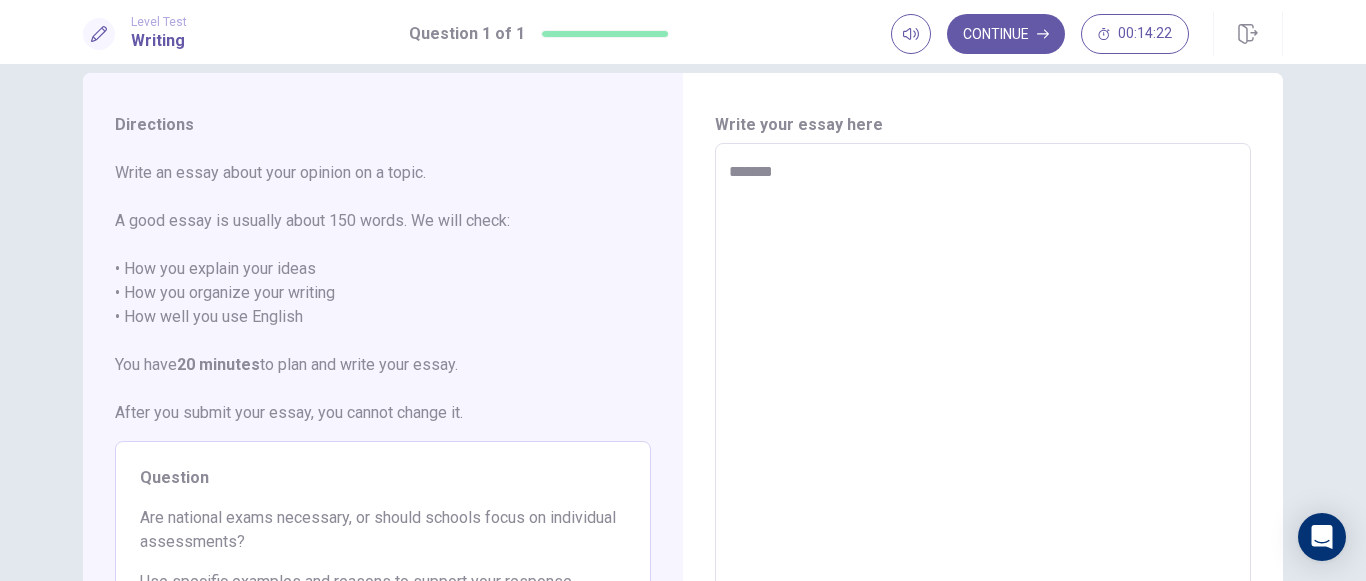 type on "*" 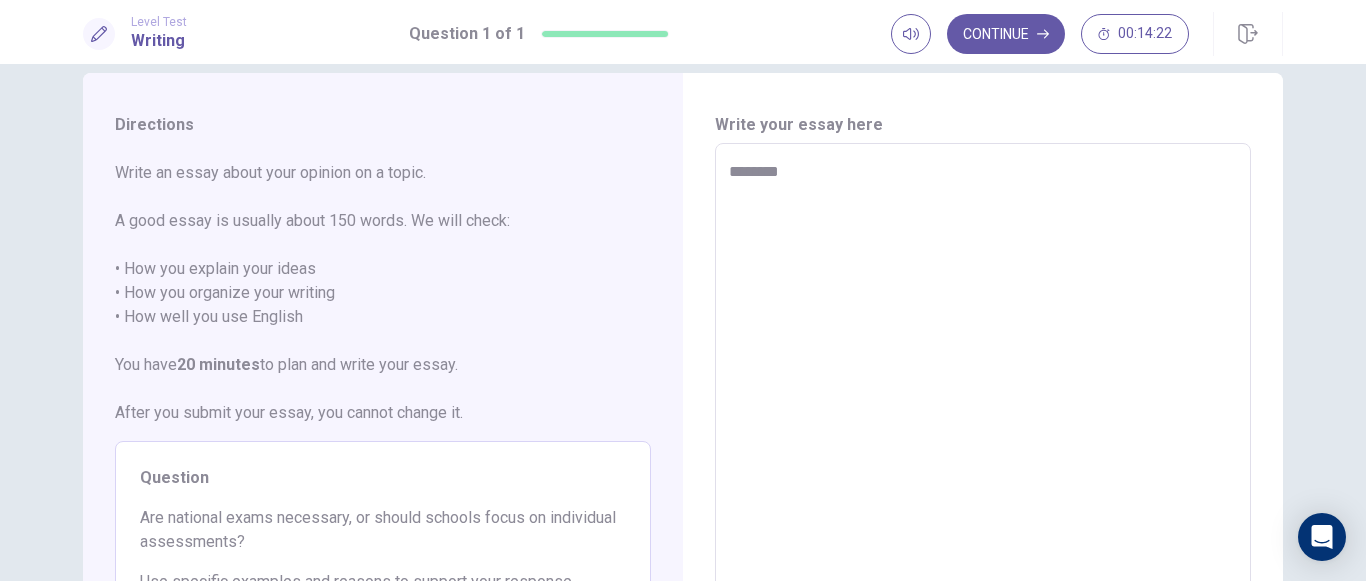 type on "*" 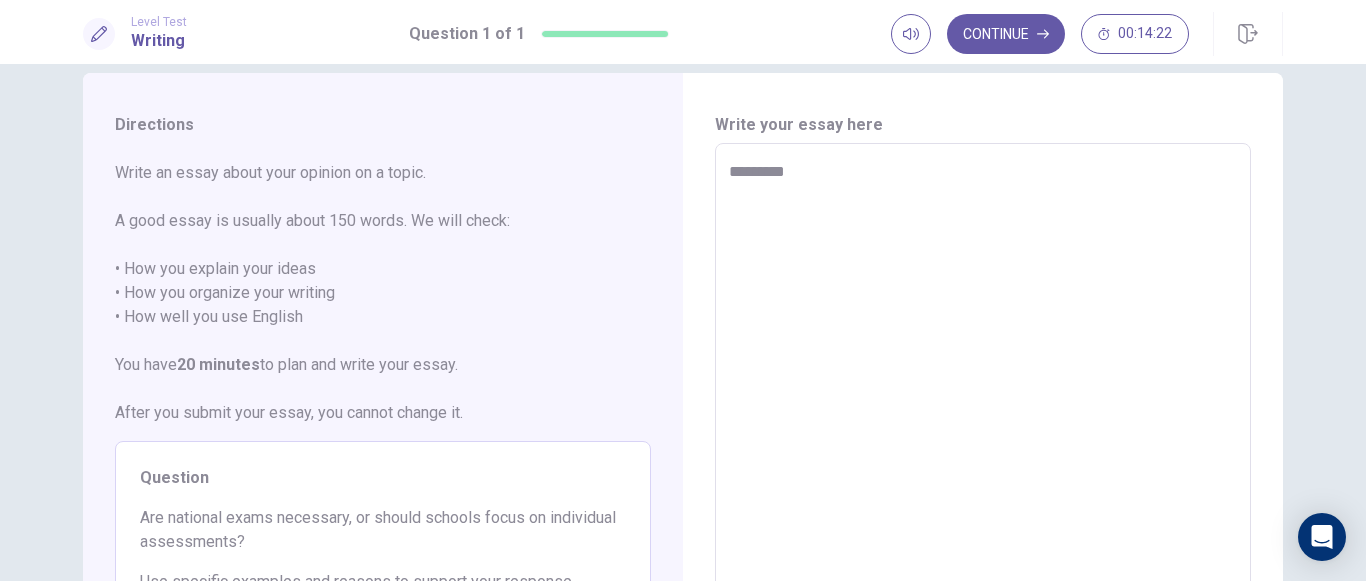 type on "*" 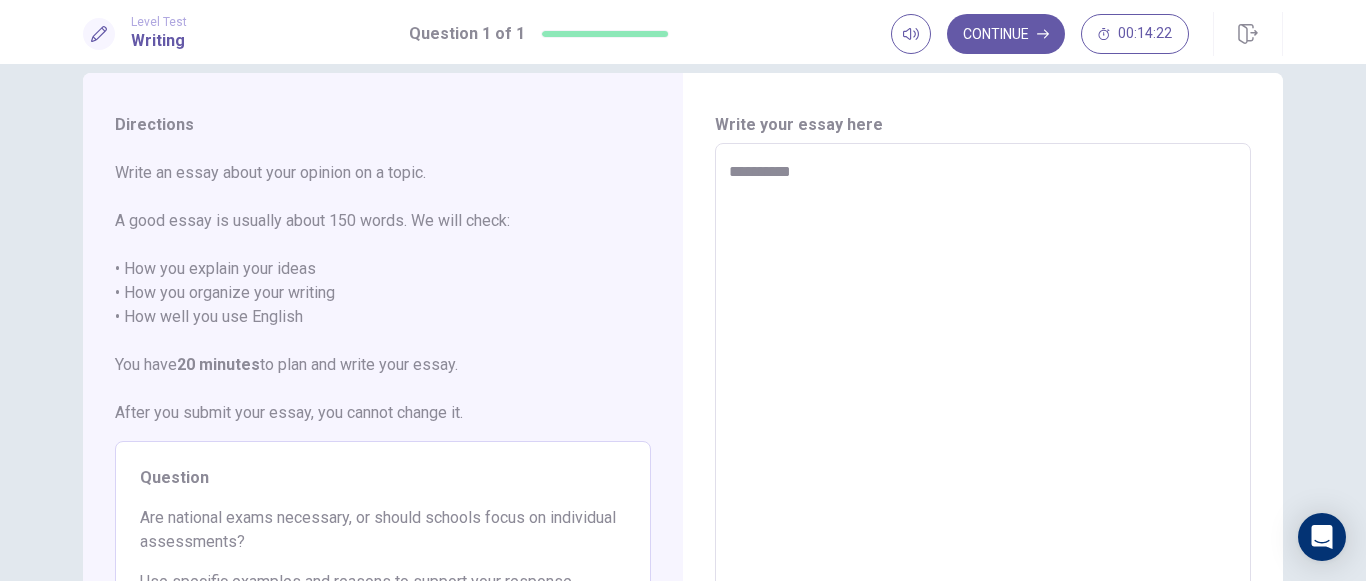 type on "*" 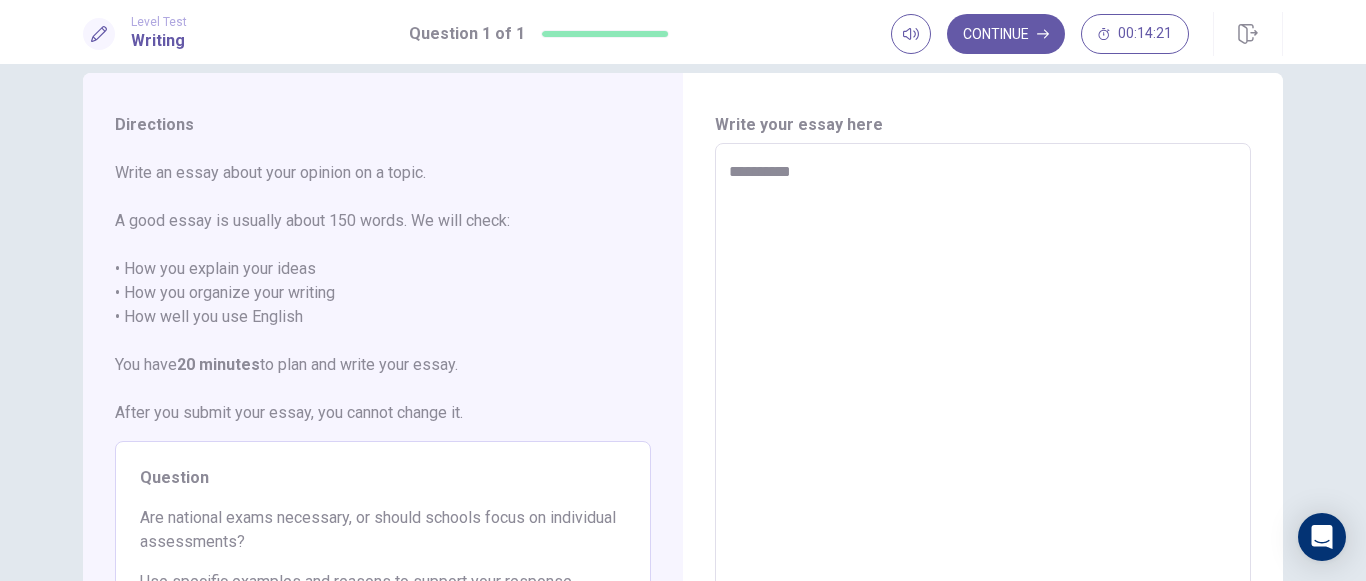 type on "**********" 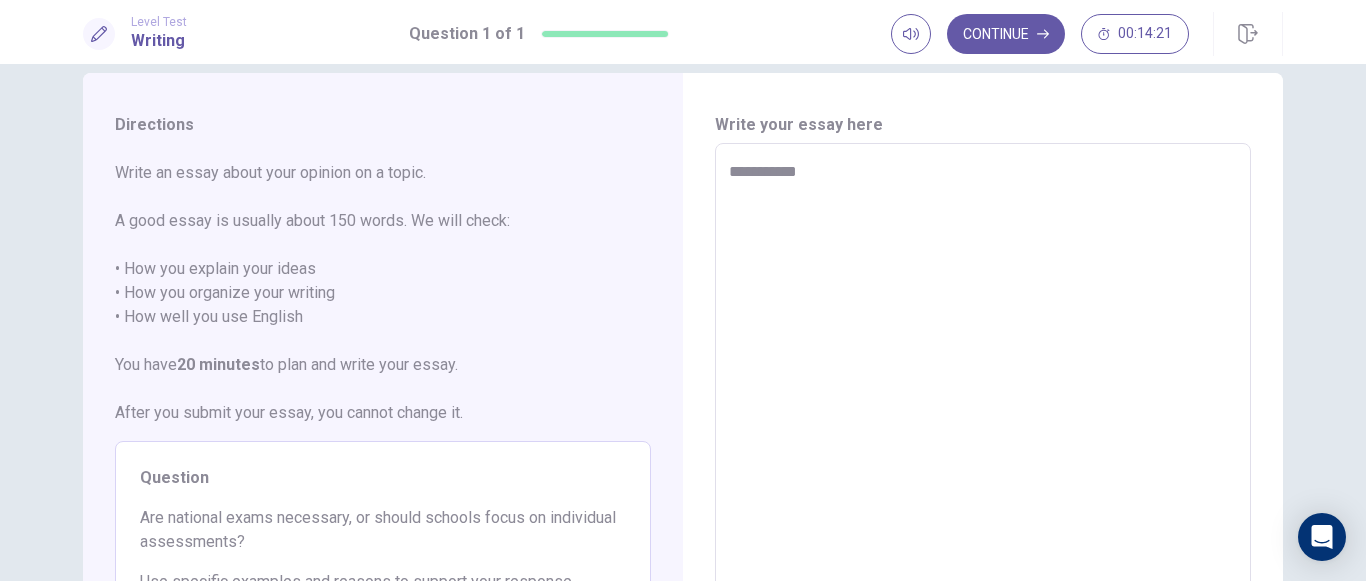type on "**********" 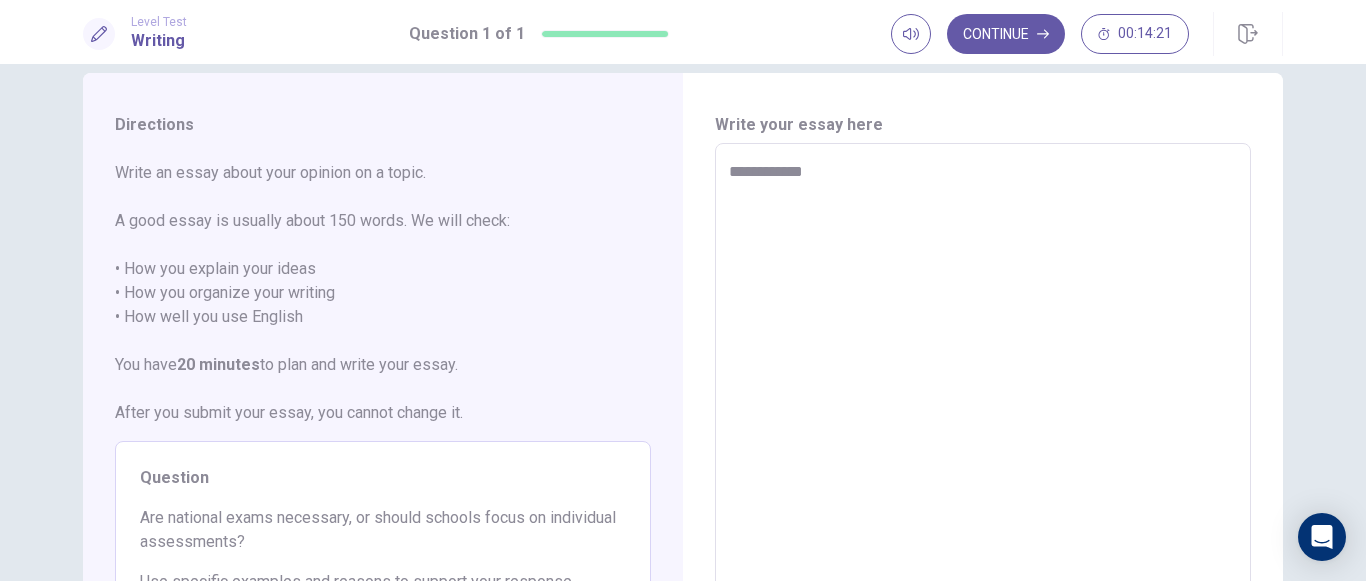 type on "**********" 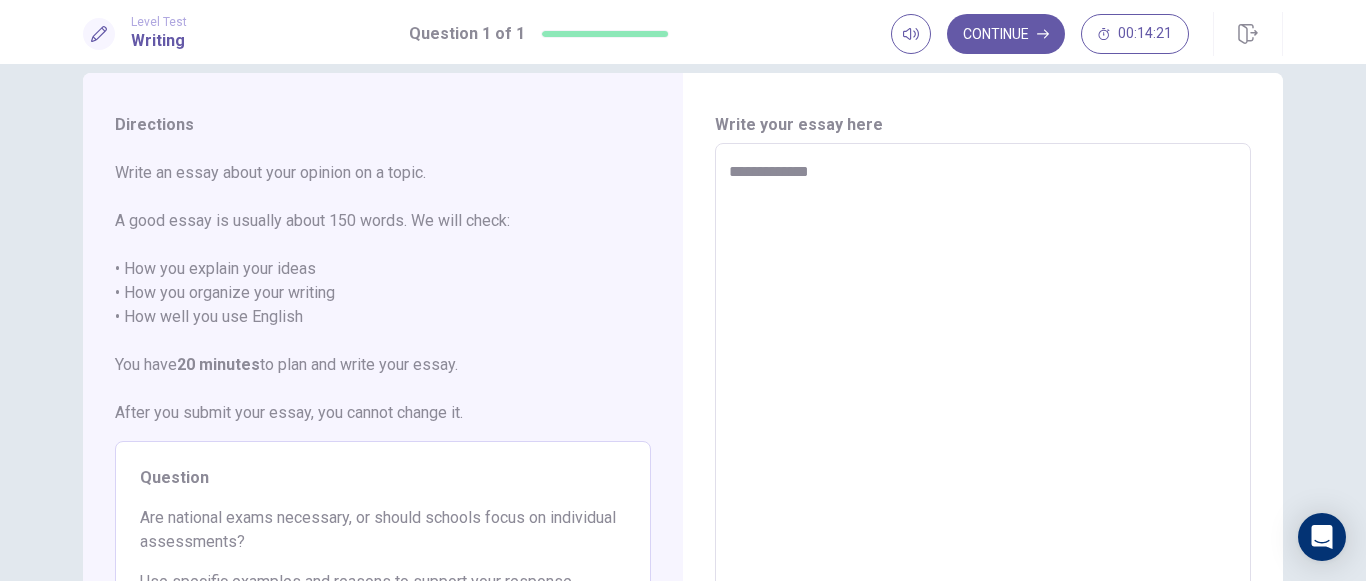 type on "*" 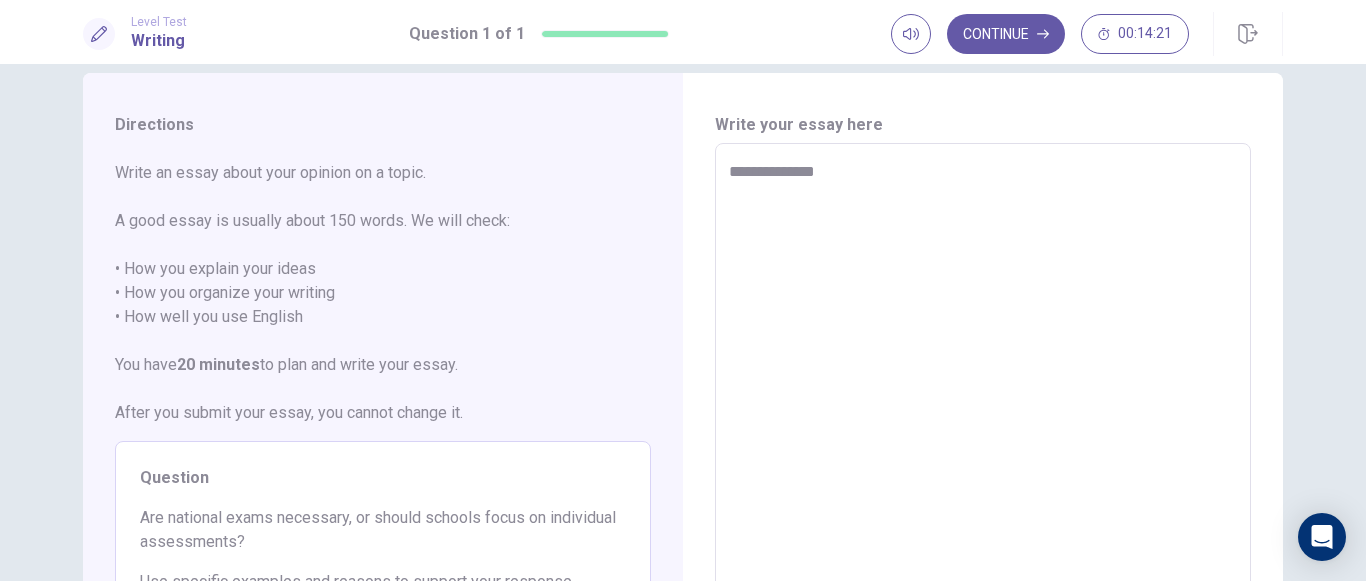 type on "*" 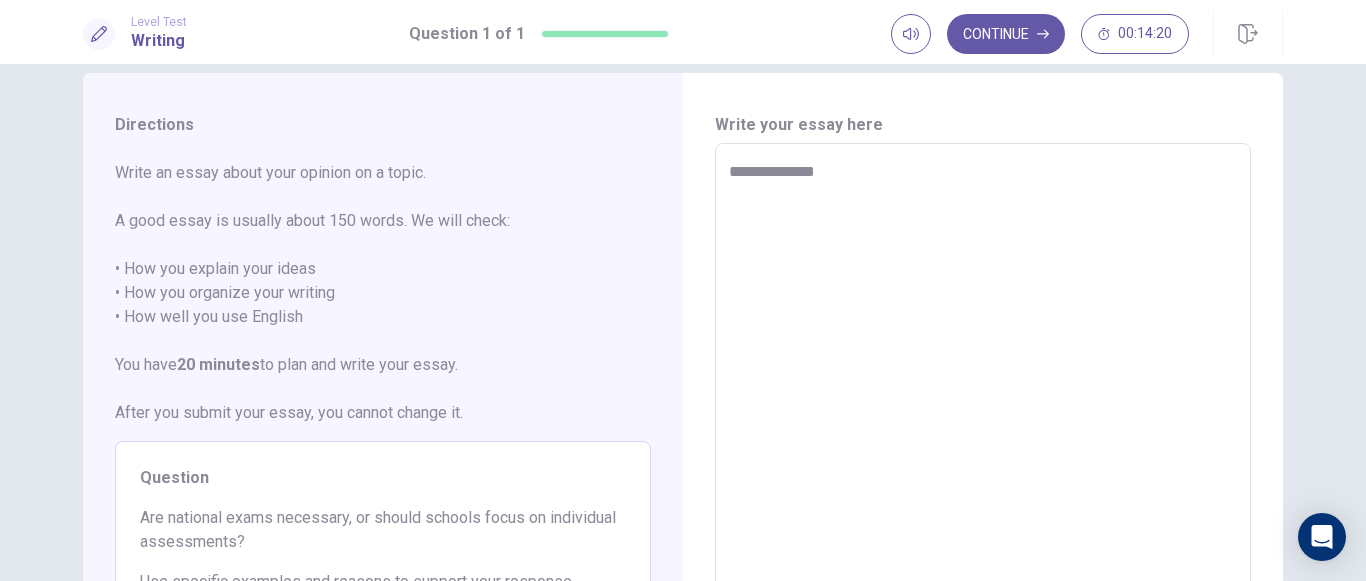 type on "**********" 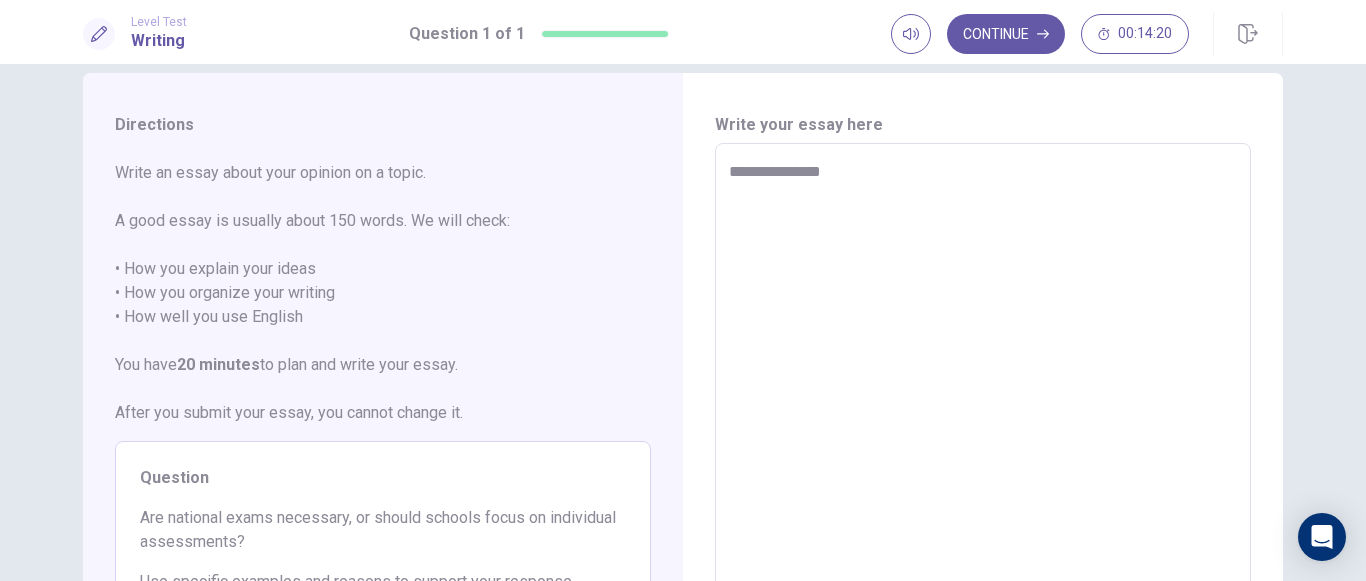type on "**********" 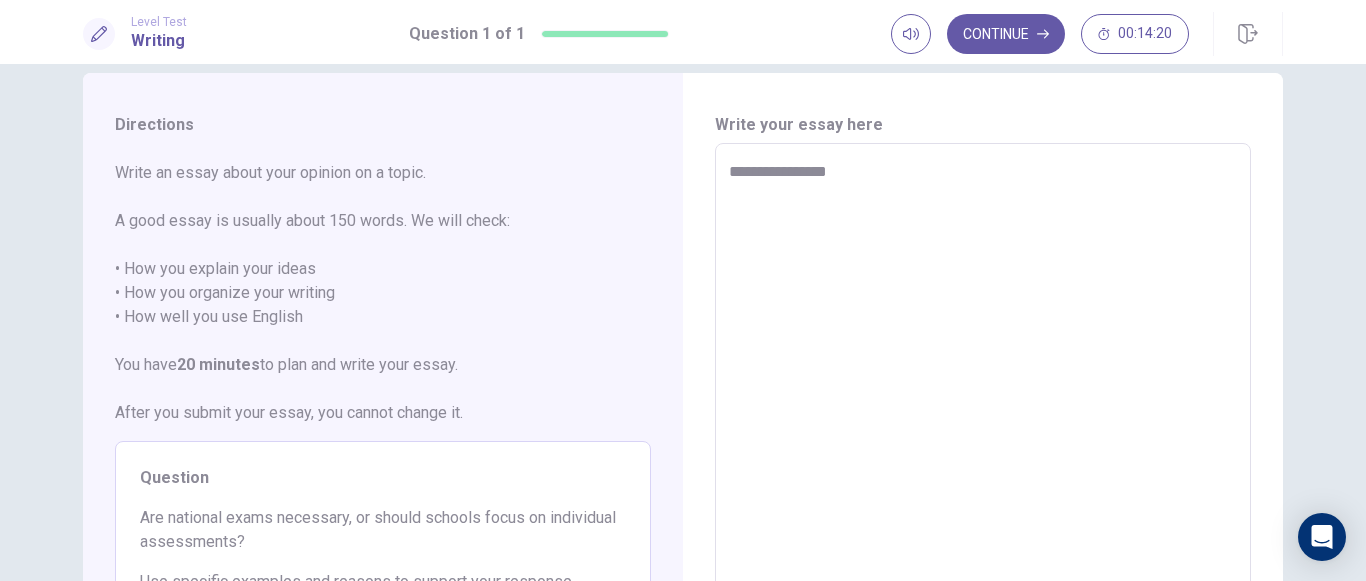 type on "*" 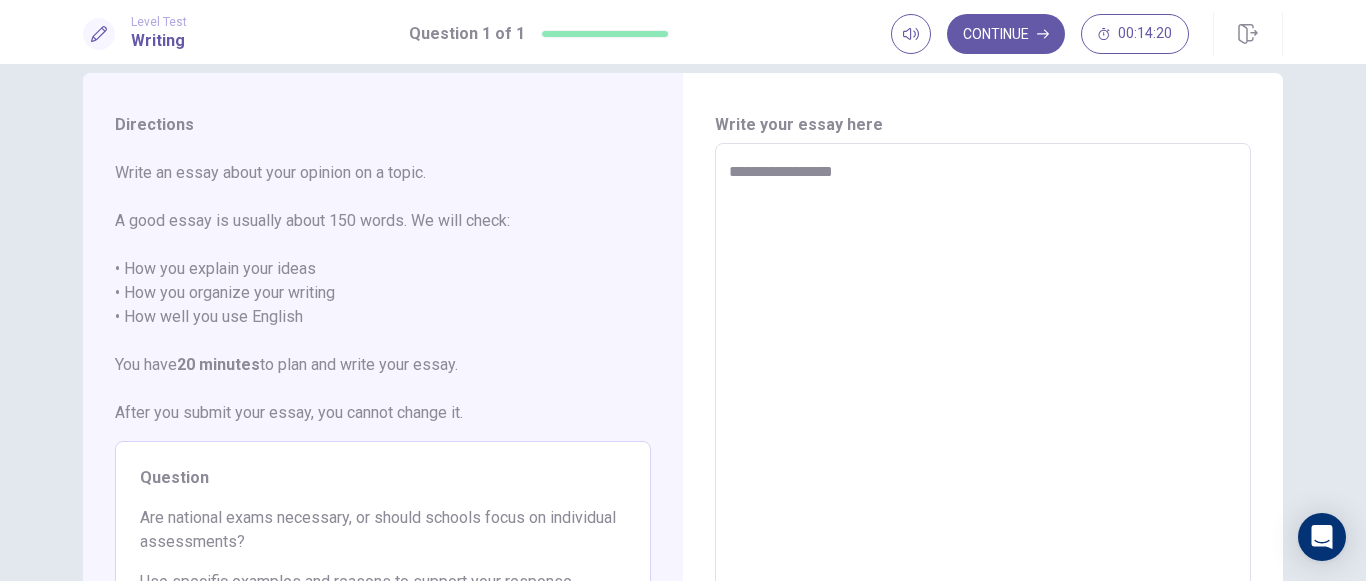 type on "**********" 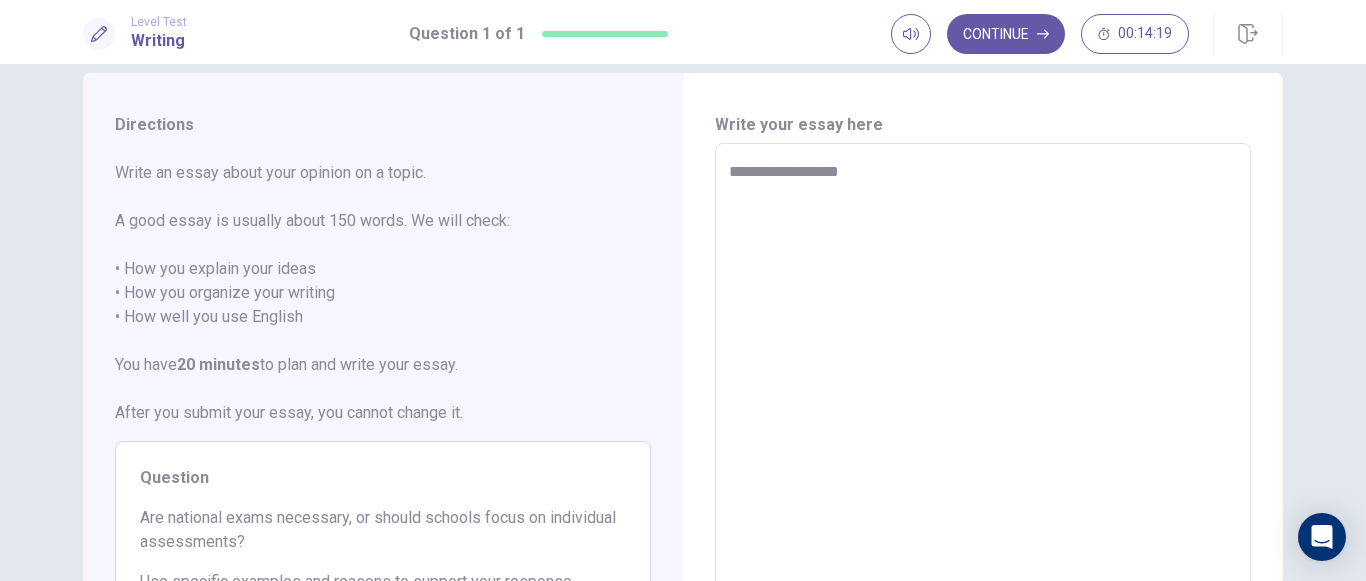 type on "*" 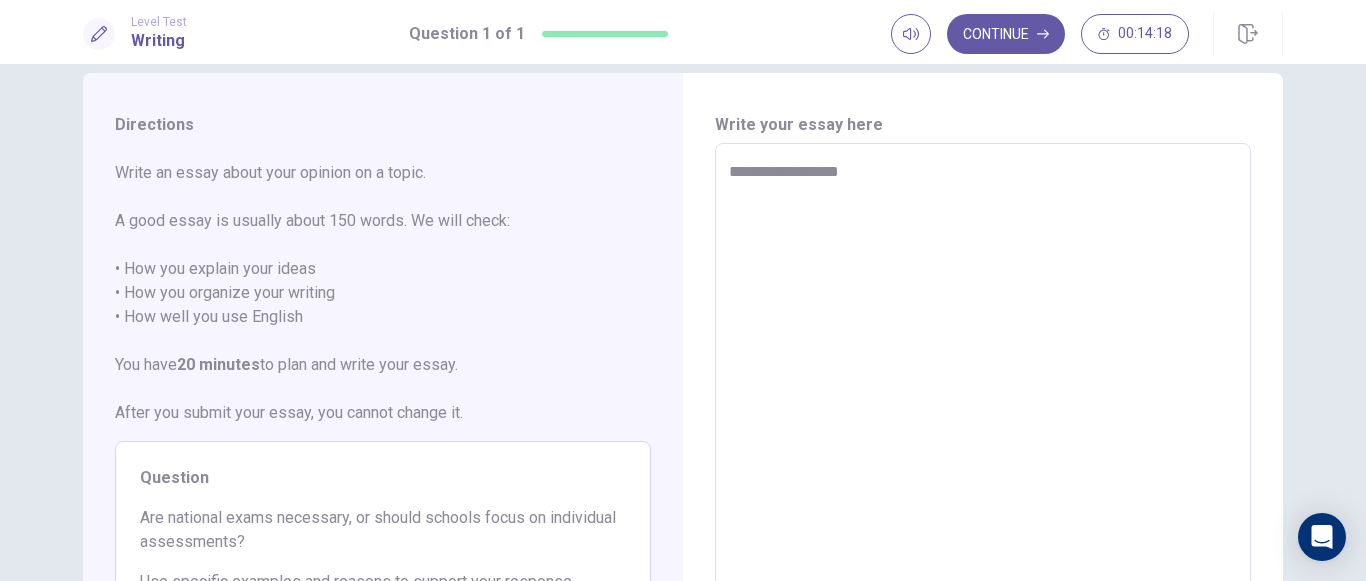 type on "**********" 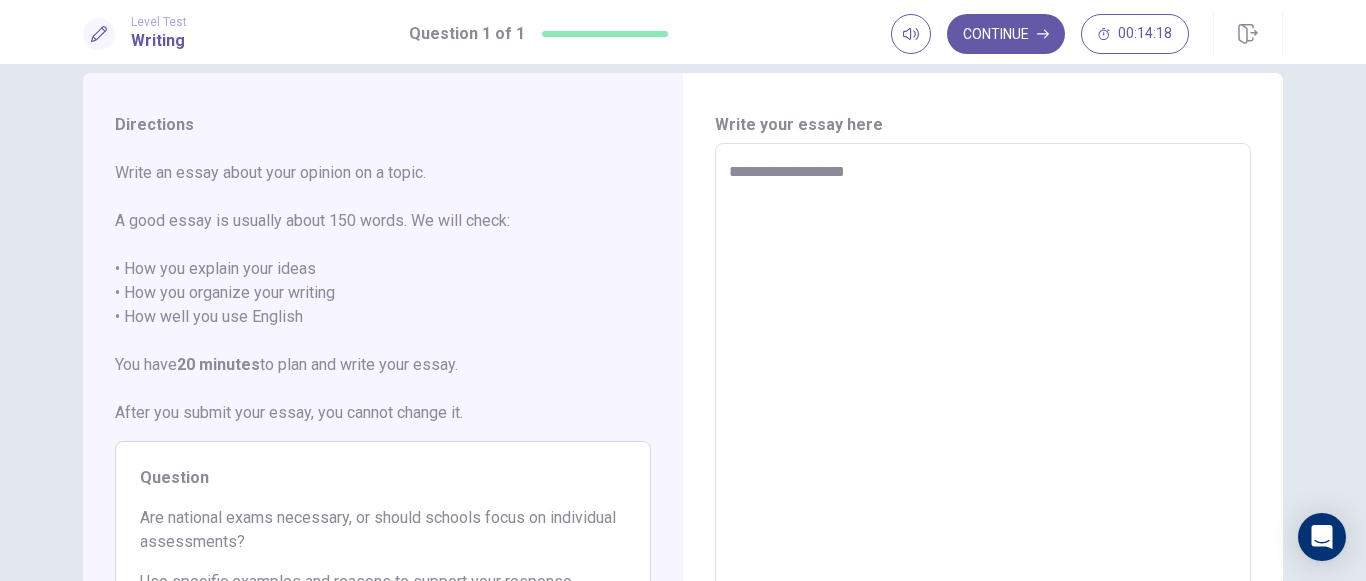 type on "*" 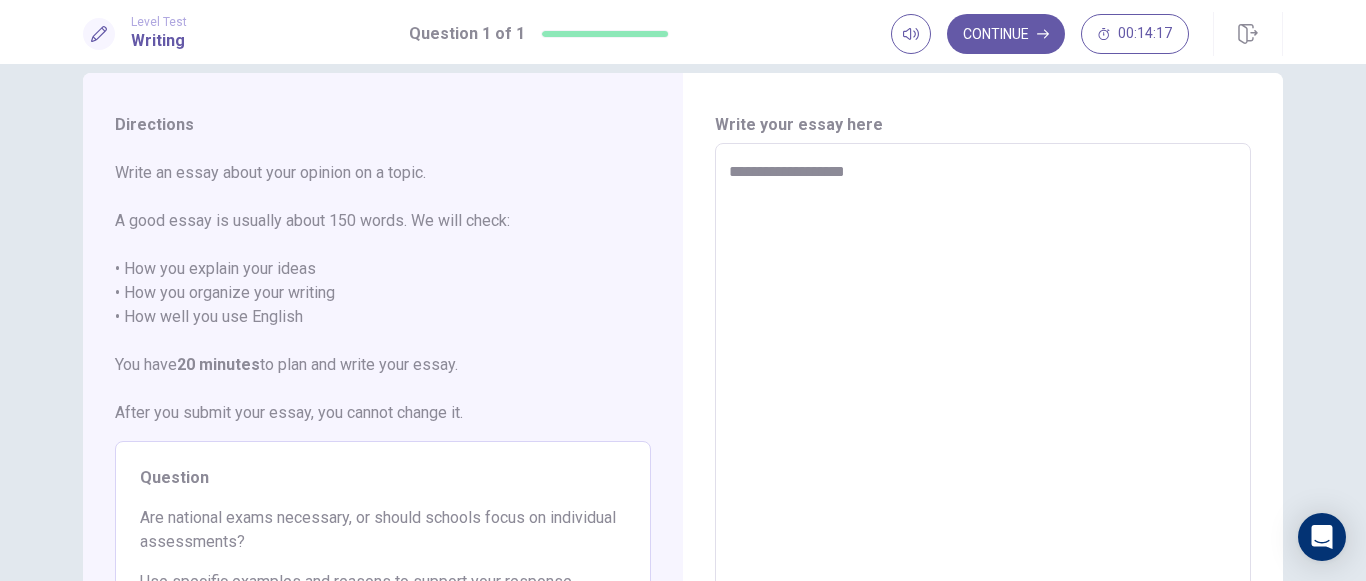 type on "**********" 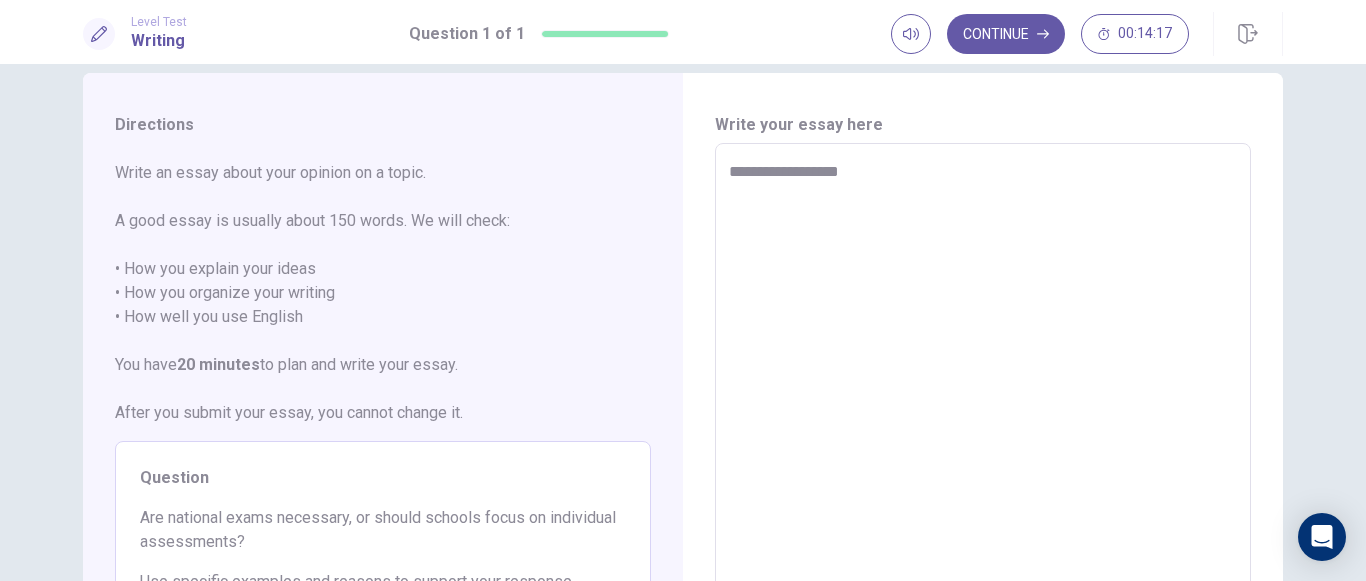 type on "**********" 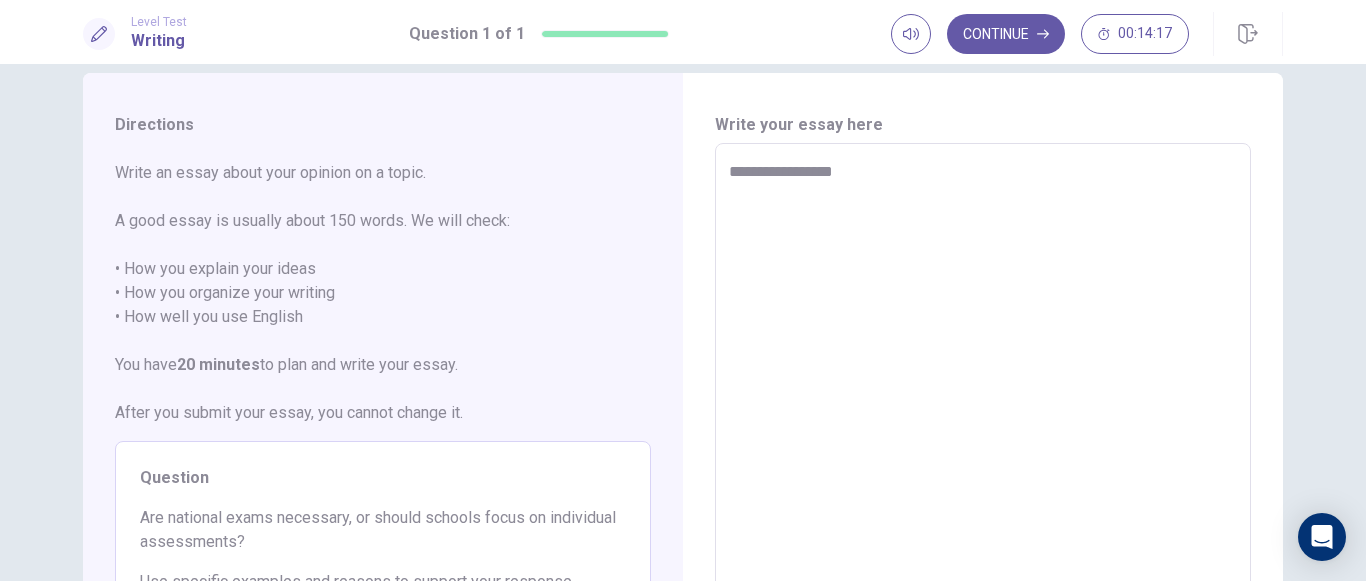 type on "**********" 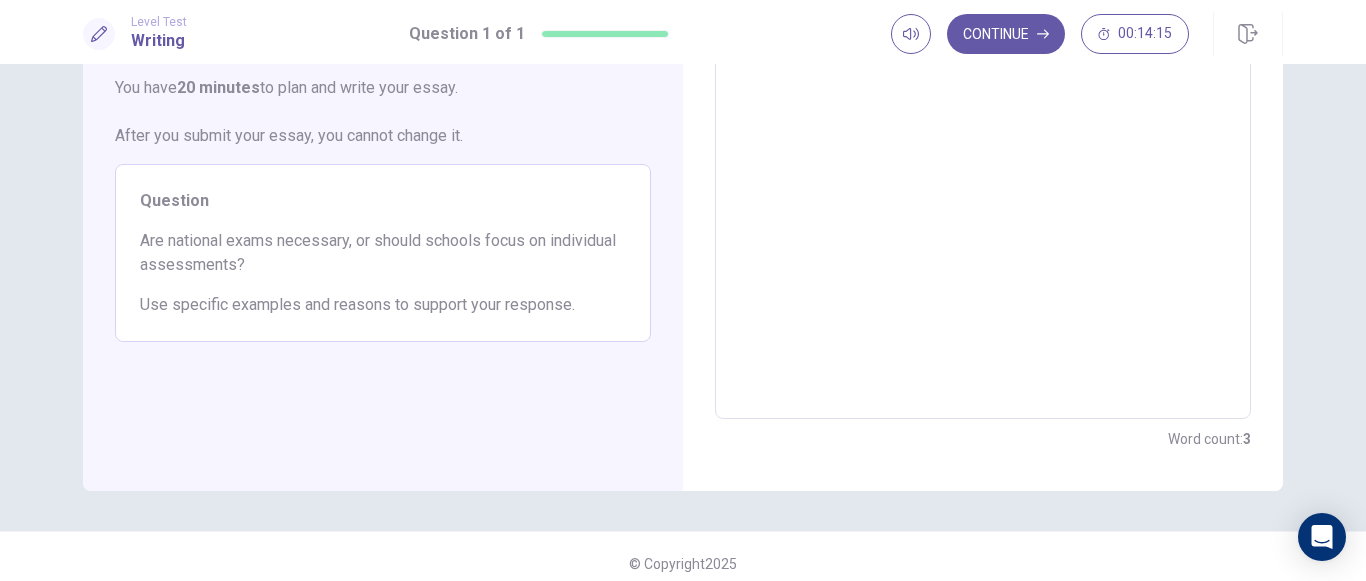 scroll, scrollTop: 322, scrollLeft: 0, axis: vertical 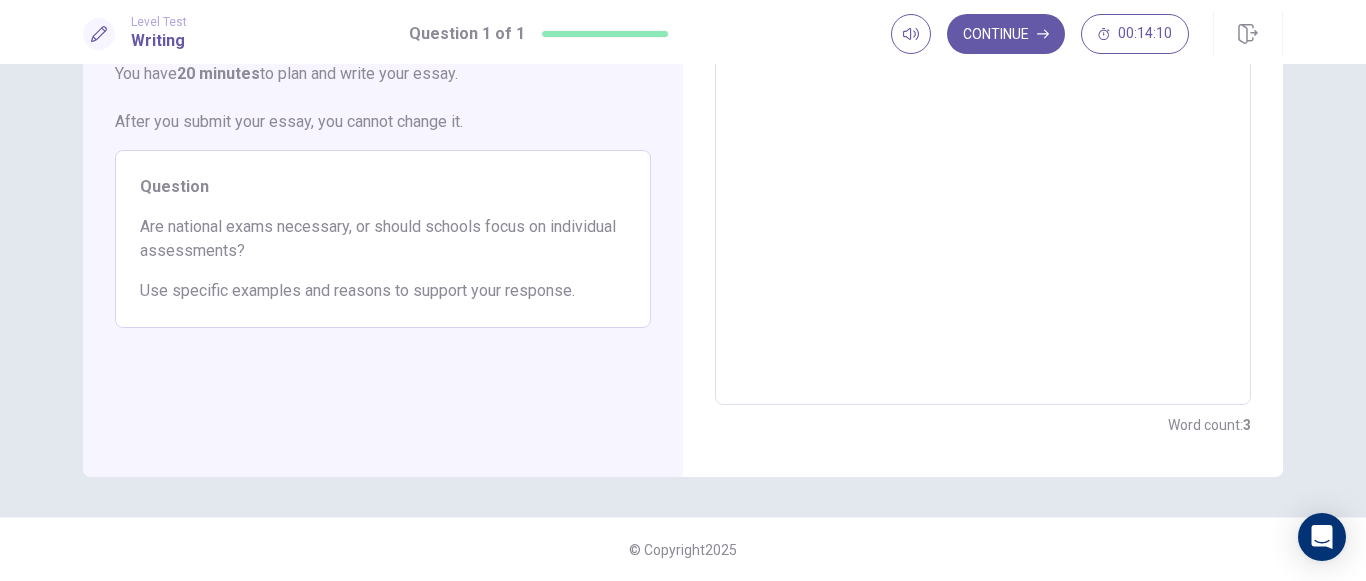 type on "*" 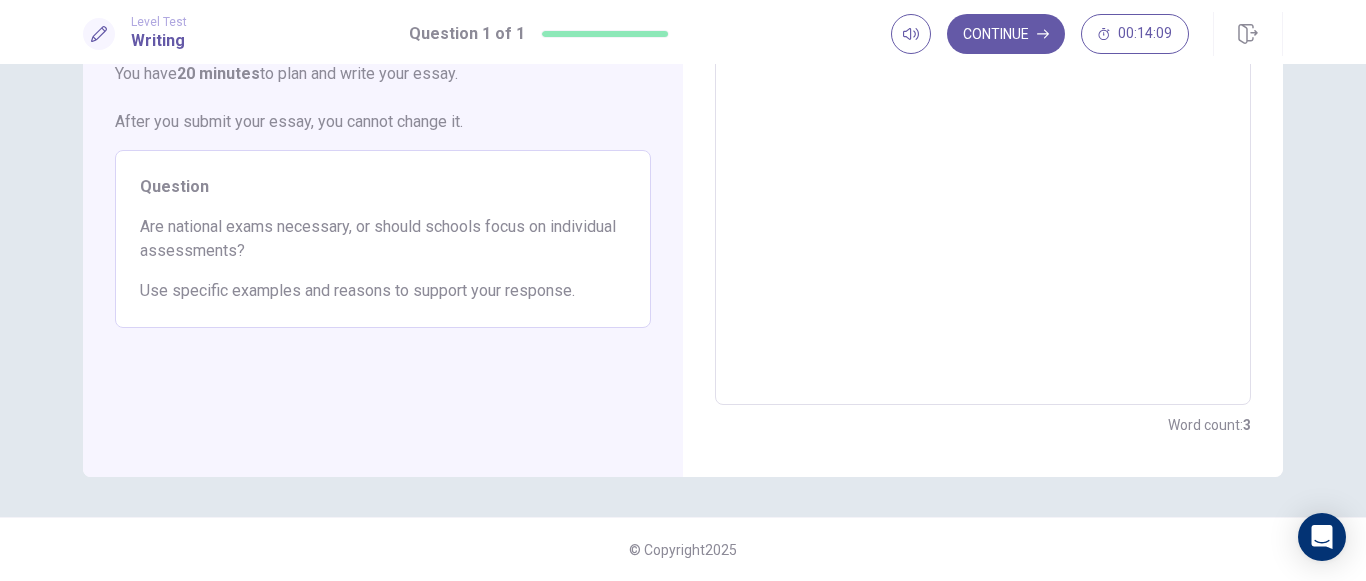 type on "**********" 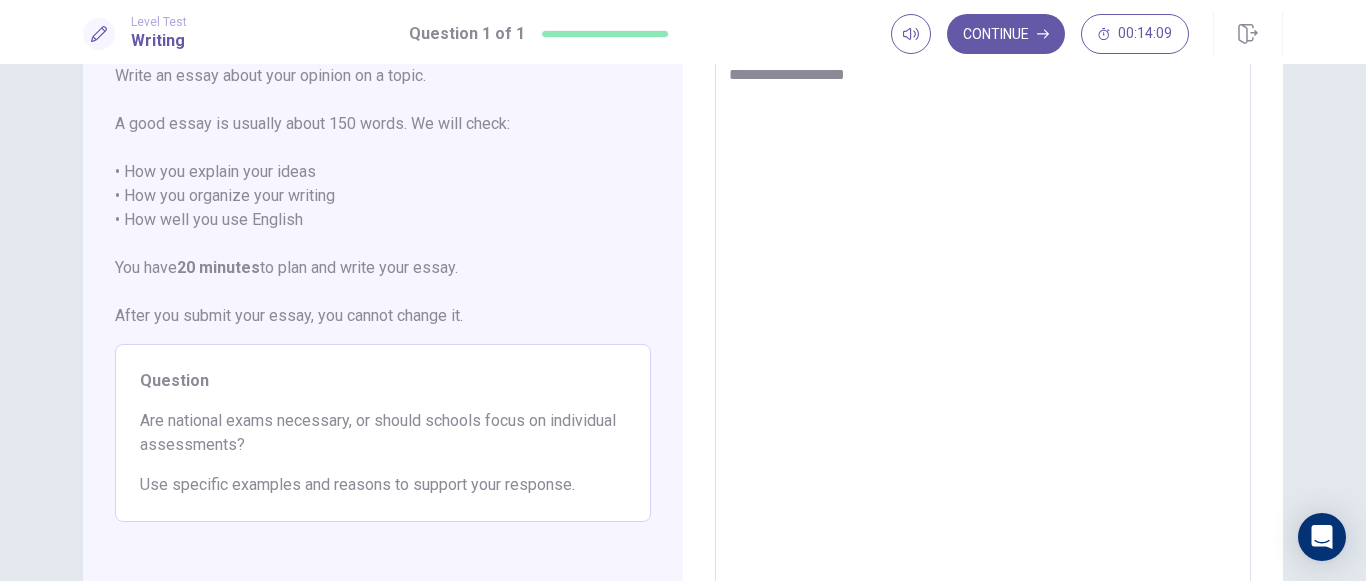 type on "*" 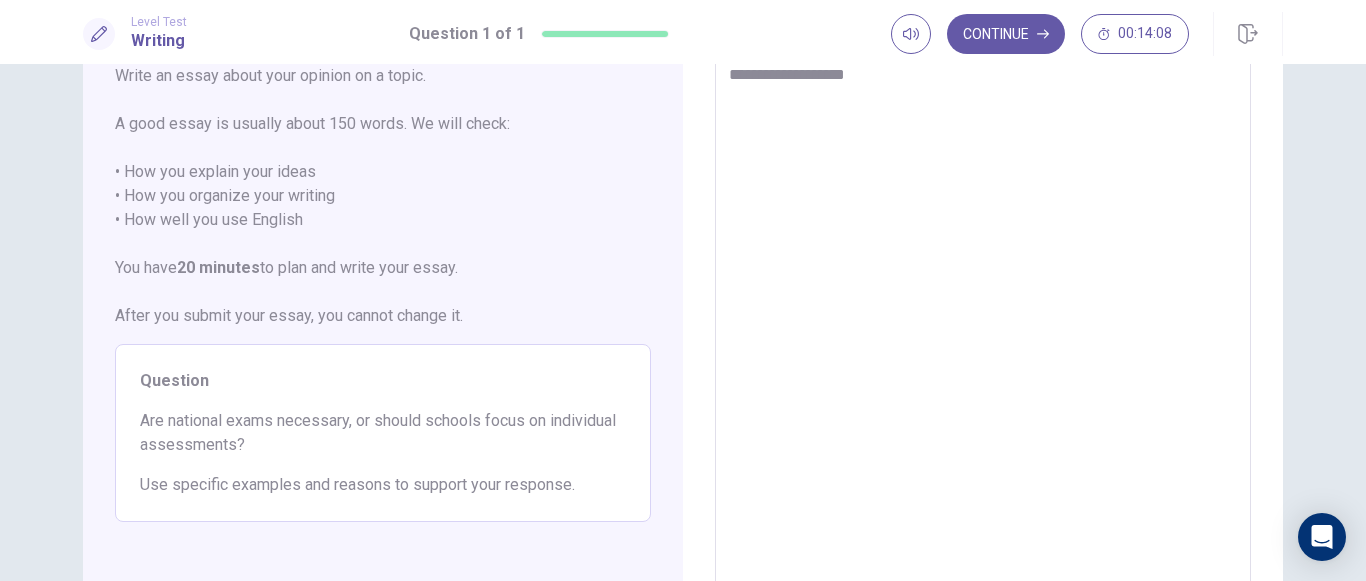 type on "**********" 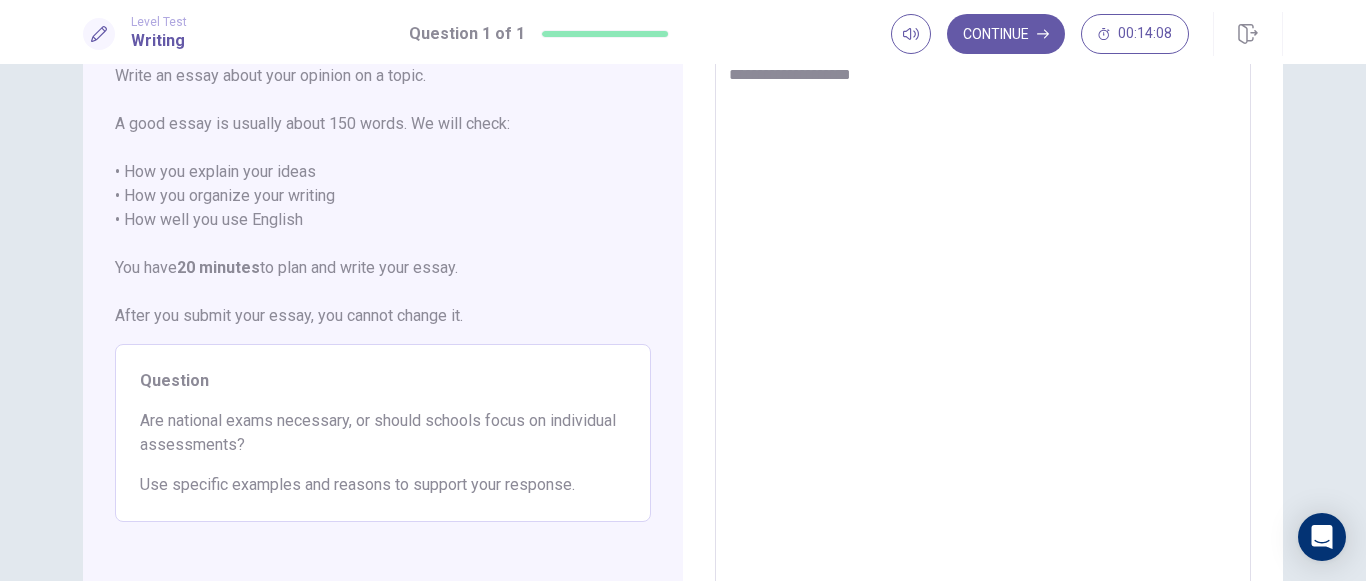 type on "*" 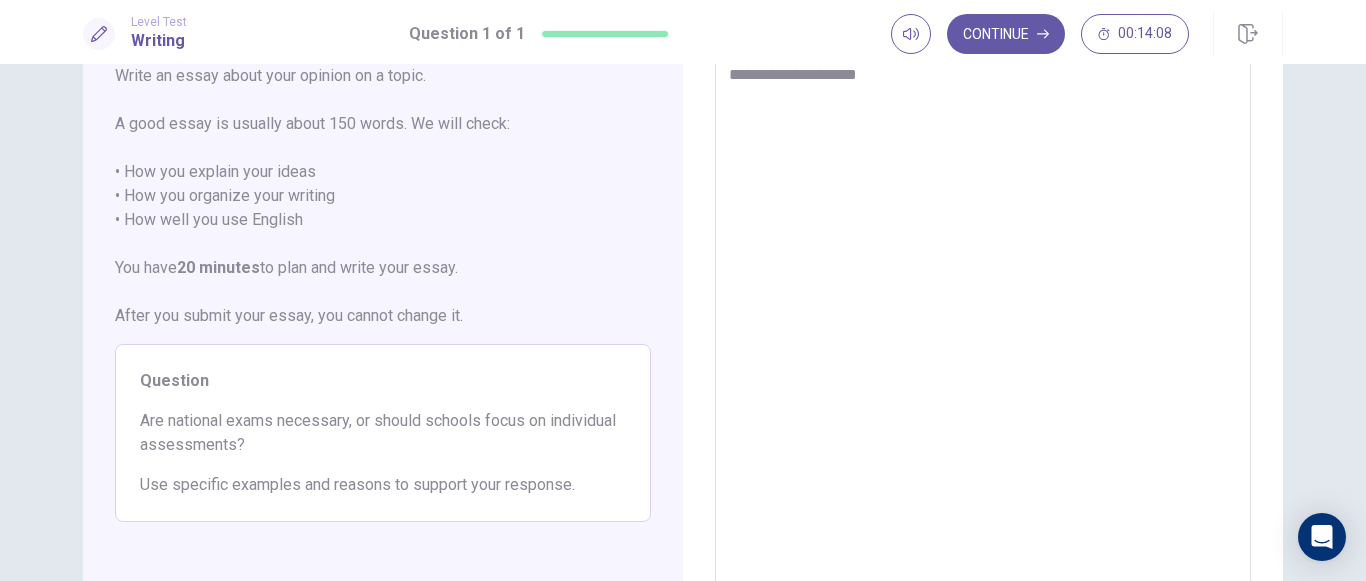 type on "*" 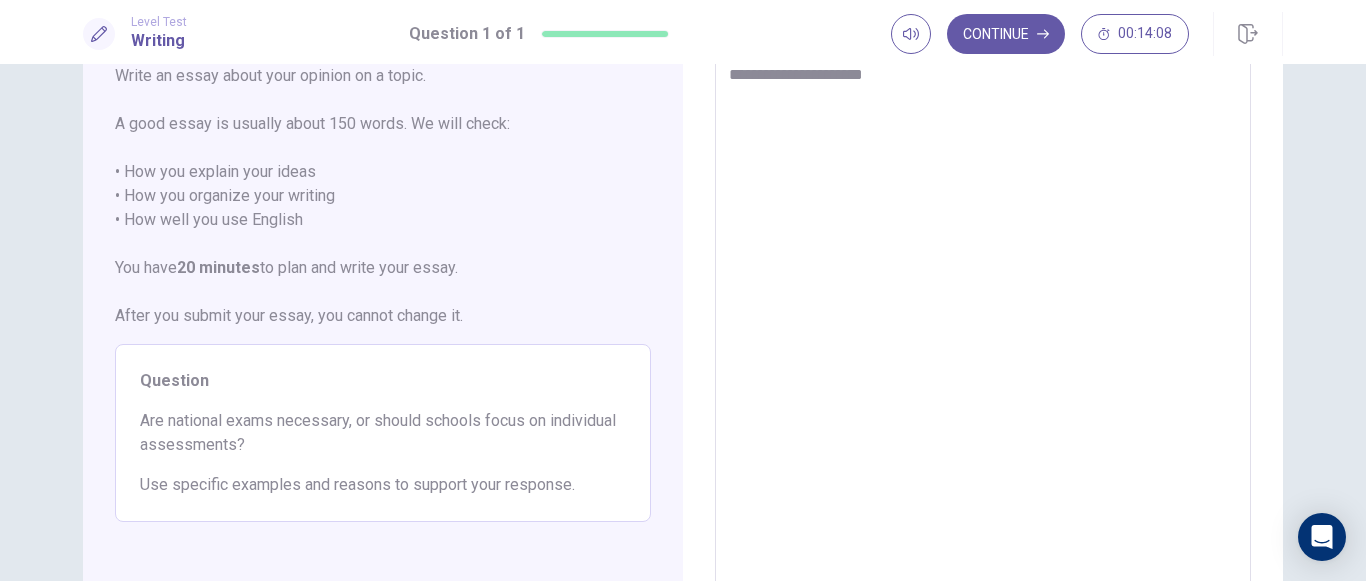 type on "*" 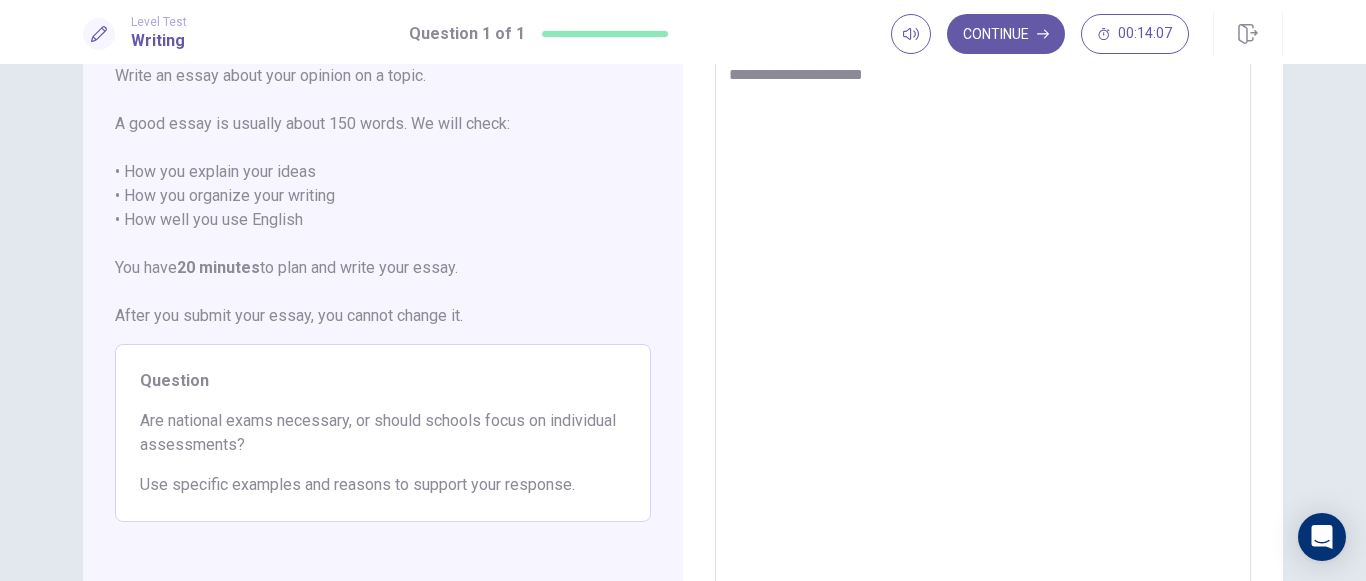 type on "**********" 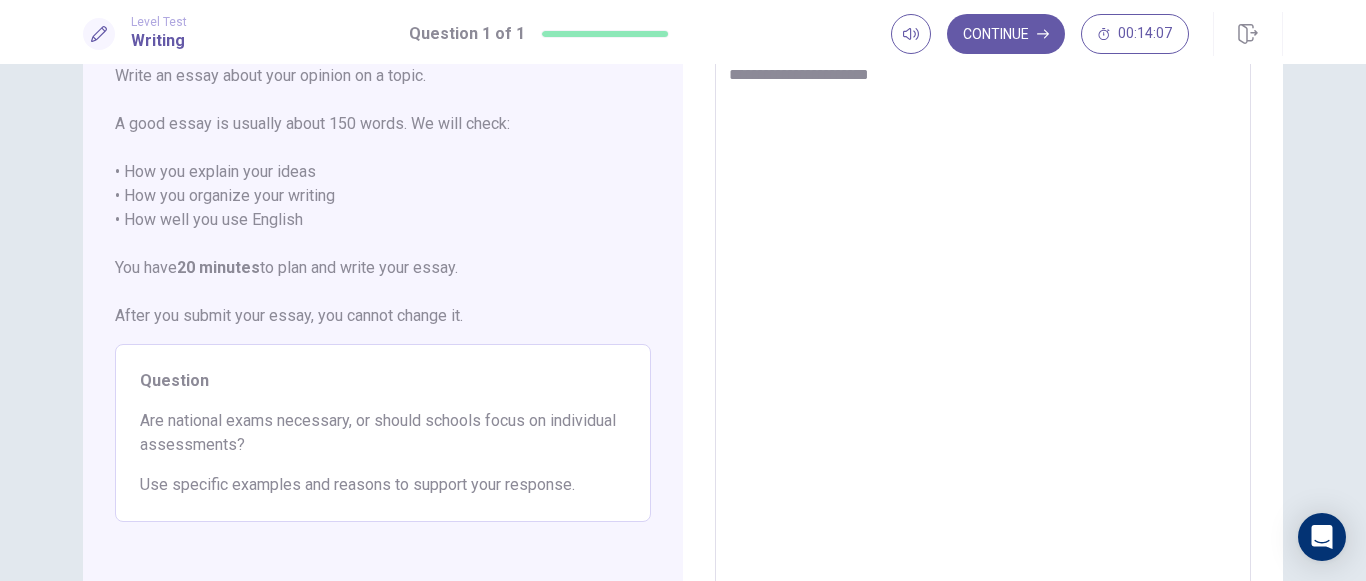 type on "*" 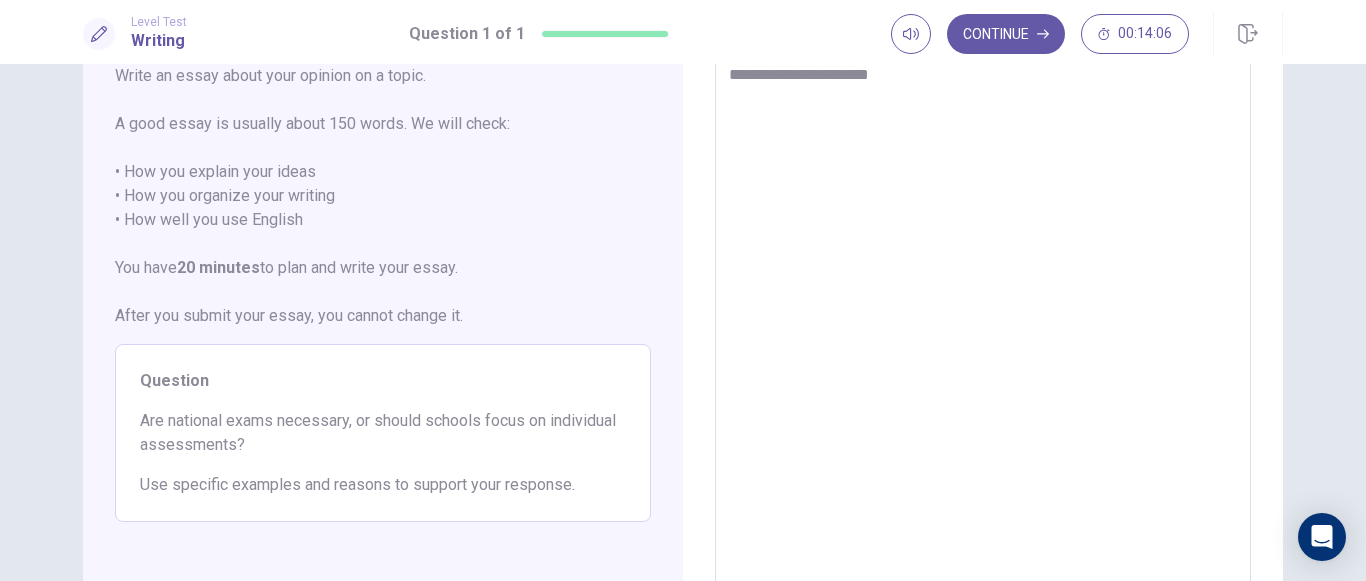 type on "**********" 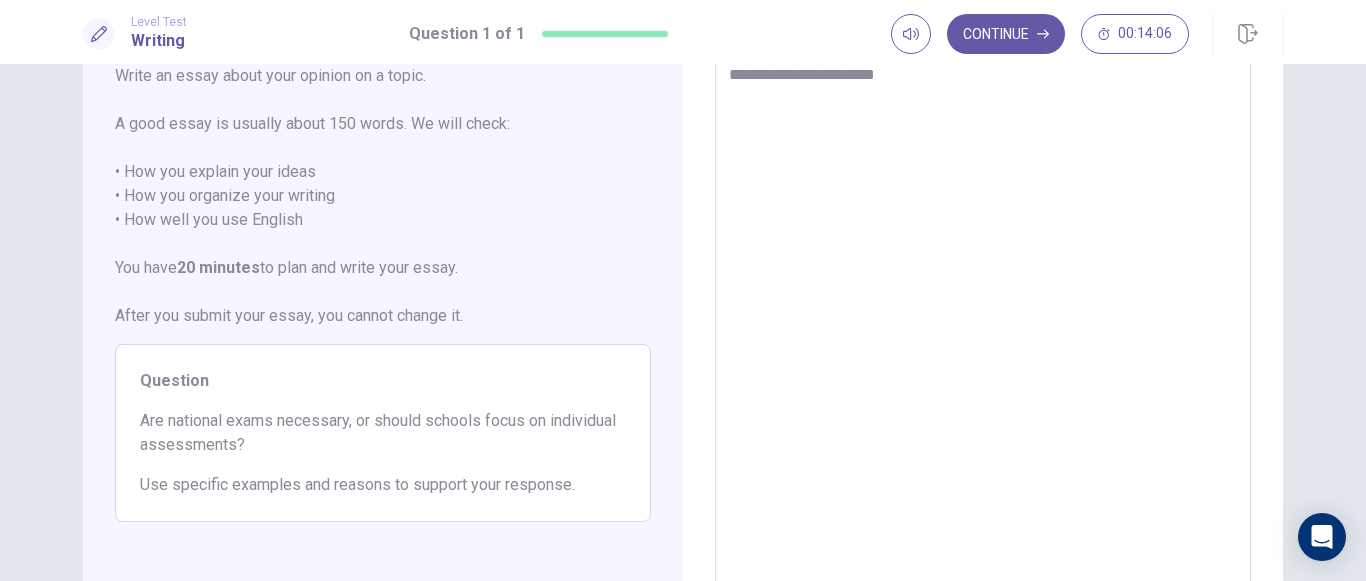 type on "*" 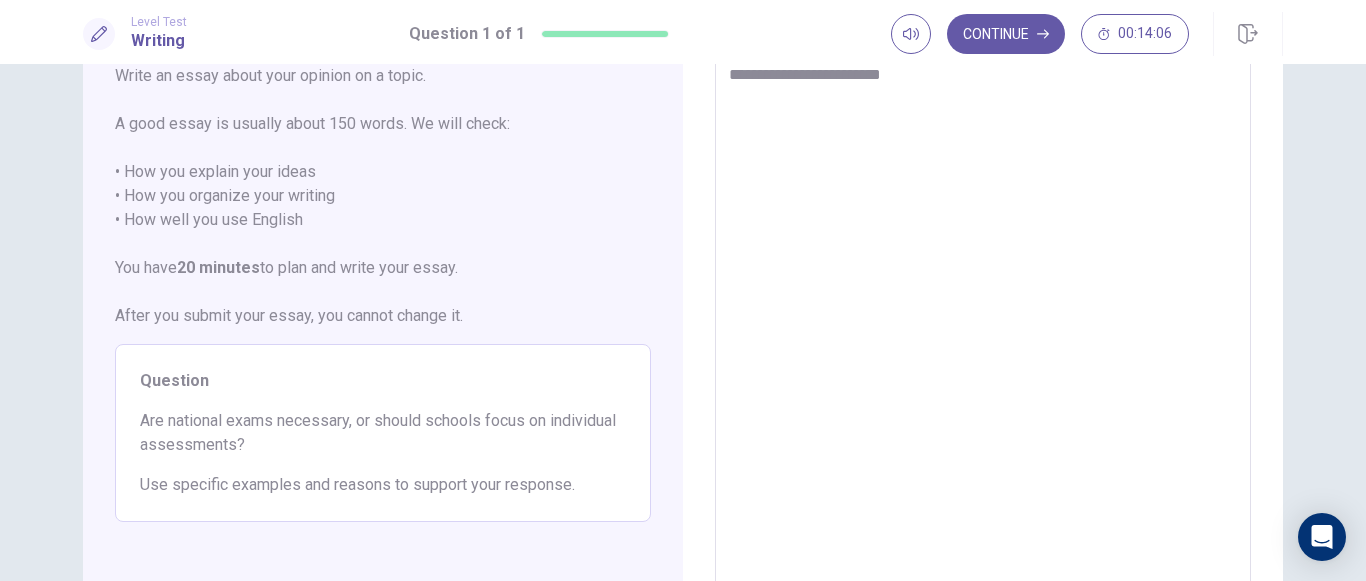 type on "*" 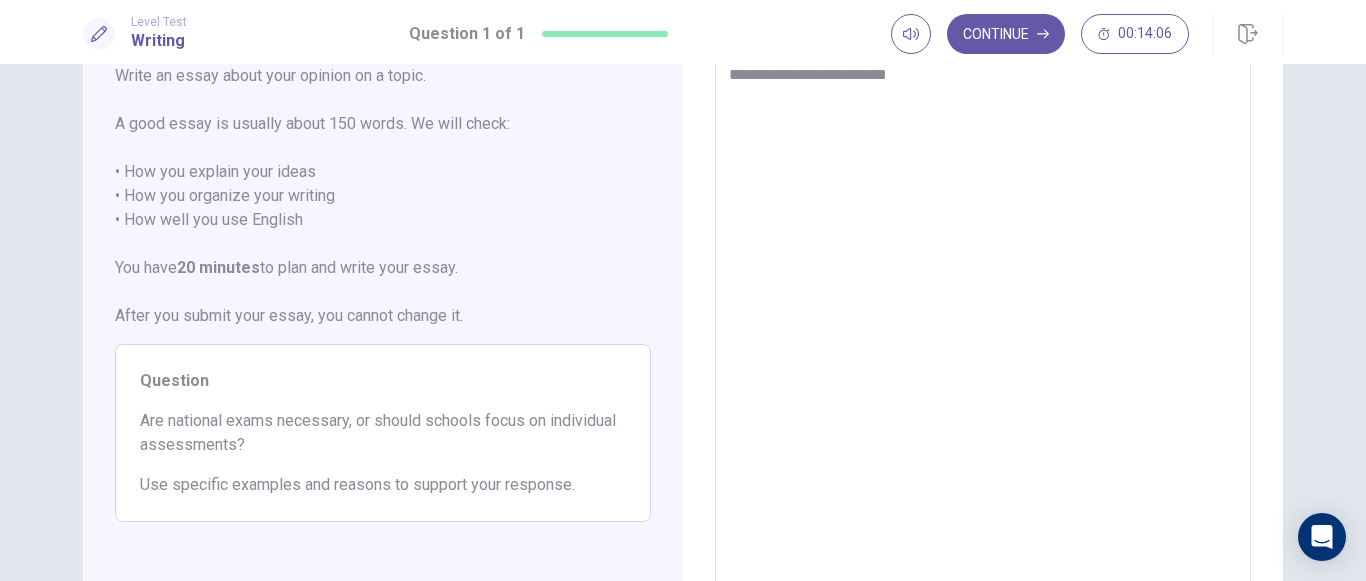 type on "*" 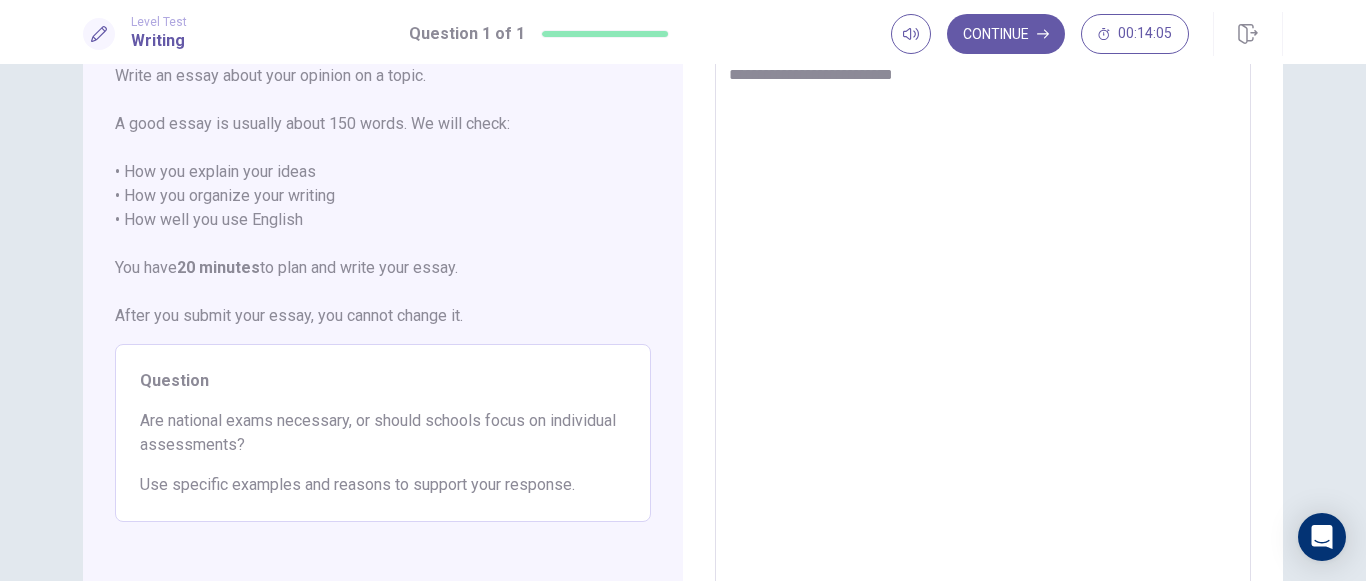 type on "*" 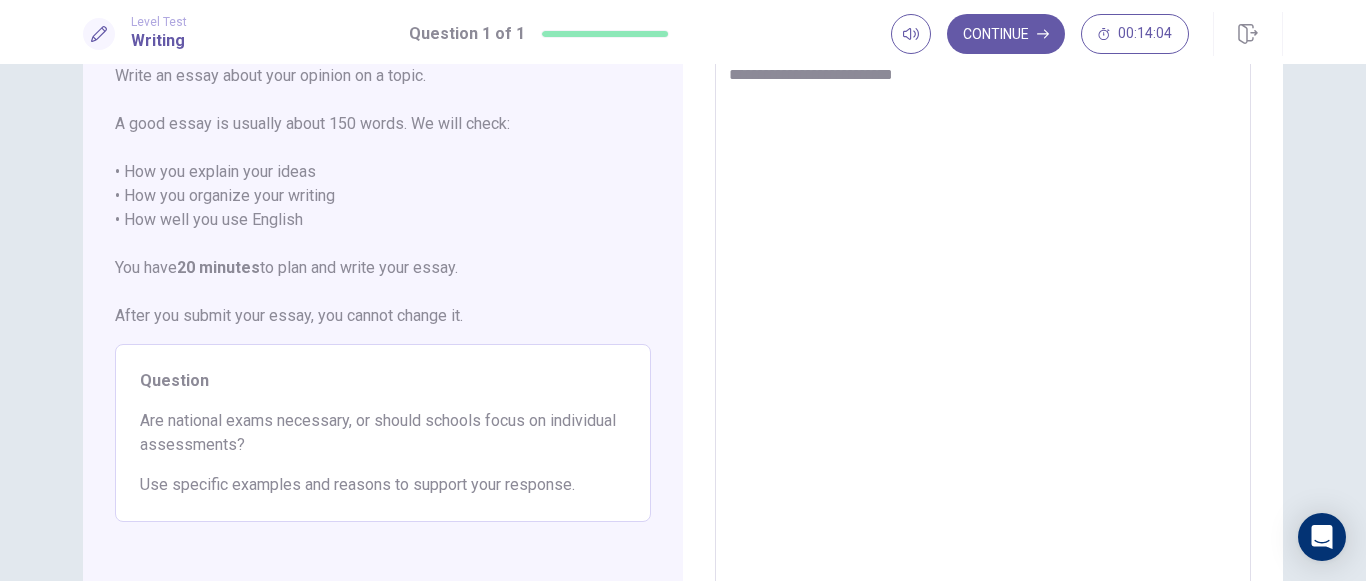 type on "**********" 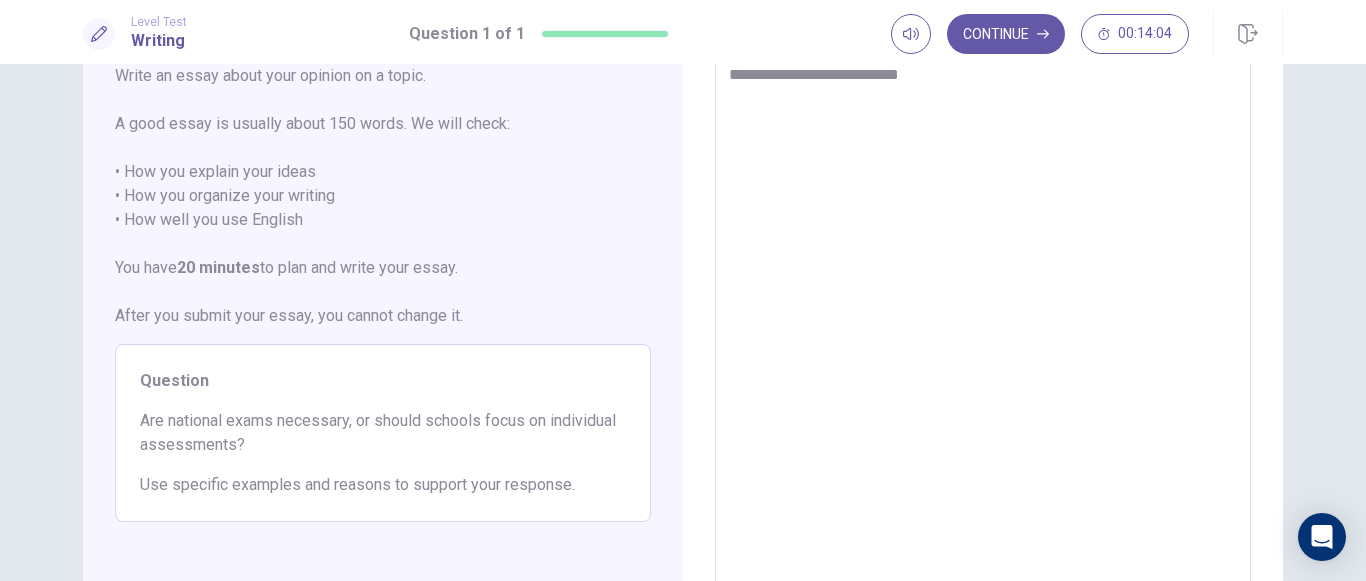 type on "*" 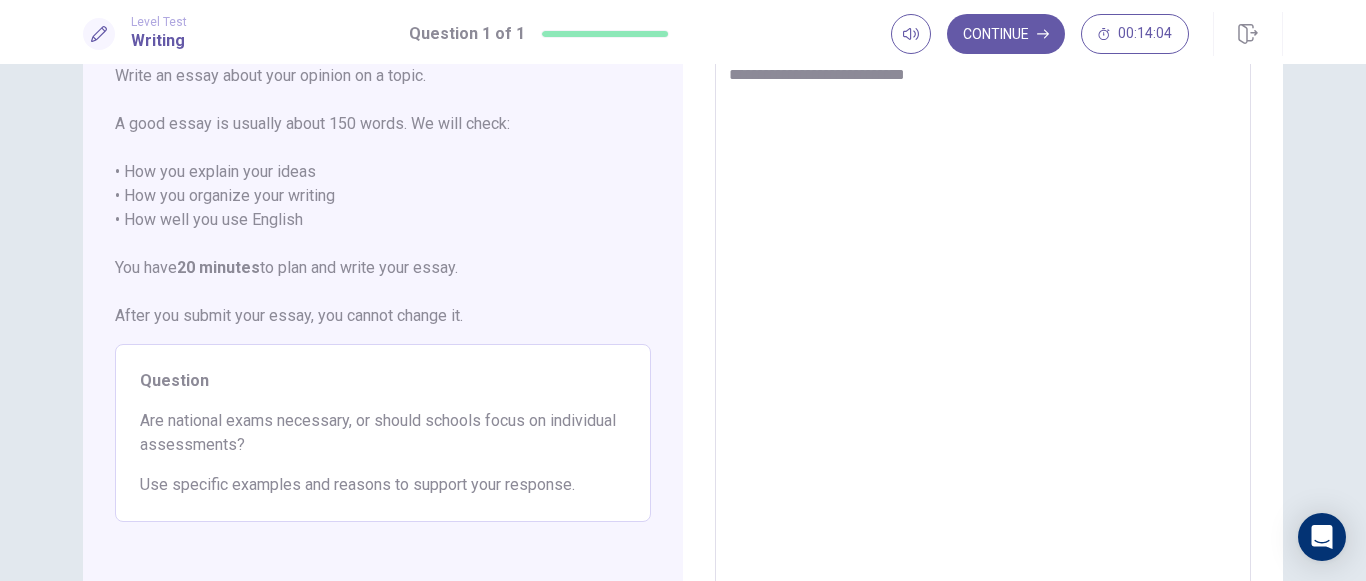 type on "**********" 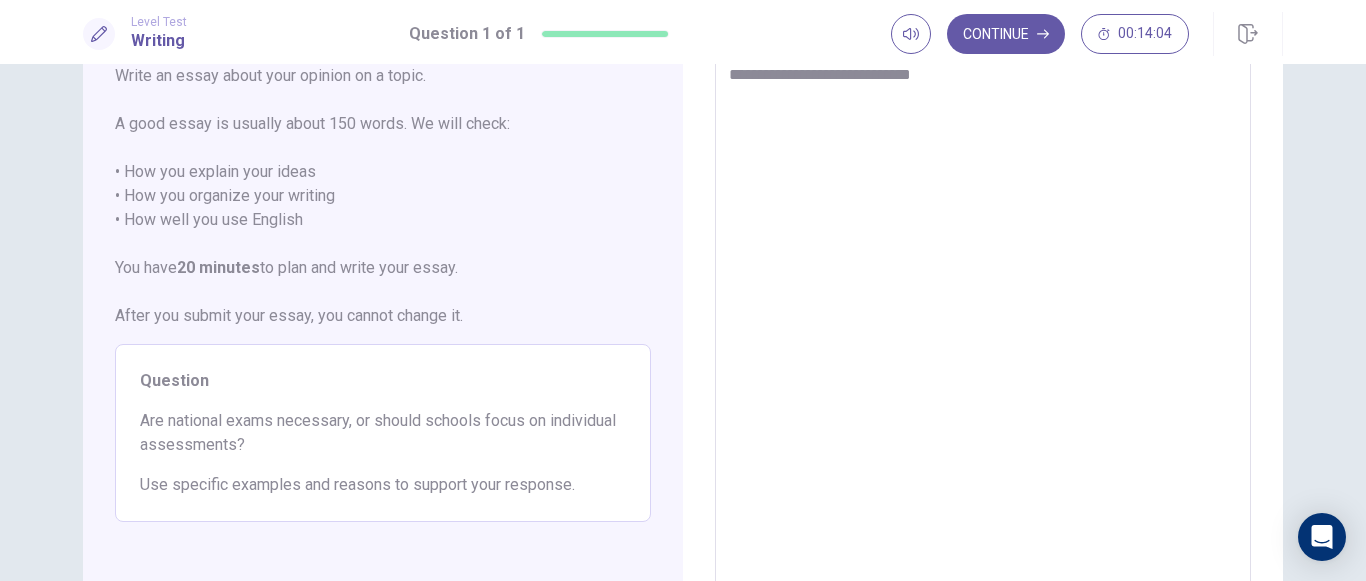 type on "*" 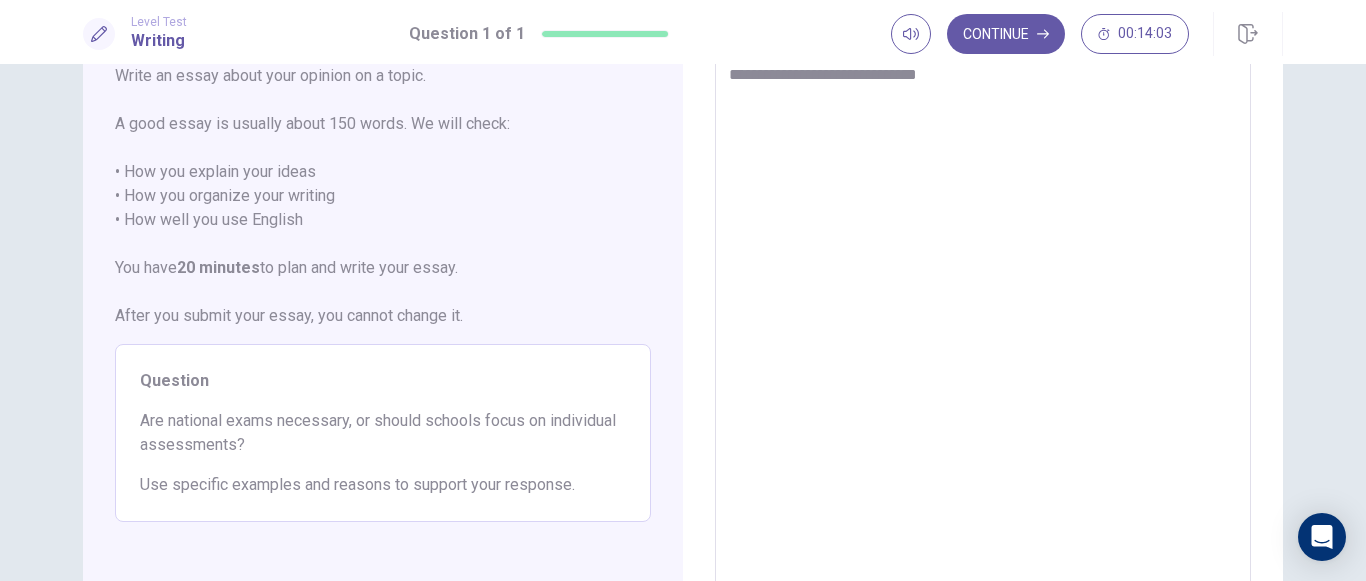 type on "*" 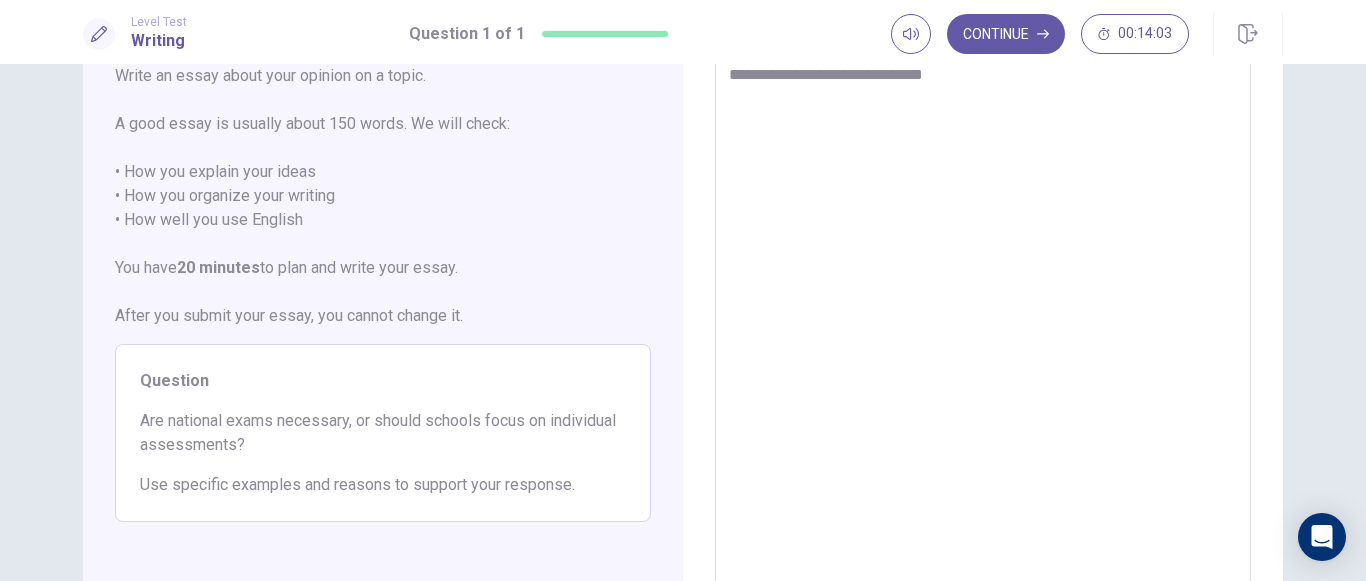 type on "*" 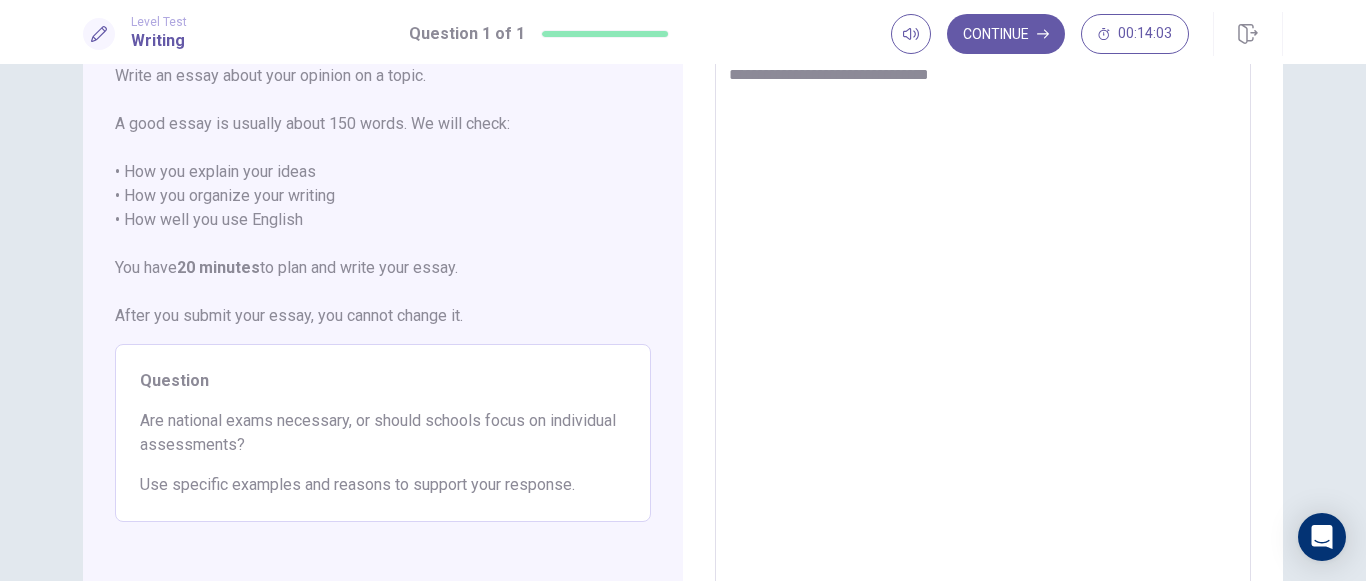 type on "*" 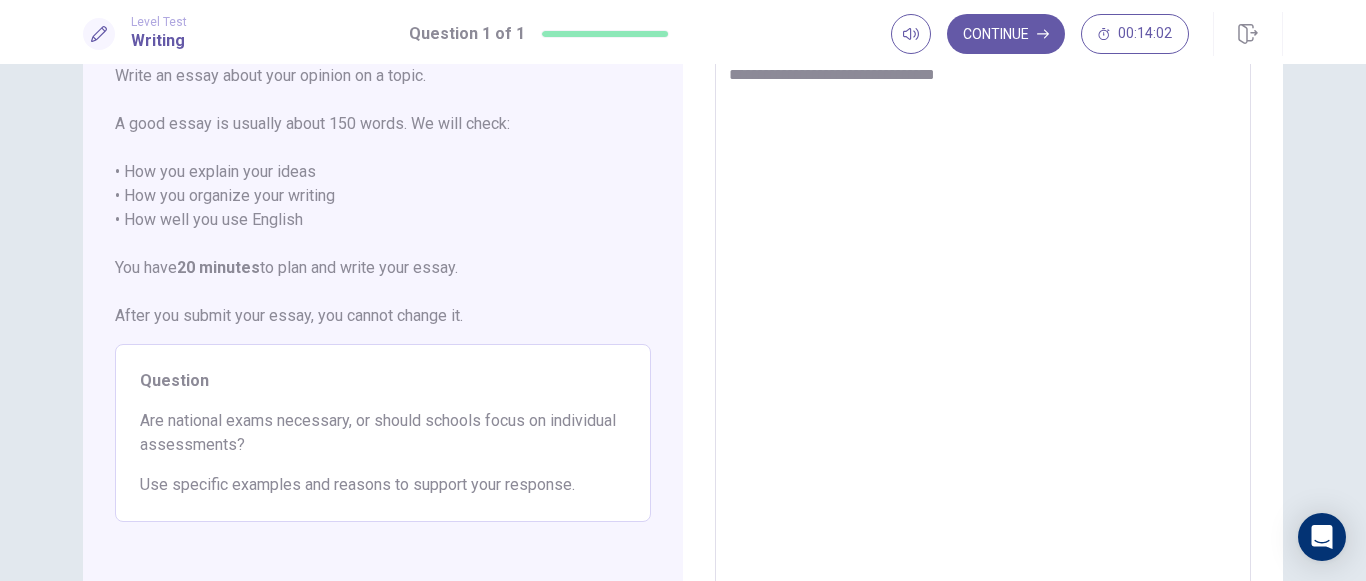 type on "*" 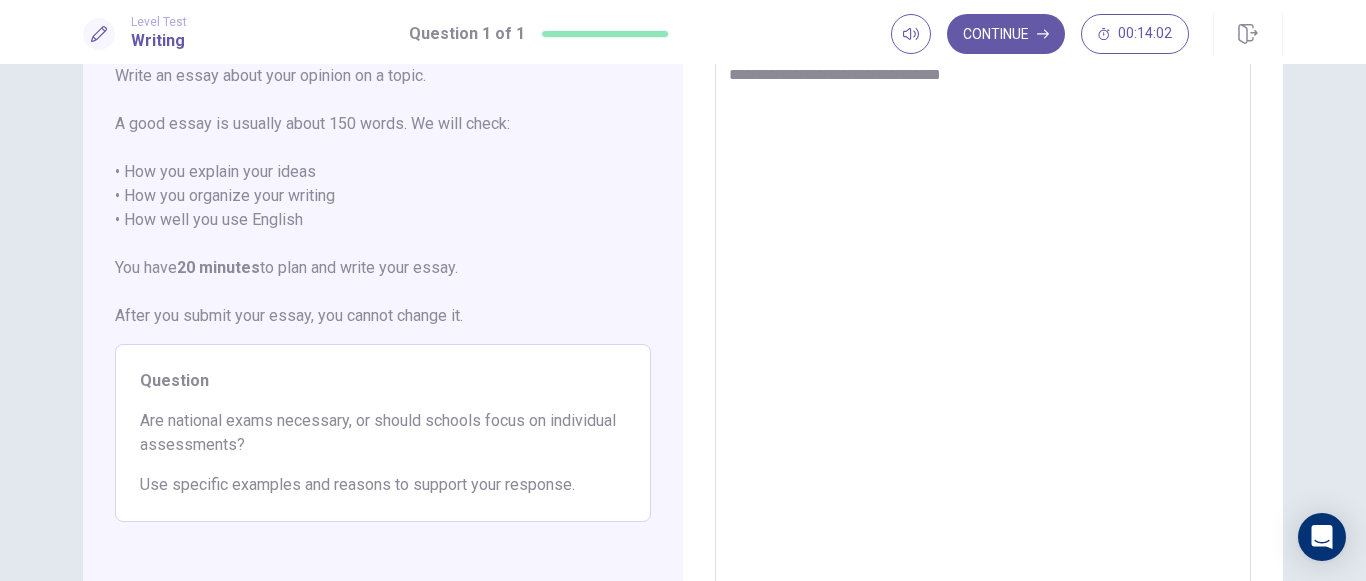 type on "*" 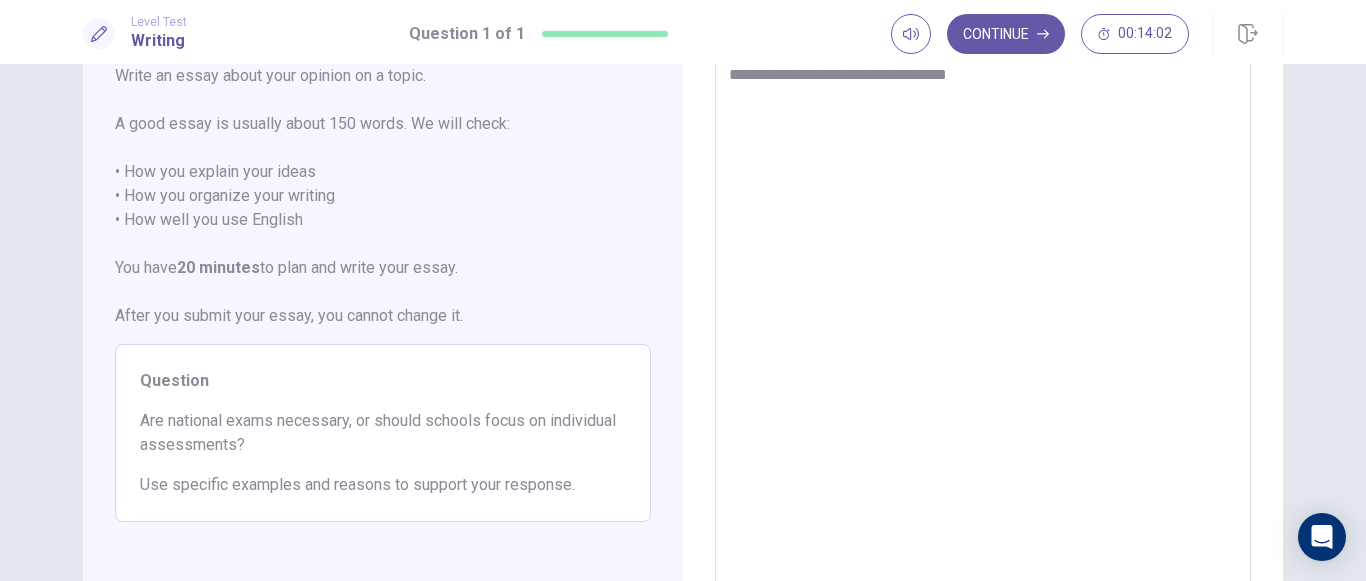 type on "*" 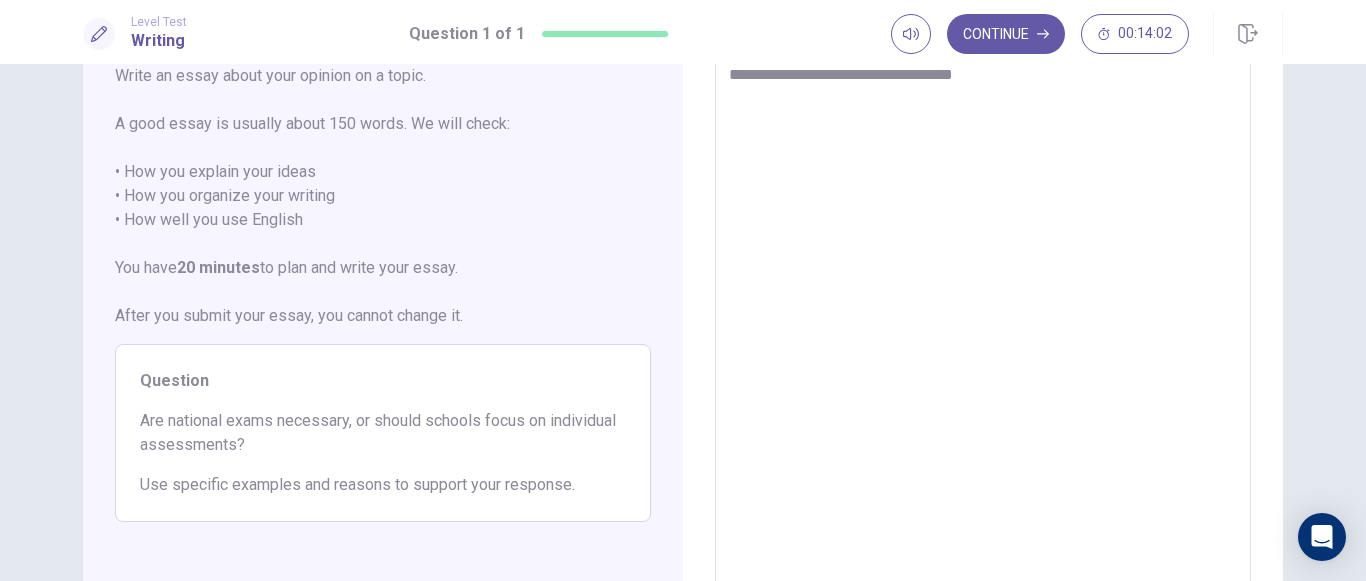 type on "*" 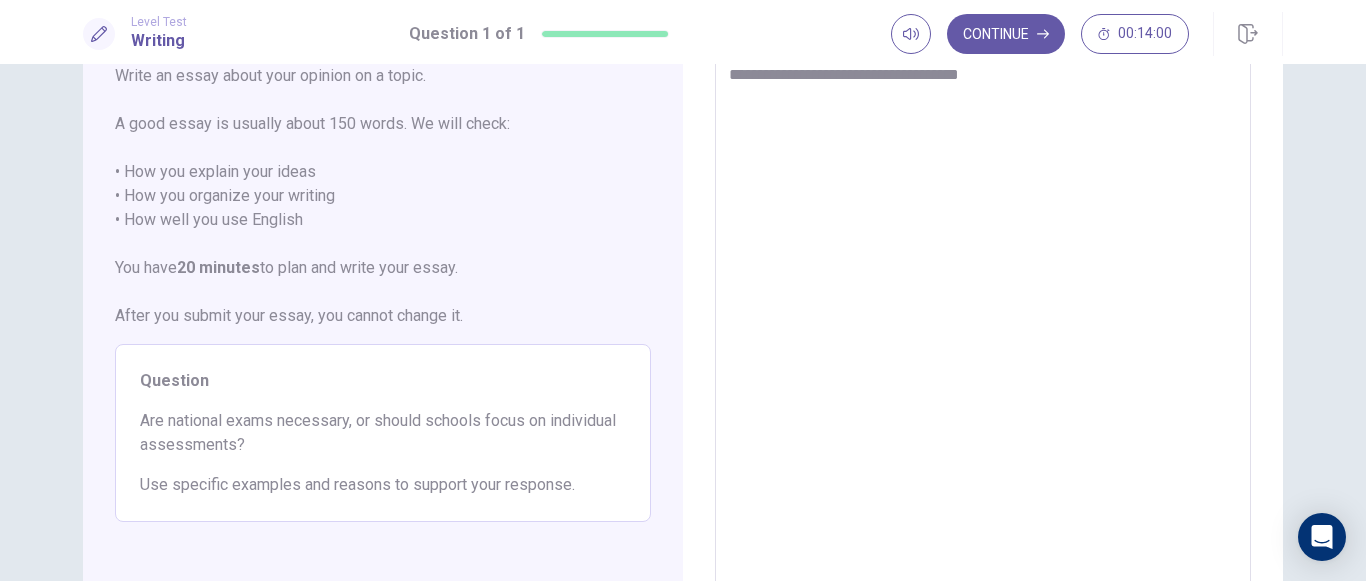 type on "*" 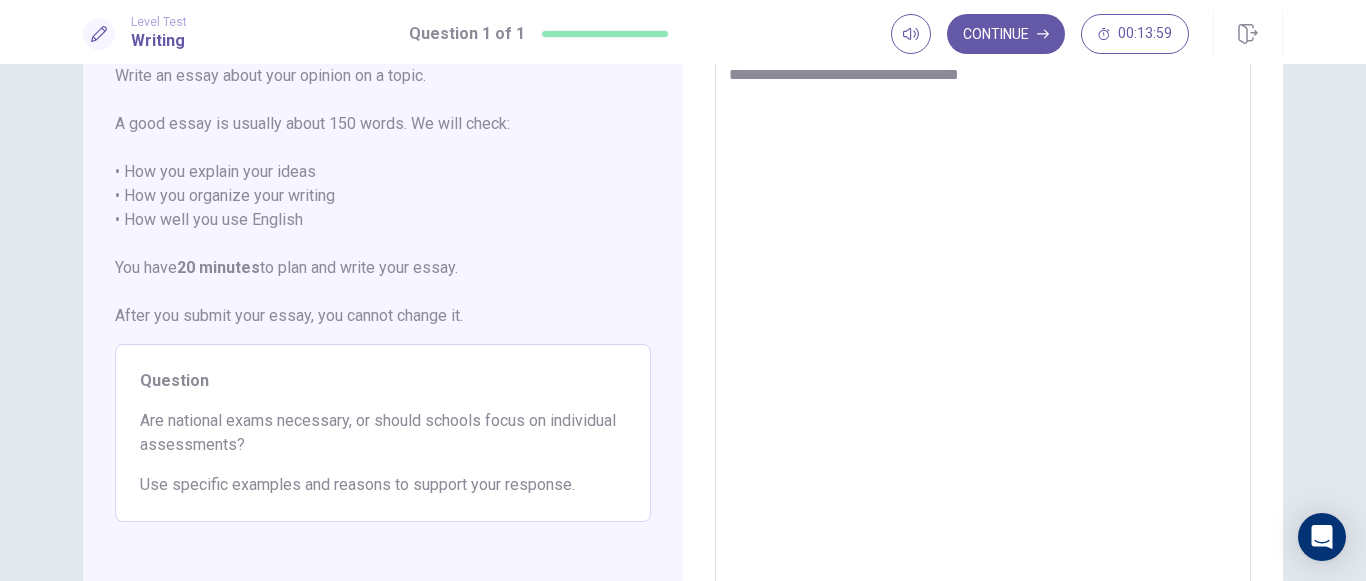 type on "**********" 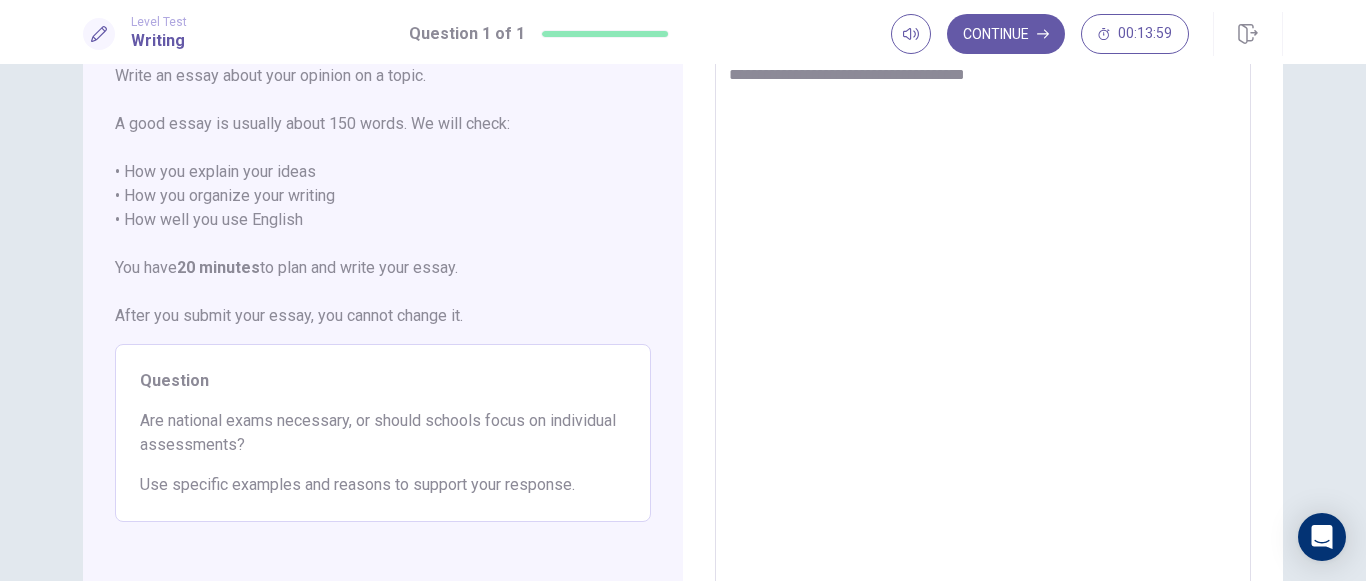 type on "*" 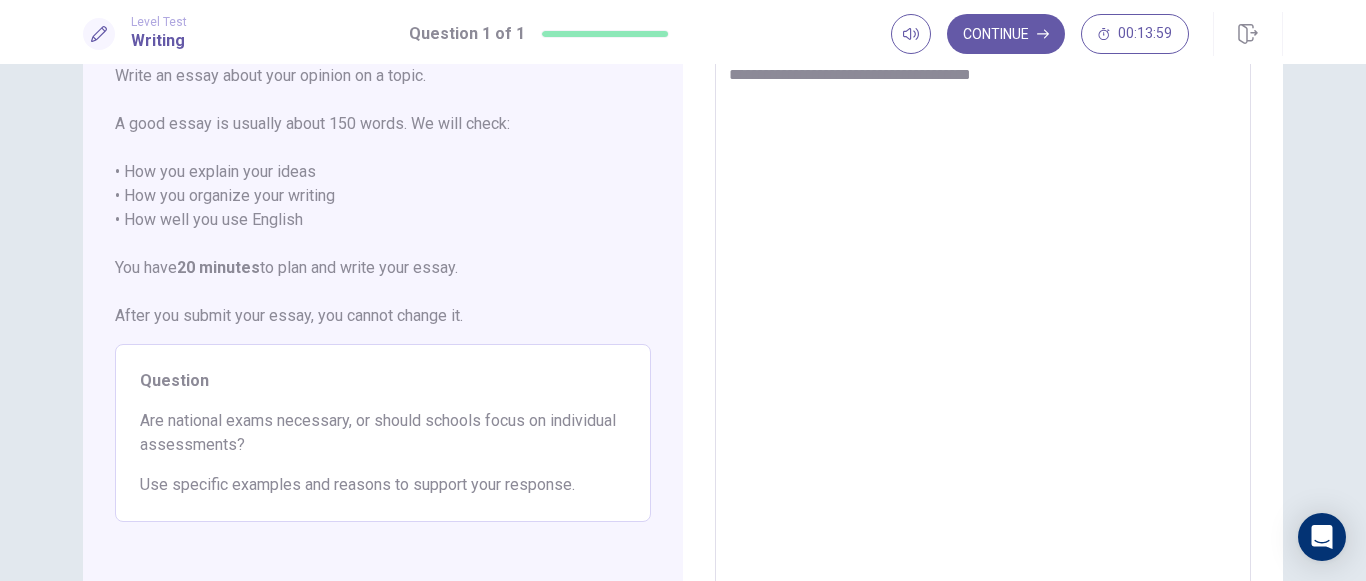 type on "*" 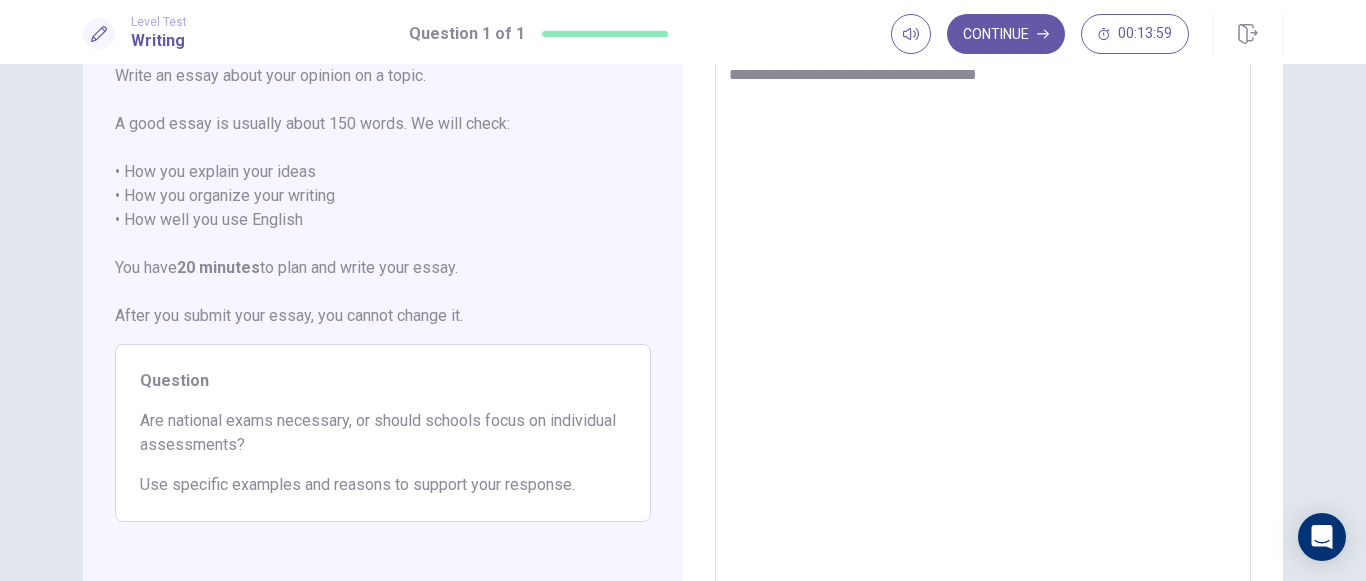 type on "**********" 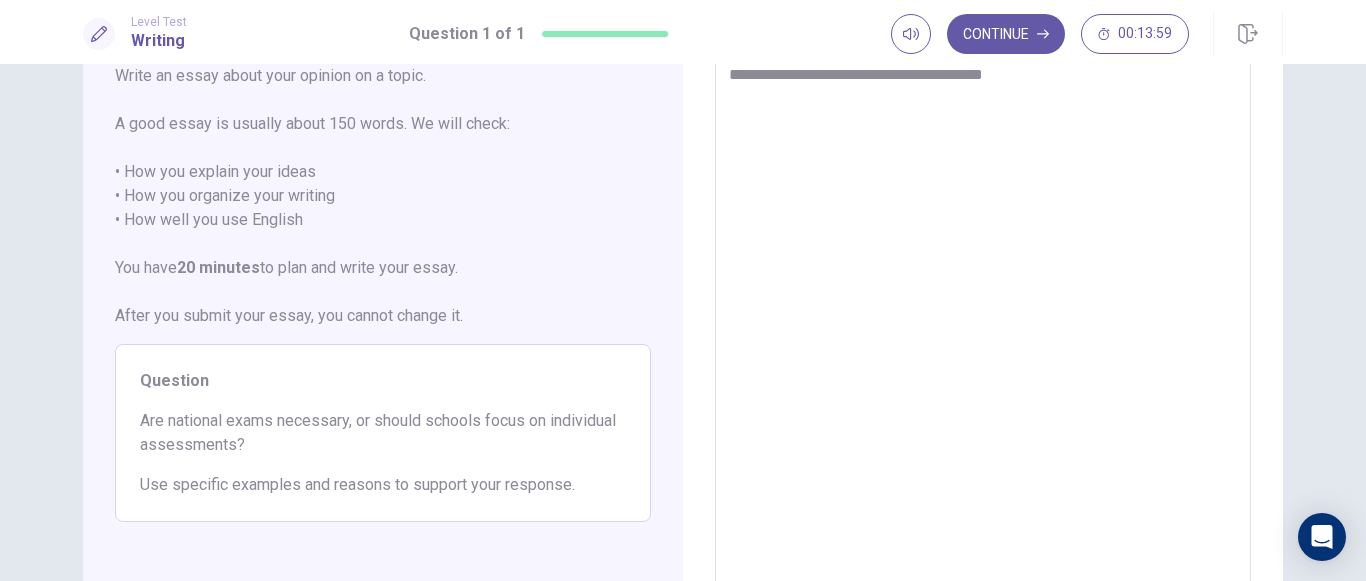 type on "*" 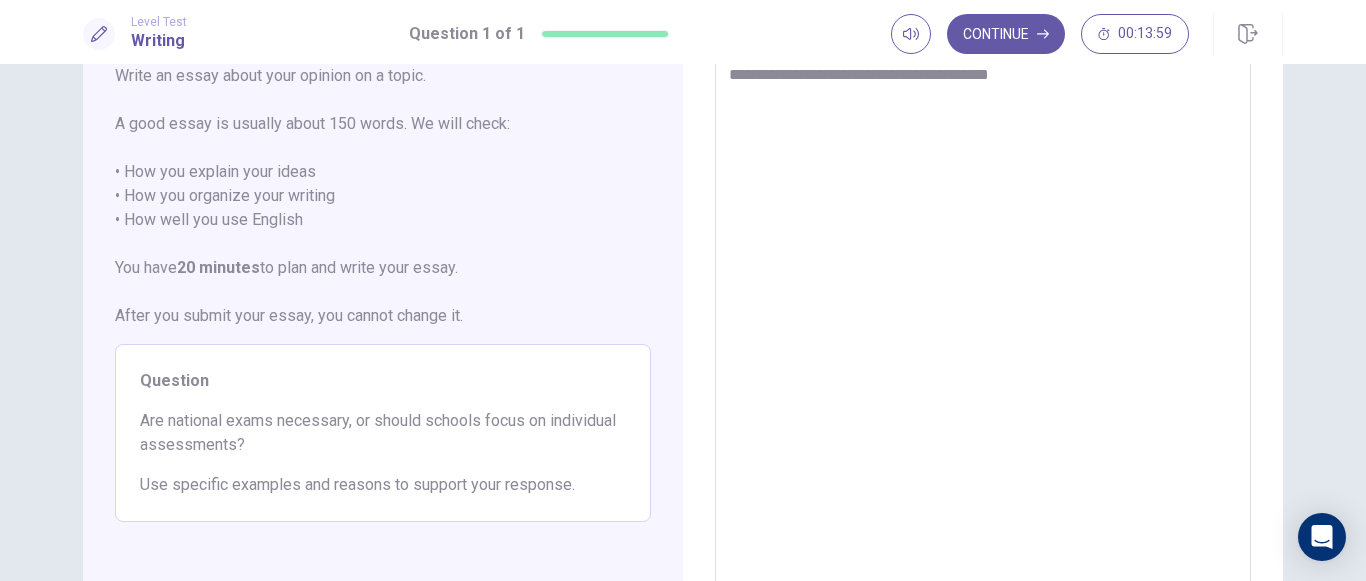 type on "*" 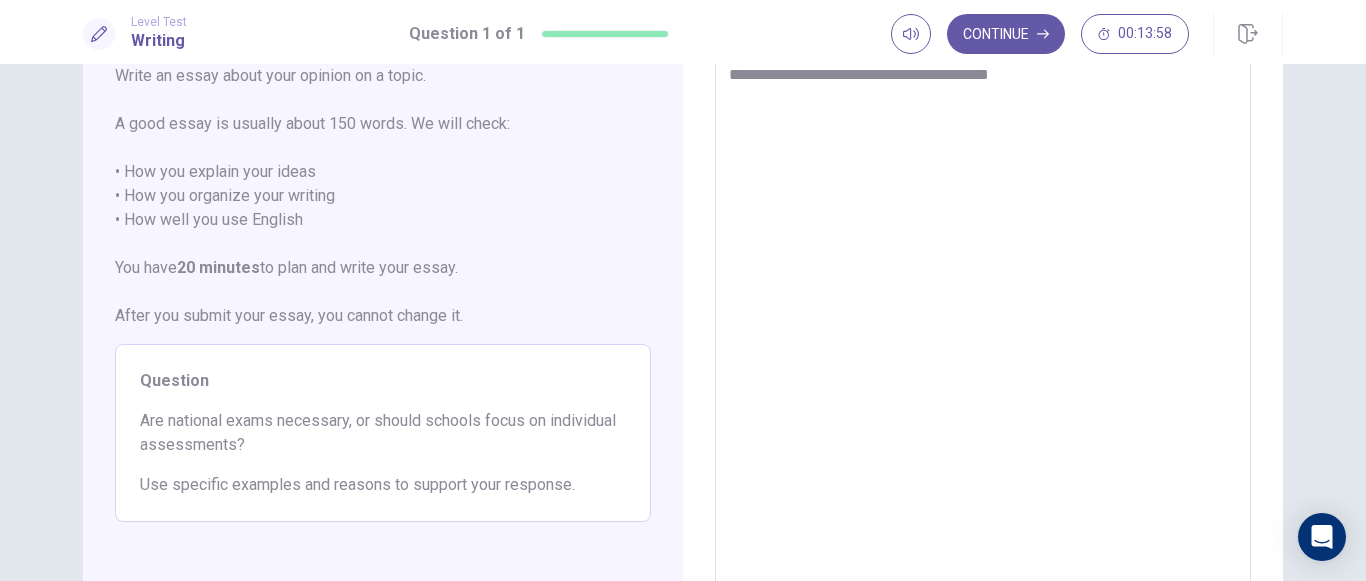 type on "**********" 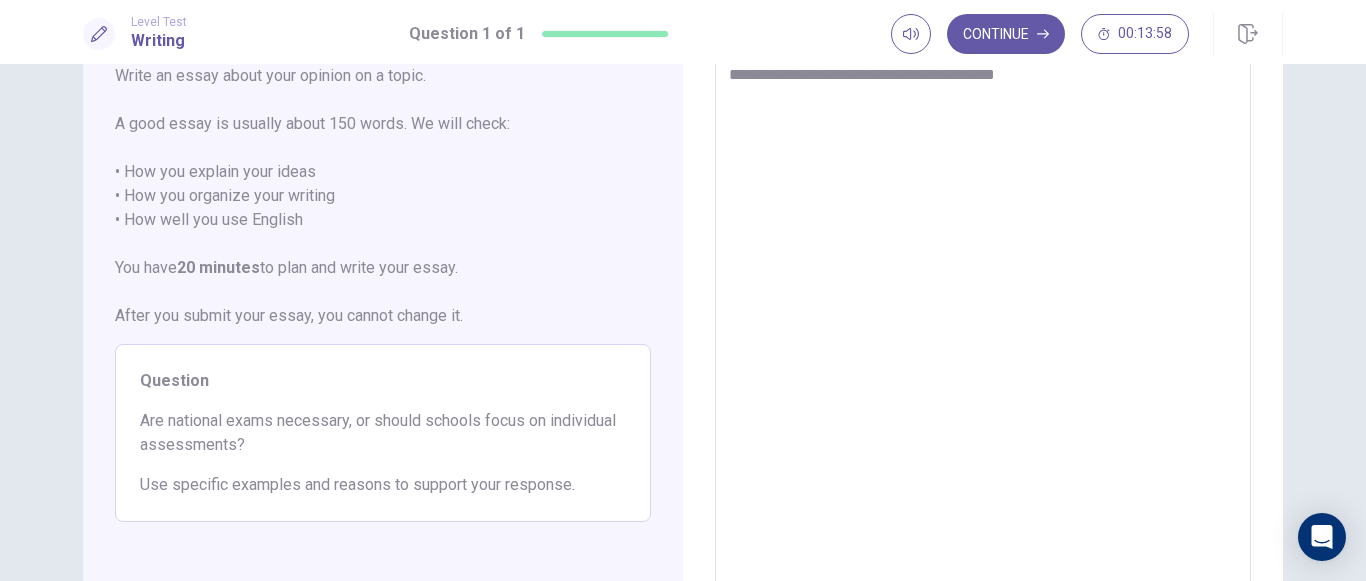type on "*" 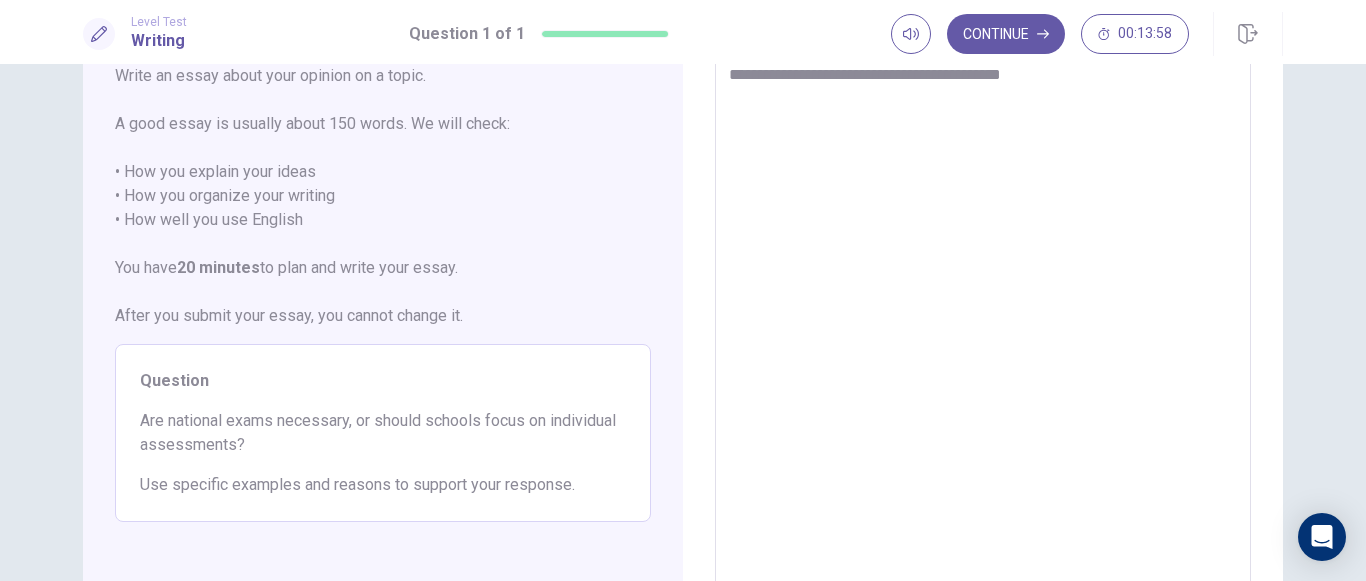 type on "*" 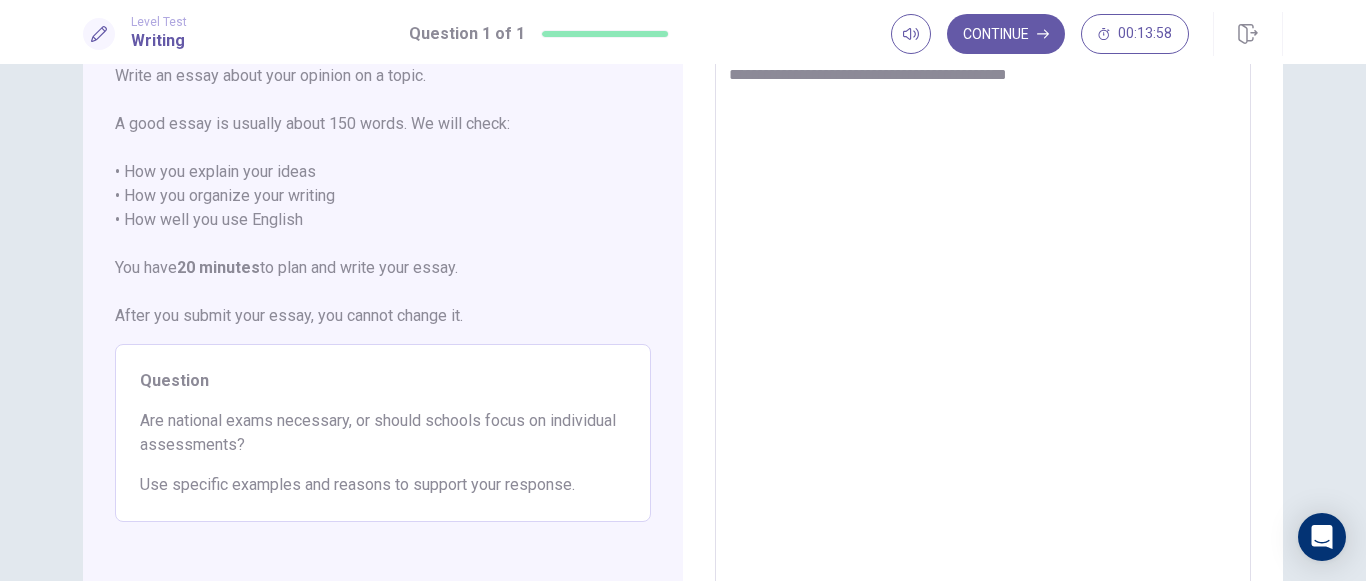 type on "*" 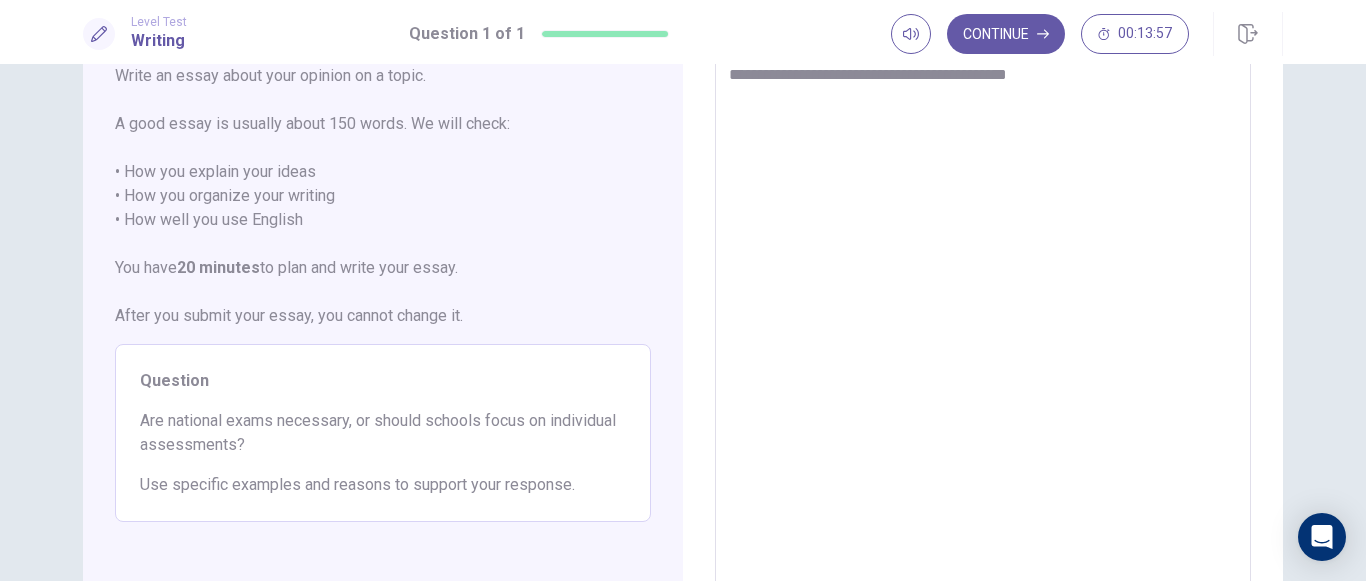 type on "**********" 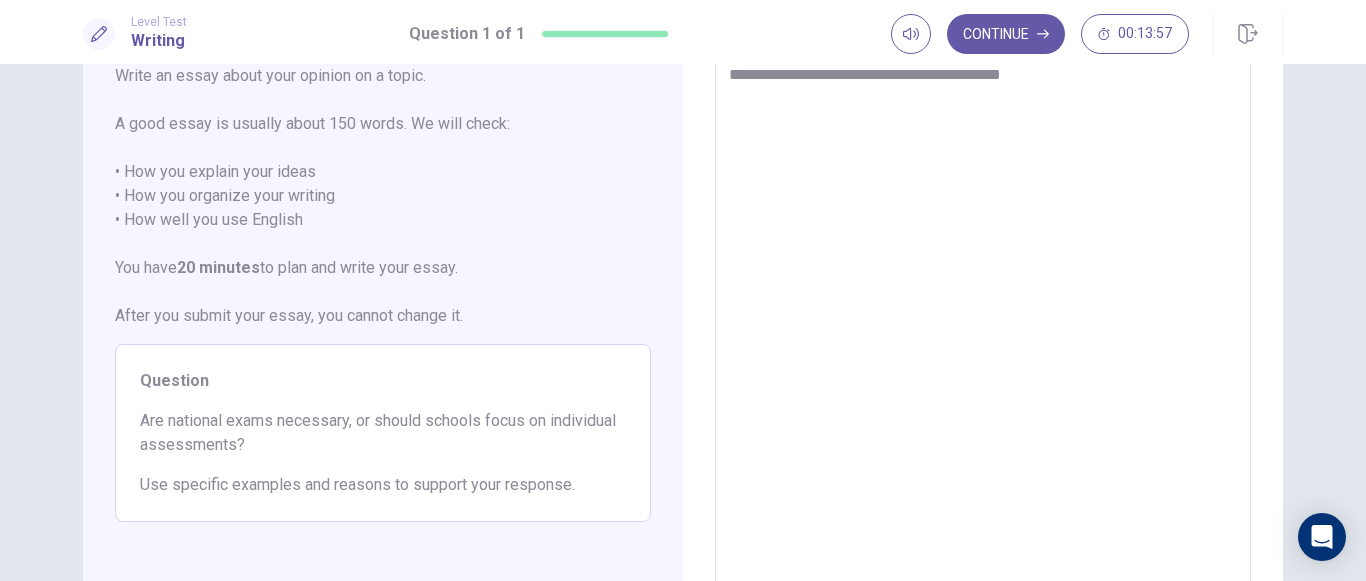 type on "*" 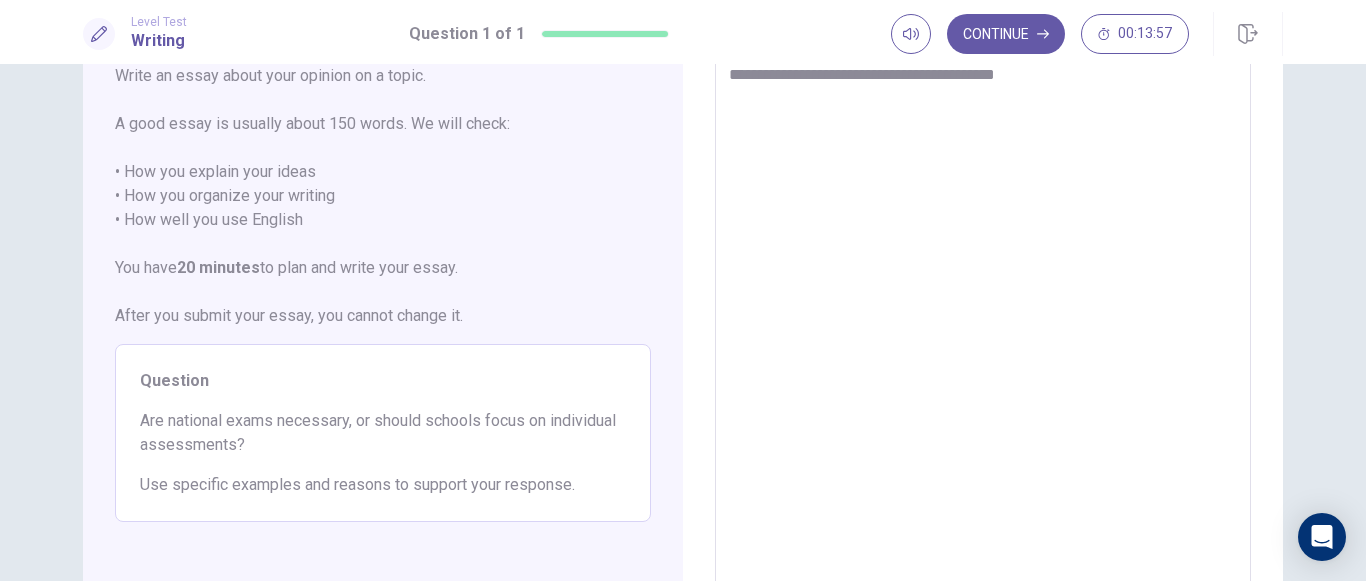 type on "*" 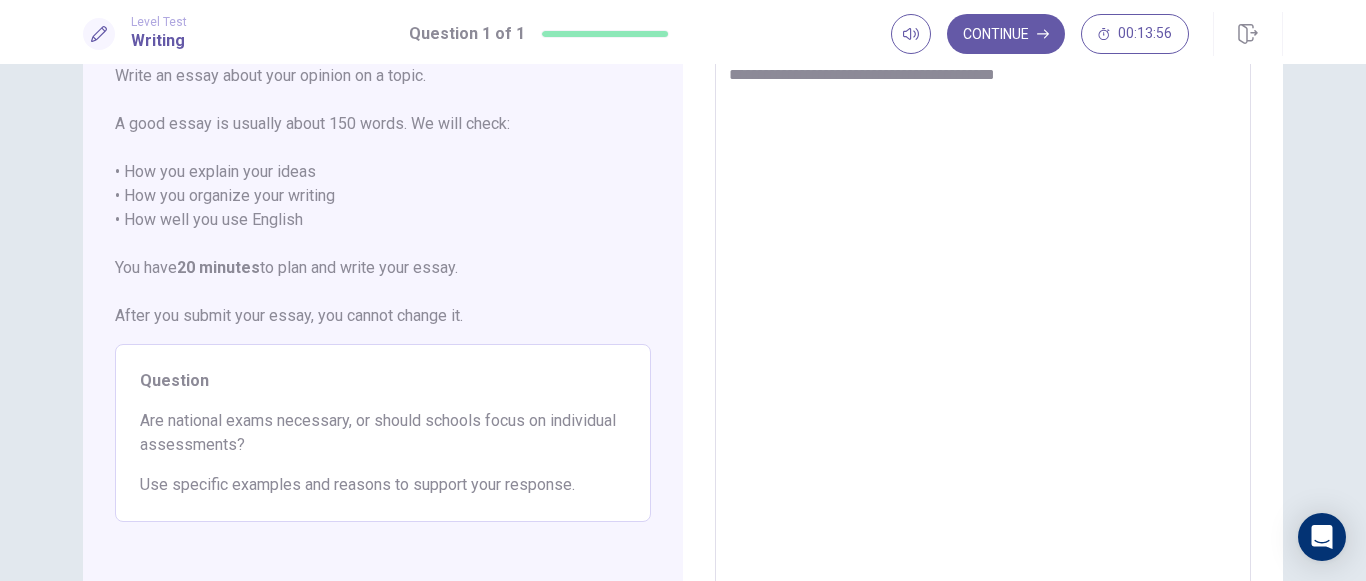 type on "**********" 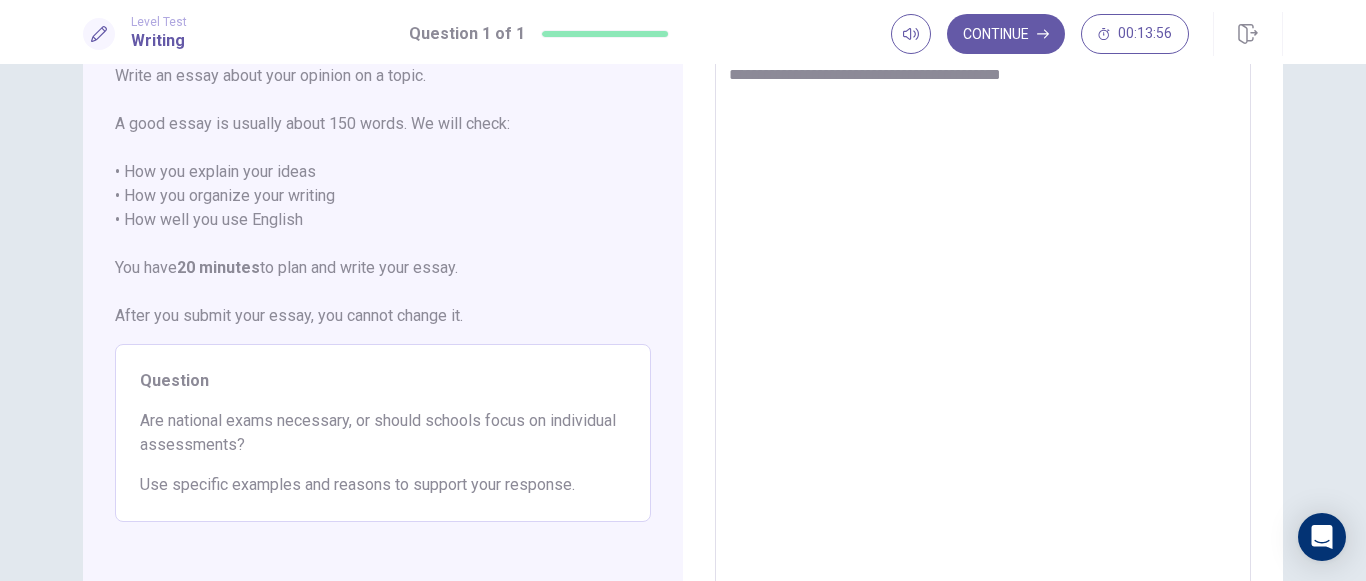 type on "*" 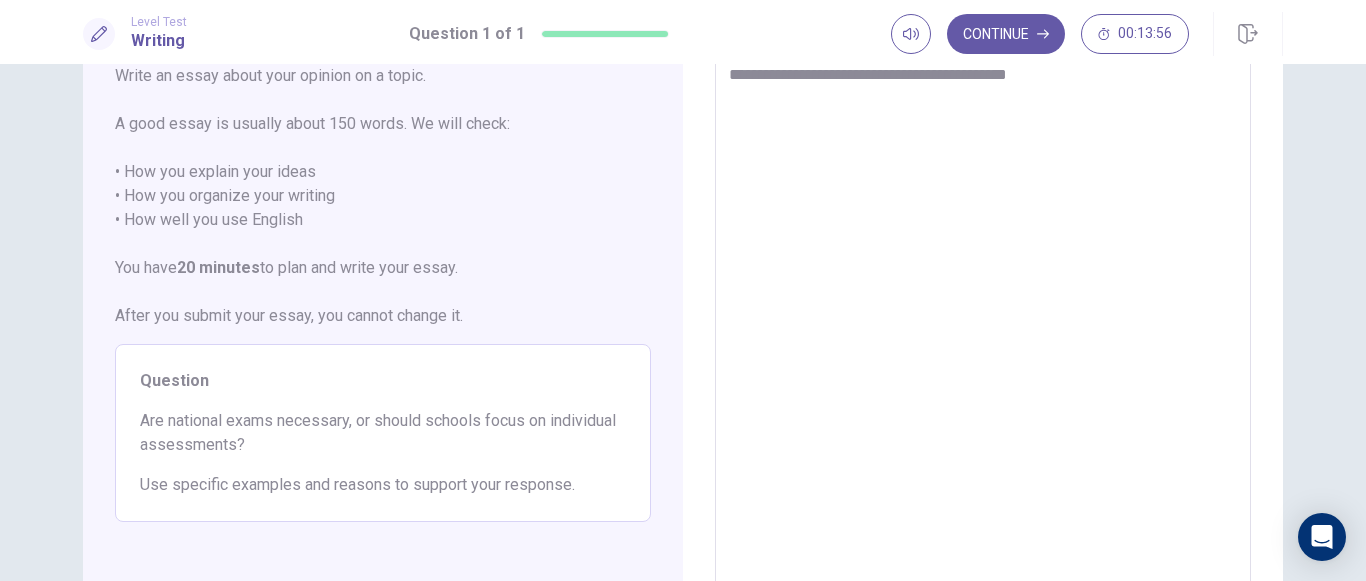 type on "**********" 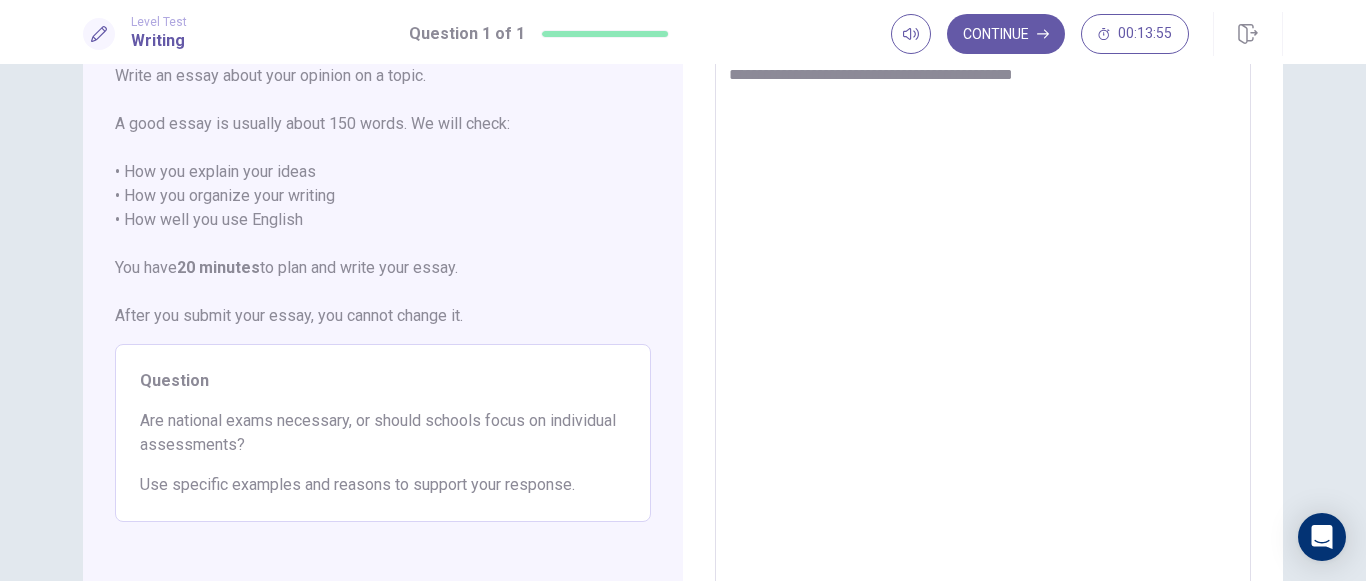 type on "*" 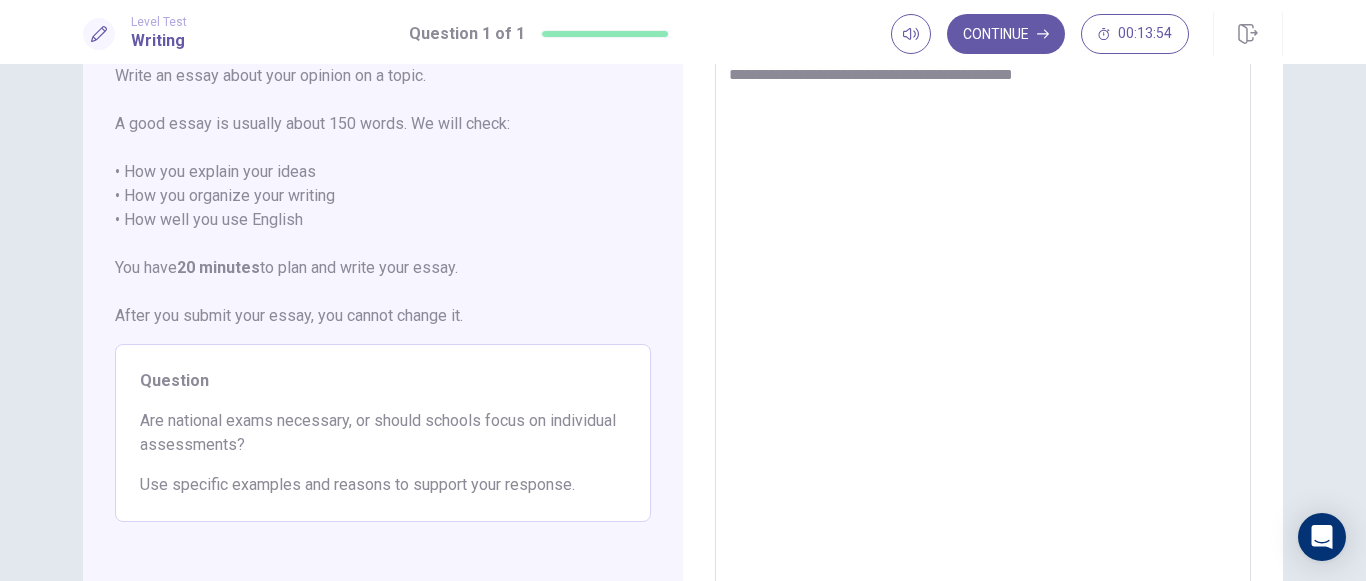 type on "**********" 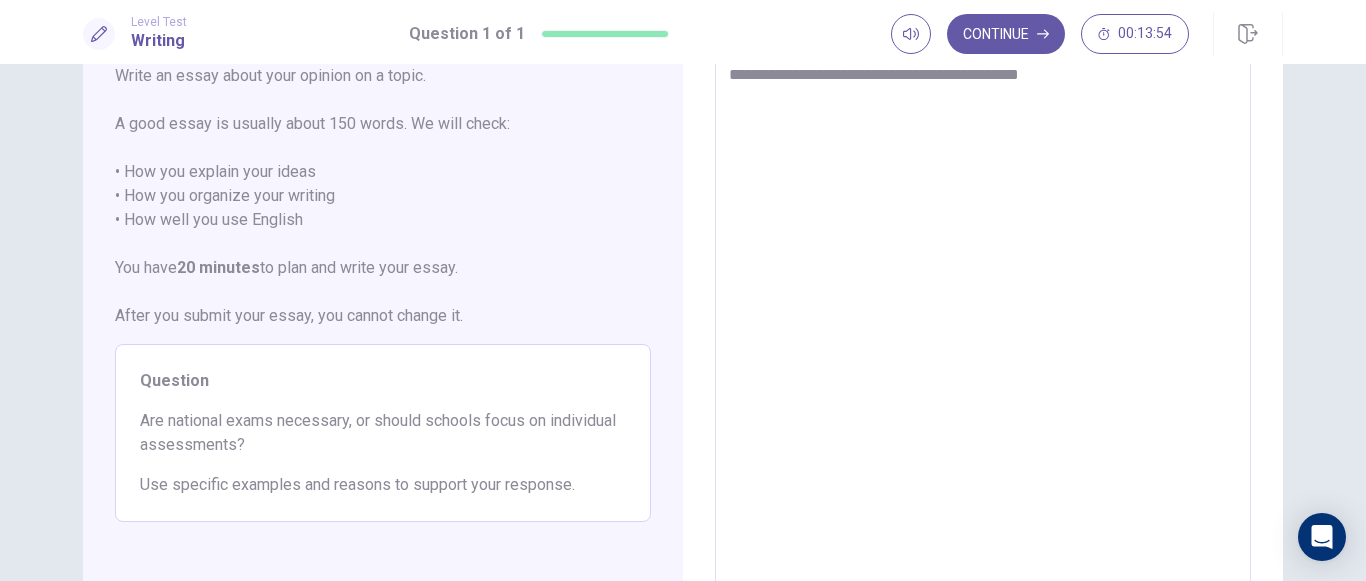 type on "*" 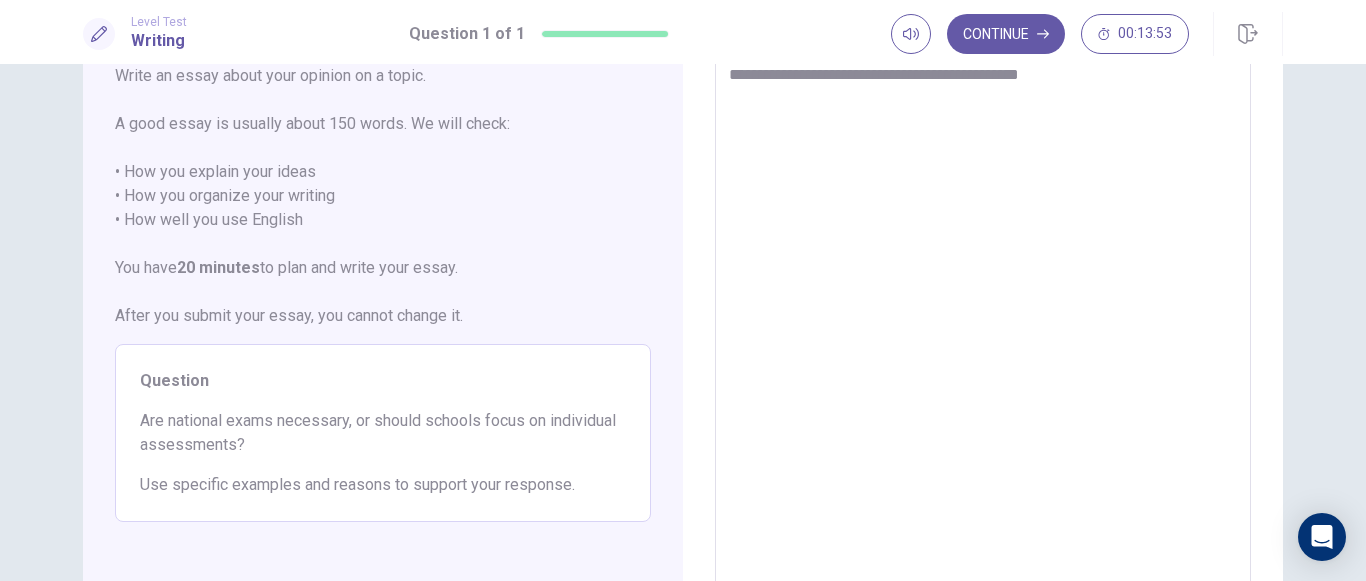 type on "**********" 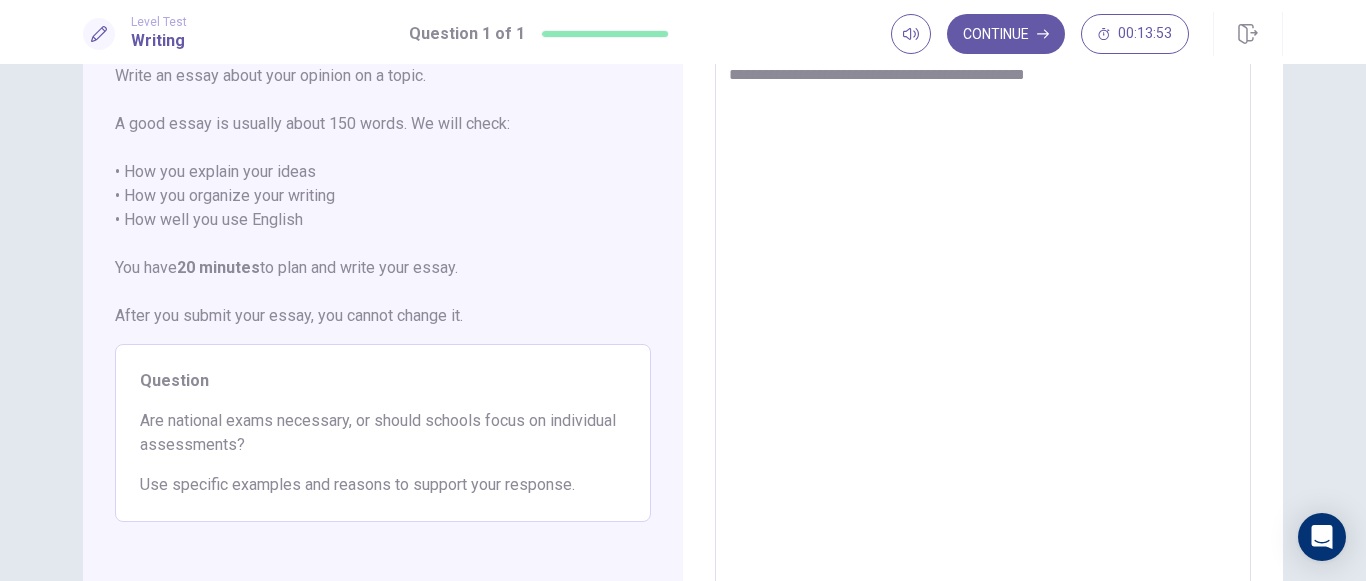 type on "*" 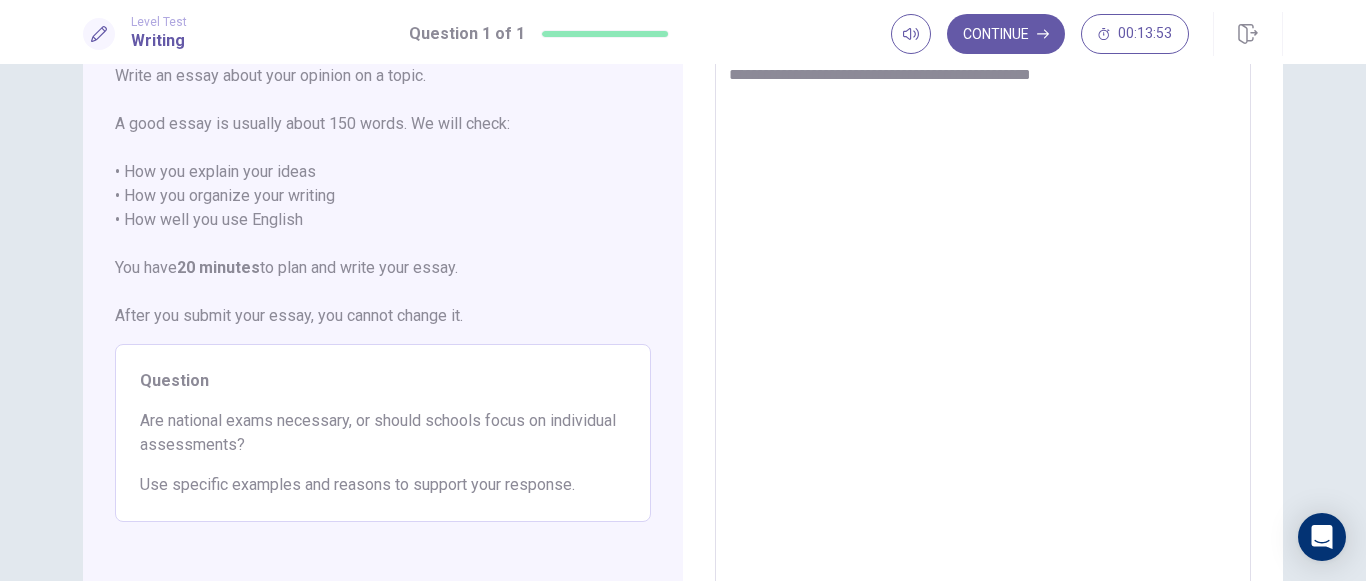 type on "*" 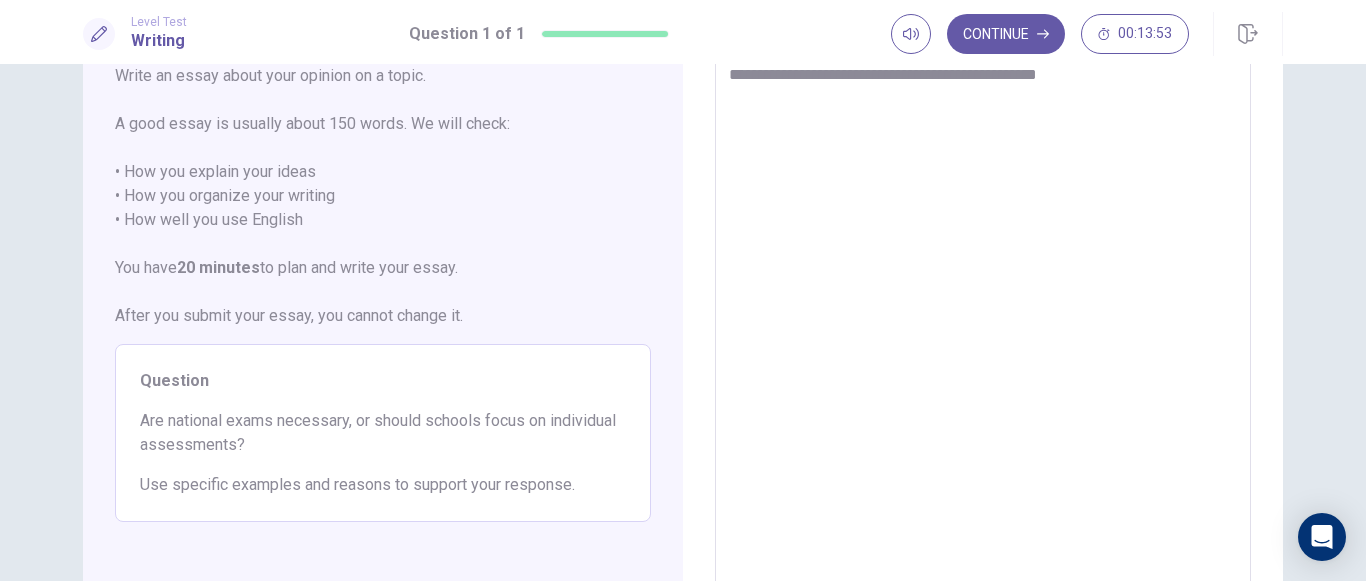 type on "*" 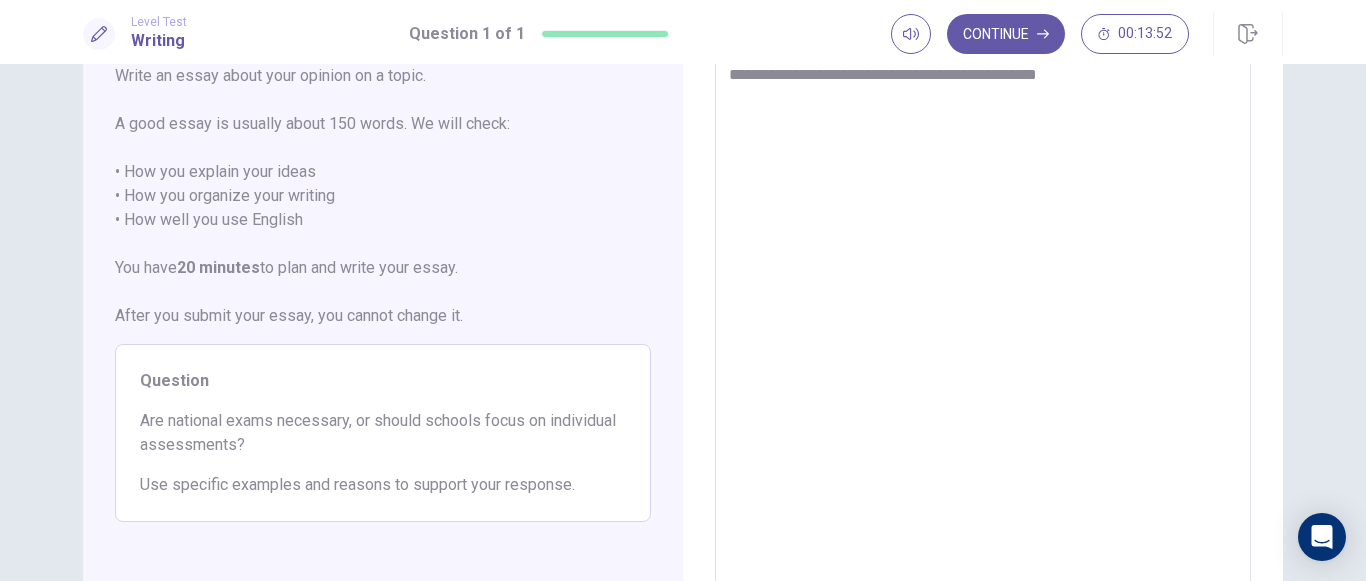 type on "**********" 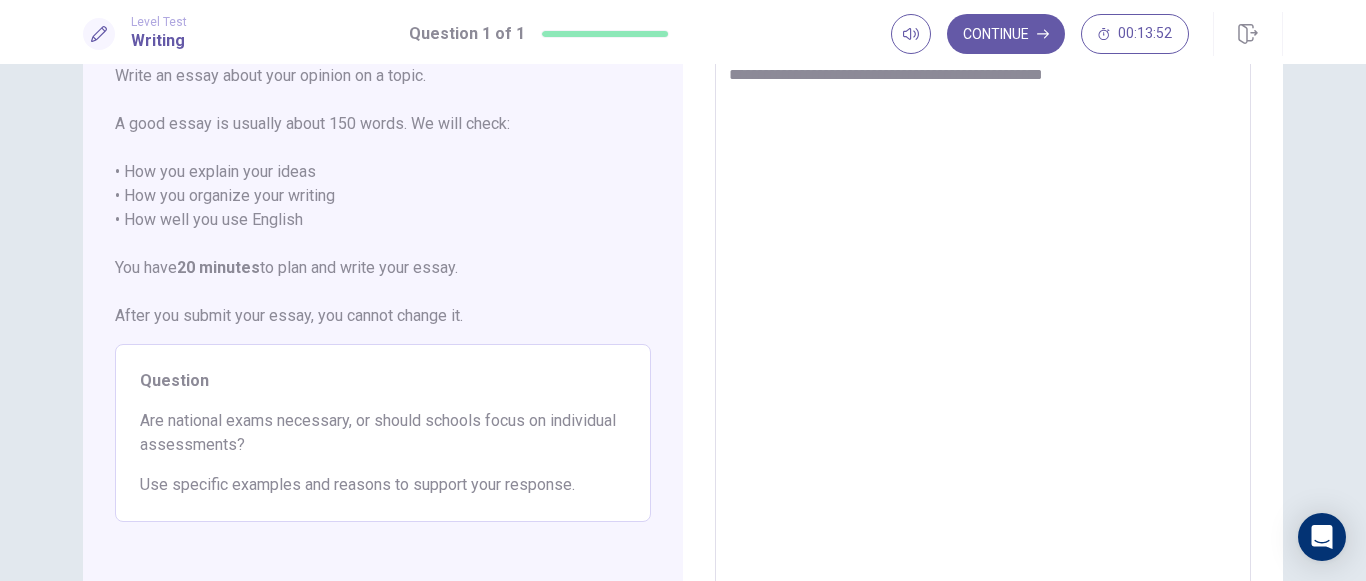 type on "*" 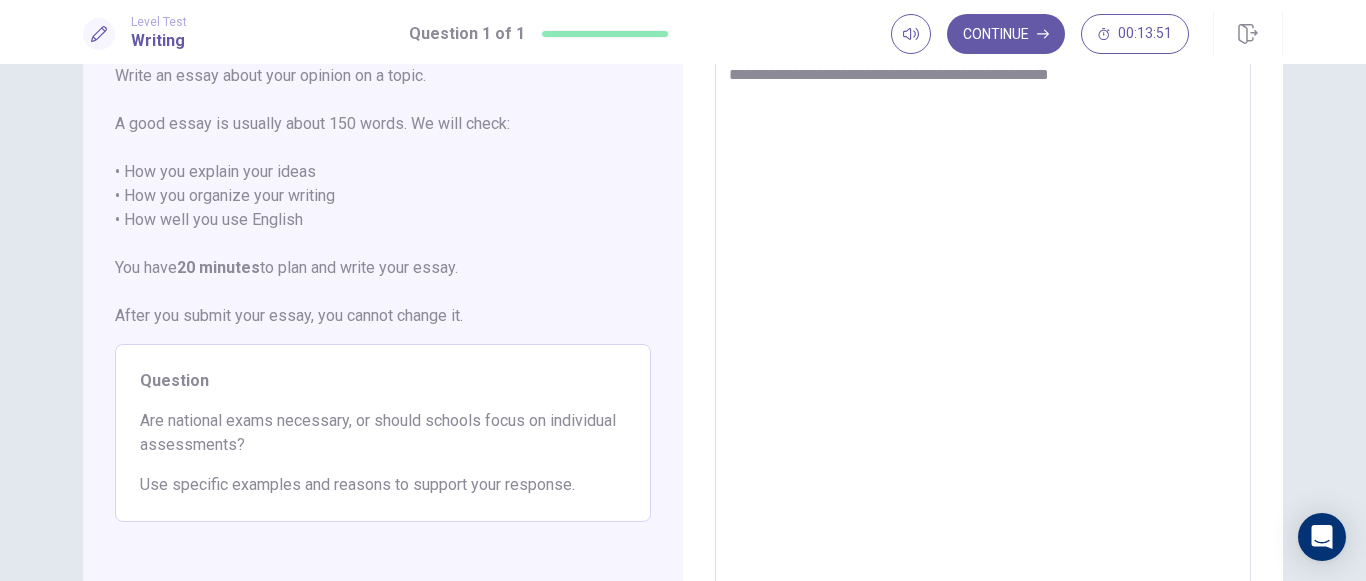 type on "*" 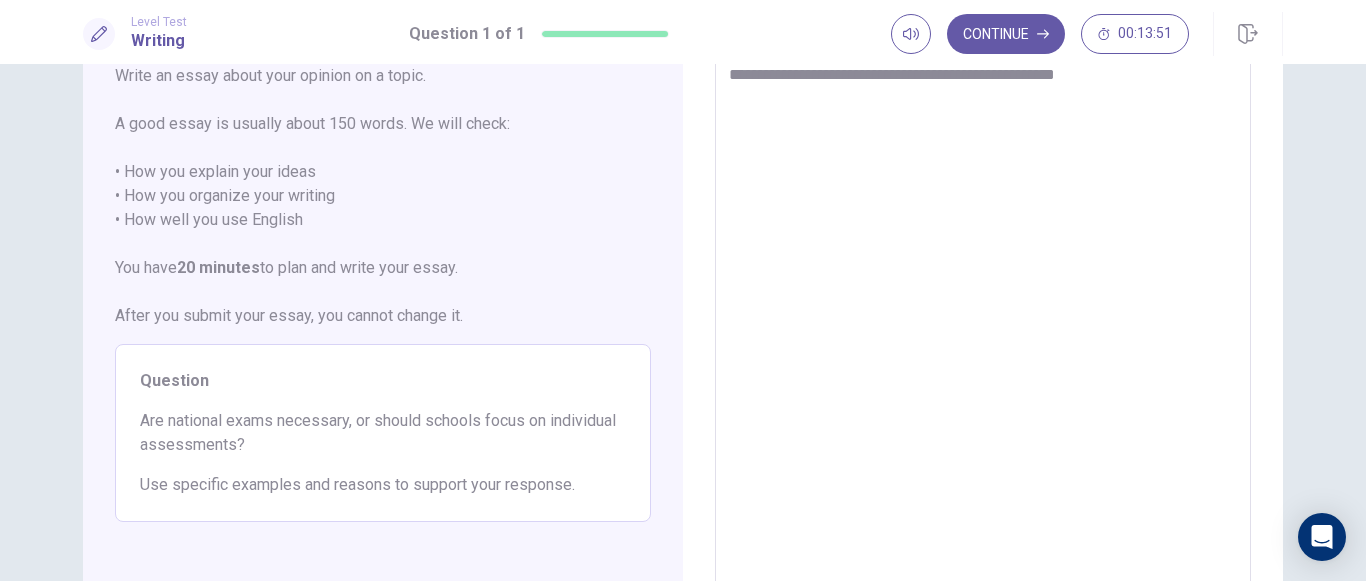 type on "*" 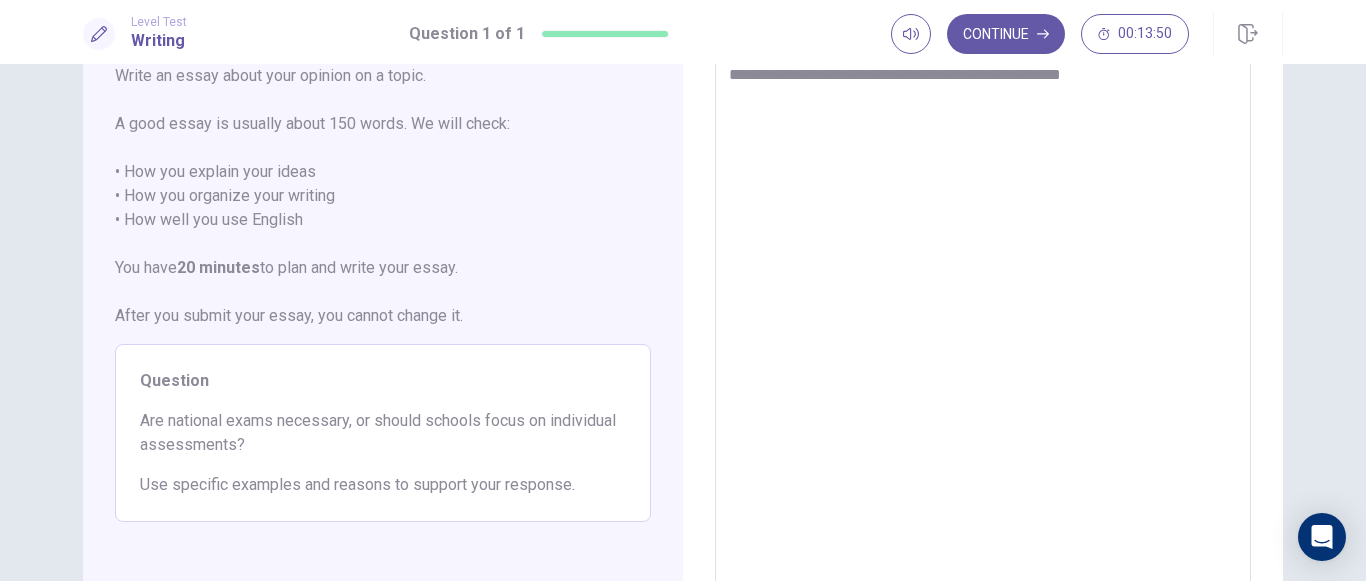 type on "*" 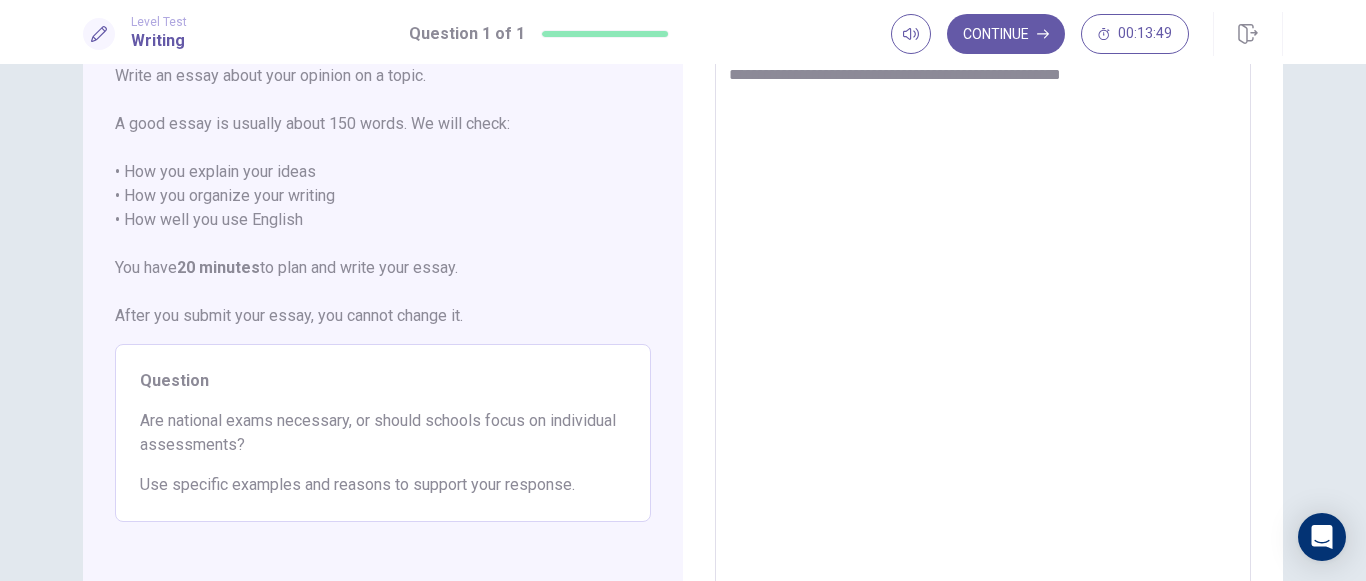 type on "**********" 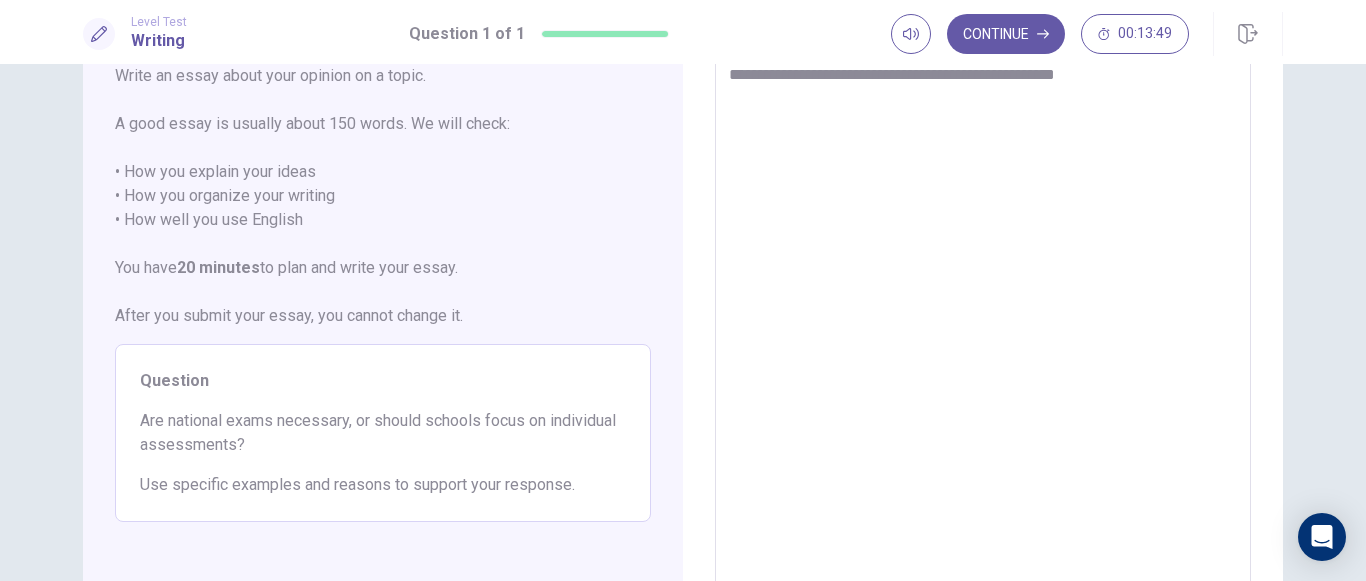 type on "*" 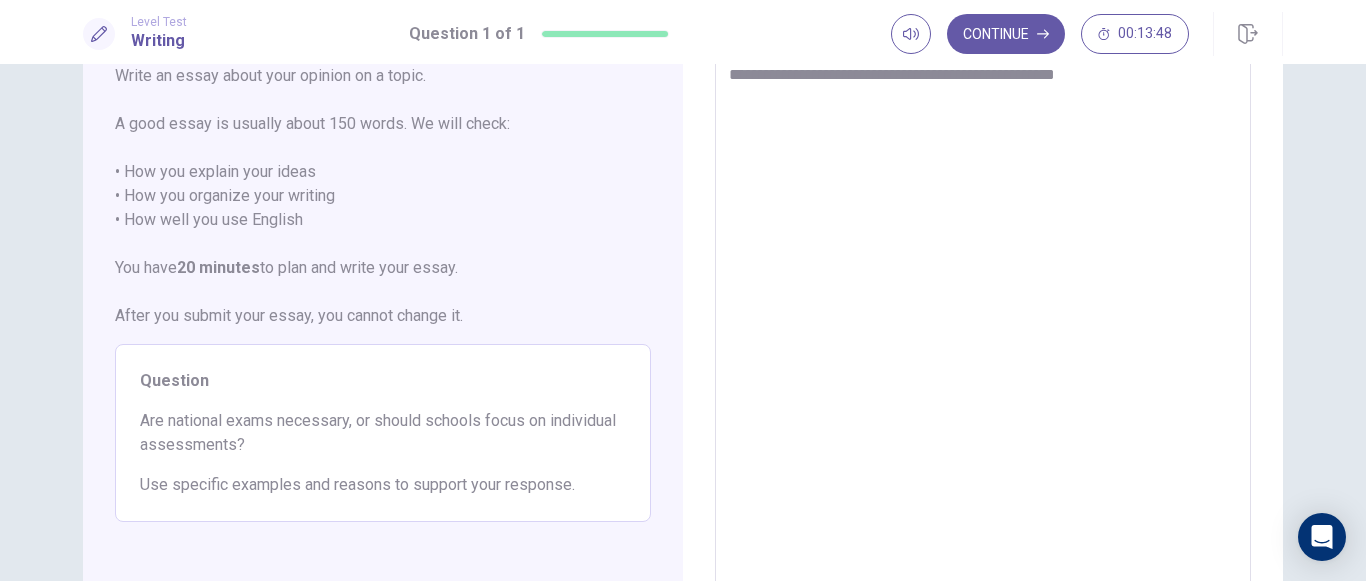 type on "**********" 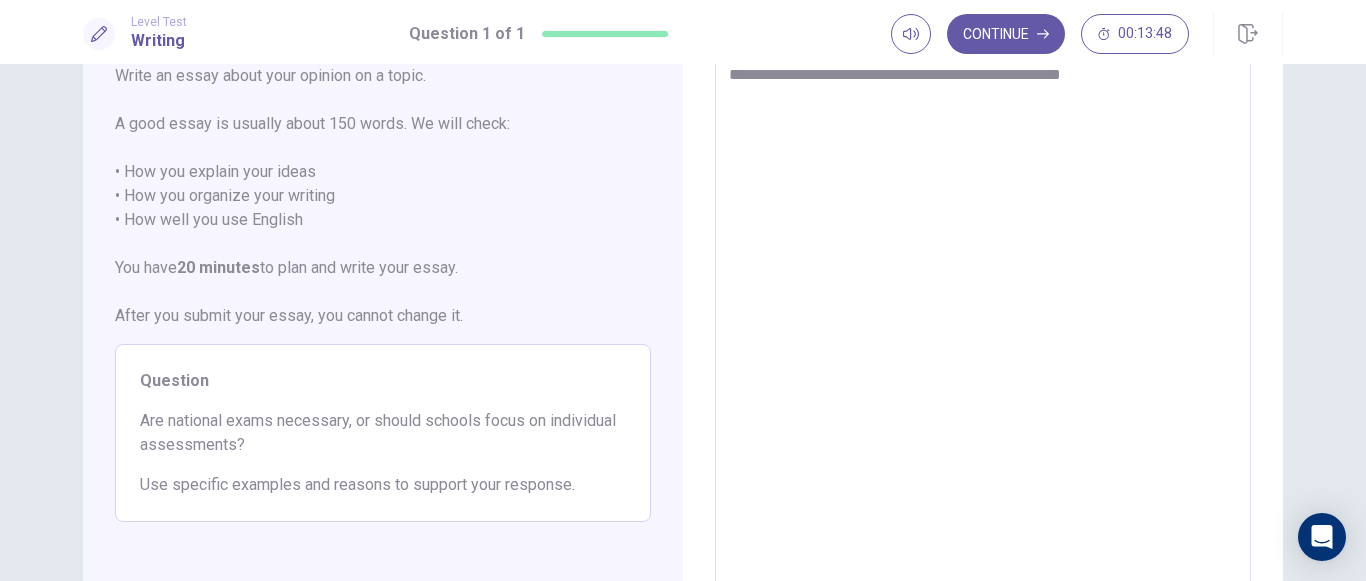 type on "*" 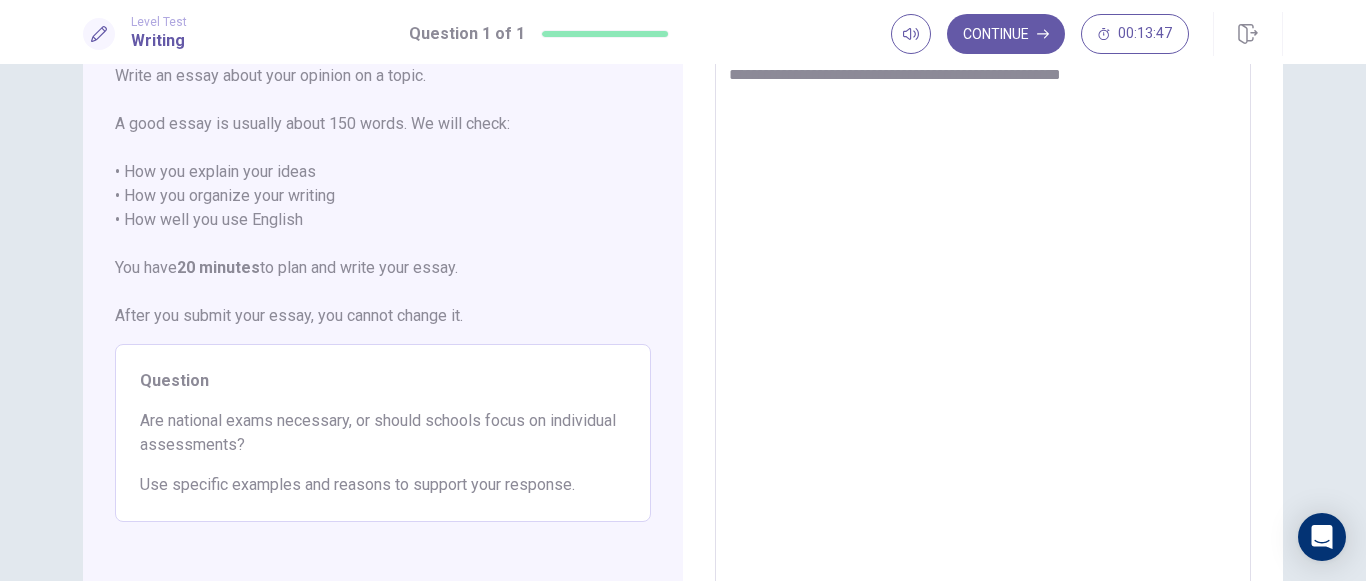type on "**********" 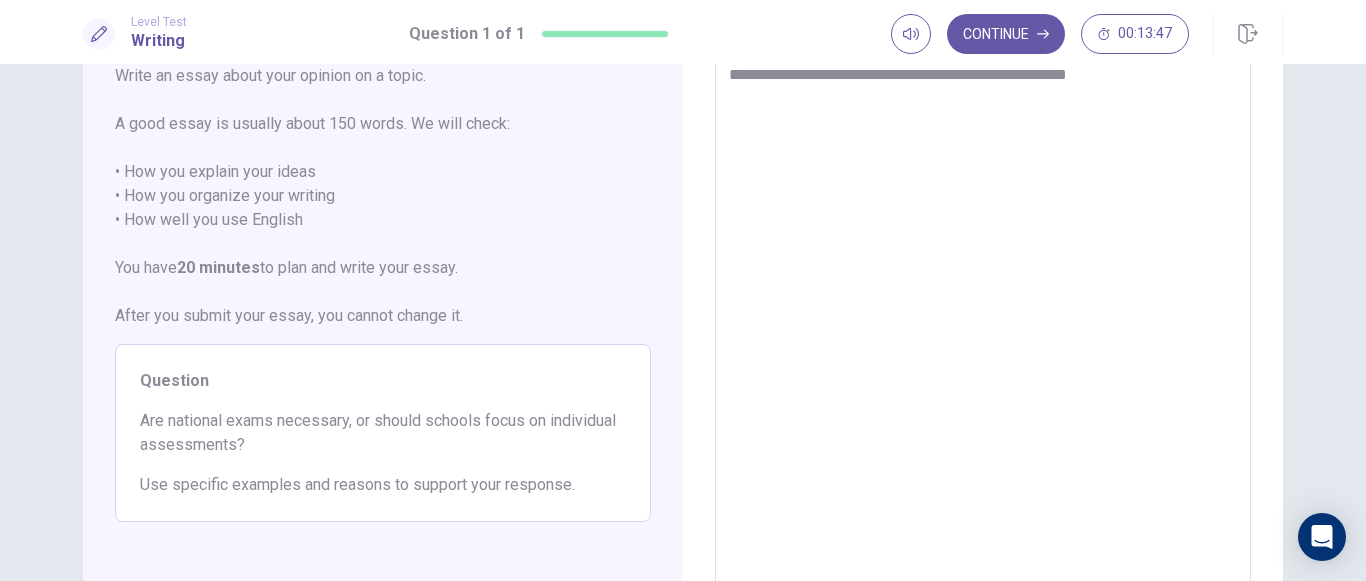 type on "*" 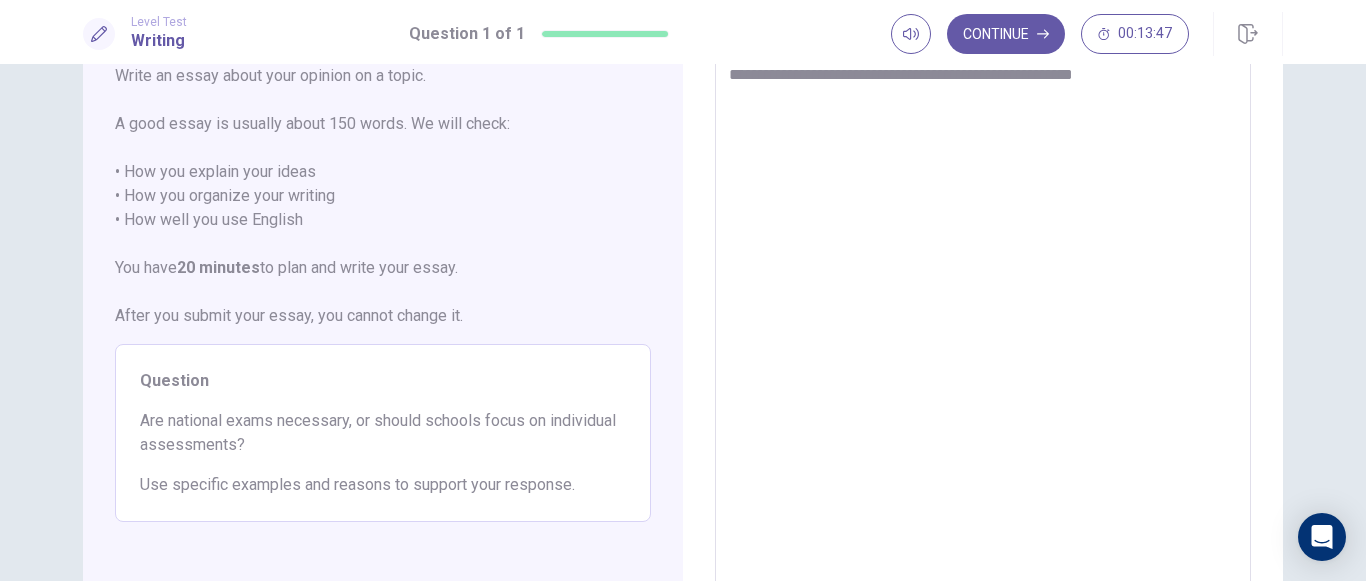 type on "*" 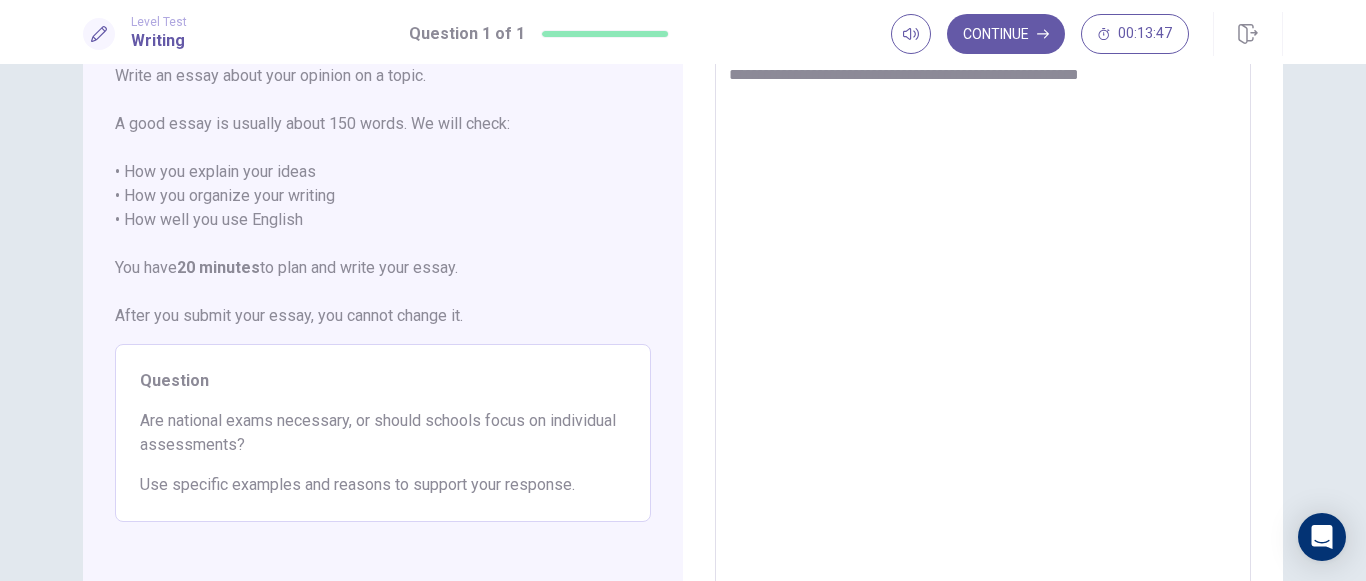 type on "*" 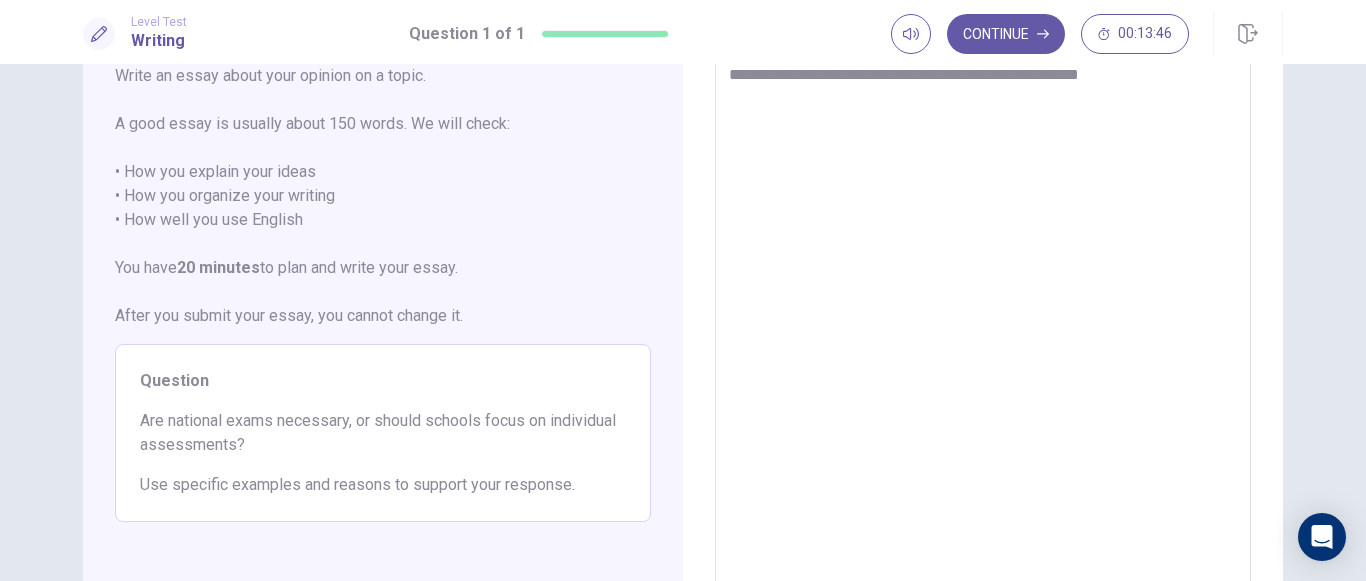 type on "**********" 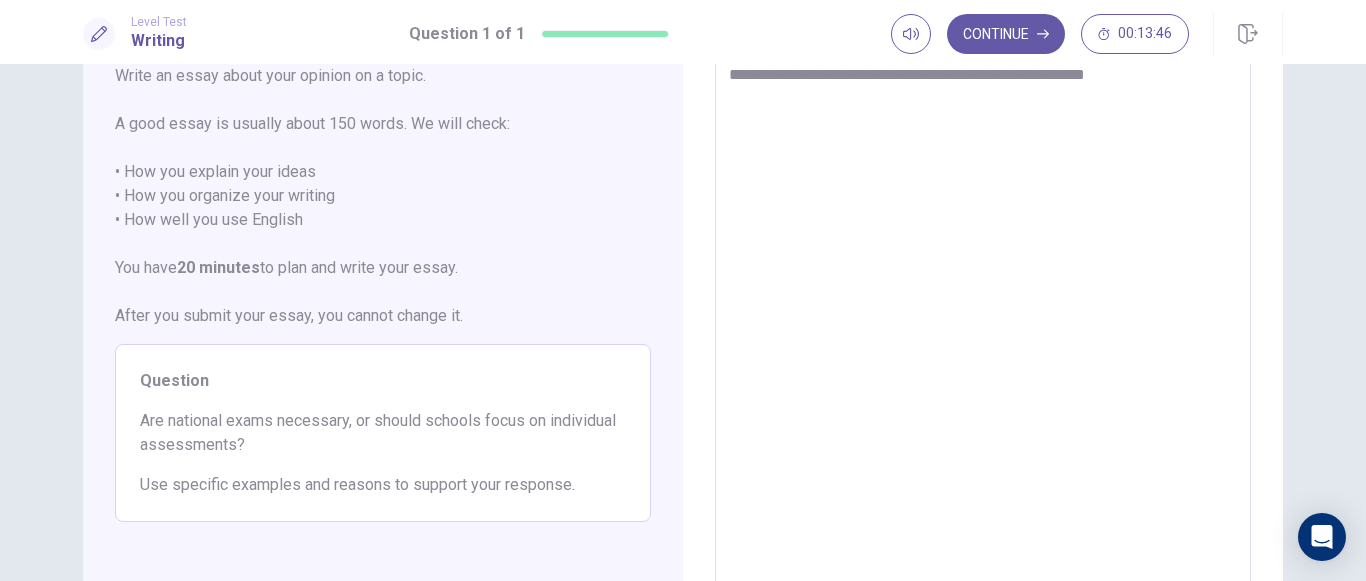 type on "*" 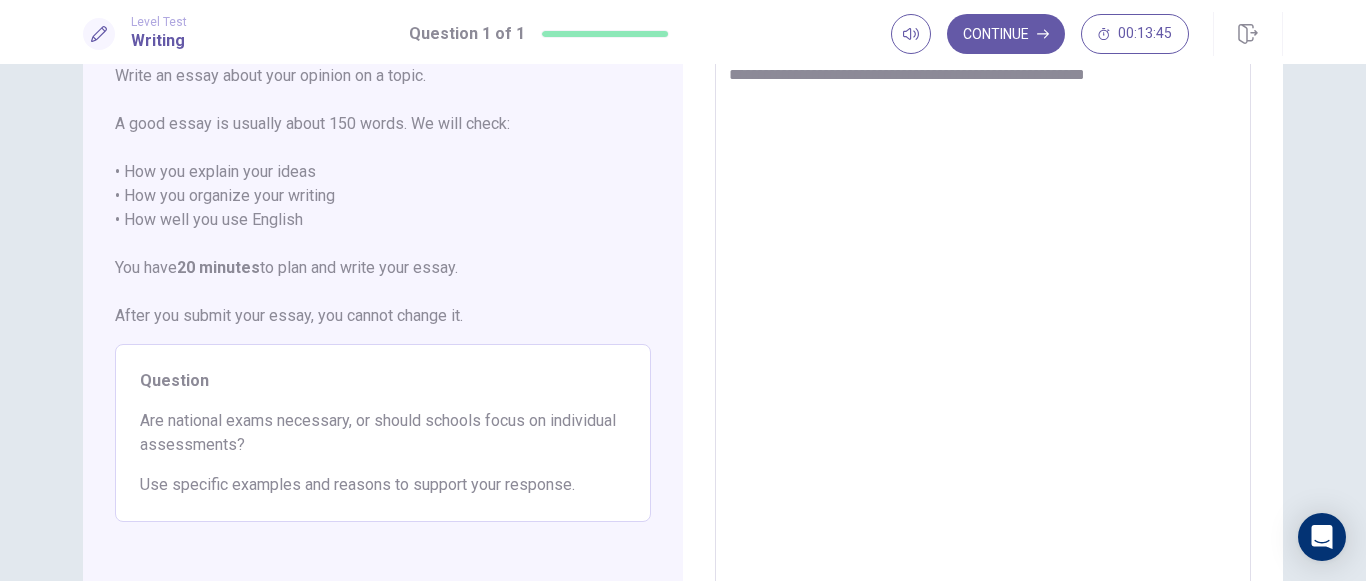 type on "**********" 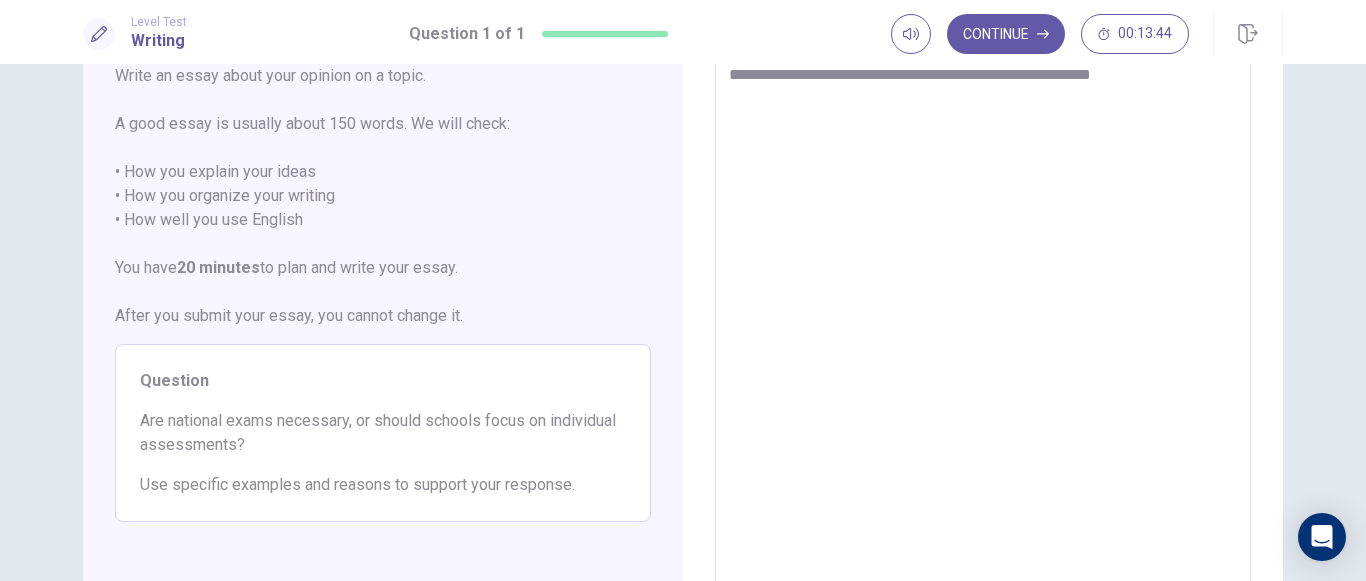 type on "*" 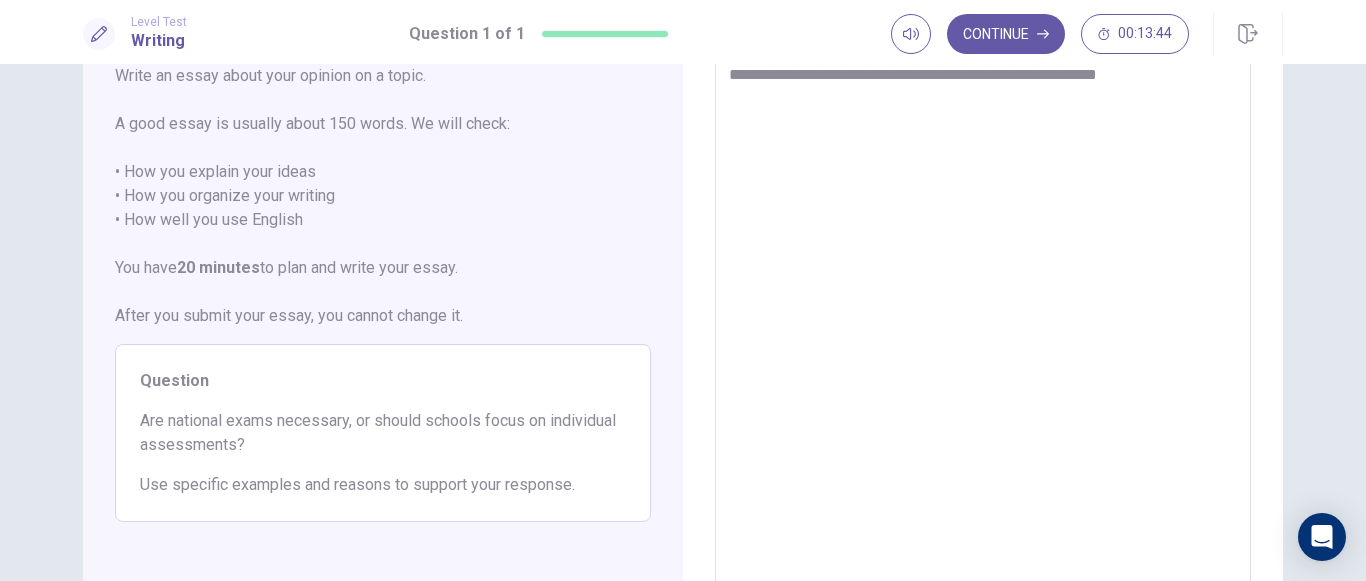 type on "**********" 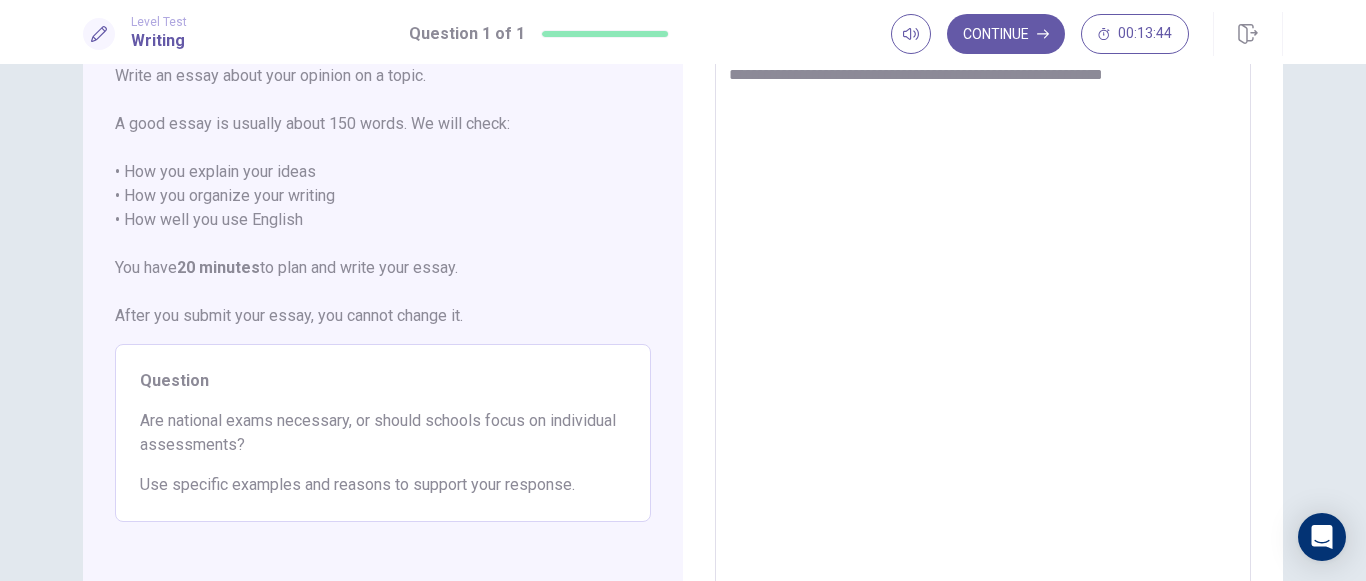 type on "*" 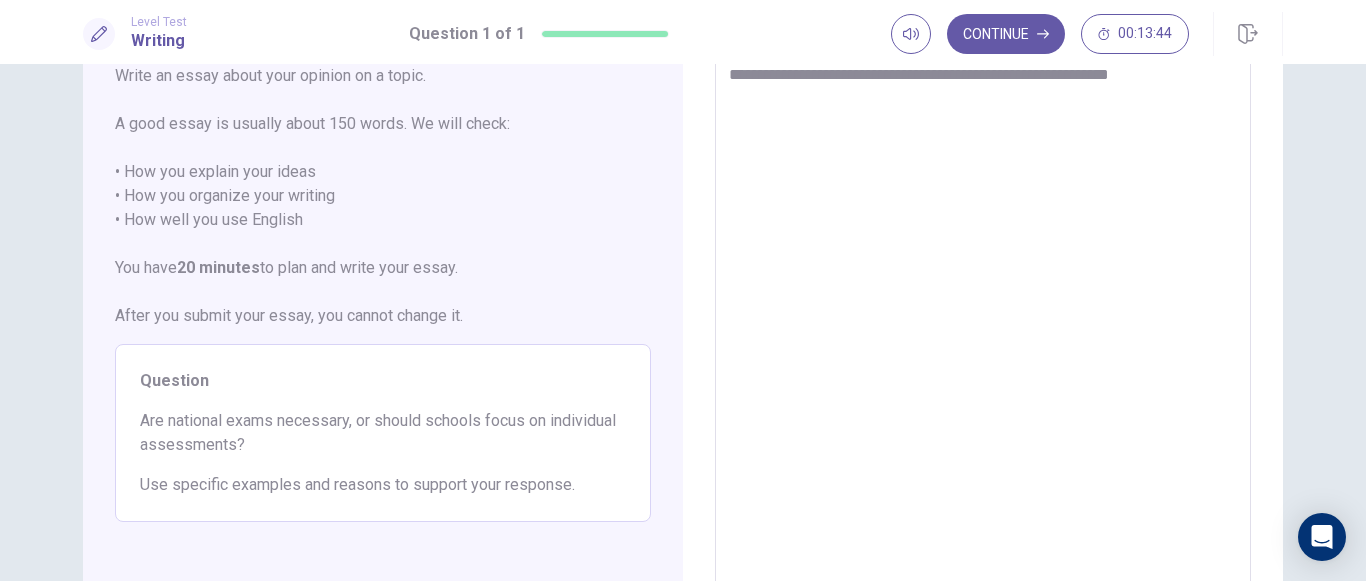 type on "*" 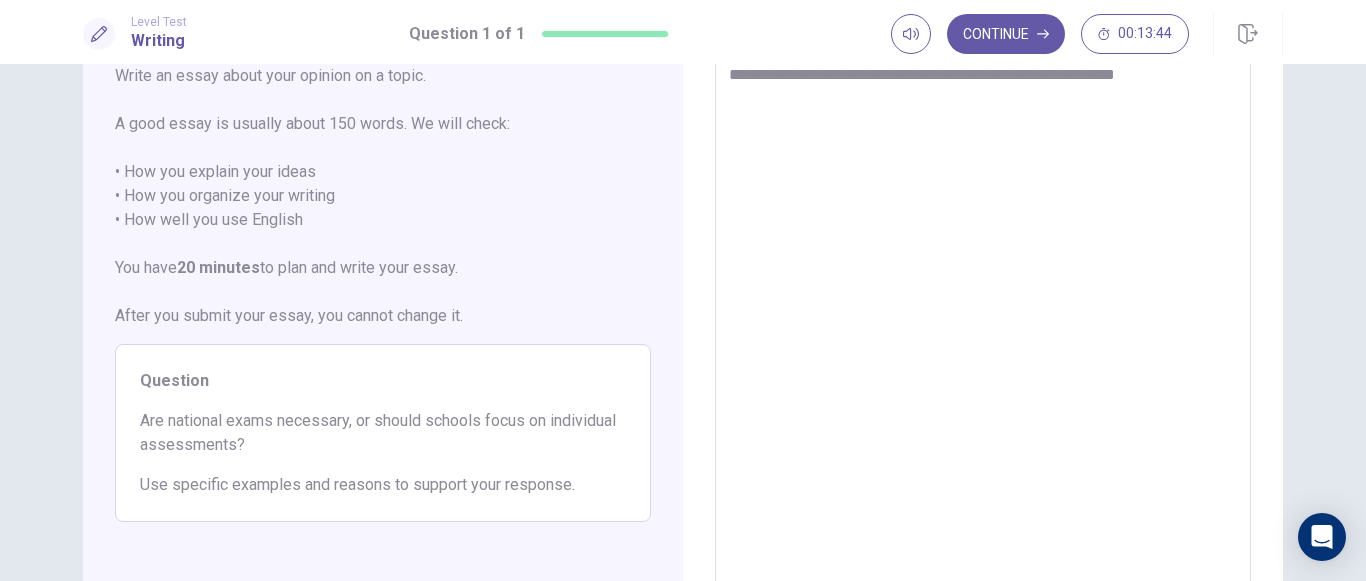 type on "*" 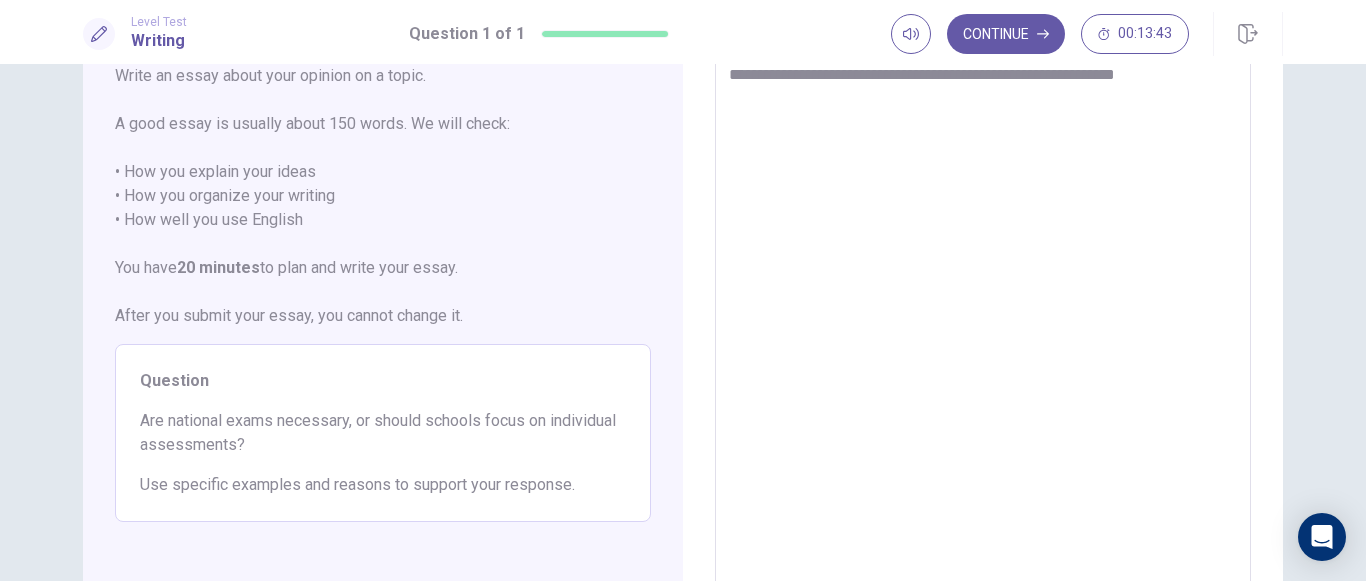 type on "**********" 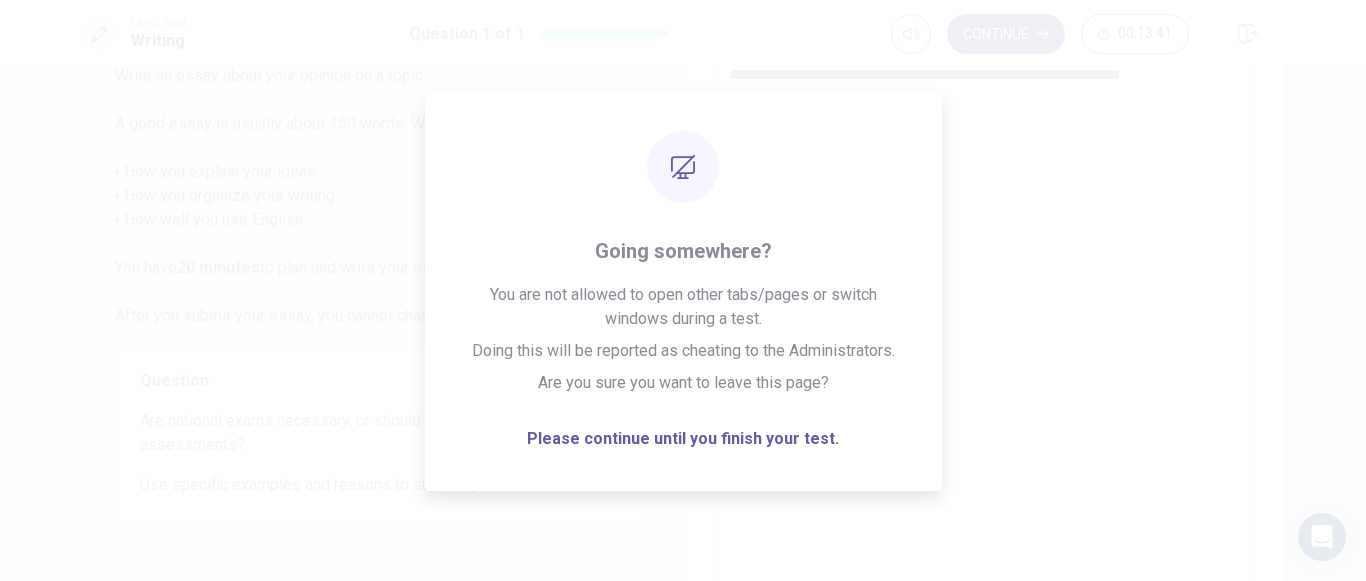 type on "*" 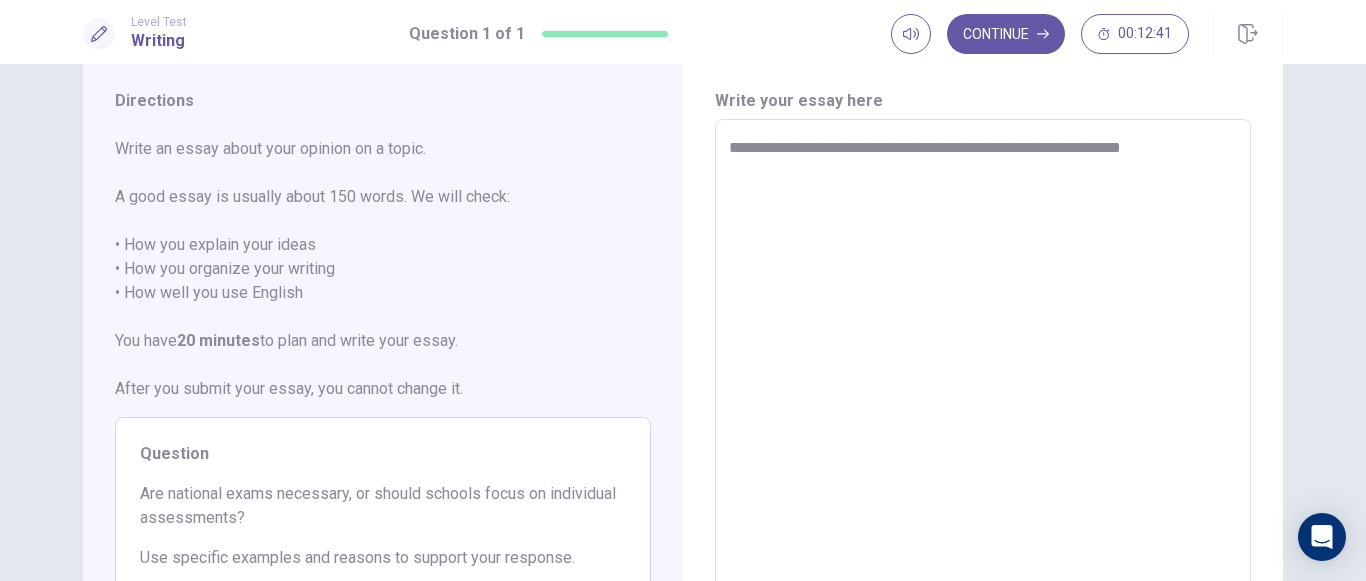 scroll, scrollTop: 54, scrollLeft: 0, axis: vertical 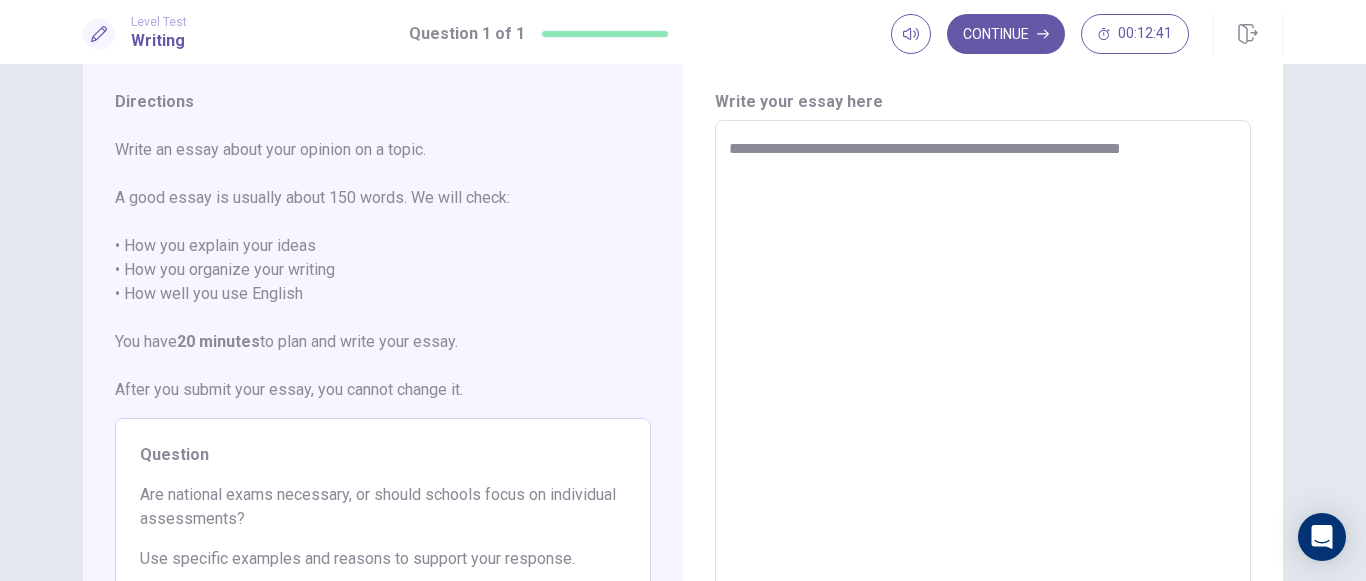 type on "*" 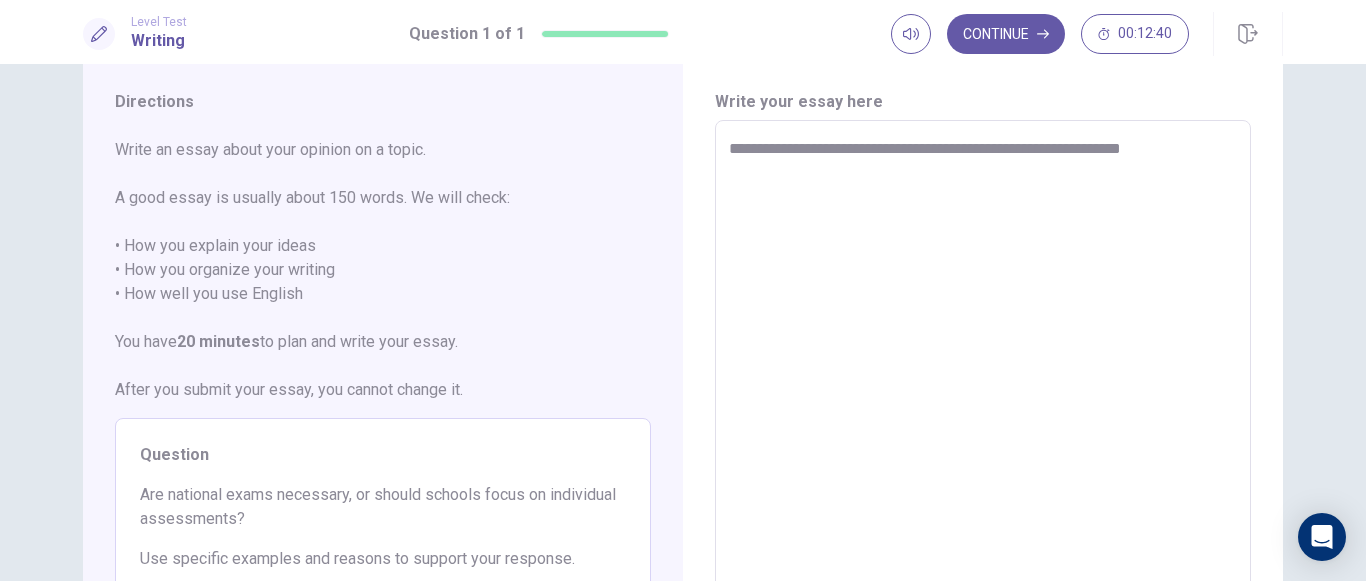 type on "**********" 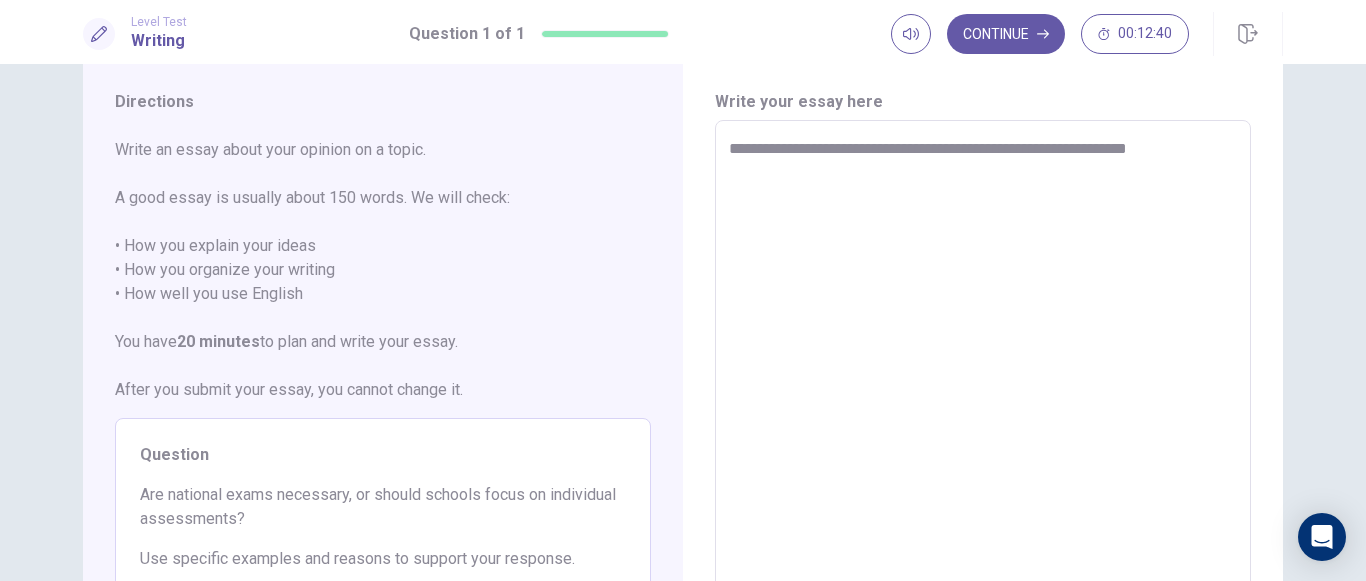 type on "*" 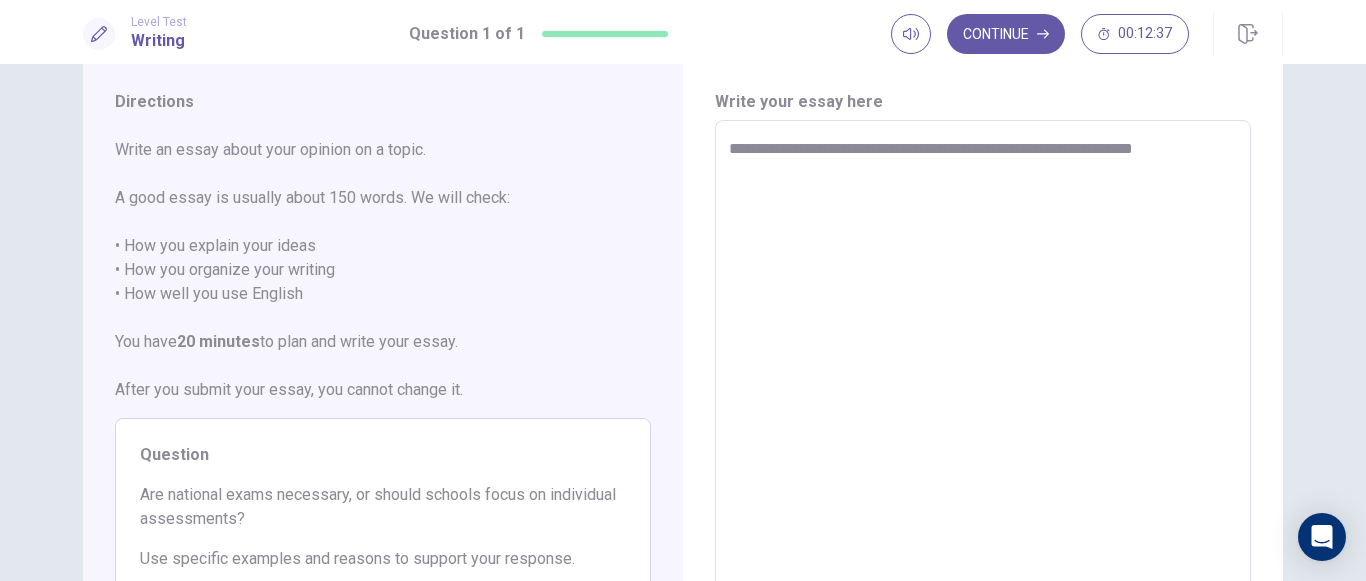 type on "*" 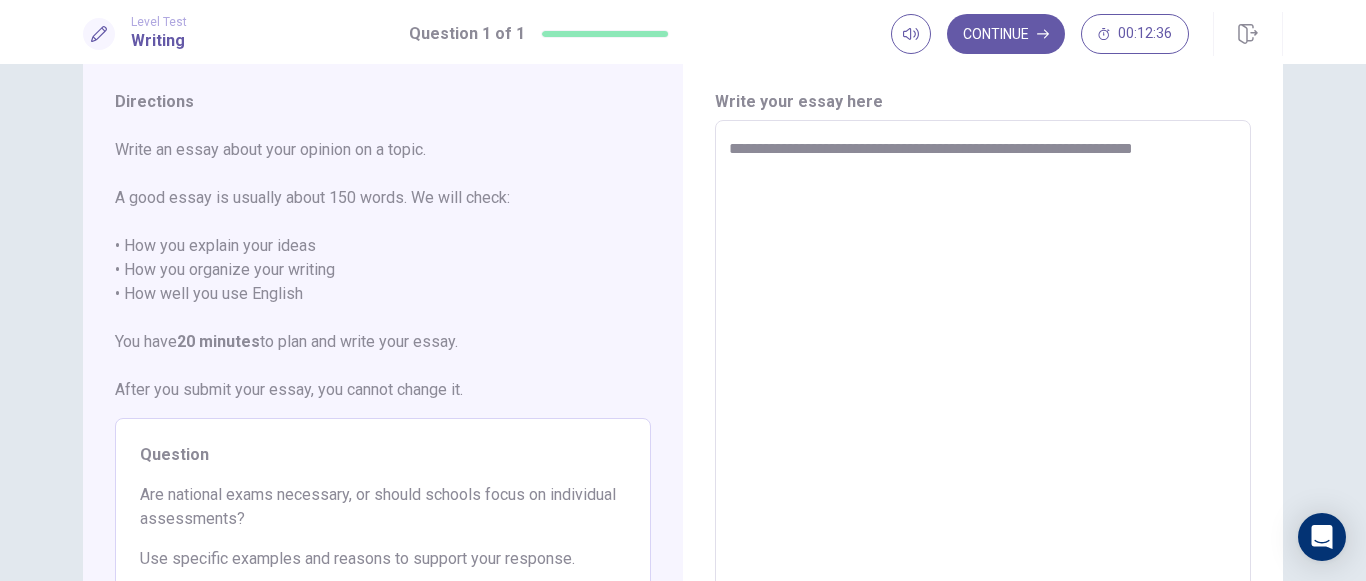 type on "**********" 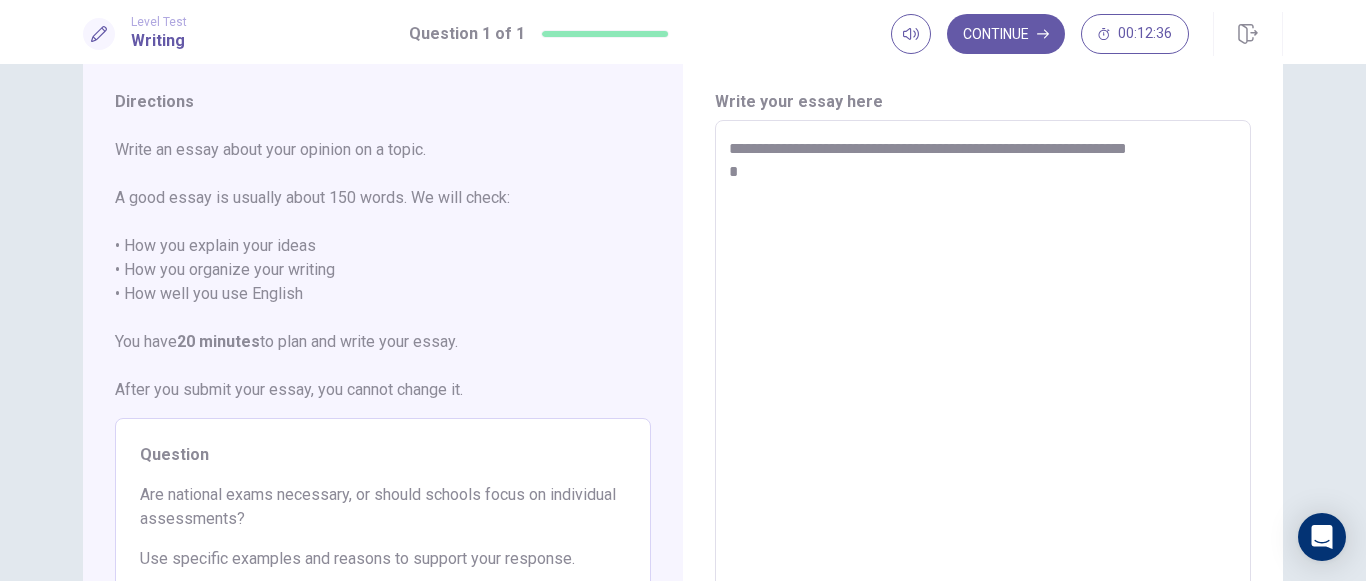 type on "*" 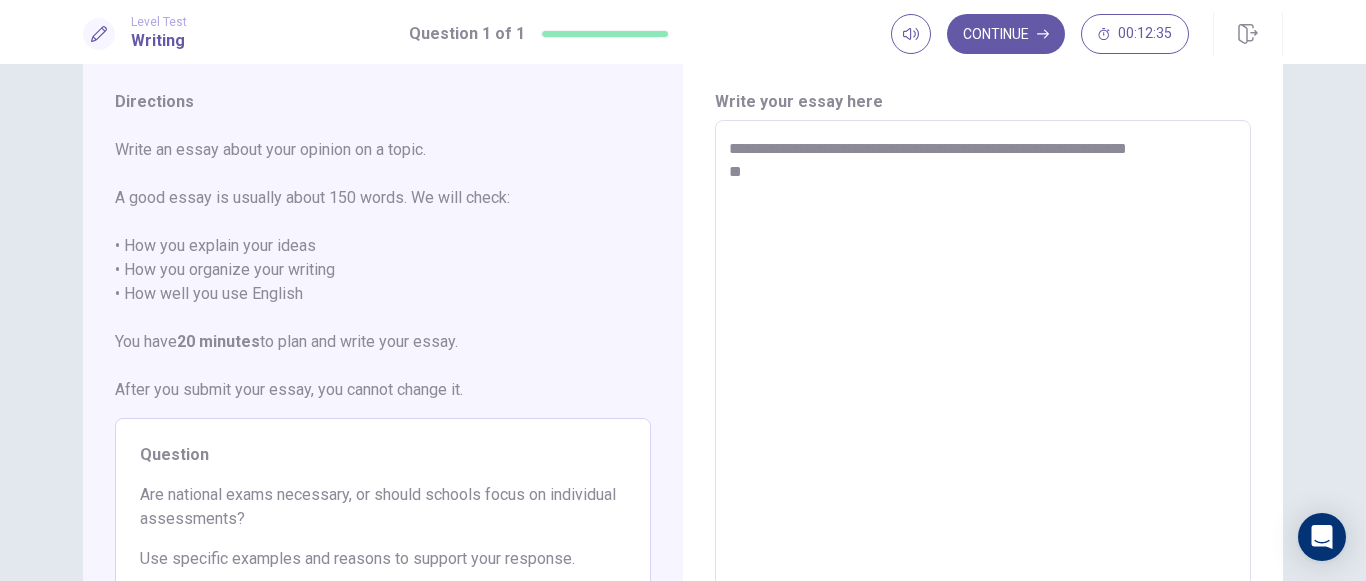 type on "*" 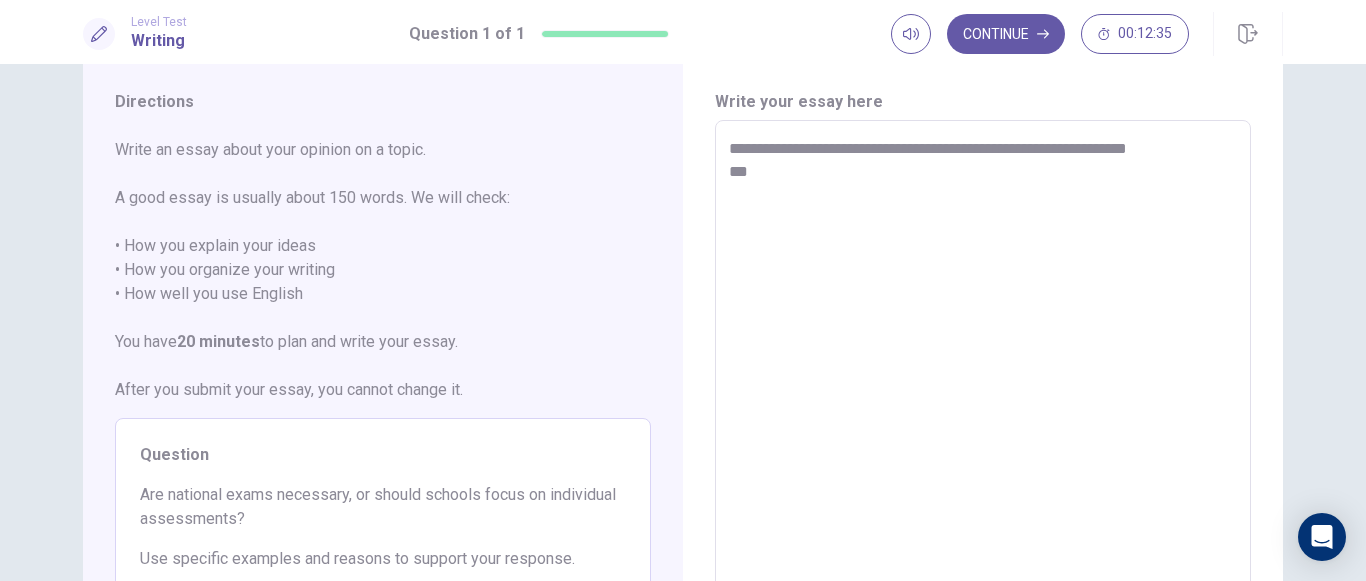 type on "*" 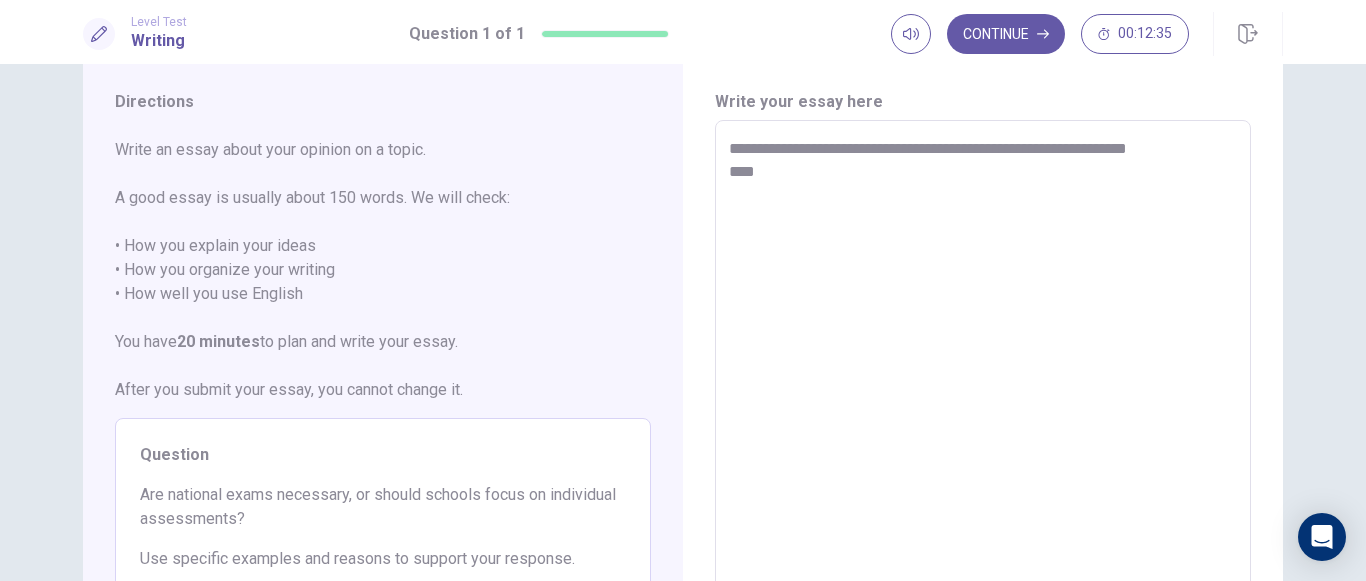 type on "**********" 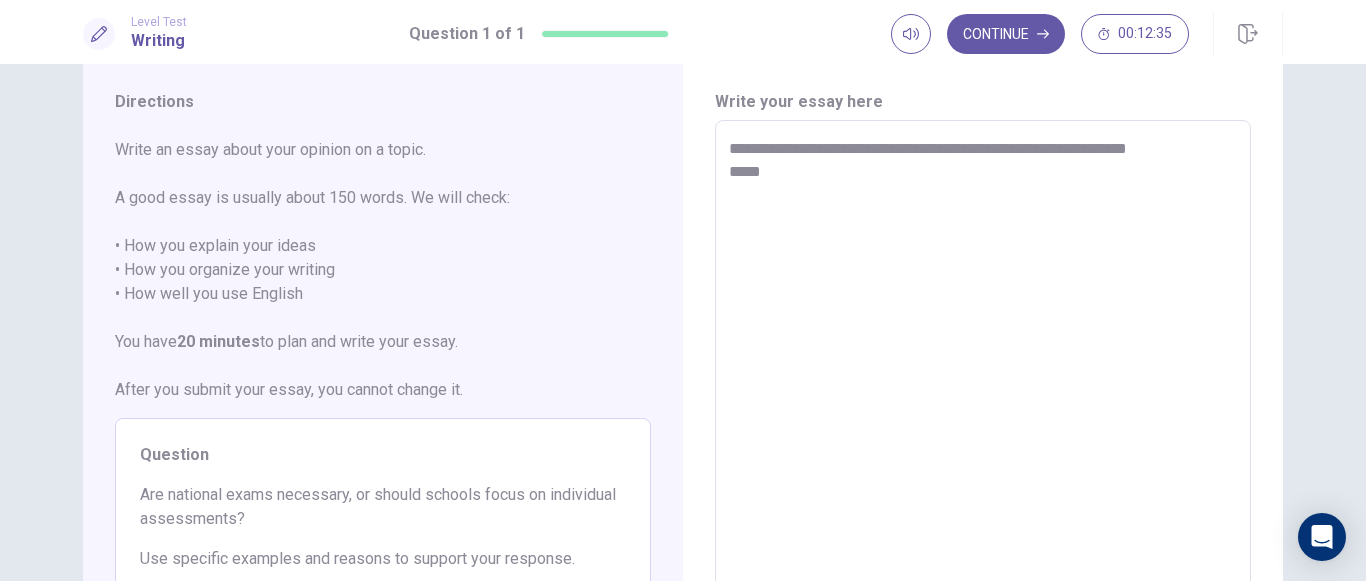 type on "*" 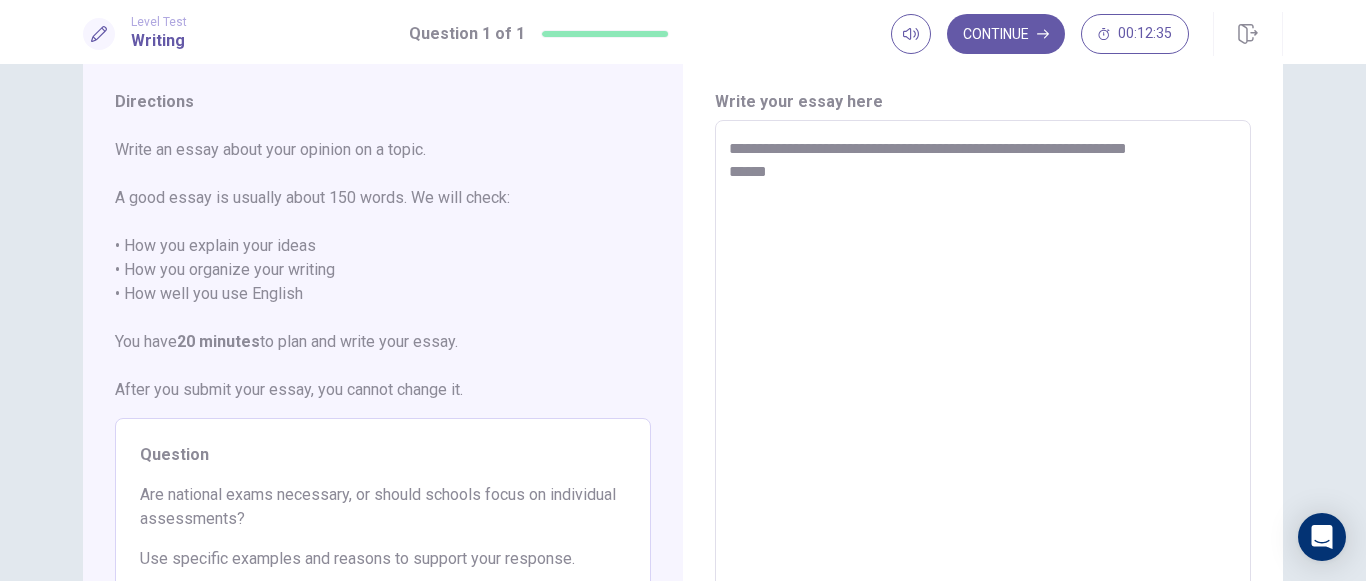 type on "*" 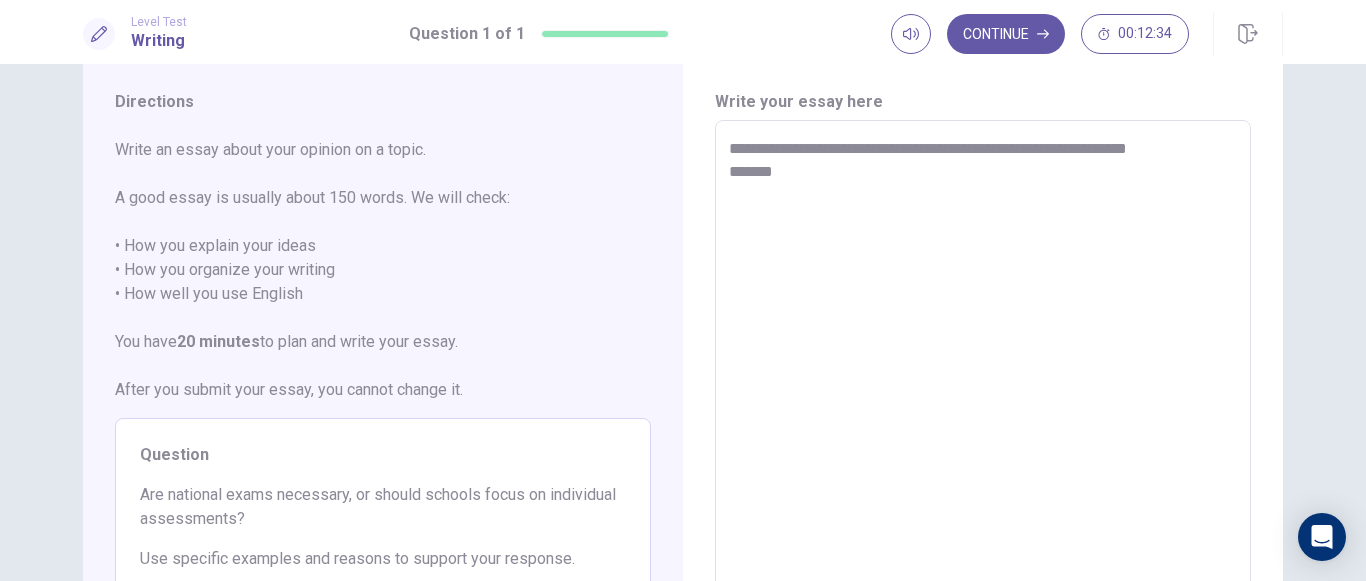 type on "*" 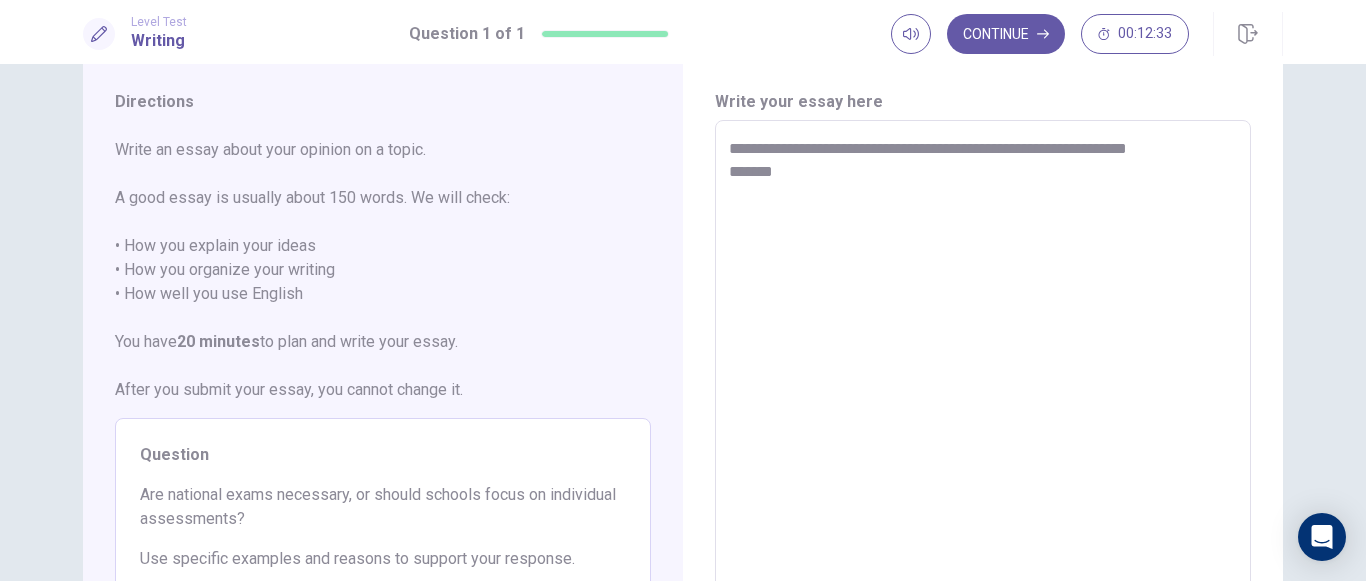 type on "**********" 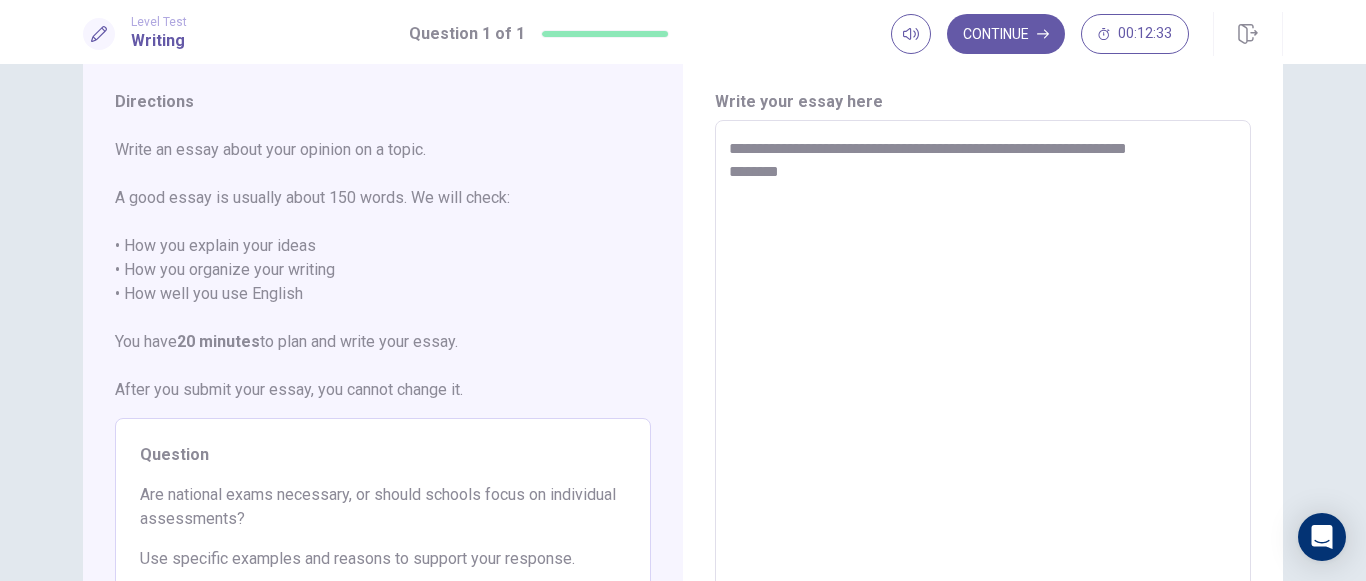 type on "*" 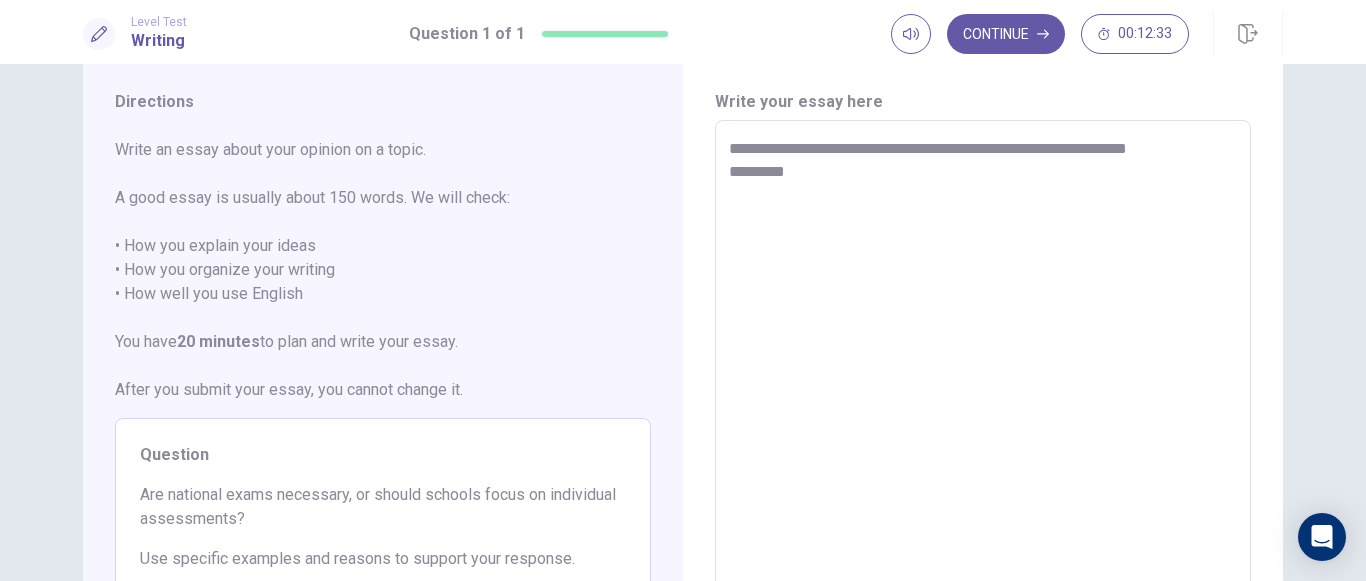 type on "*" 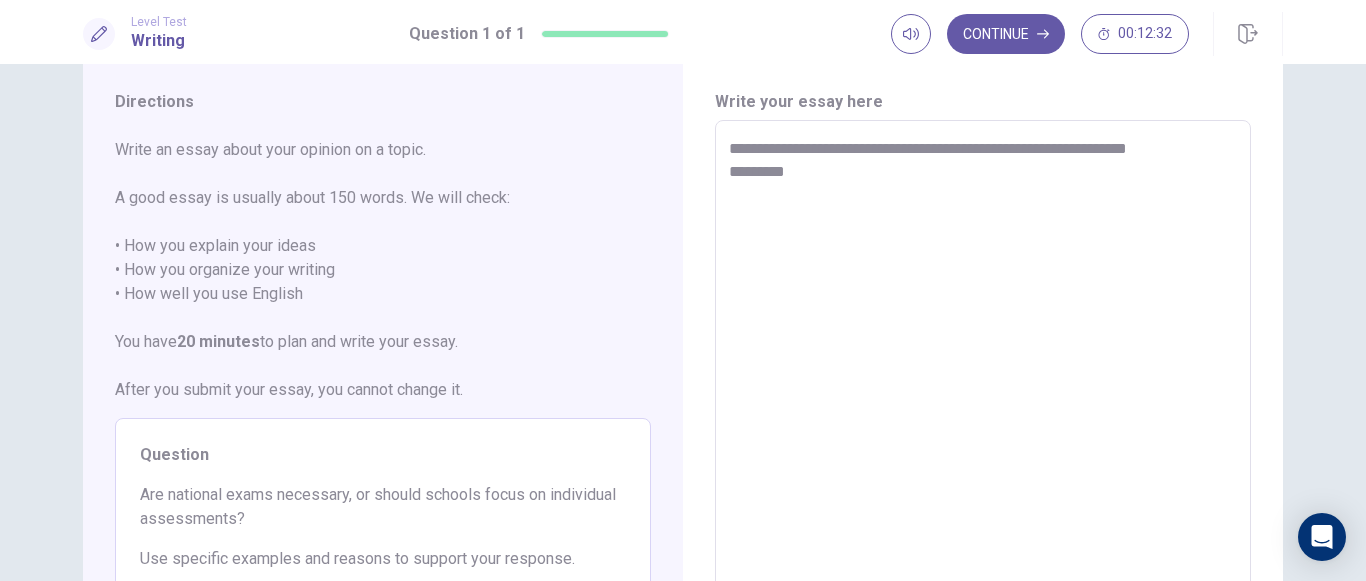type on "**********" 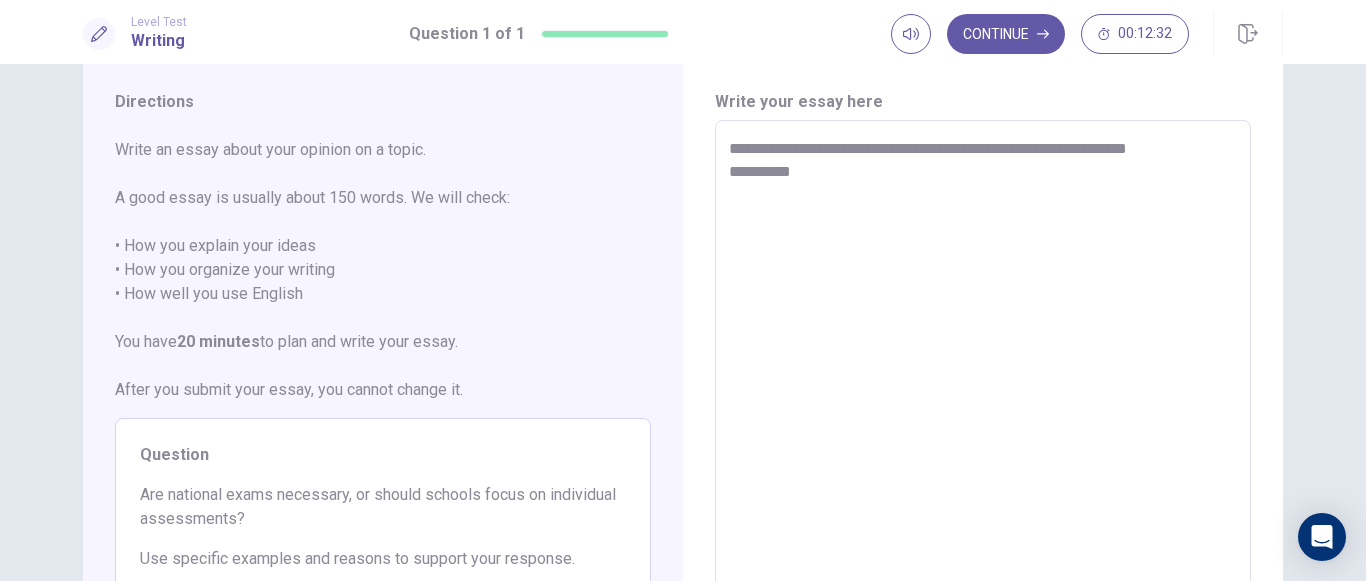 type on "*" 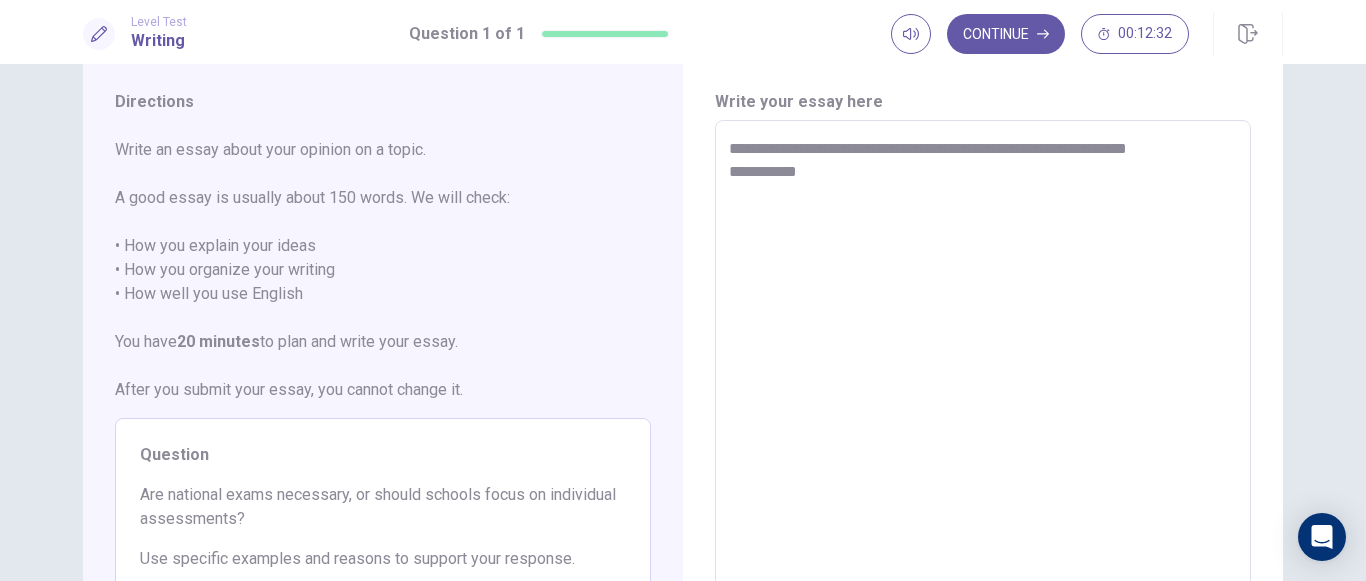 type on "*" 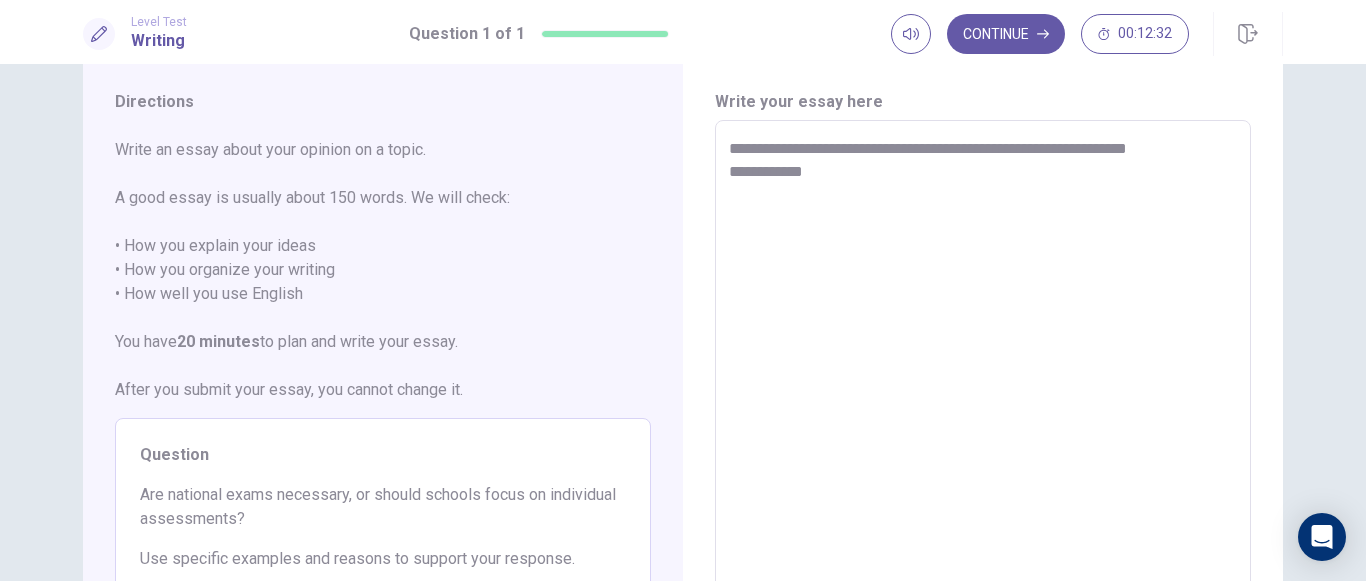 type on "*" 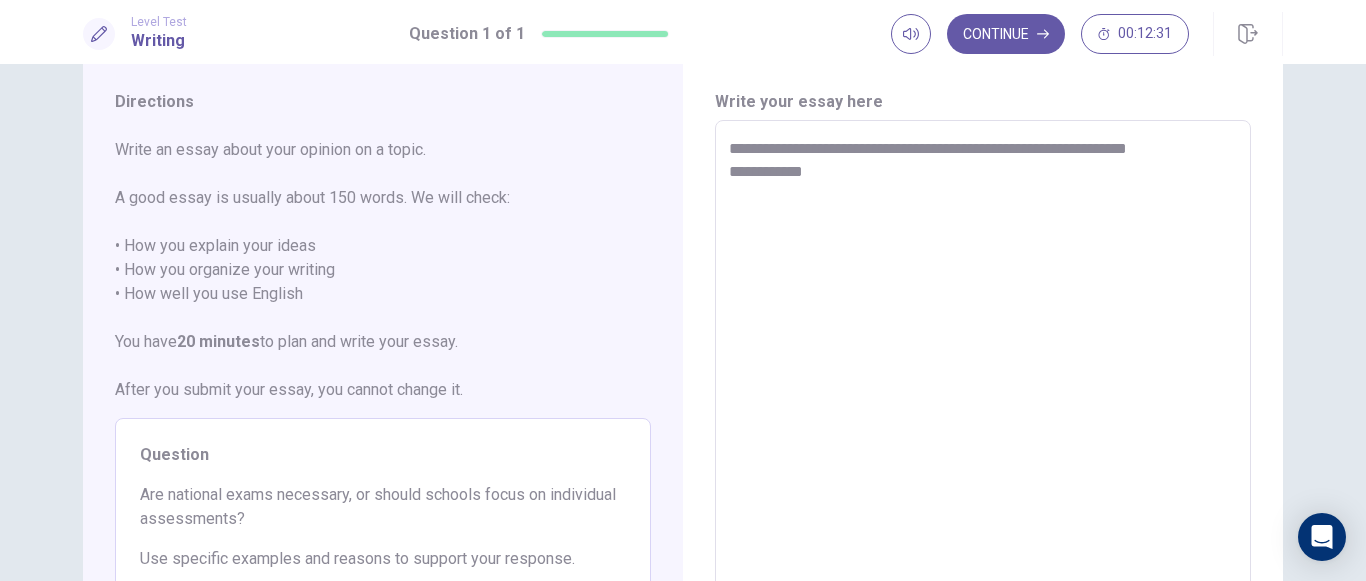 type on "**********" 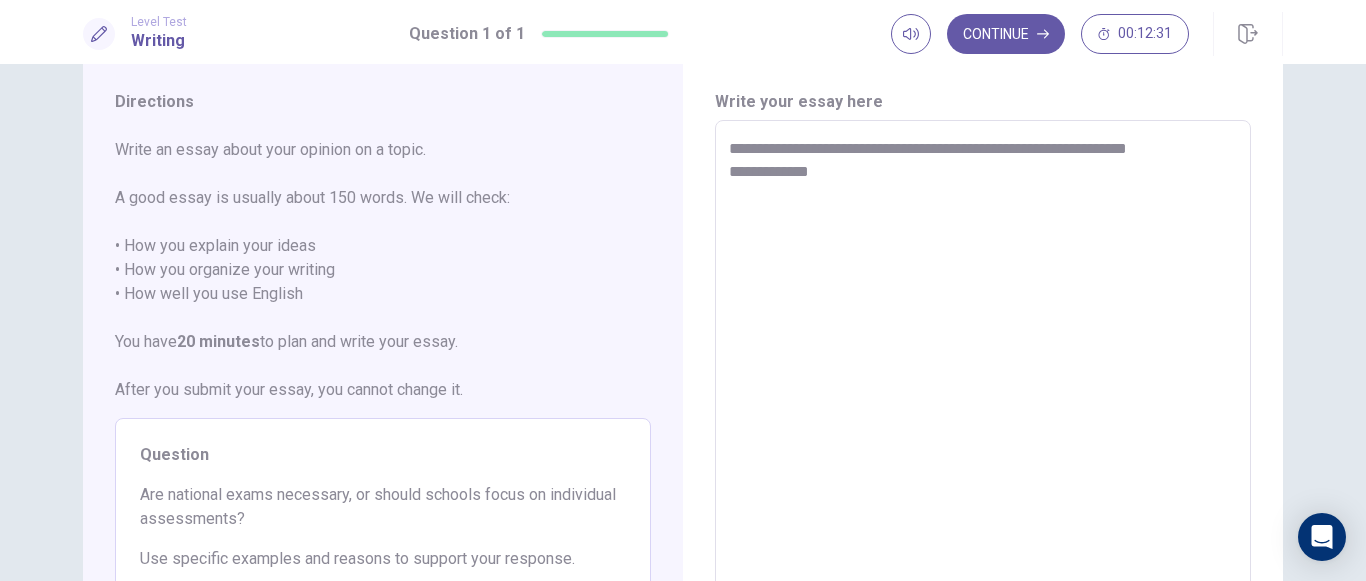 type on "*" 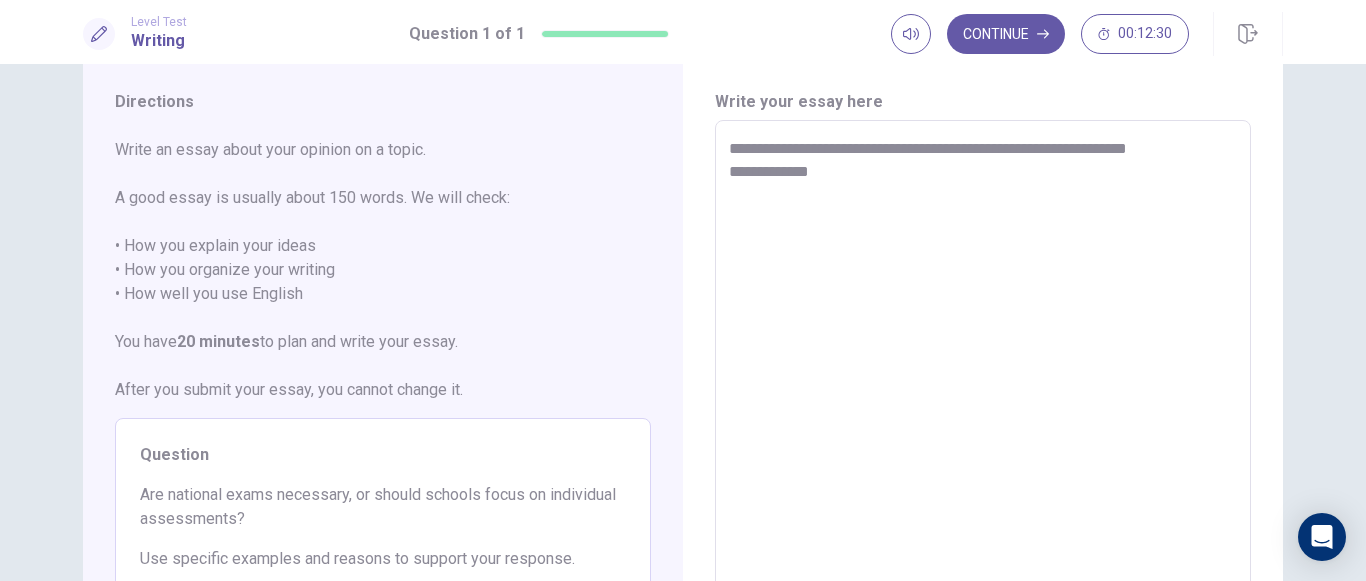 type on "**********" 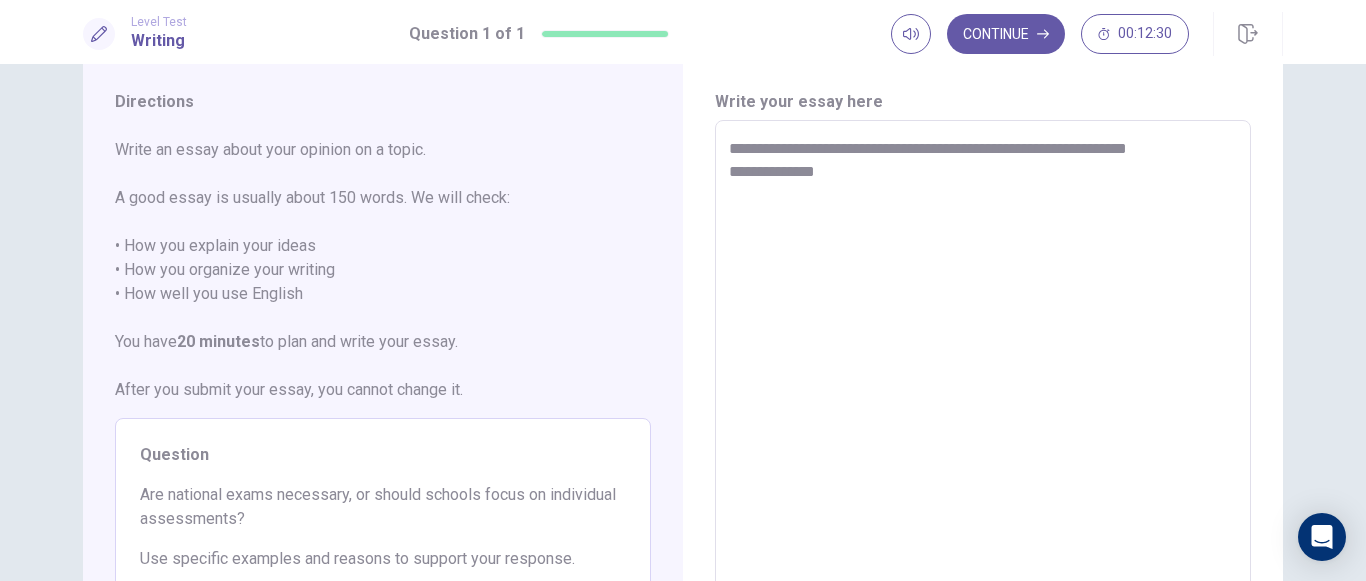 type on "*" 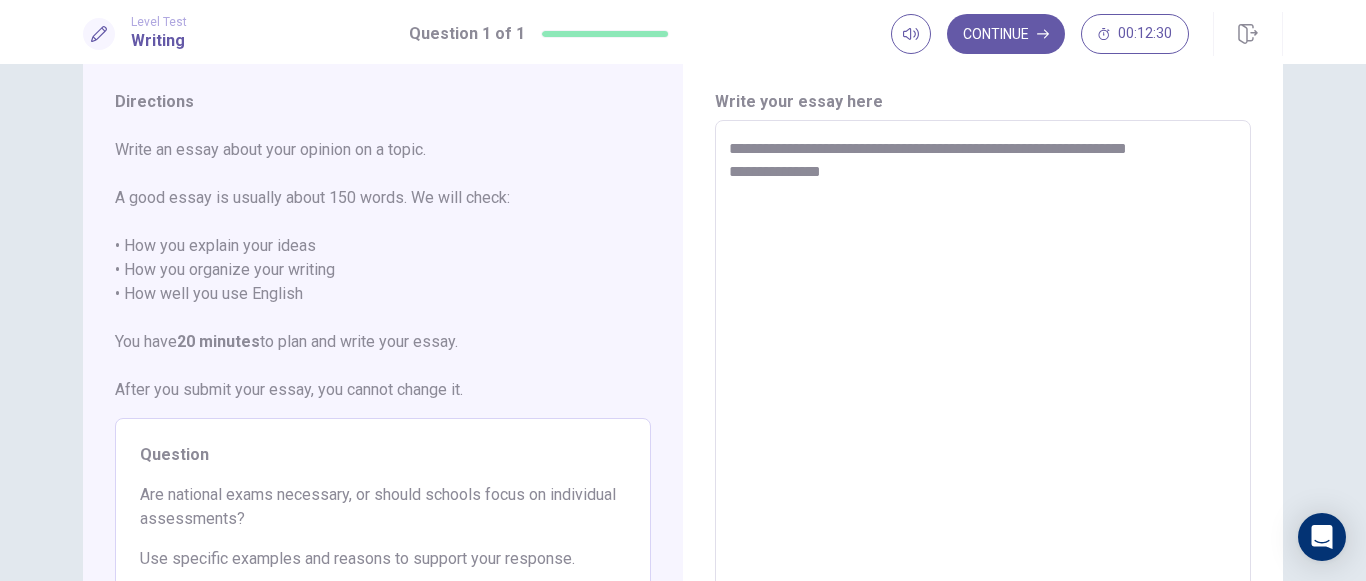 type on "*" 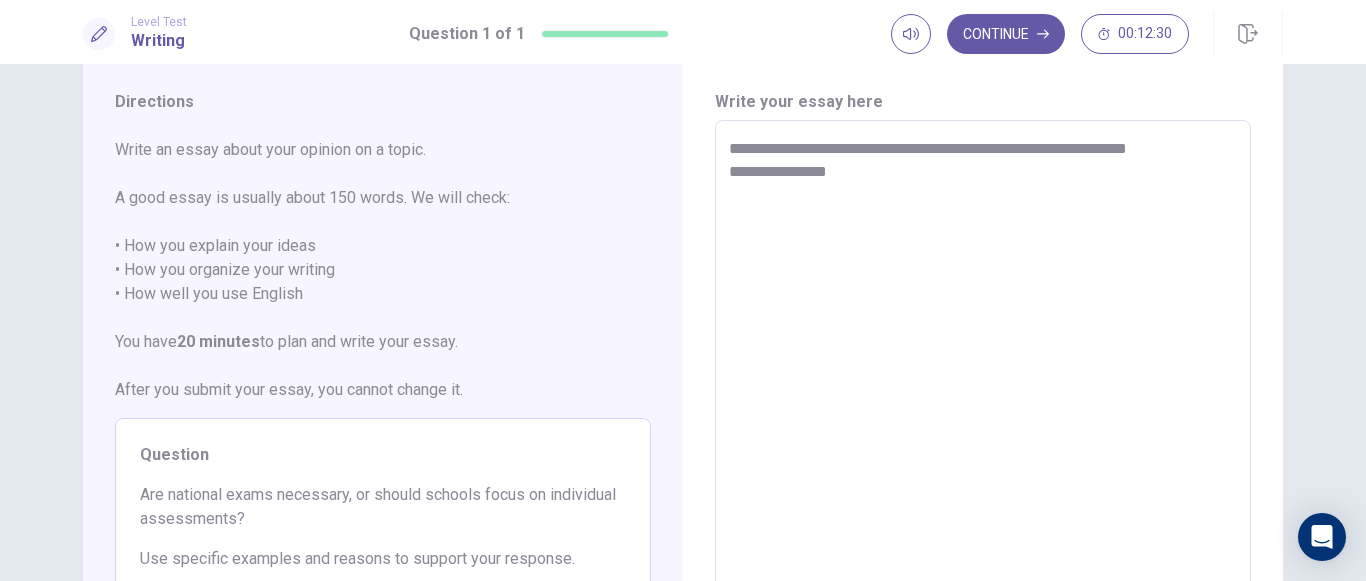 type on "*" 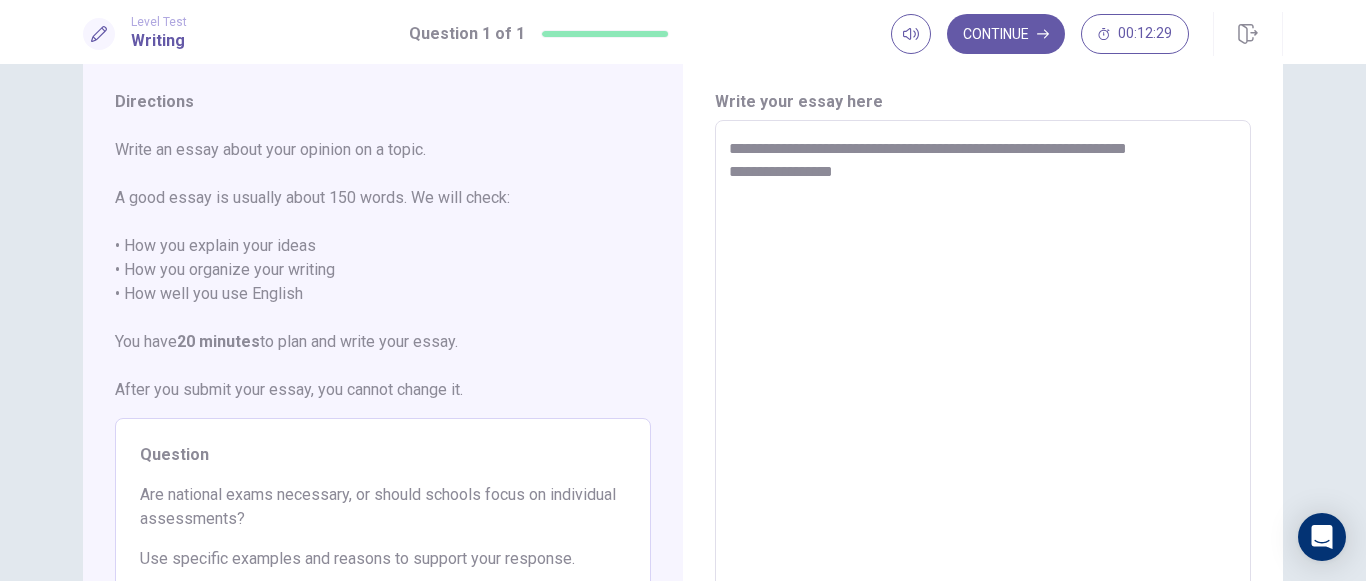 type on "*" 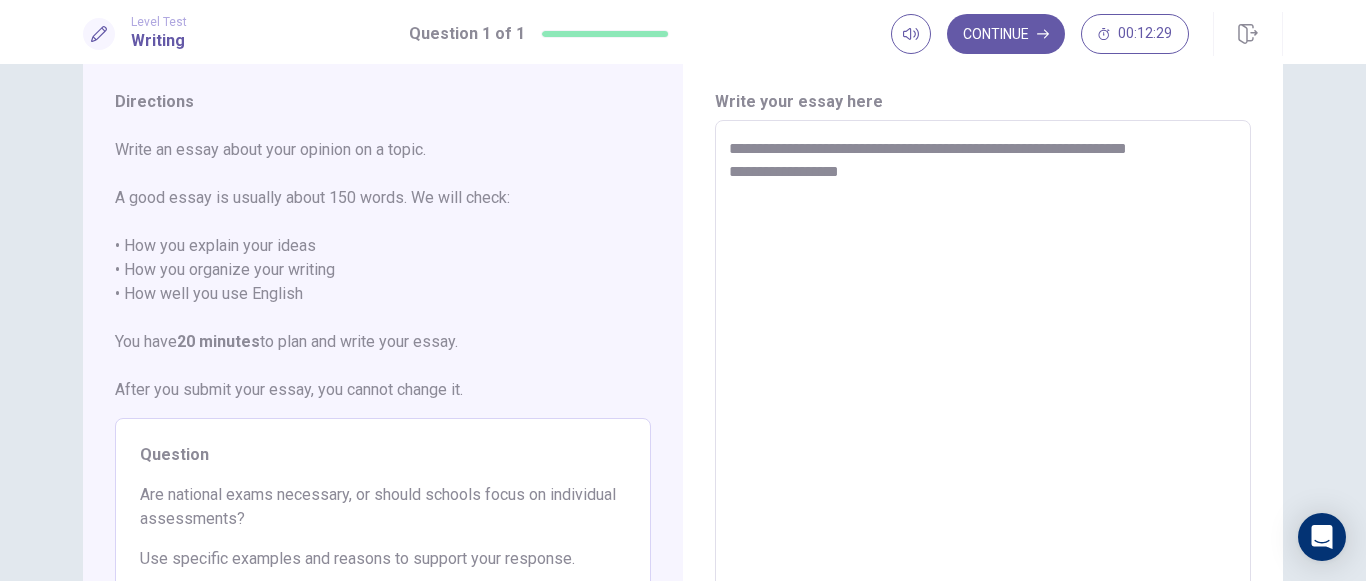 type on "*" 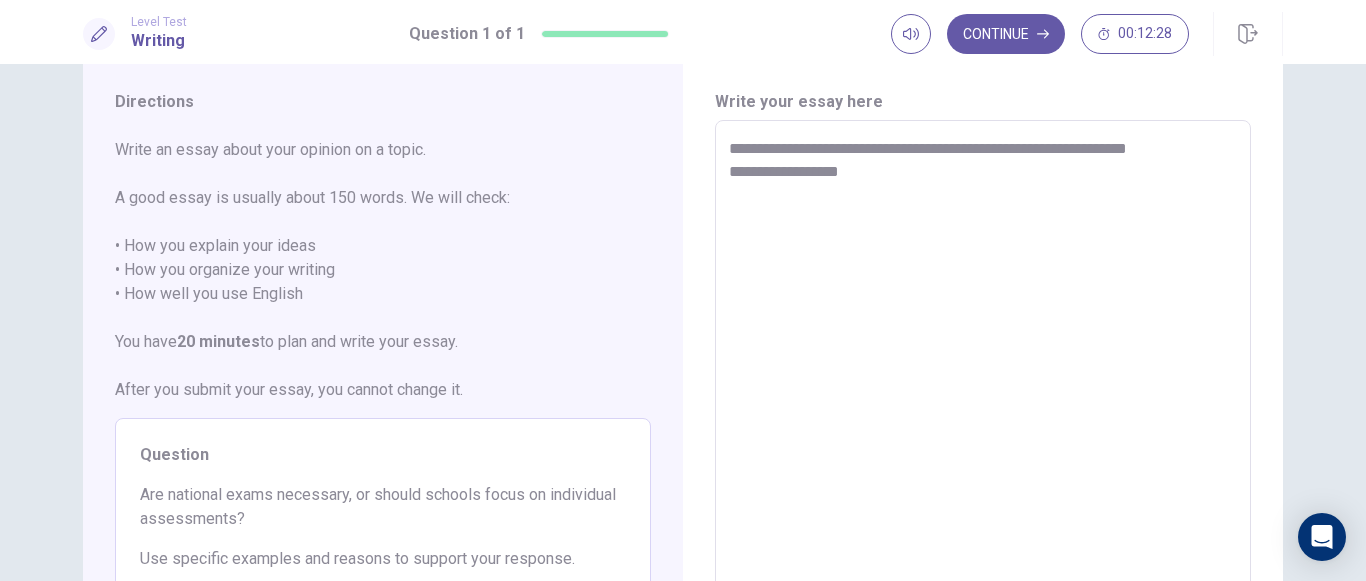 type on "**********" 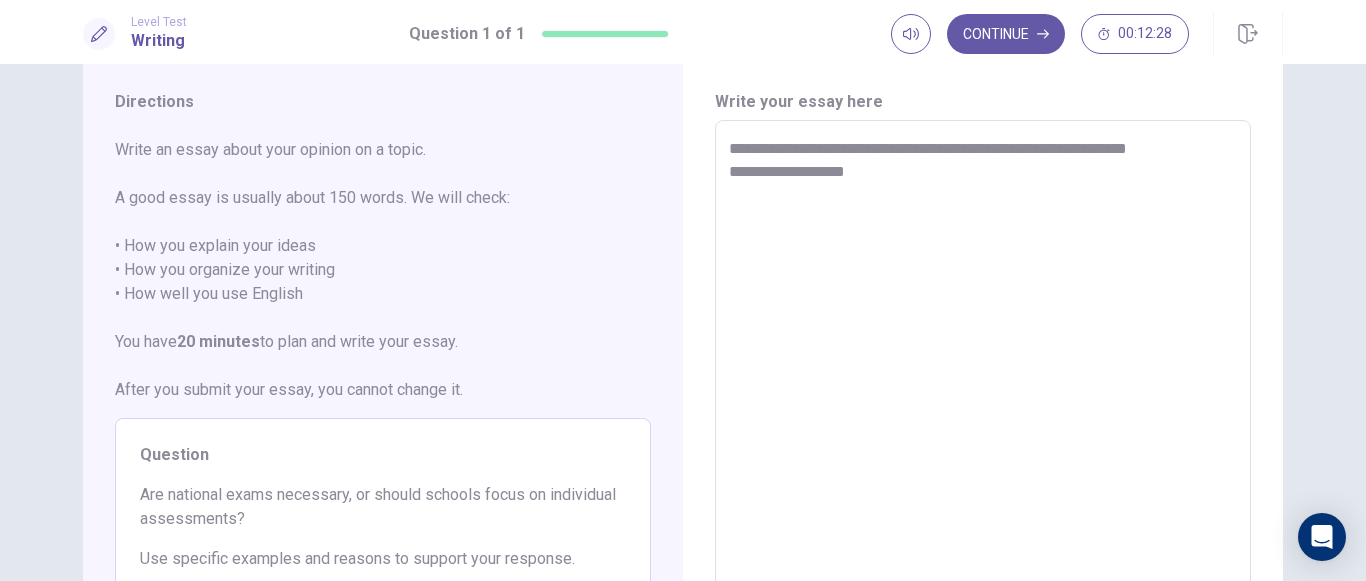 type on "*" 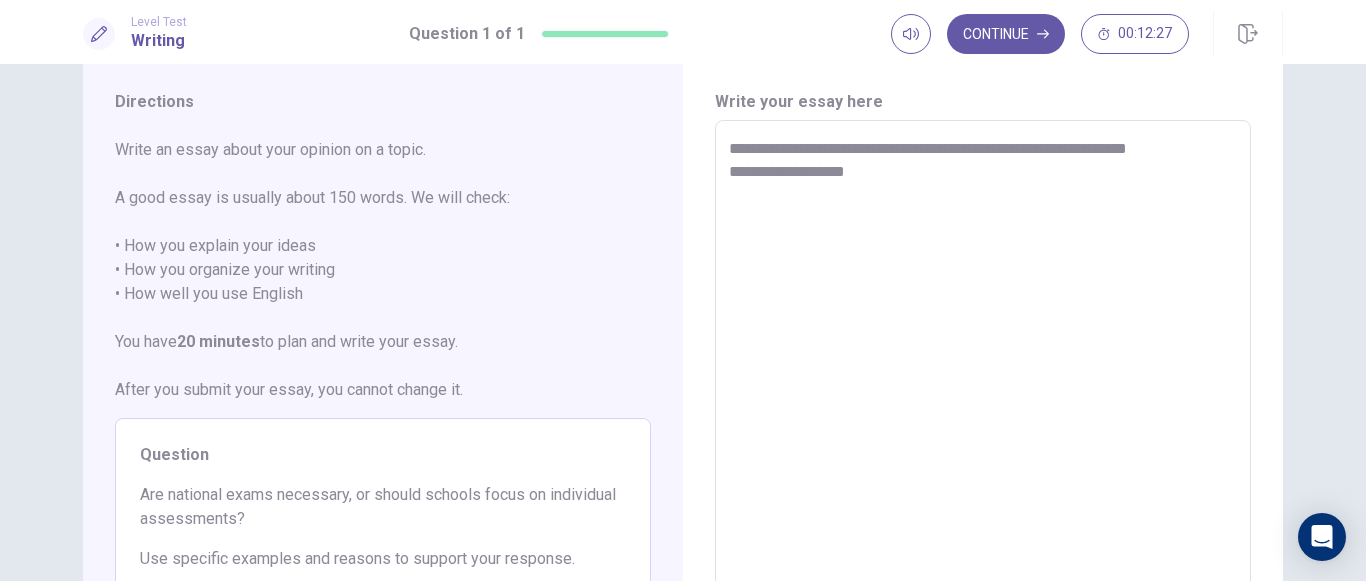 type on "**********" 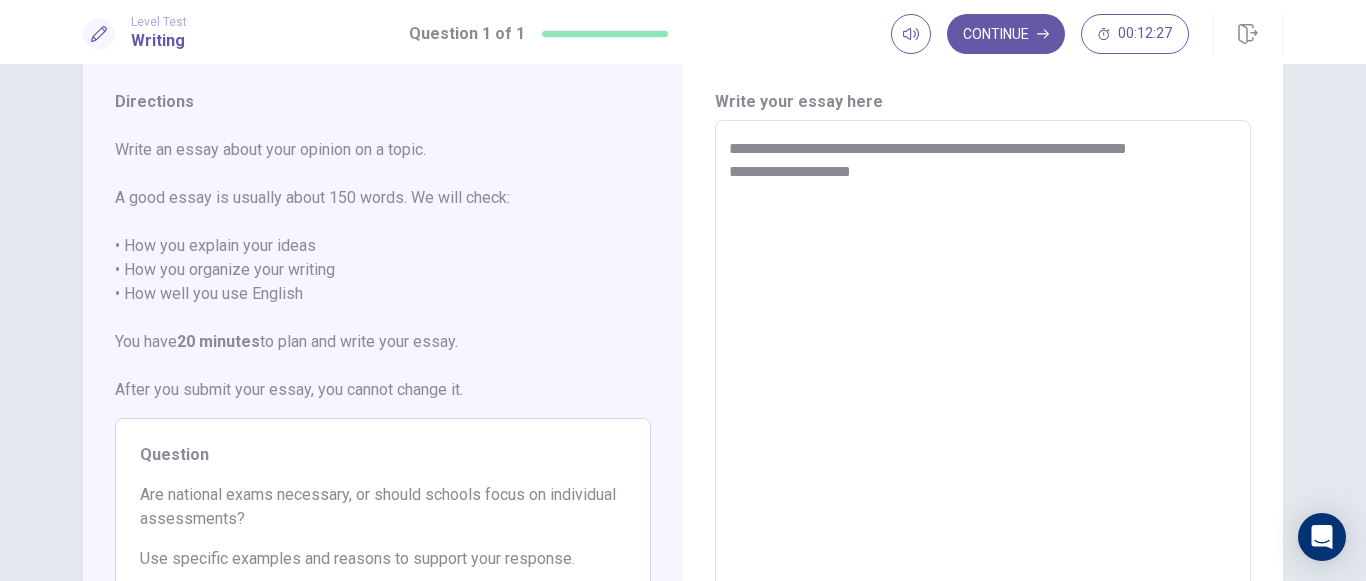 type on "*" 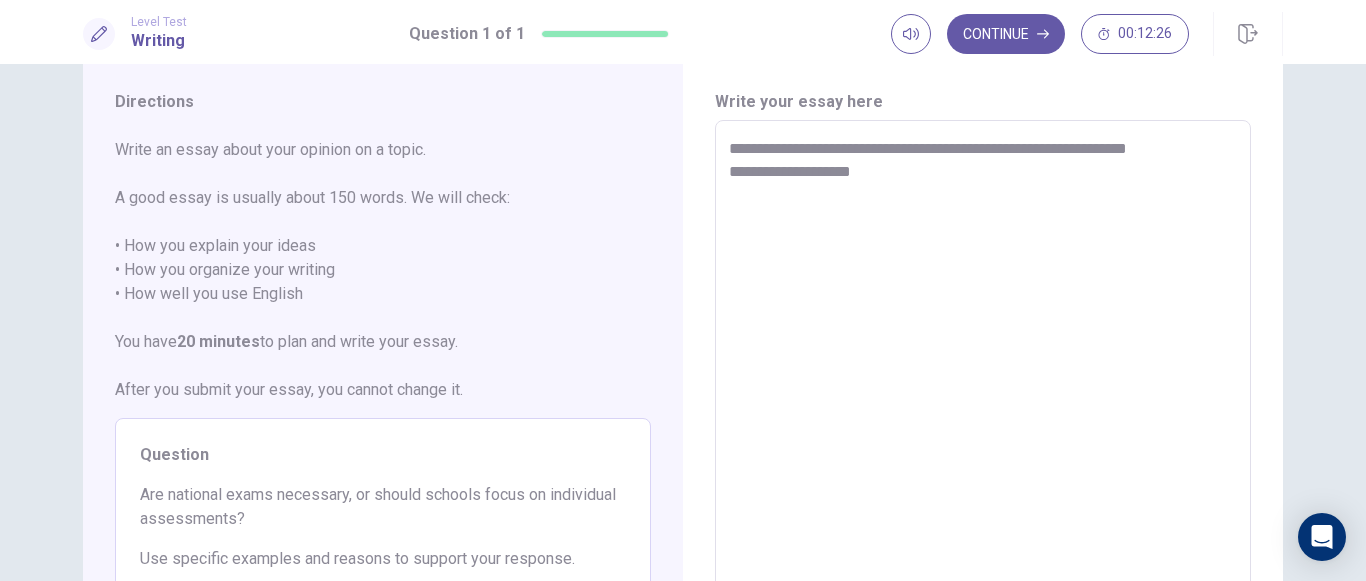 type on "**********" 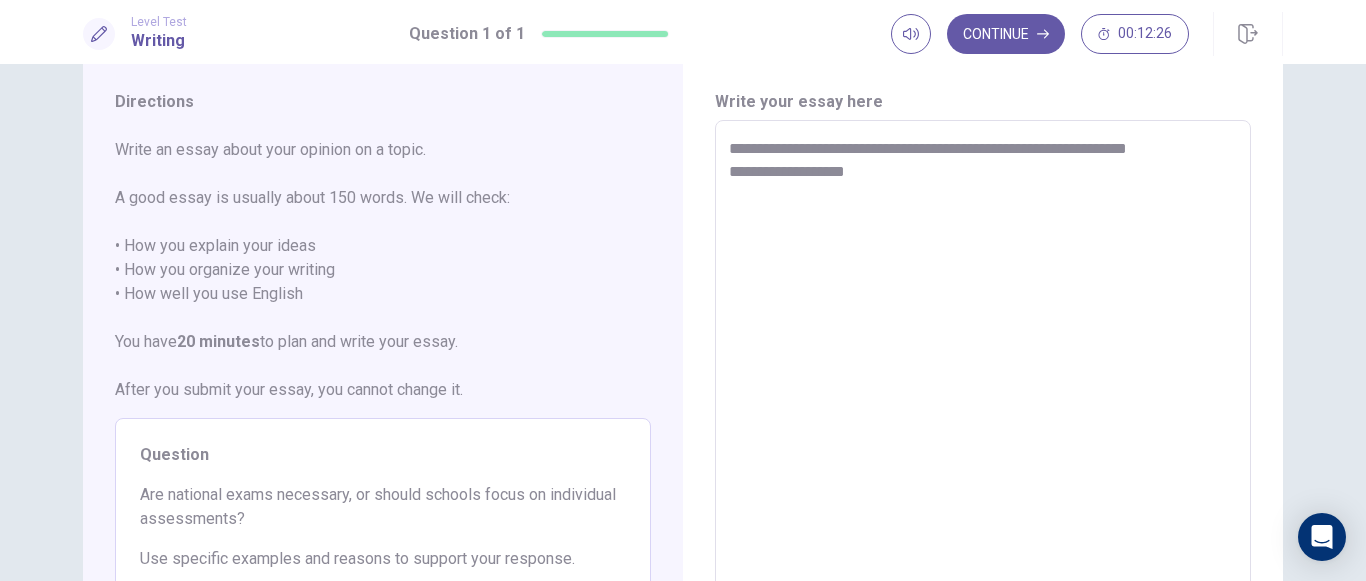 type on "*" 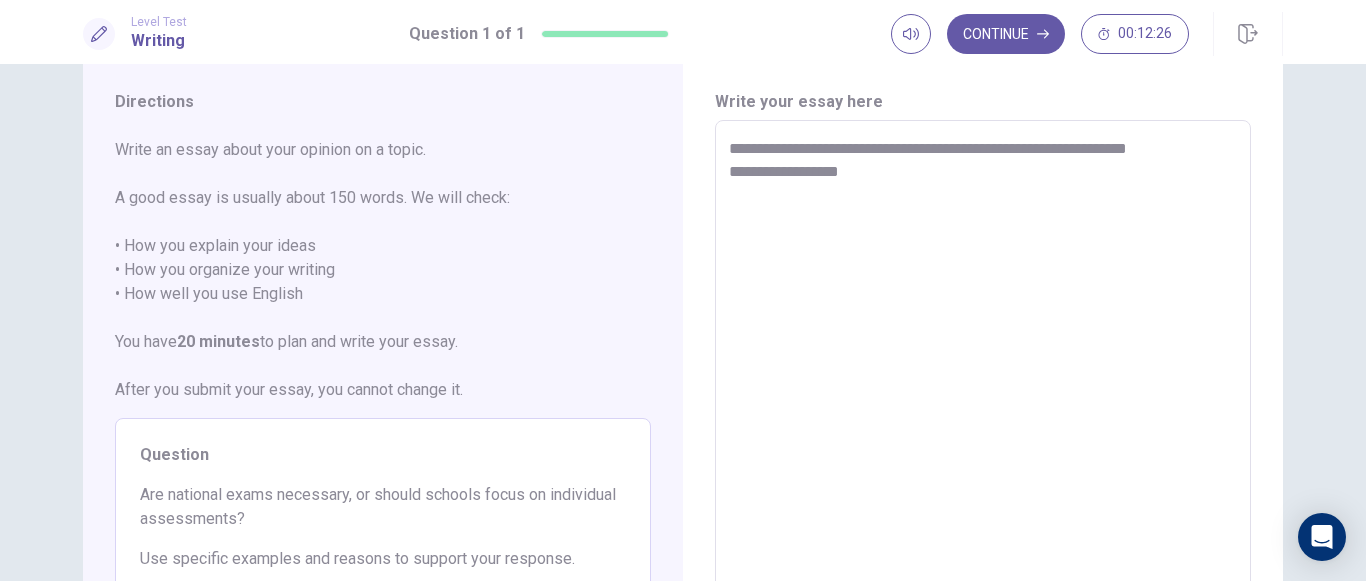 type on "*" 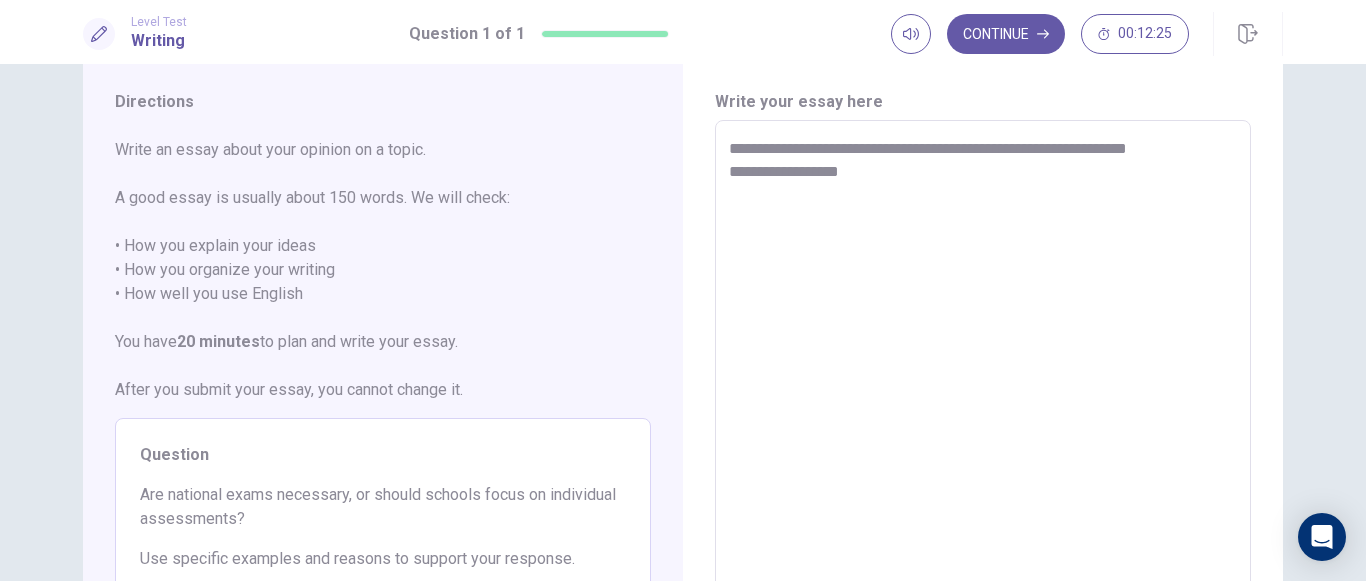 type on "**********" 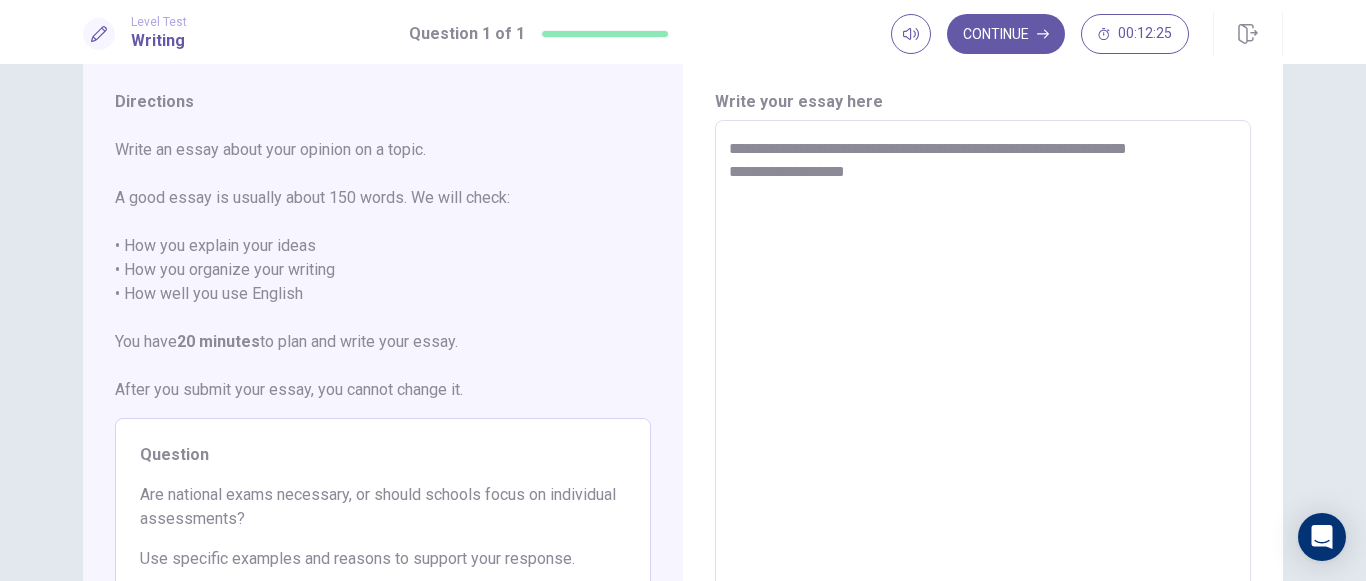 type on "*" 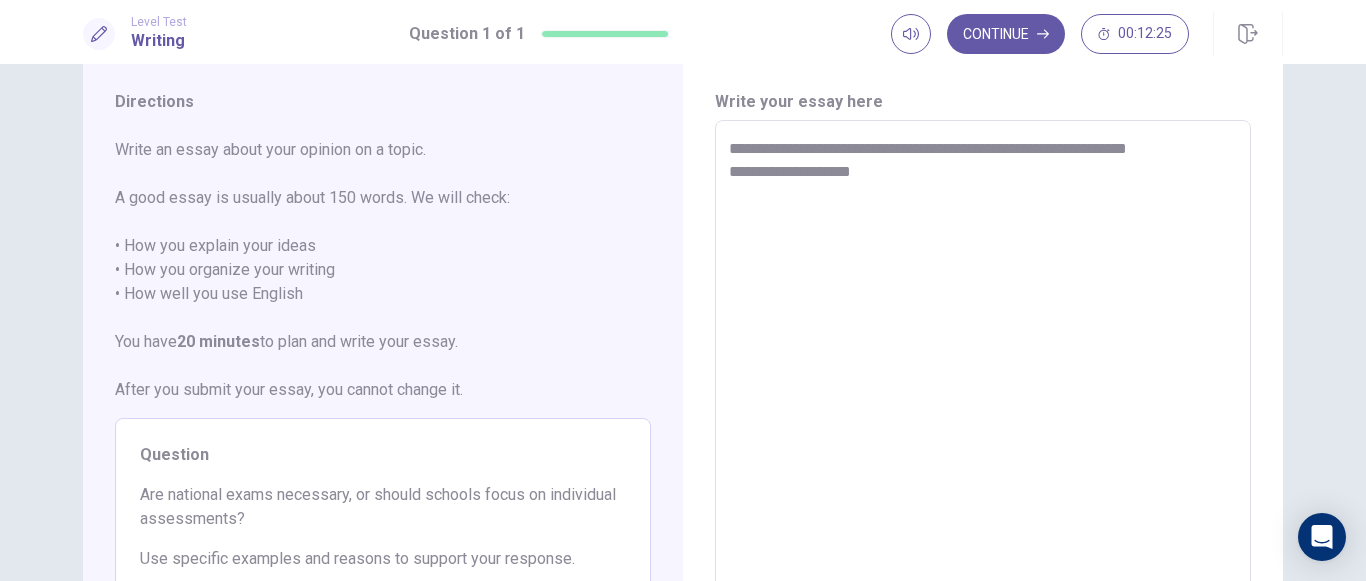 type on "**********" 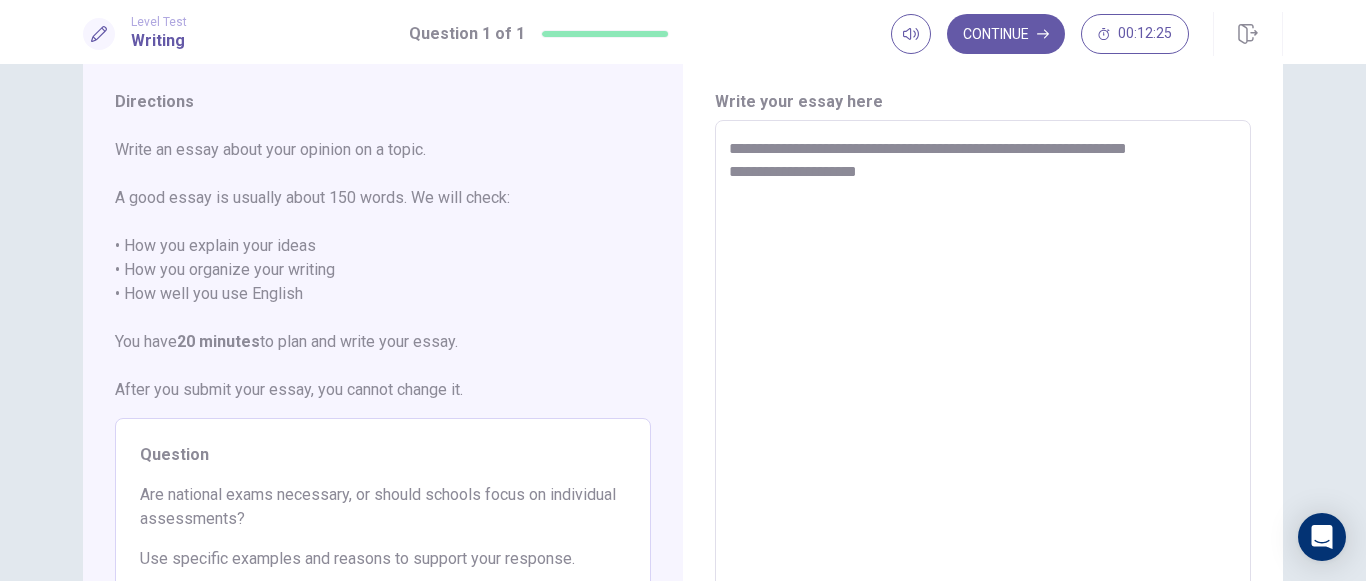 type on "**********" 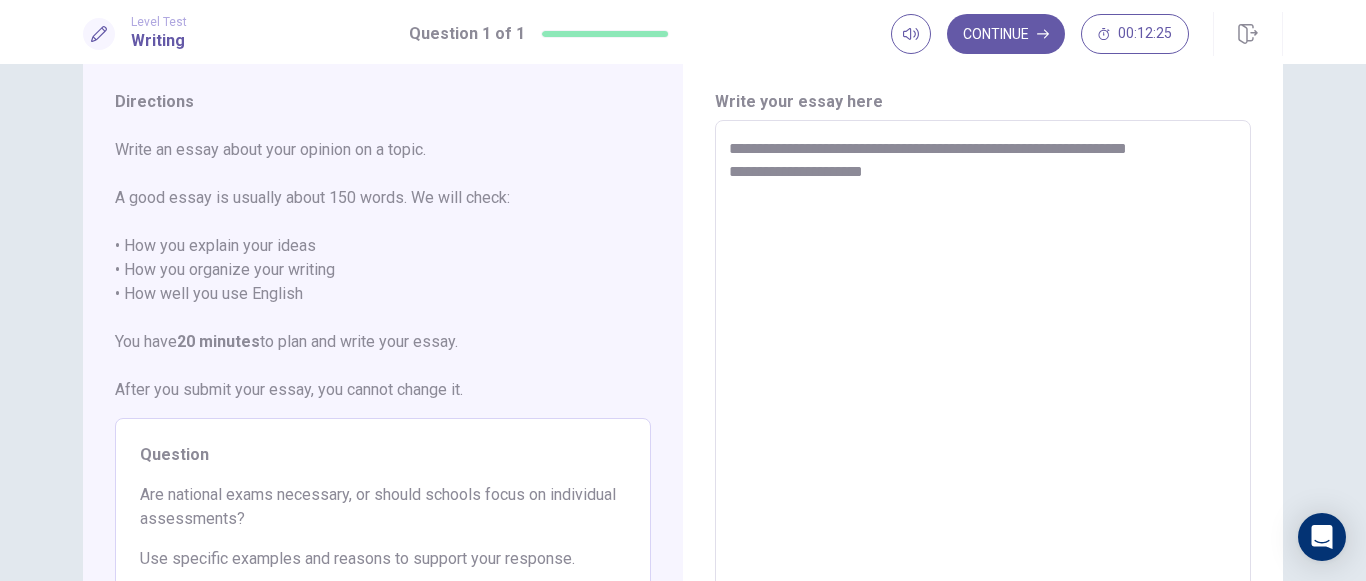 type on "*" 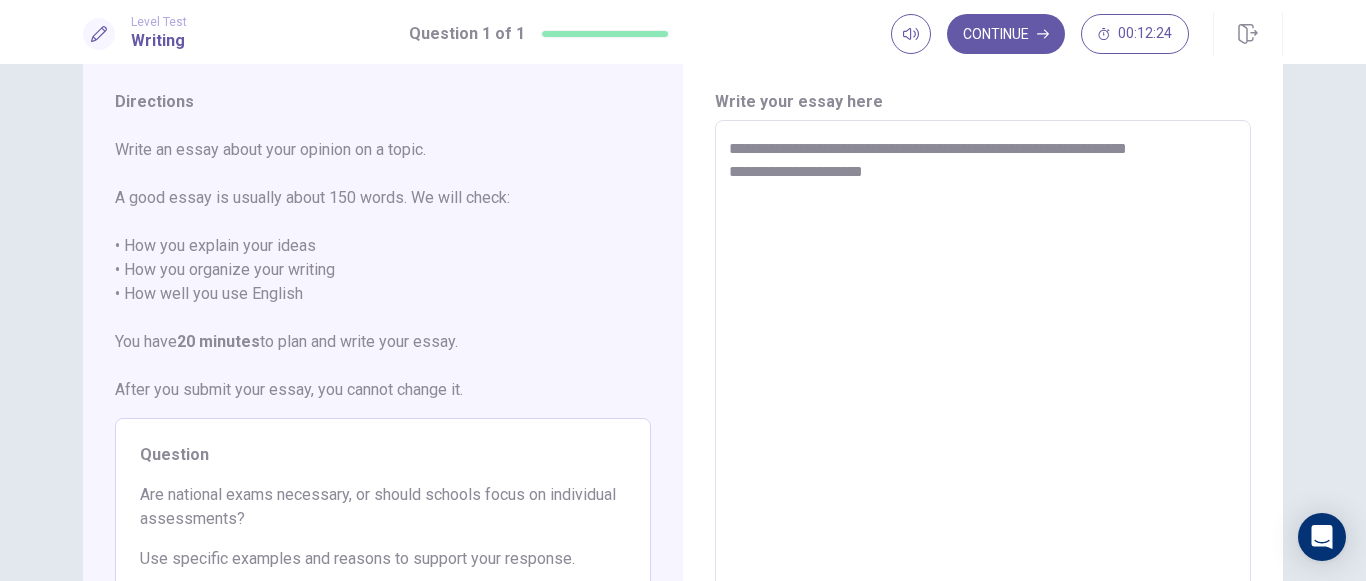 type 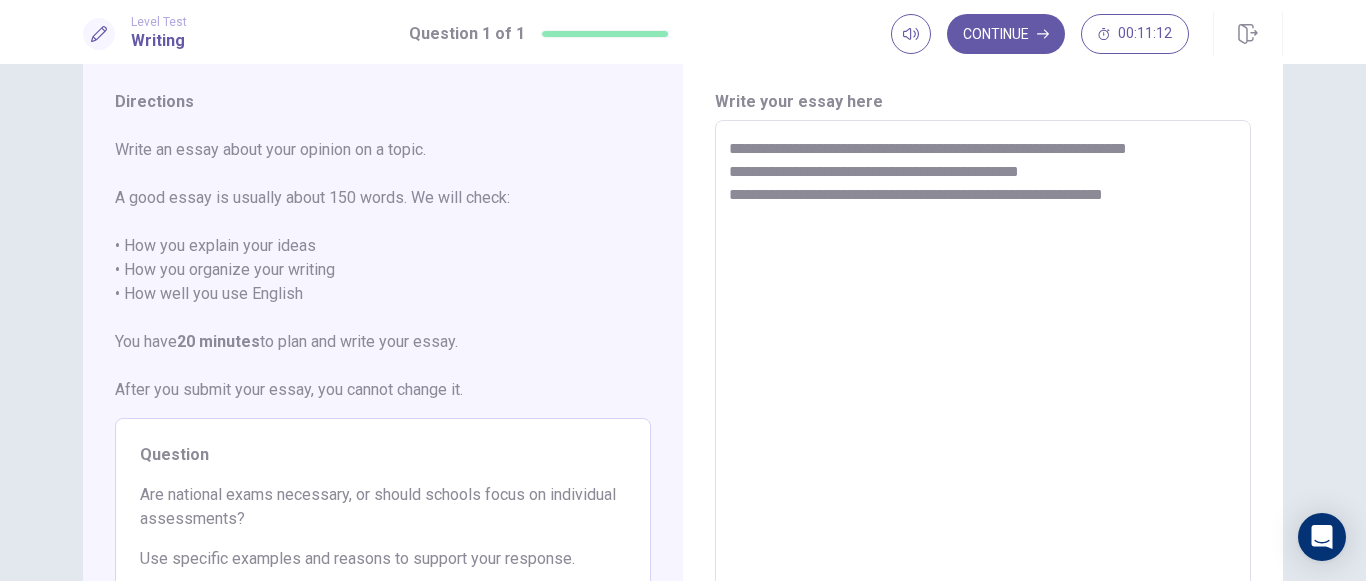 click on "**********" at bounding box center (983, 397) 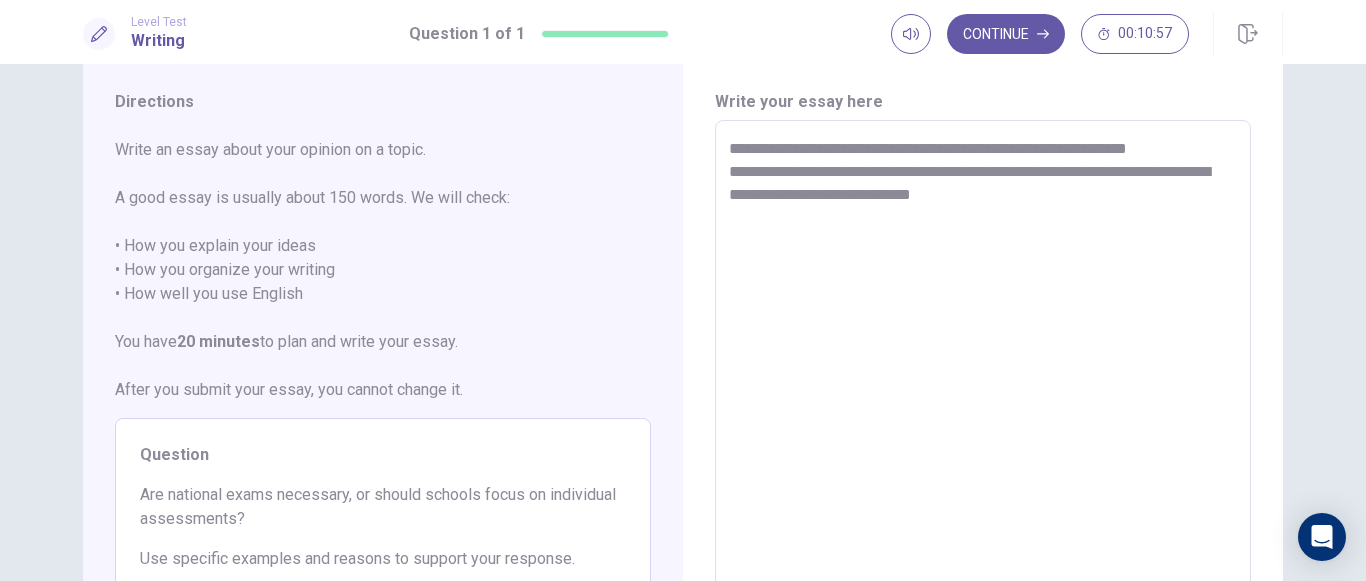 click on "**********" at bounding box center (983, 396) 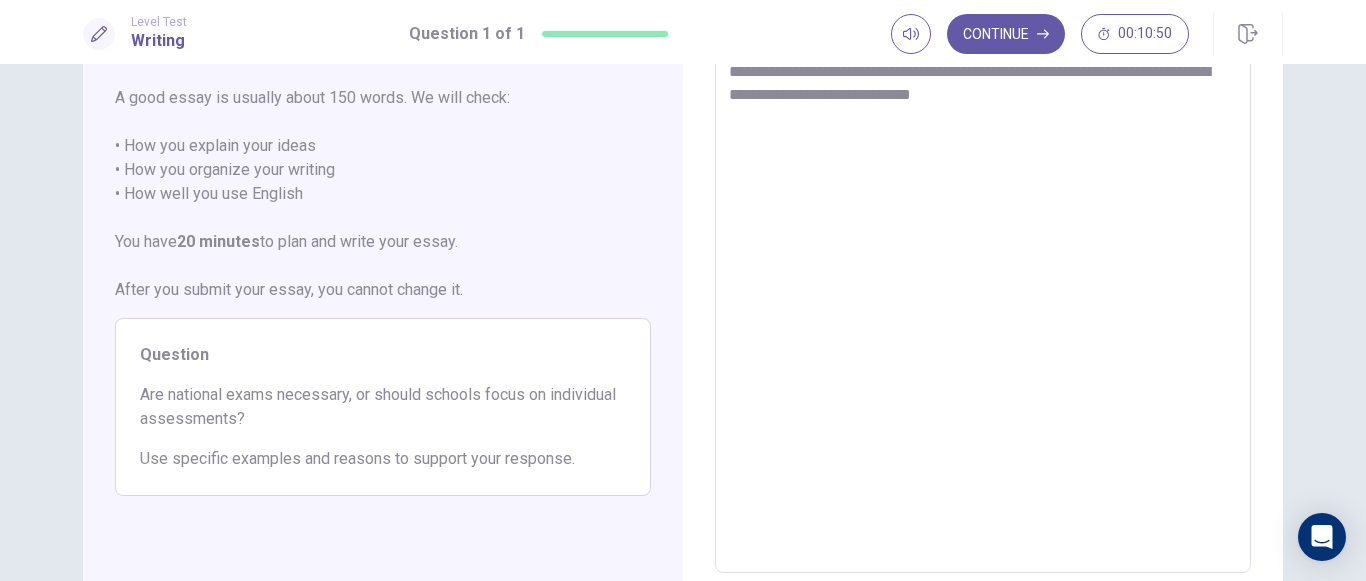 scroll, scrollTop: 0, scrollLeft: 0, axis: both 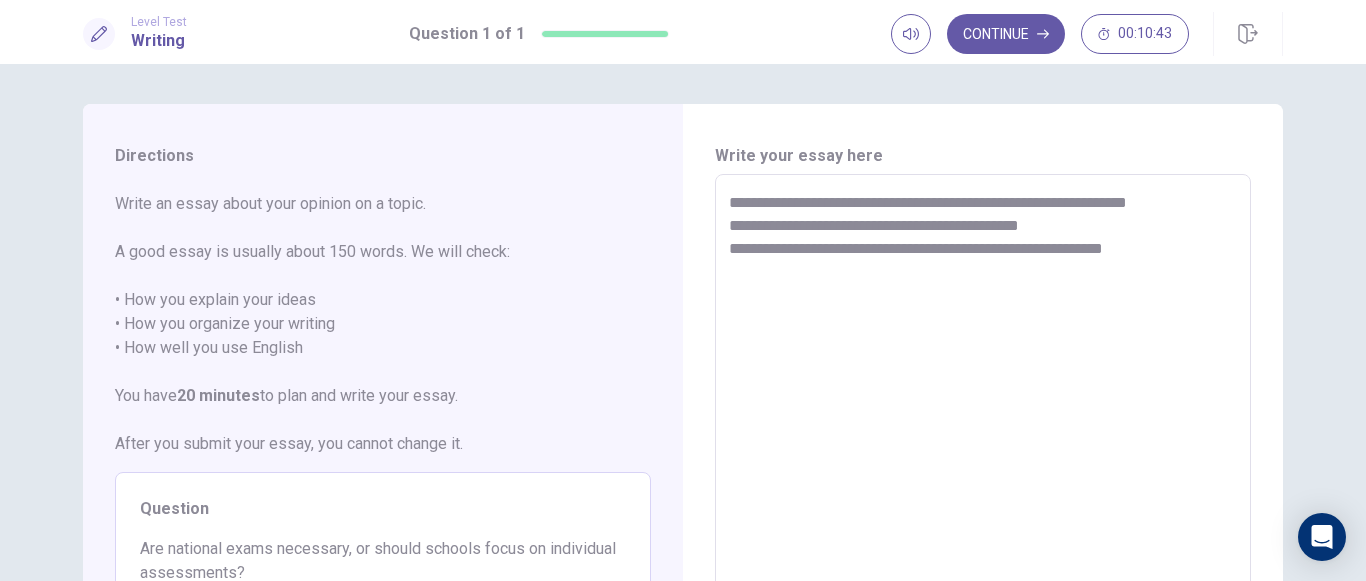 click on "**********" at bounding box center [983, 451] 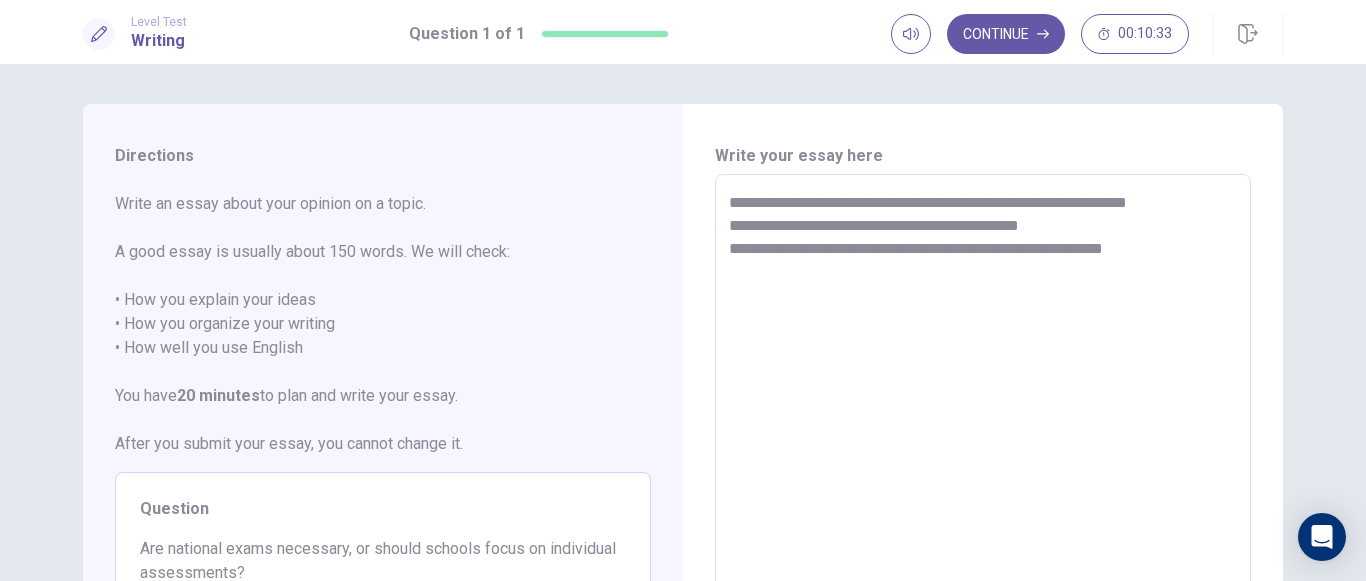 click on "**********" at bounding box center [983, 451] 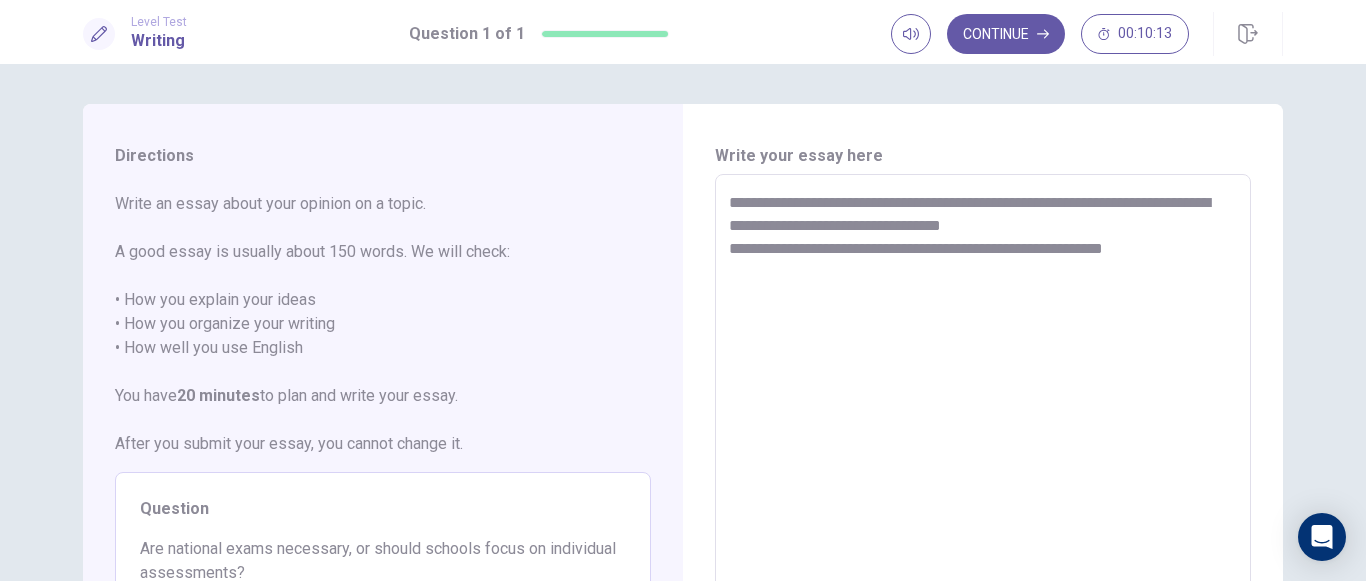 click on "**********" at bounding box center (983, 451) 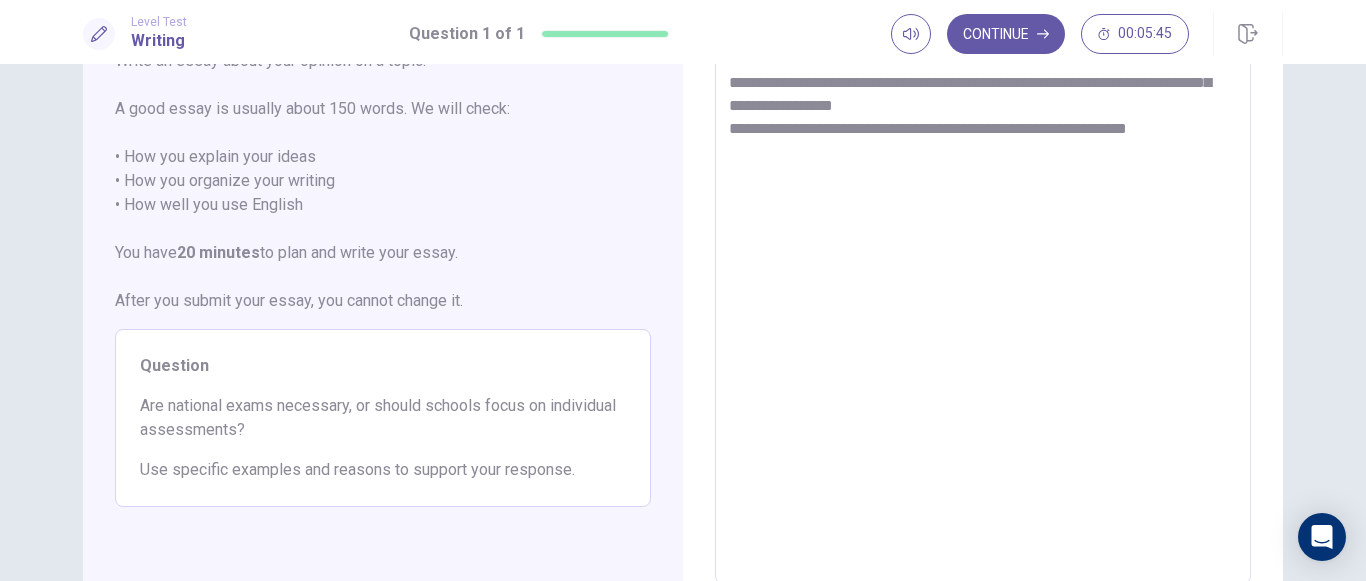 scroll, scrollTop: 0, scrollLeft: 0, axis: both 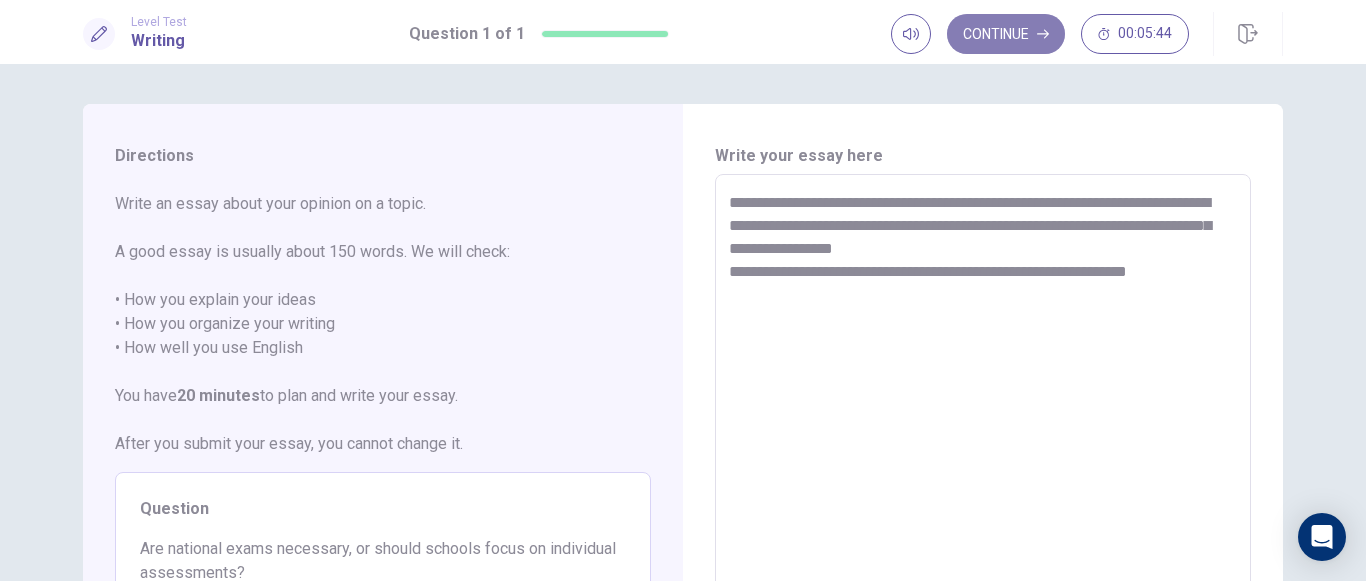 click on "Continue" at bounding box center [1006, 34] 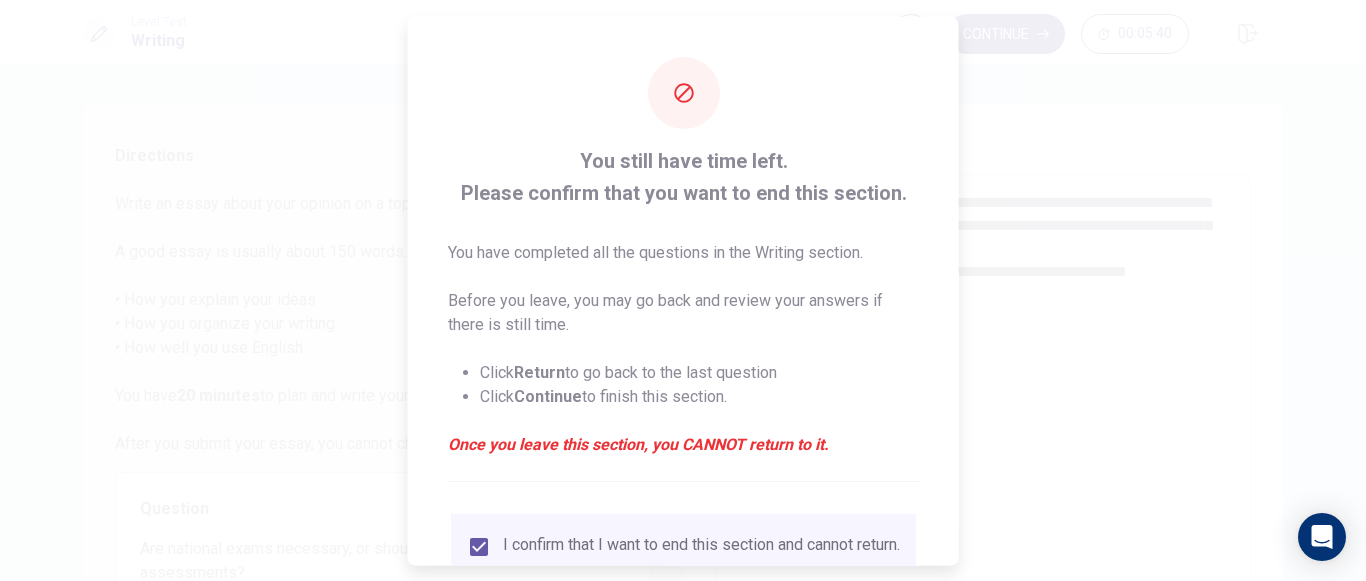 scroll, scrollTop: 165, scrollLeft: 0, axis: vertical 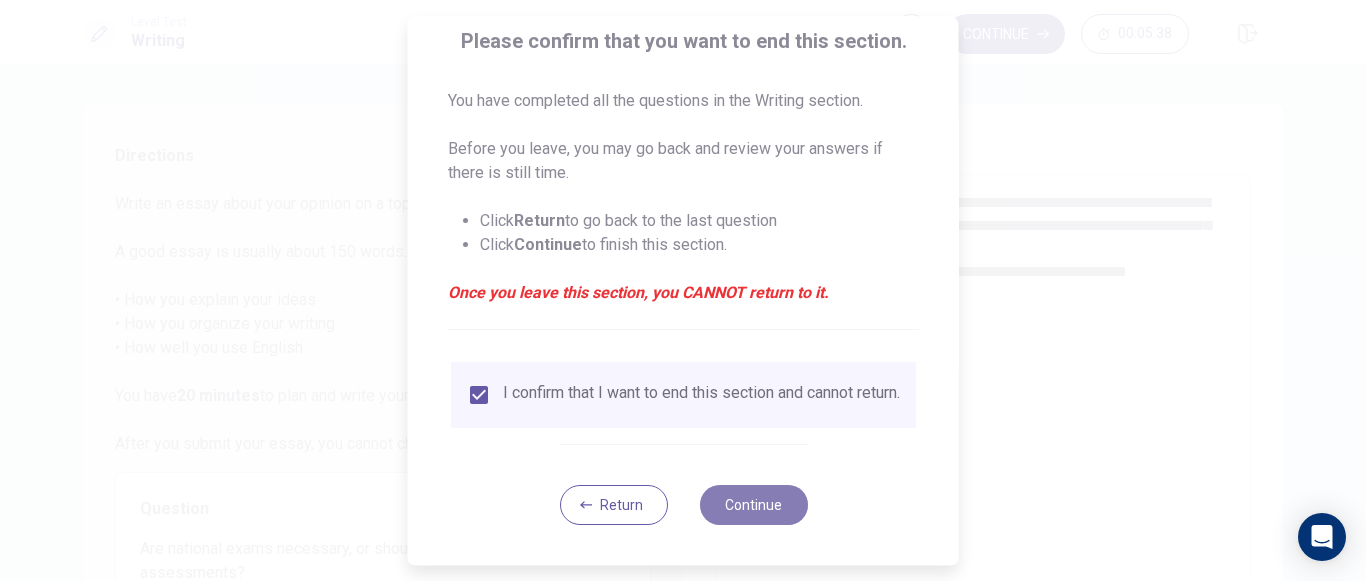 click on "Continue" at bounding box center [753, 505] 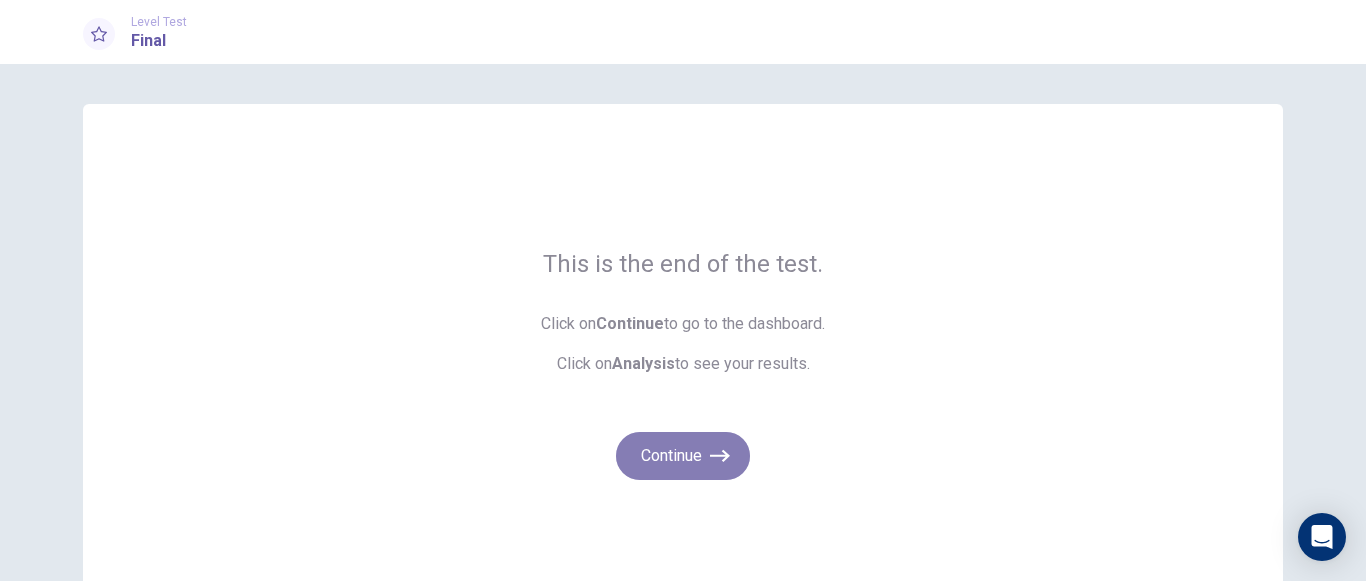 click on "Continue" at bounding box center (683, 456) 